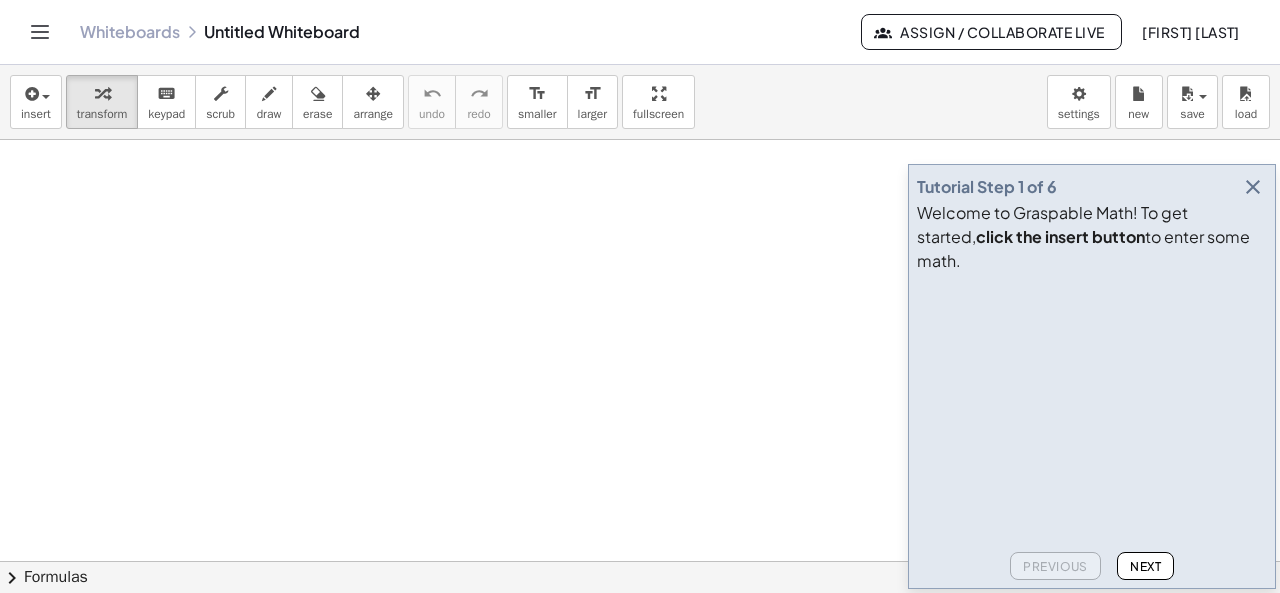 scroll, scrollTop: 0, scrollLeft: 0, axis: both 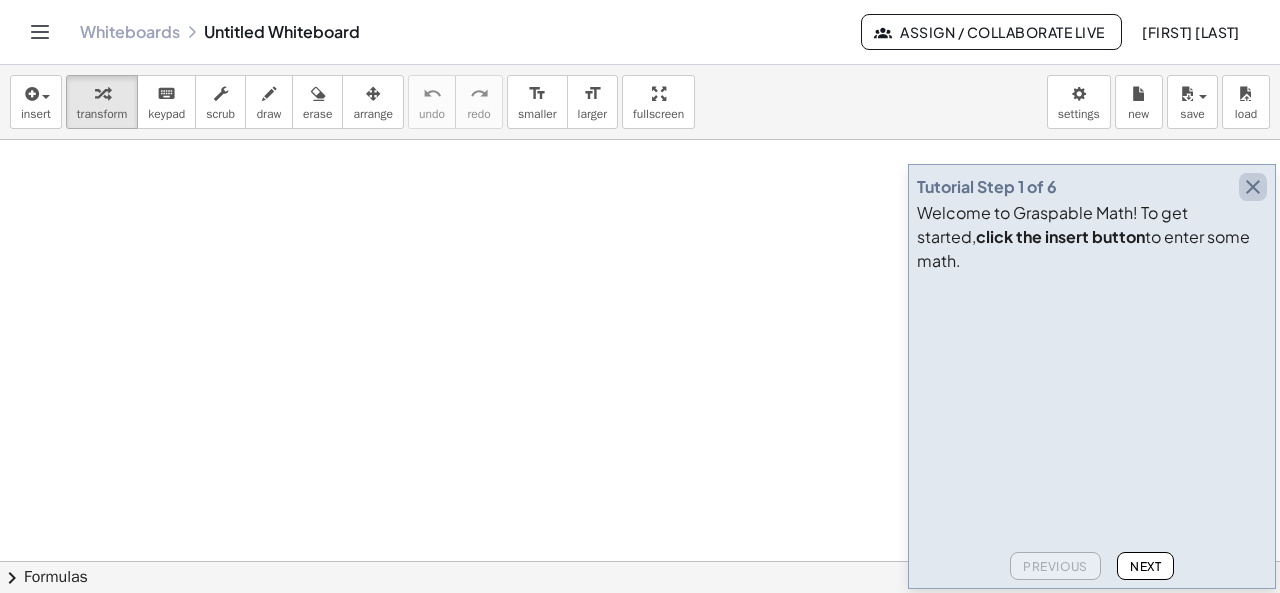 click at bounding box center (1253, 187) 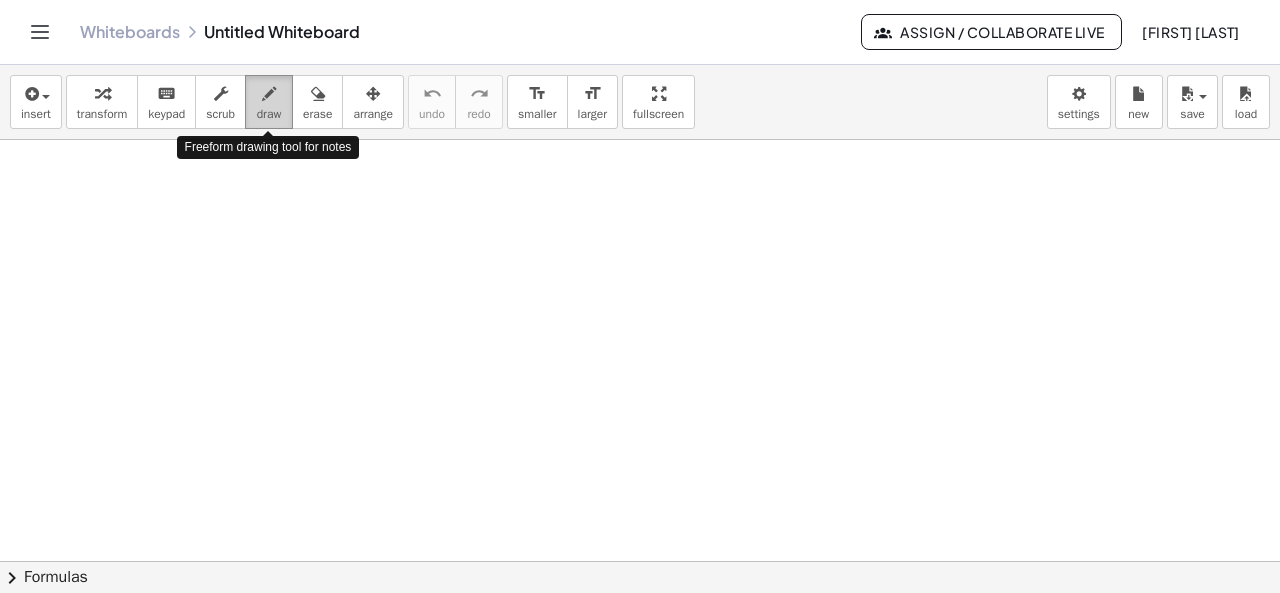 click on "draw" at bounding box center [269, 114] 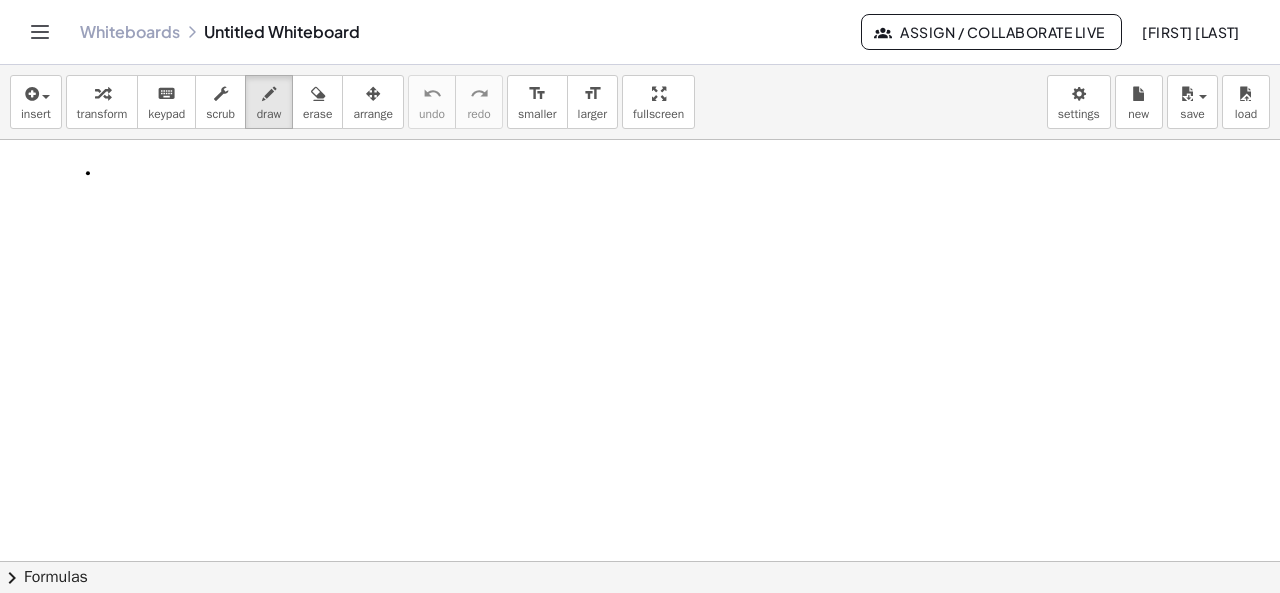 click at bounding box center (640, 627) 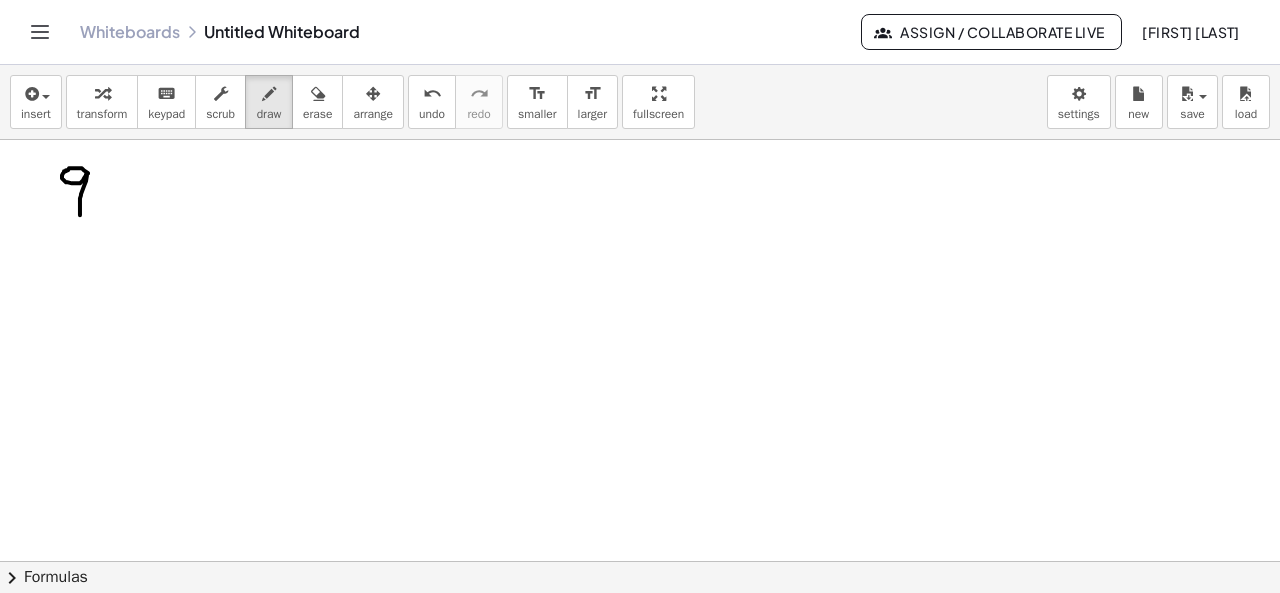 drag, startPoint x: 88, startPoint y: 172, endPoint x: 80, endPoint y: 219, distance: 47.67599 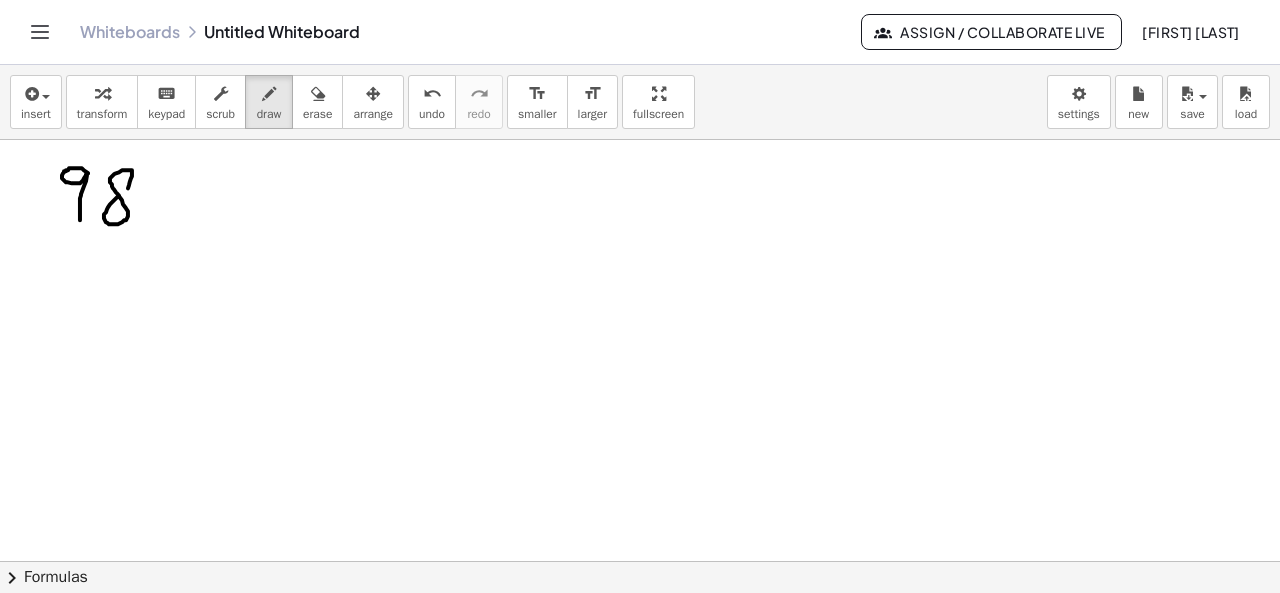 click at bounding box center (640, 627) 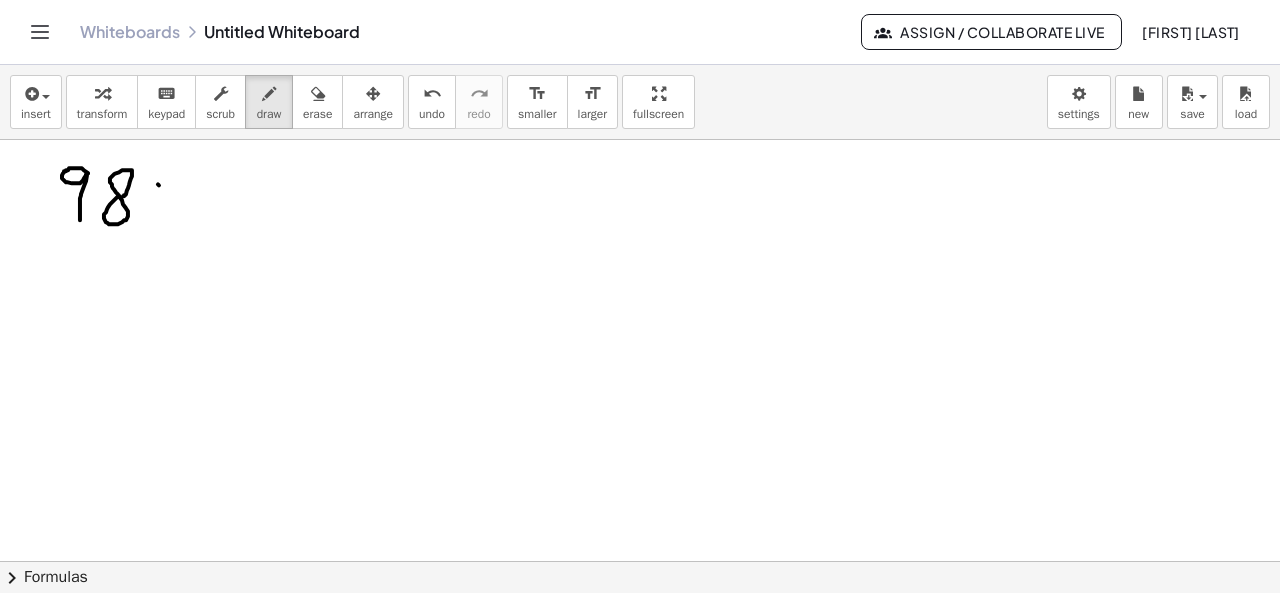 drag, startPoint x: 158, startPoint y: 183, endPoint x: 184, endPoint y: 210, distance: 37.48333 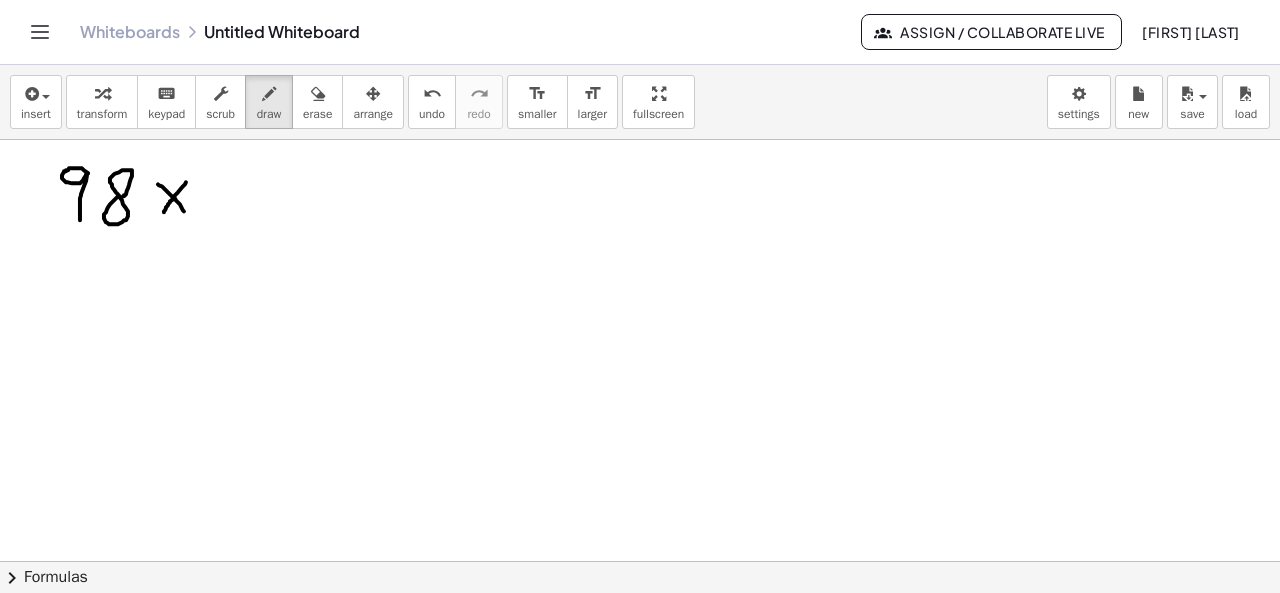 drag, startPoint x: 186, startPoint y: 181, endPoint x: 164, endPoint y: 211, distance: 37.202152 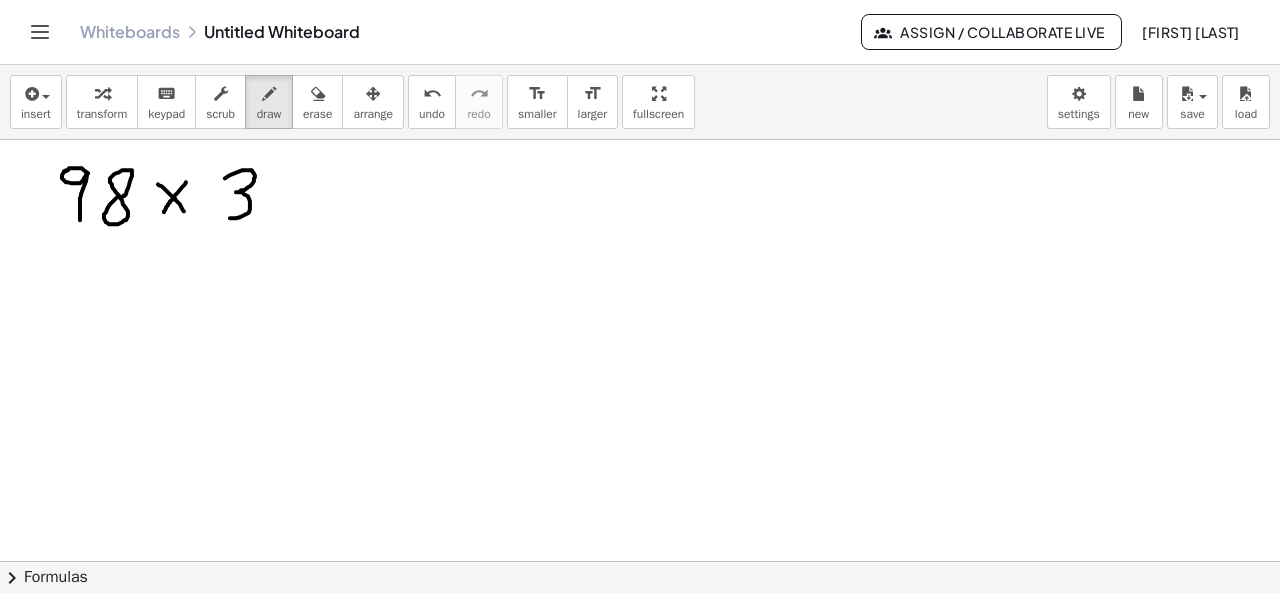drag, startPoint x: 225, startPoint y: 177, endPoint x: 228, endPoint y: 217, distance: 40.112343 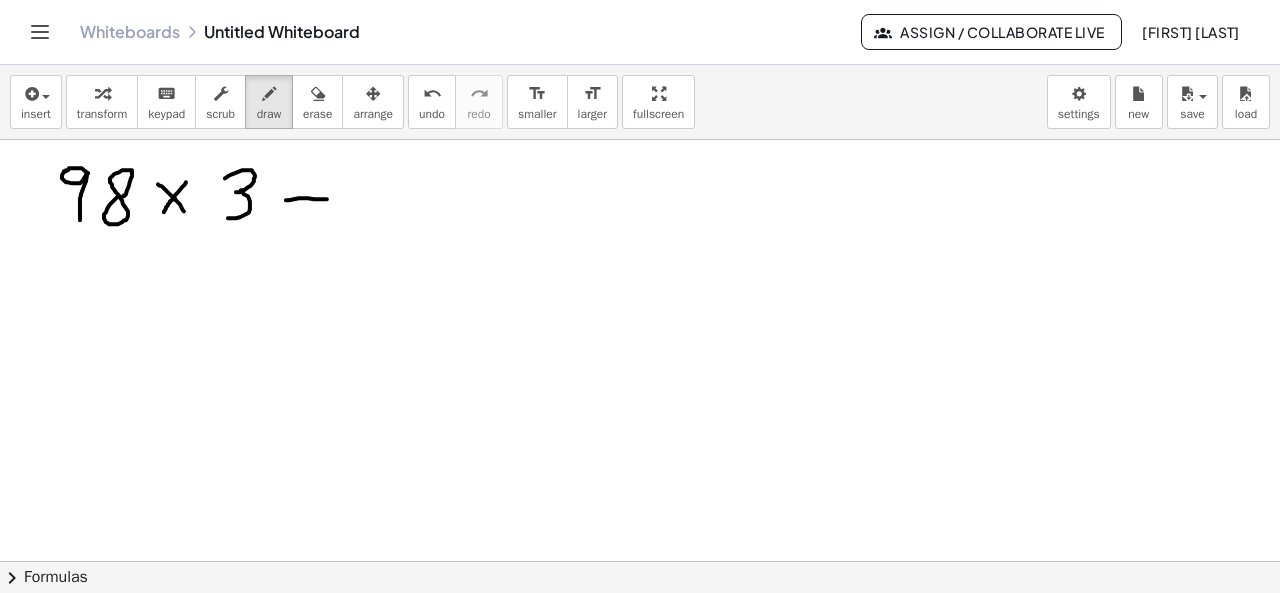 drag, startPoint x: 286, startPoint y: 199, endPoint x: 327, endPoint y: 198, distance: 41.01219 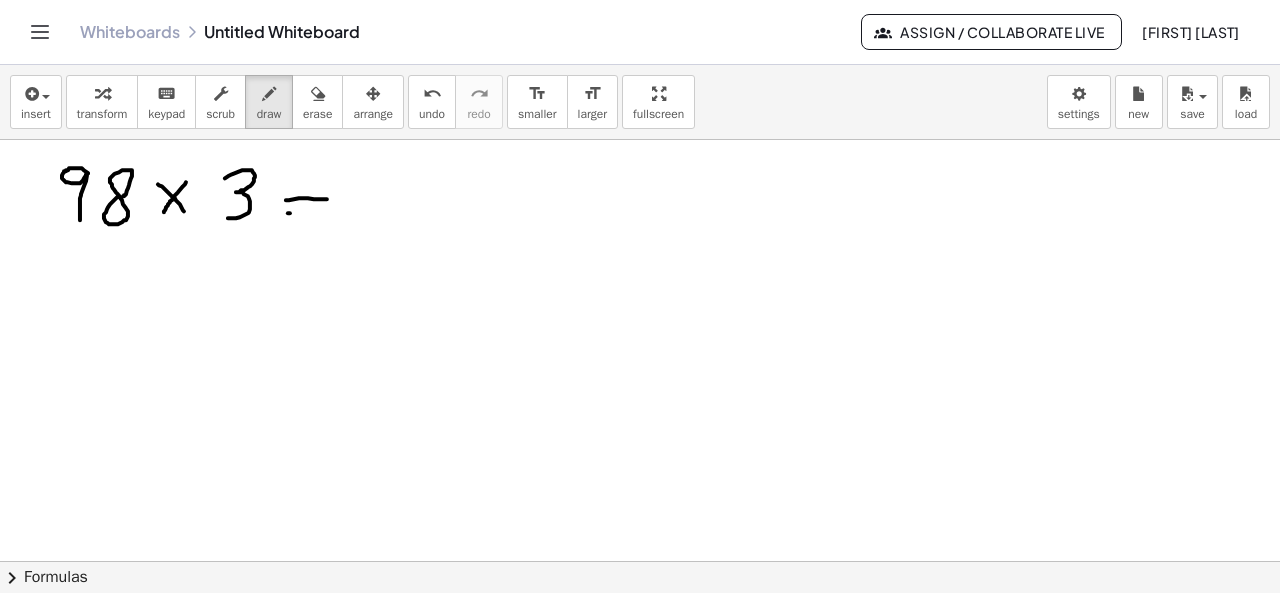 drag, startPoint x: 288, startPoint y: 212, endPoint x: 331, endPoint y: 218, distance: 43.416588 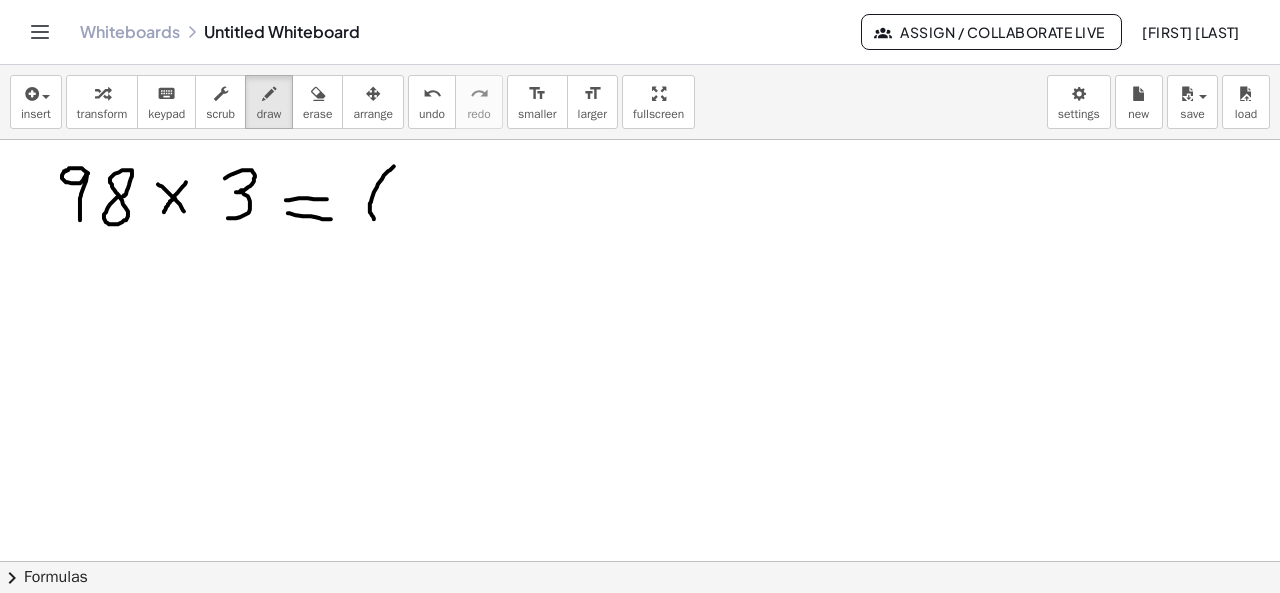 drag, startPoint x: 394, startPoint y: 165, endPoint x: 388, endPoint y: 228, distance: 63.28507 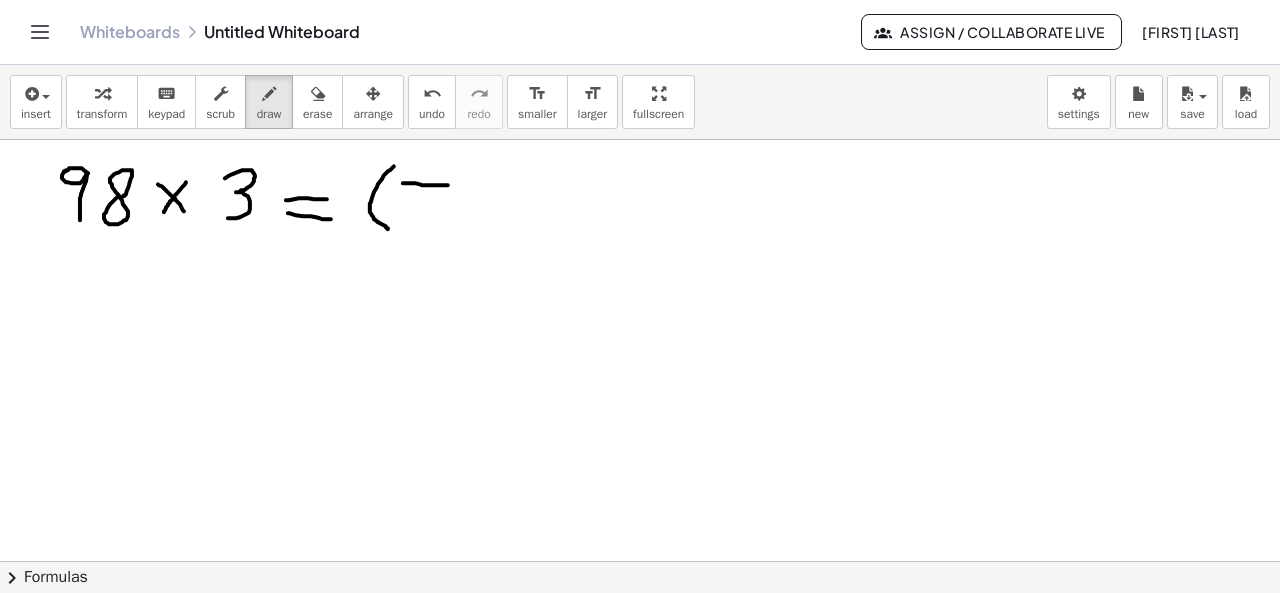 drag, startPoint x: 403, startPoint y: 182, endPoint x: 448, endPoint y: 184, distance: 45.044422 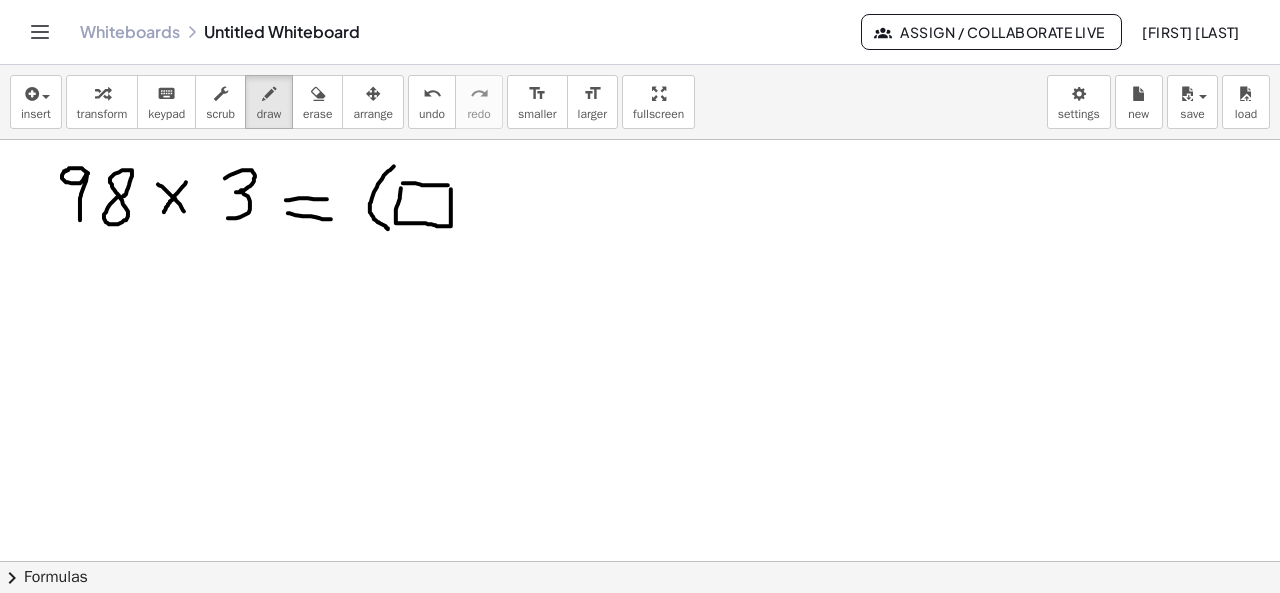 drag, startPoint x: 401, startPoint y: 187, endPoint x: 451, endPoint y: 187, distance: 50 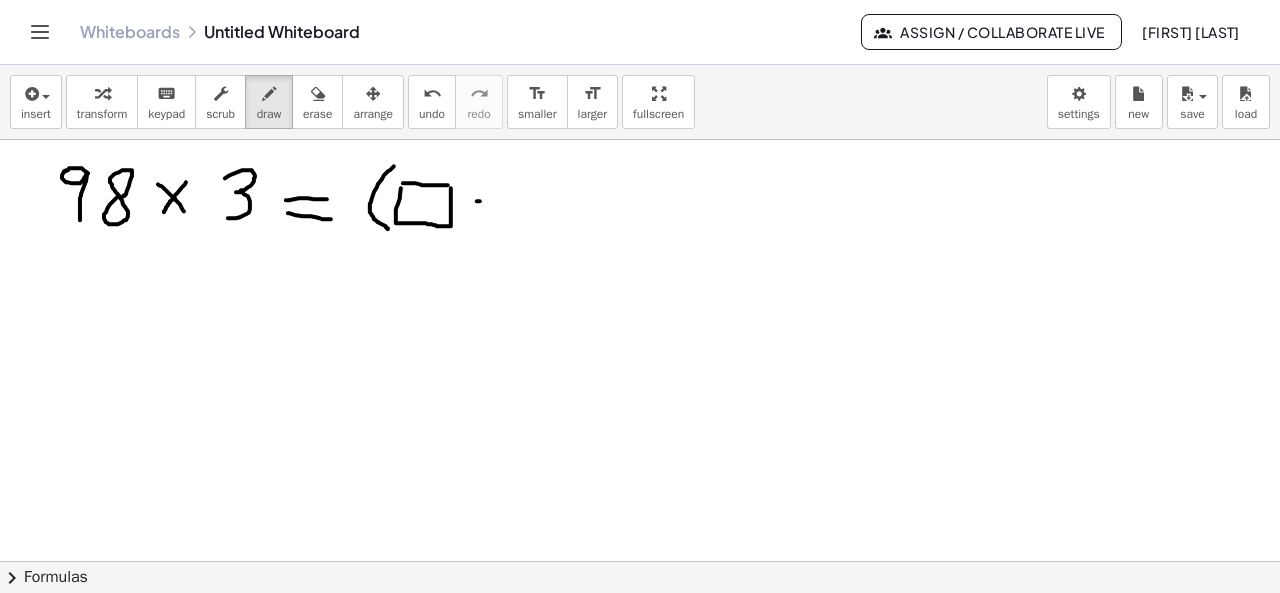 drag, startPoint x: 477, startPoint y: 200, endPoint x: 514, endPoint y: 200, distance: 37 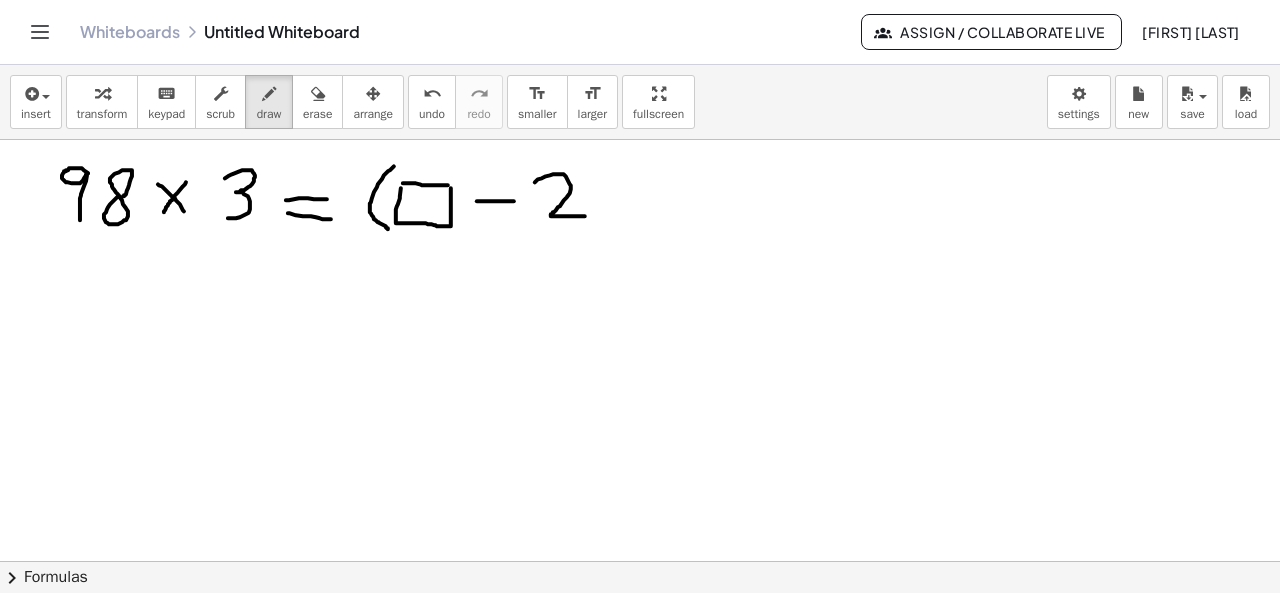 drag, startPoint x: 535, startPoint y: 181, endPoint x: 585, endPoint y: 216, distance: 61.03278 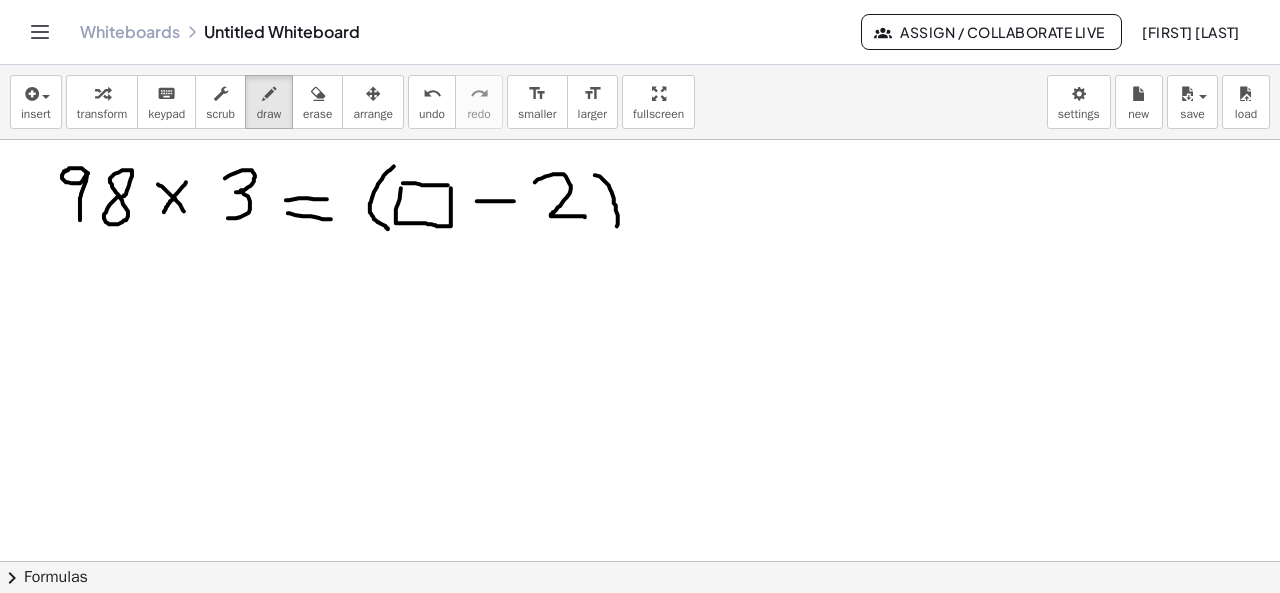 drag, startPoint x: 595, startPoint y: 174, endPoint x: 614, endPoint y: 233, distance: 61.983868 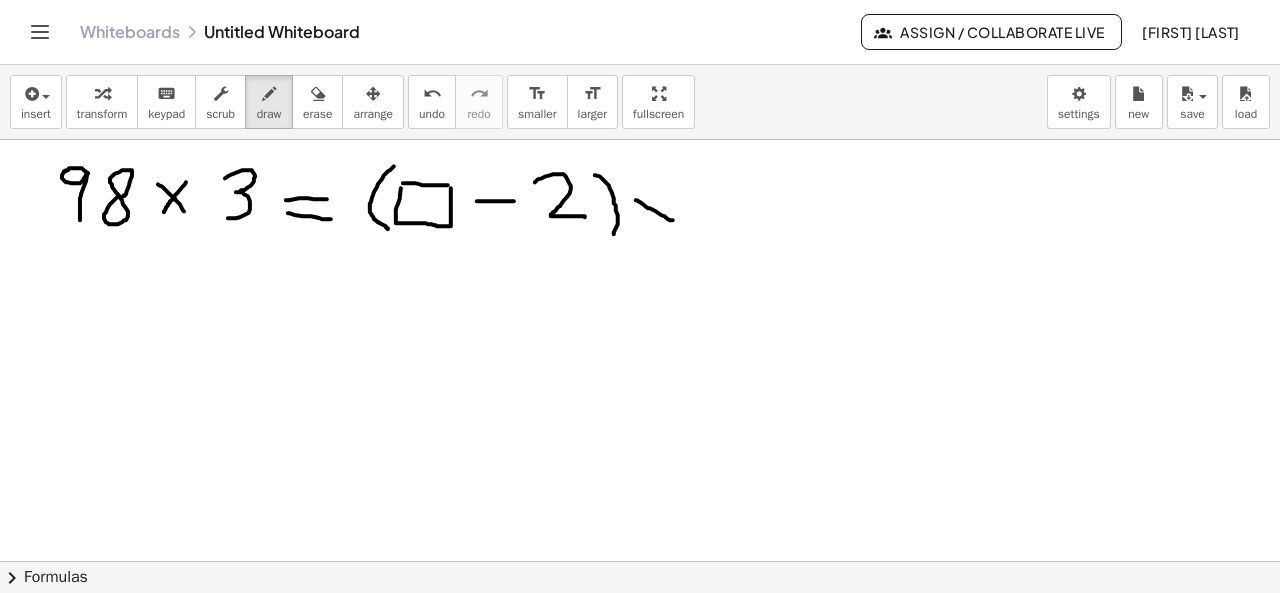 drag, startPoint x: 636, startPoint y: 199, endPoint x: 673, endPoint y: 220, distance: 42.544094 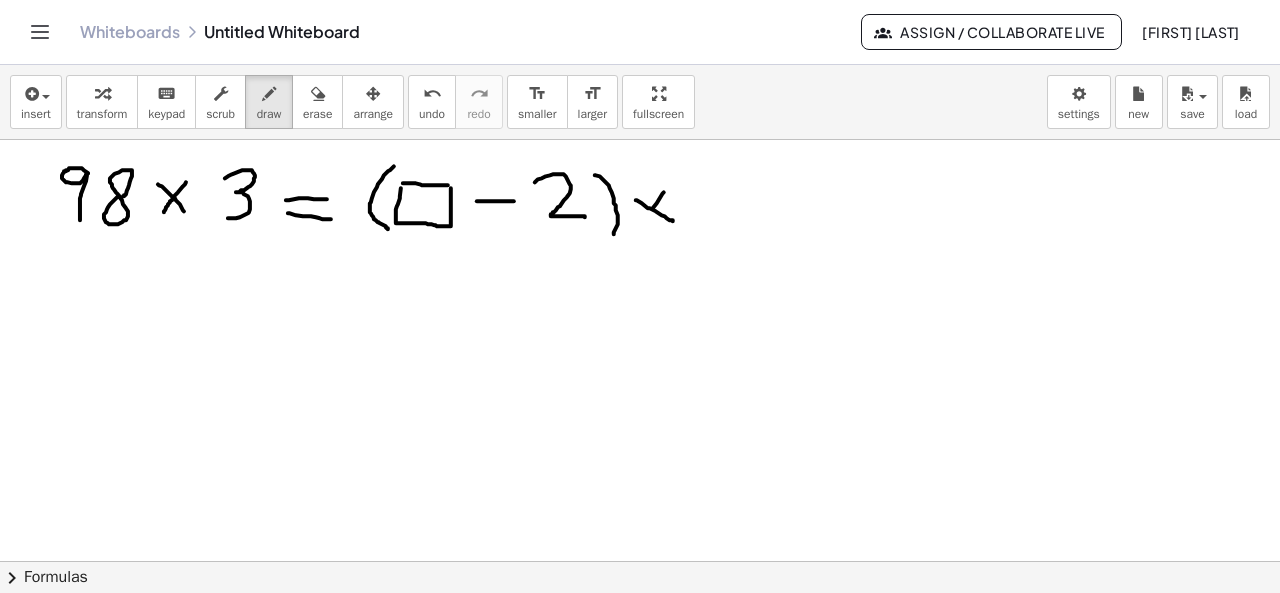 drag, startPoint x: 664, startPoint y: 191, endPoint x: 637, endPoint y: 229, distance: 46.615448 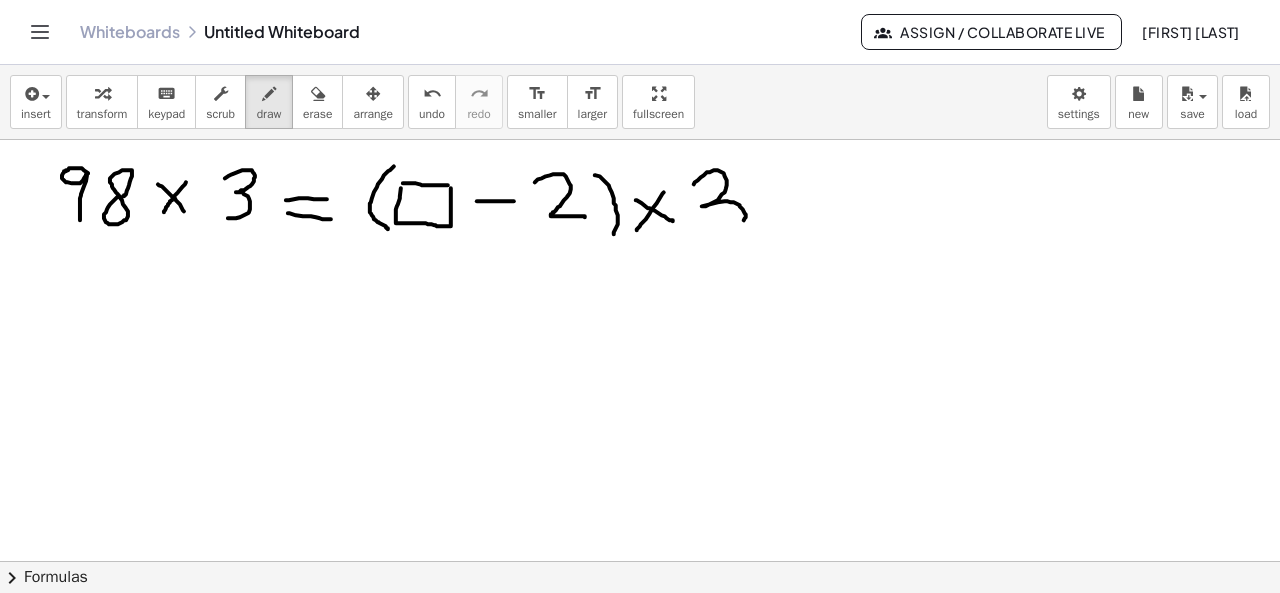 drag, startPoint x: 694, startPoint y: 183, endPoint x: 722, endPoint y: 227, distance: 52.153618 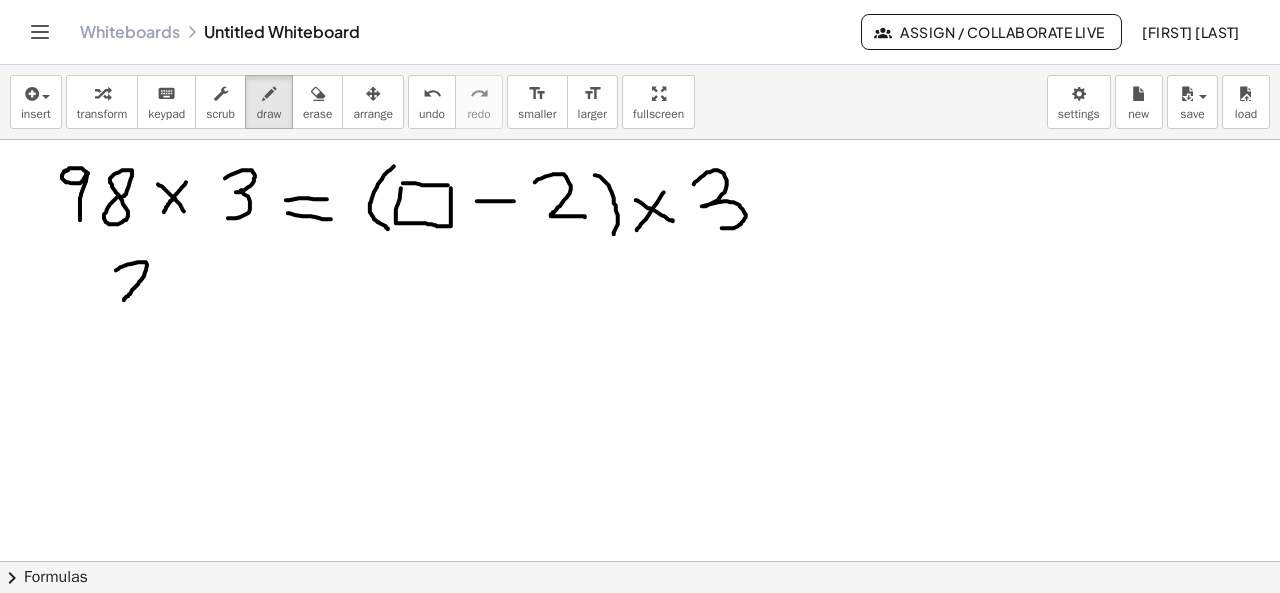 drag, startPoint x: 116, startPoint y: 269, endPoint x: 178, endPoint y: 290, distance: 65.459915 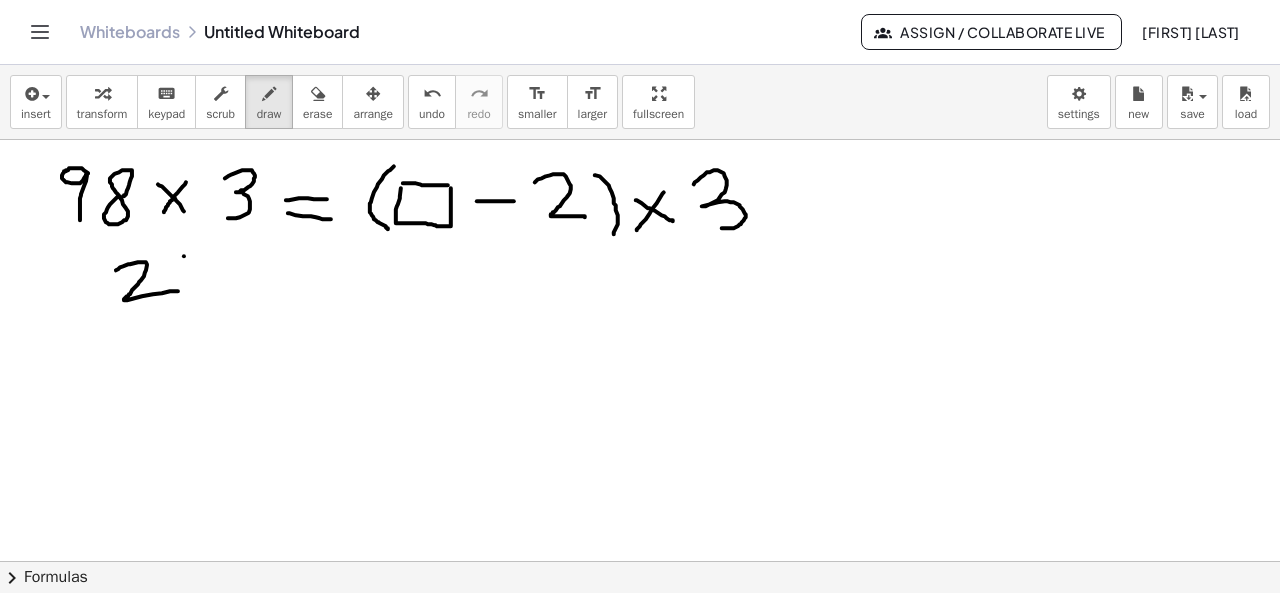 click at bounding box center (640, 627) 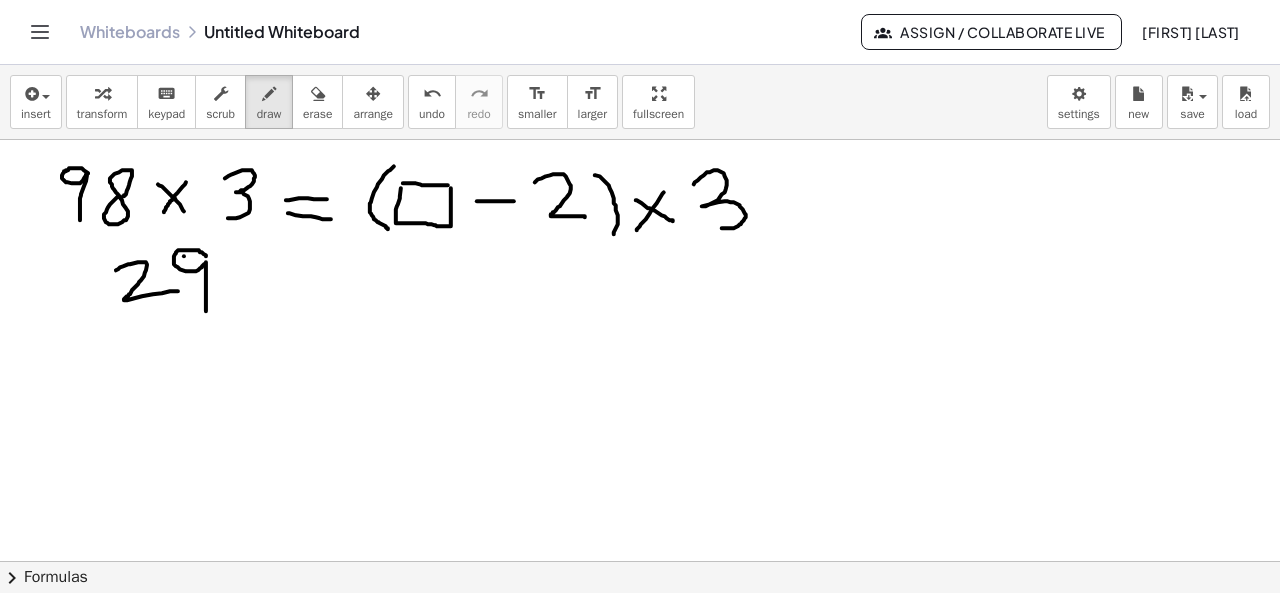 drag, startPoint x: 206, startPoint y: 255, endPoint x: 206, endPoint y: 310, distance: 55 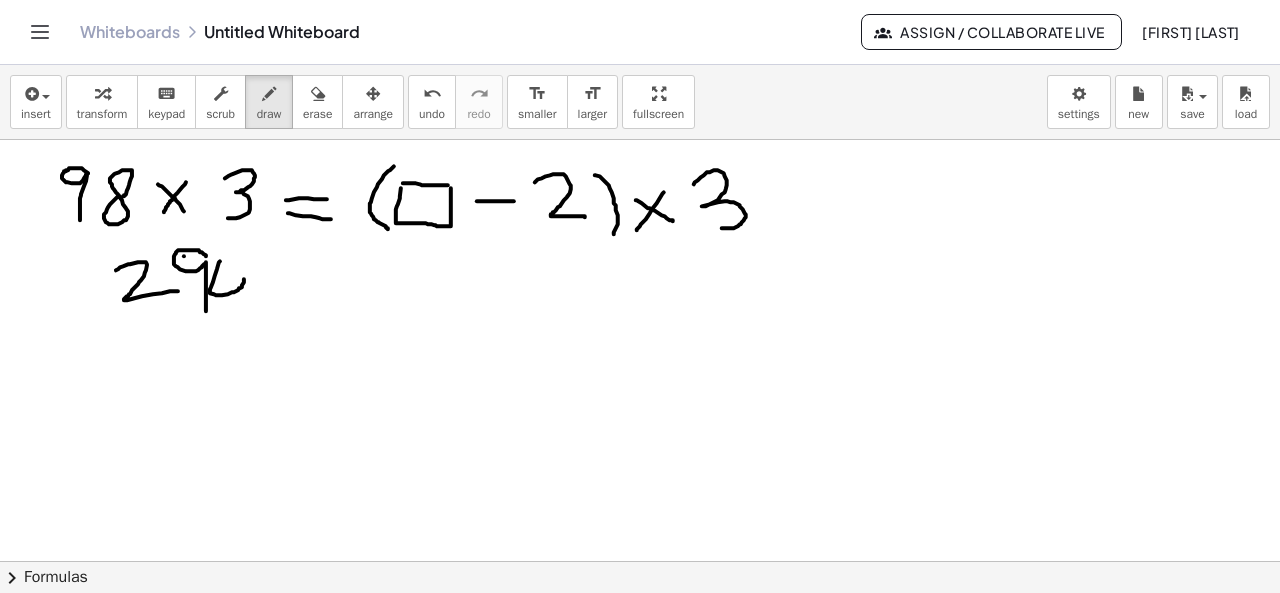 drag, startPoint x: 220, startPoint y: 260, endPoint x: 243, endPoint y: 311, distance: 55.946404 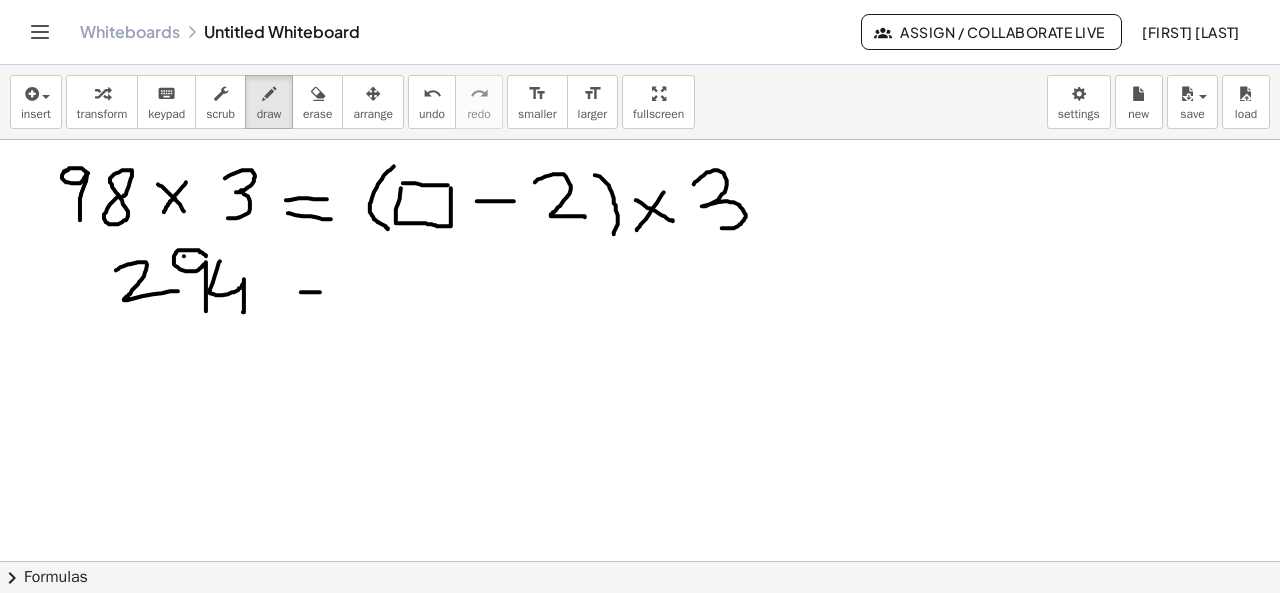 drag, startPoint x: 301, startPoint y: 291, endPoint x: 323, endPoint y: 291, distance: 22 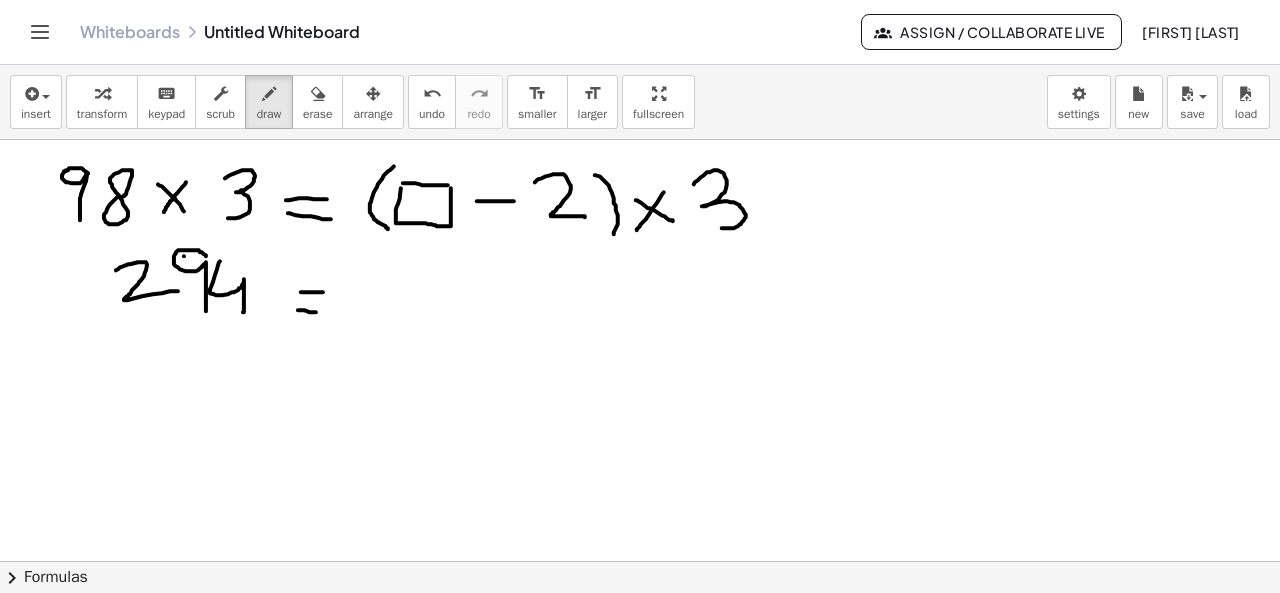 drag, startPoint x: 298, startPoint y: 309, endPoint x: 320, endPoint y: 311, distance: 22.090721 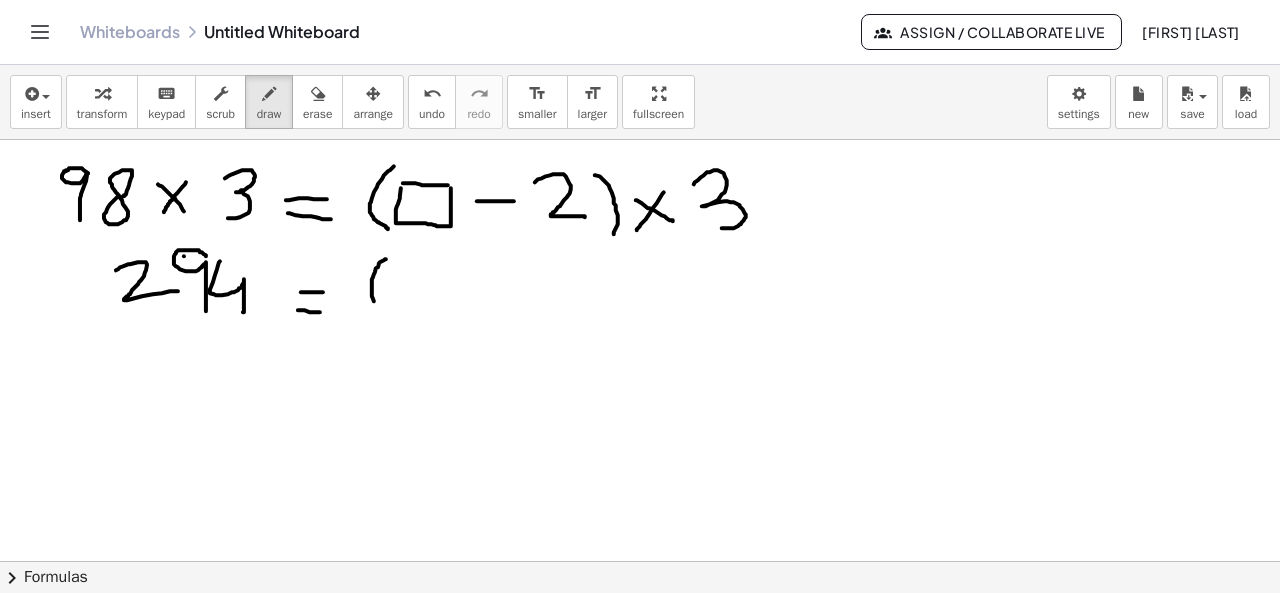 drag, startPoint x: 386, startPoint y: 258, endPoint x: 397, endPoint y: 322, distance: 64.93843 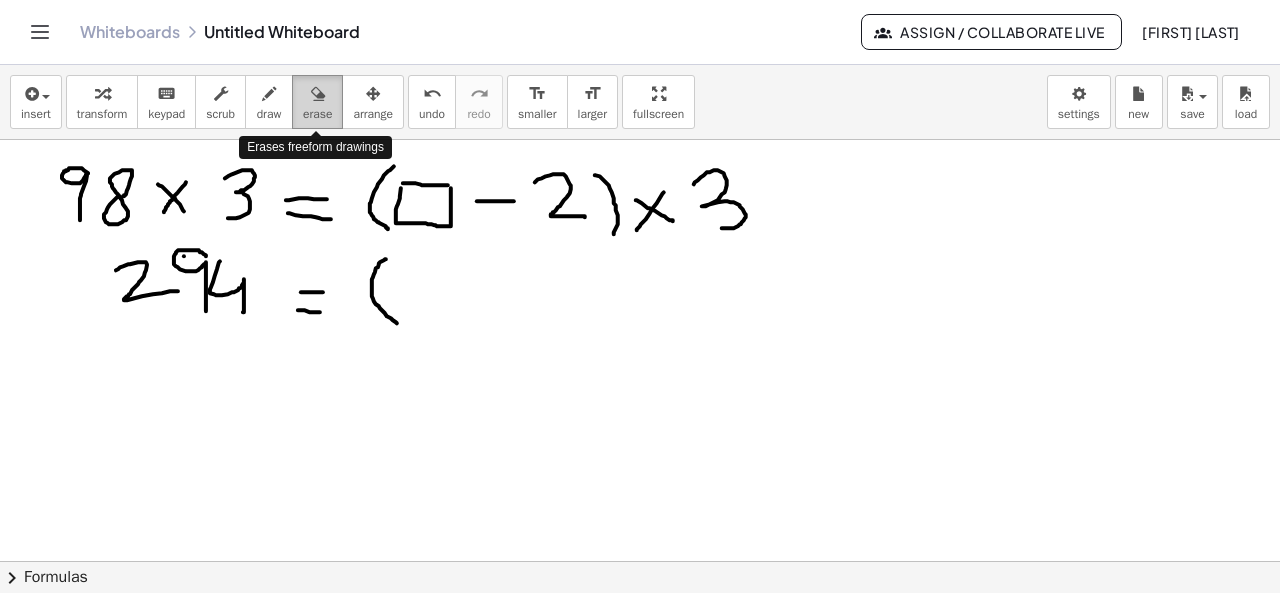 click on "erase" at bounding box center [317, 114] 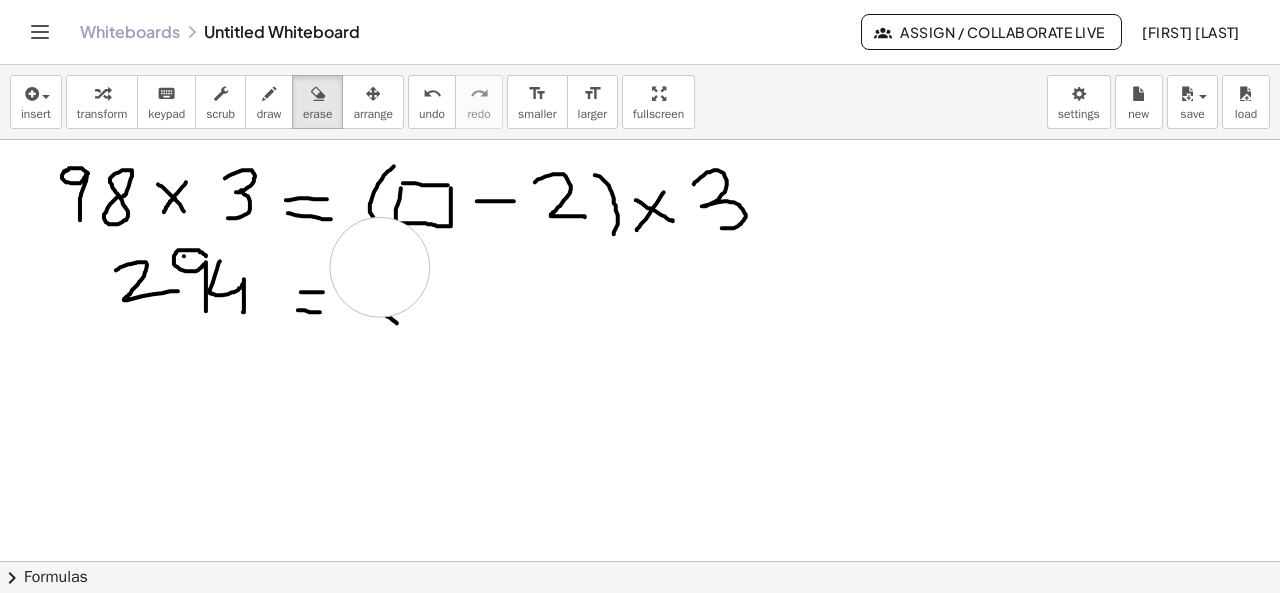 click at bounding box center [640, 627] 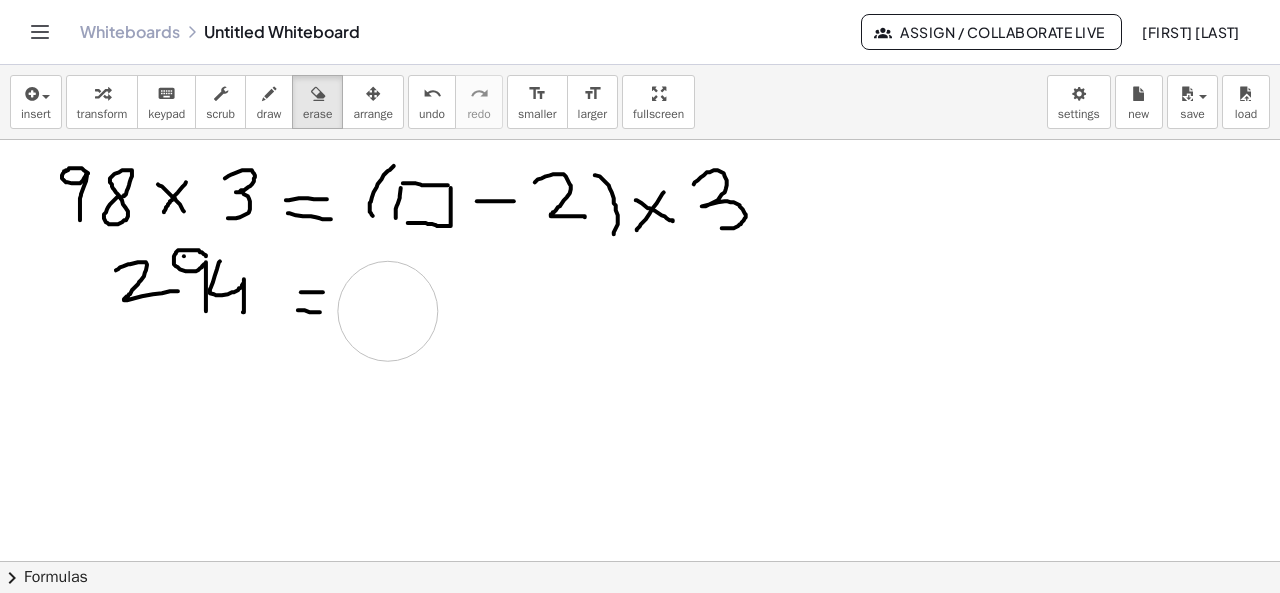 click at bounding box center (640, 627) 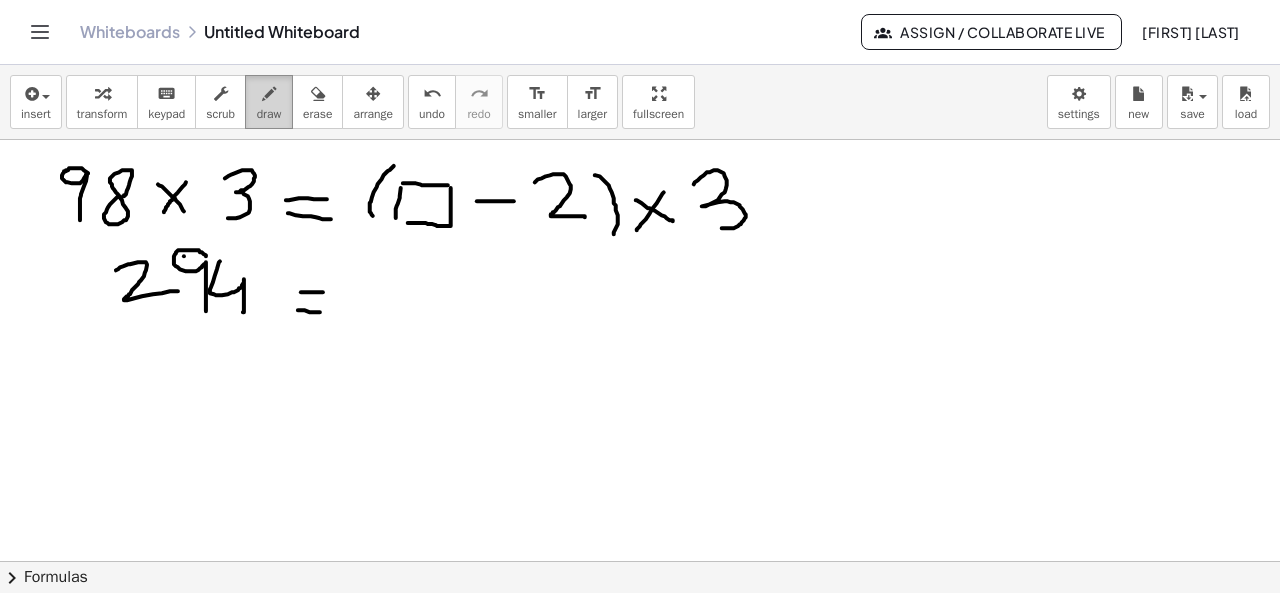 click on "draw" at bounding box center [269, 114] 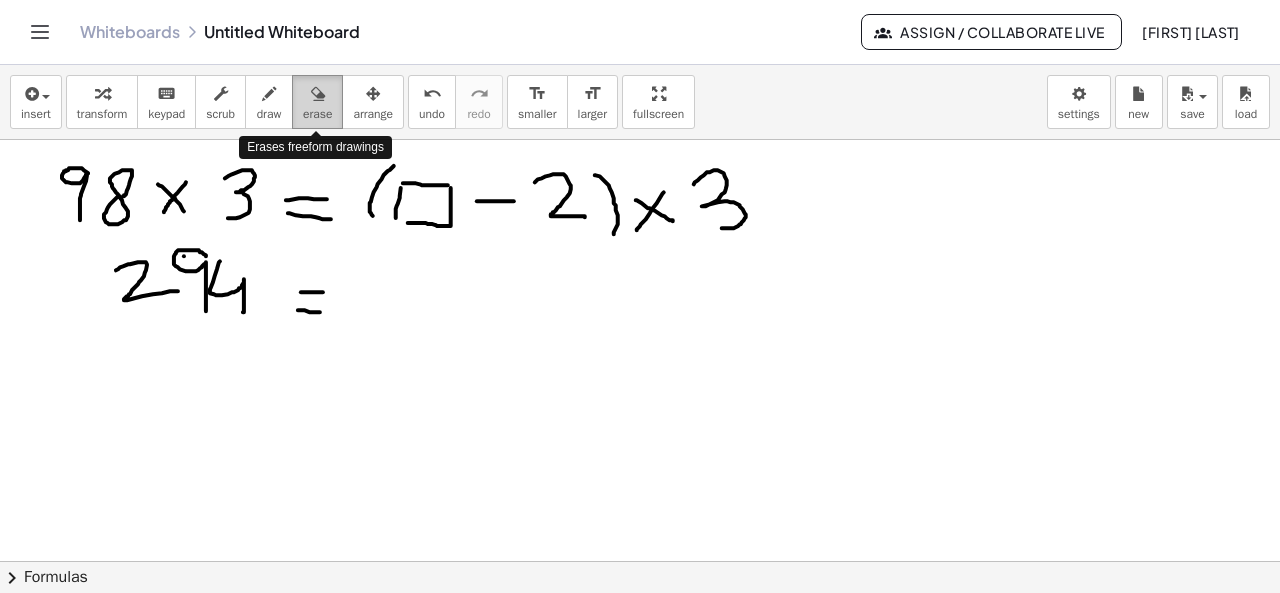 click on "erase" at bounding box center [317, 114] 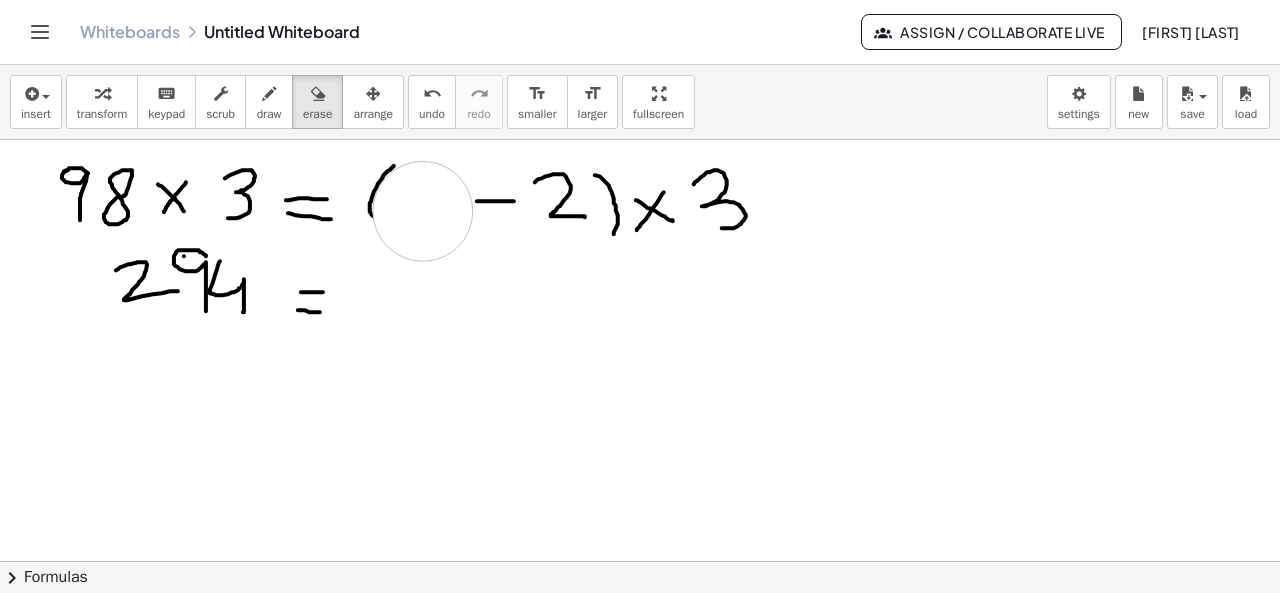 click at bounding box center (640, 627) 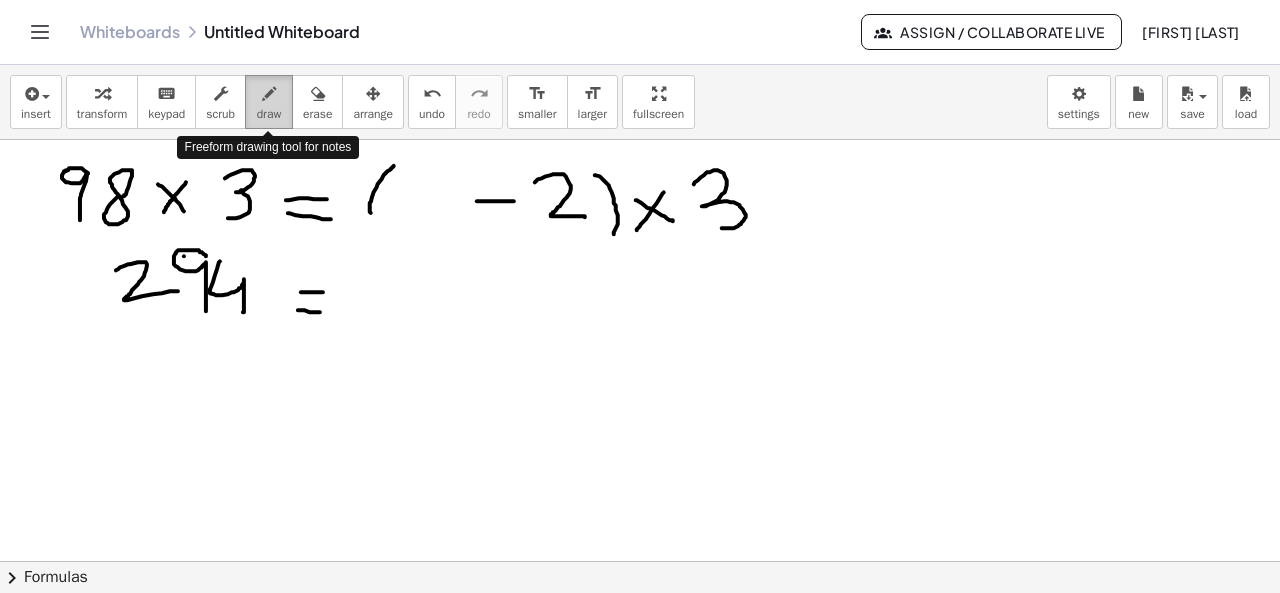 click on "draw" at bounding box center [269, 102] 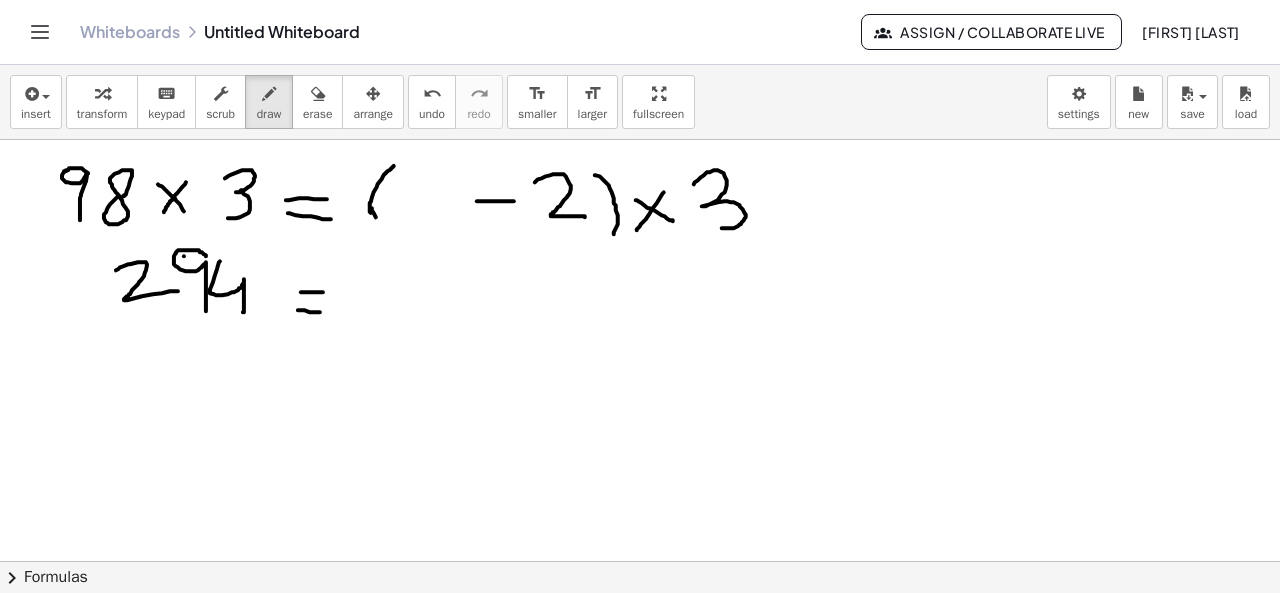 drag, startPoint x: 372, startPoint y: 207, endPoint x: 388, endPoint y: 225, distance: 24.083189 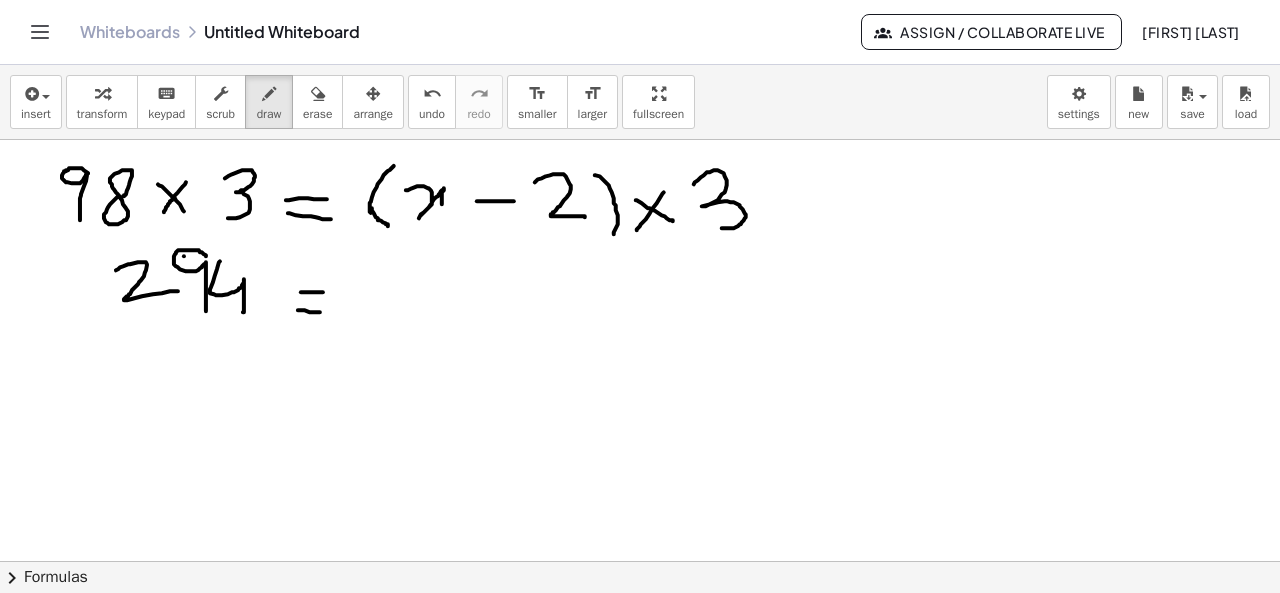 drag, startPoint x: 406, startPoint y: 189, endPoint x: 454, endPoint y: 212, distance: 53.225933 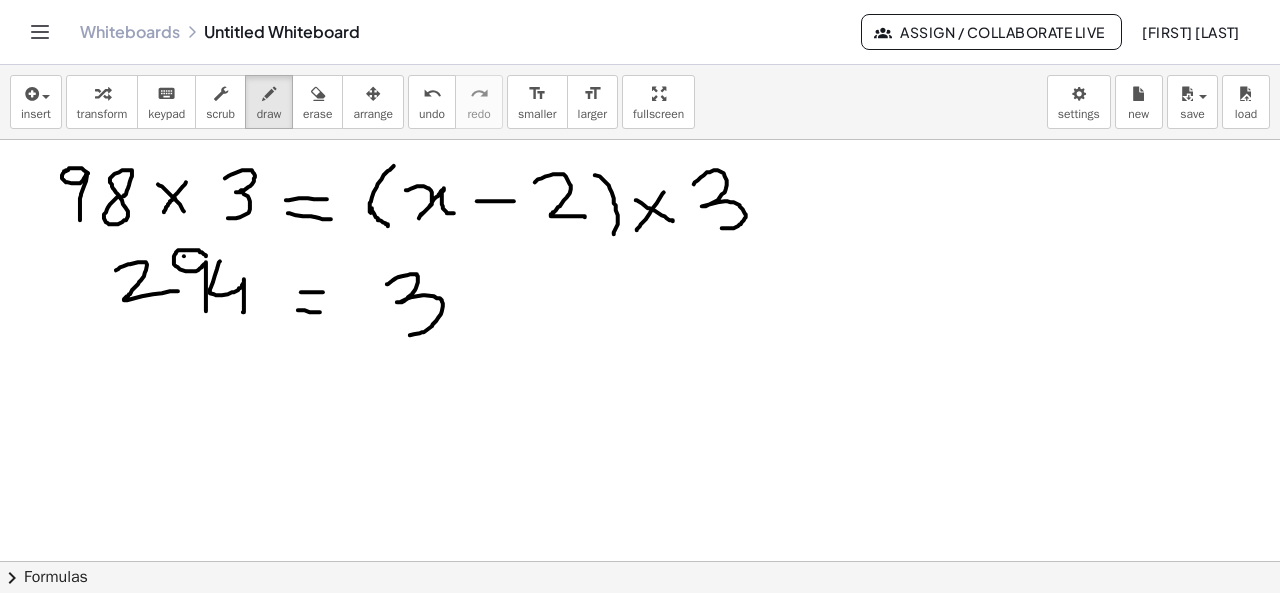 drag, startPoint x: 387, startPoint y: 283, endPoint x: 401, endPoint y: 331, distance: 50 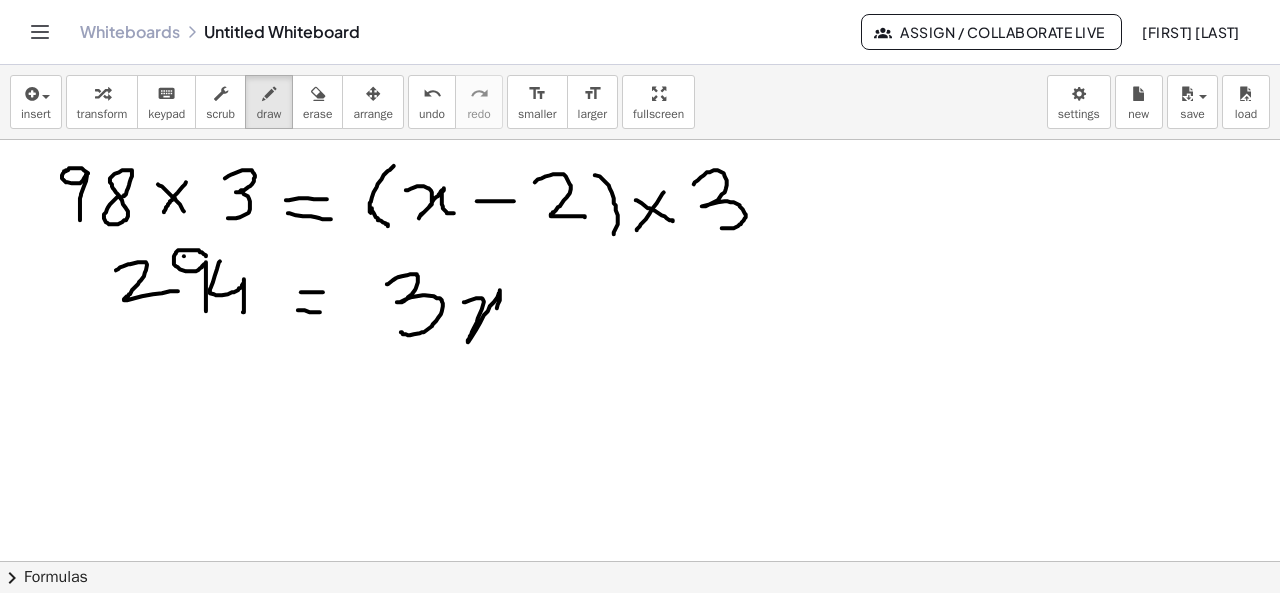 drag, startPoint x: 464, startPoint y: 301, endPoint x: 520, endPoint y: 331, distance: 63.529522 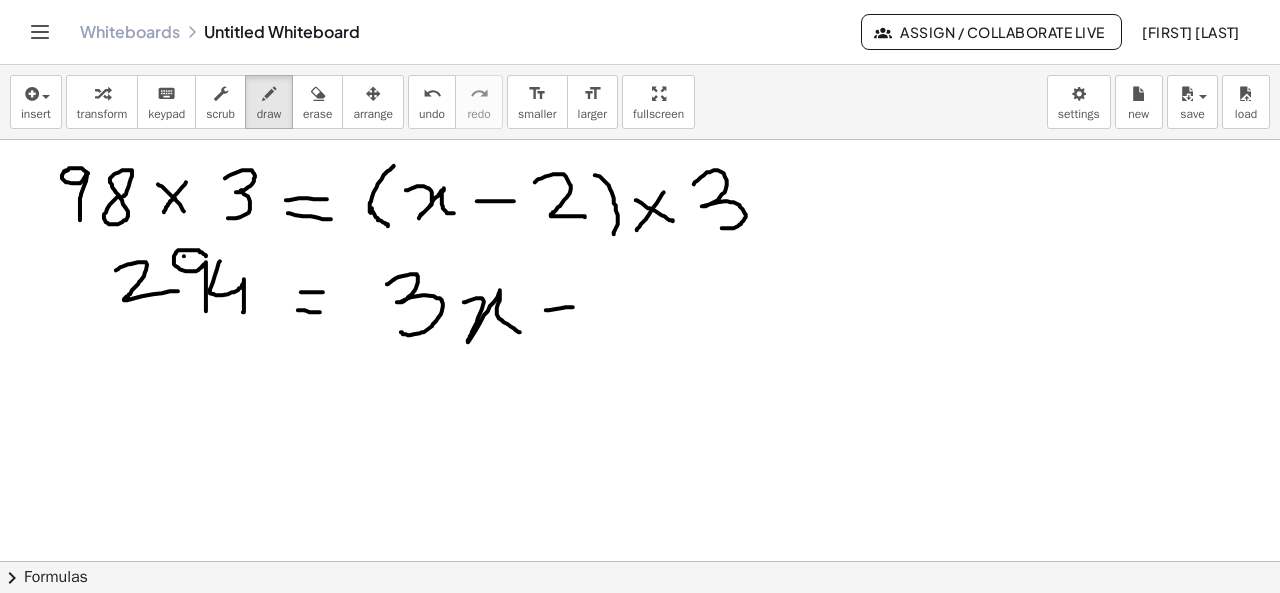 drag, startPoint x: 546, startPoint y: 309, endPoint x: 578, endPoint y: 306, distance: 32.140316 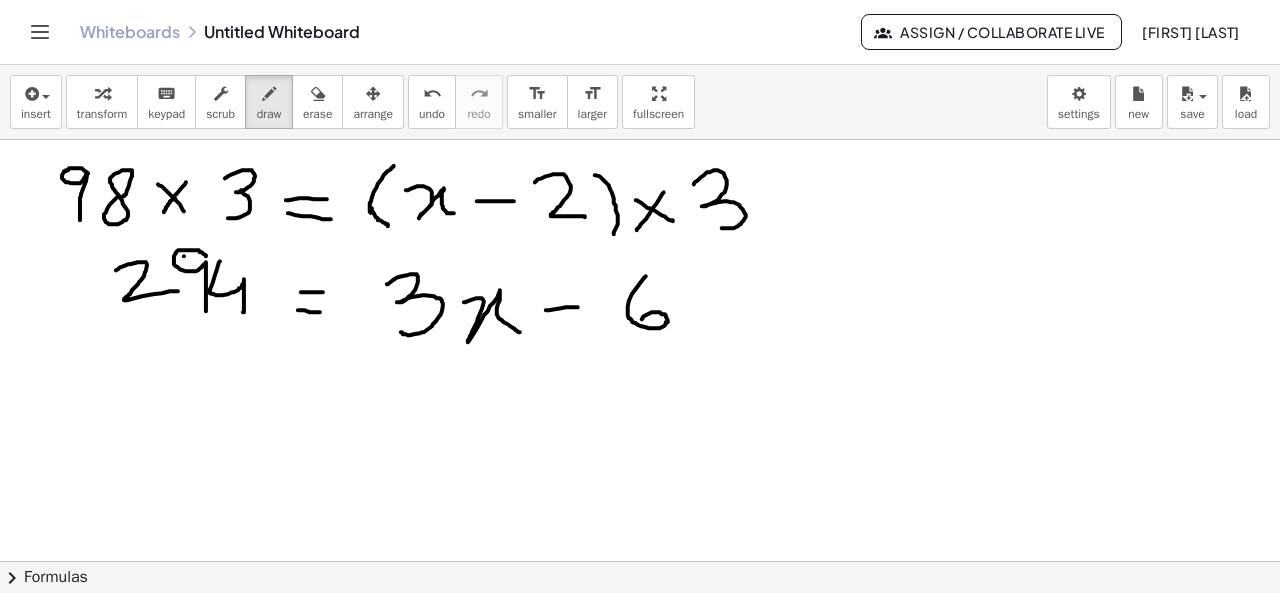 drag, startPoint x: 646, startPoint y: 275, endPoint x: 642, endPoint y: 319, distance: 44.181442 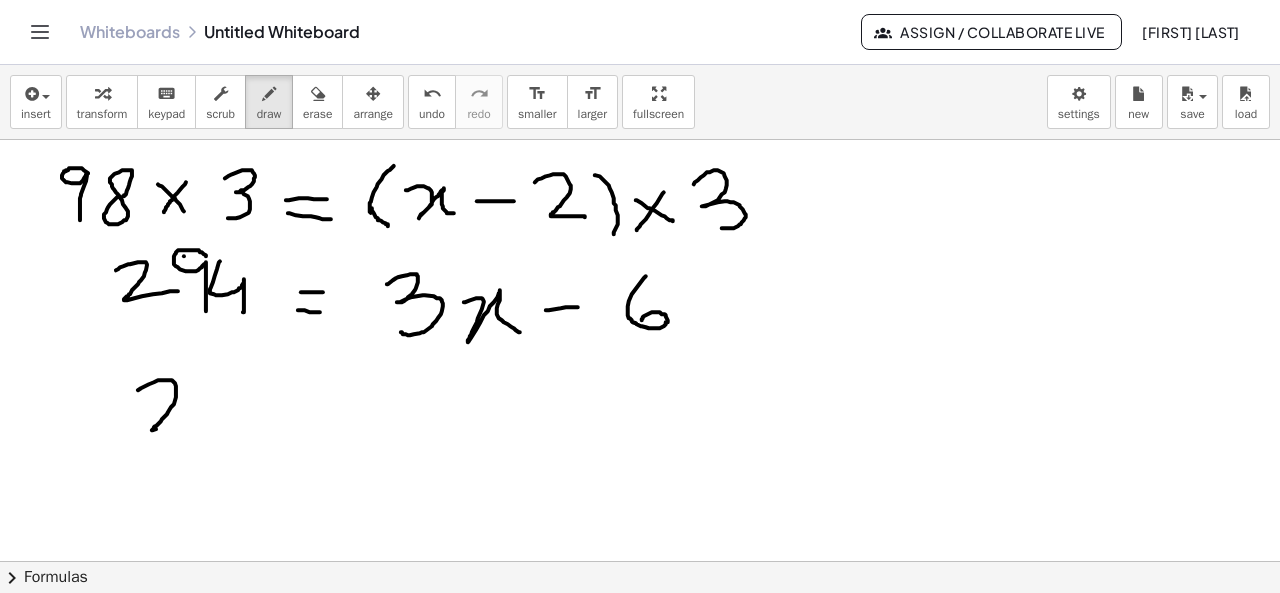 drag, startPoint x: 138, startPoint y: 389, endPoint x: 198, endPoint y: 422, distance: 68.47627 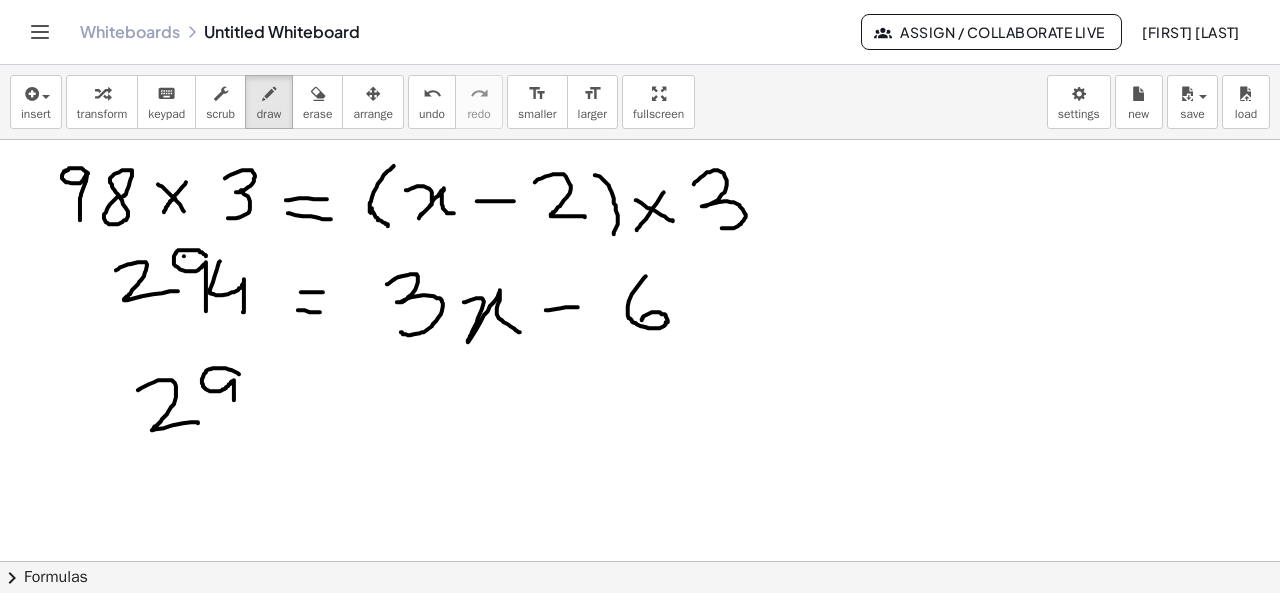 drag, startPoint x: 239, startPoint y: 373, endPoint x: 234, endPoint y: 414, distance: 41.303753 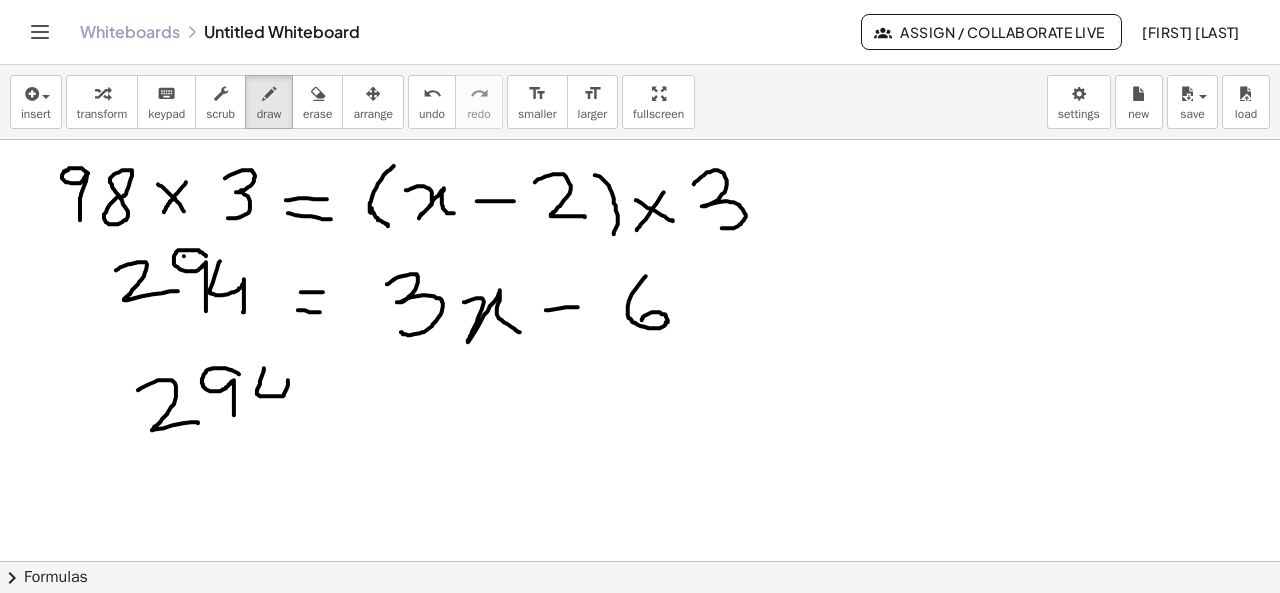 drag, startPoint x: 264, startPoint y: 367, endPoint x: 283, endPoint y: 417, distance: 53.488316 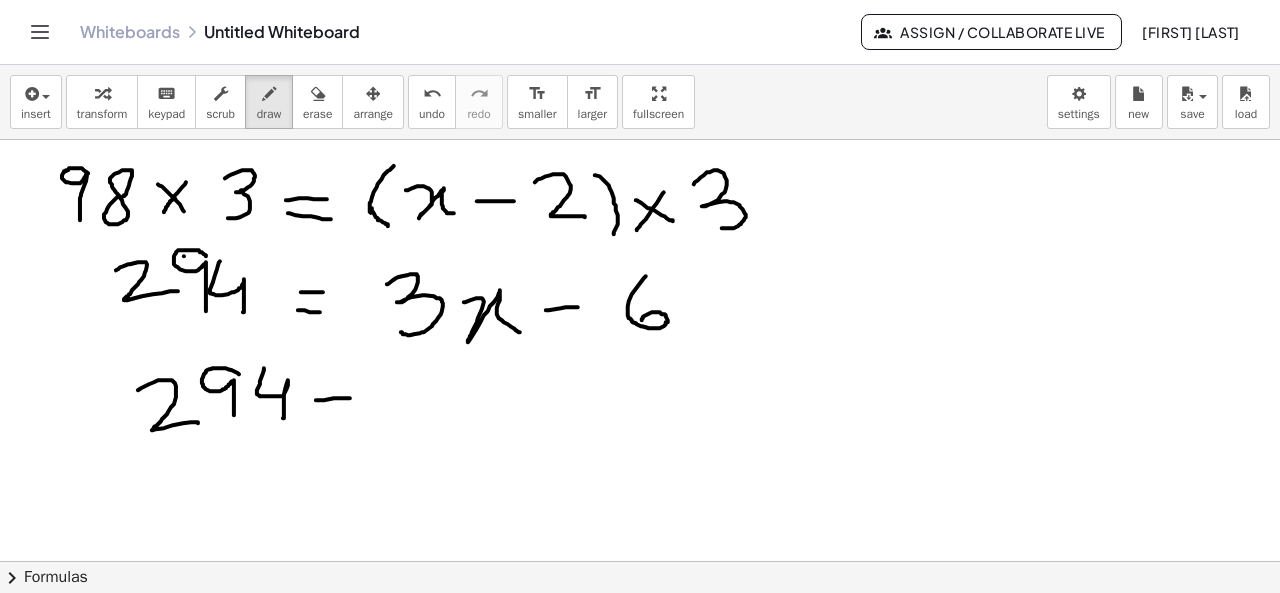 drag, startPoint x: 316, startPoint y: 399, endPoint x: 368, endPoint y: 393, distance: 52.34501 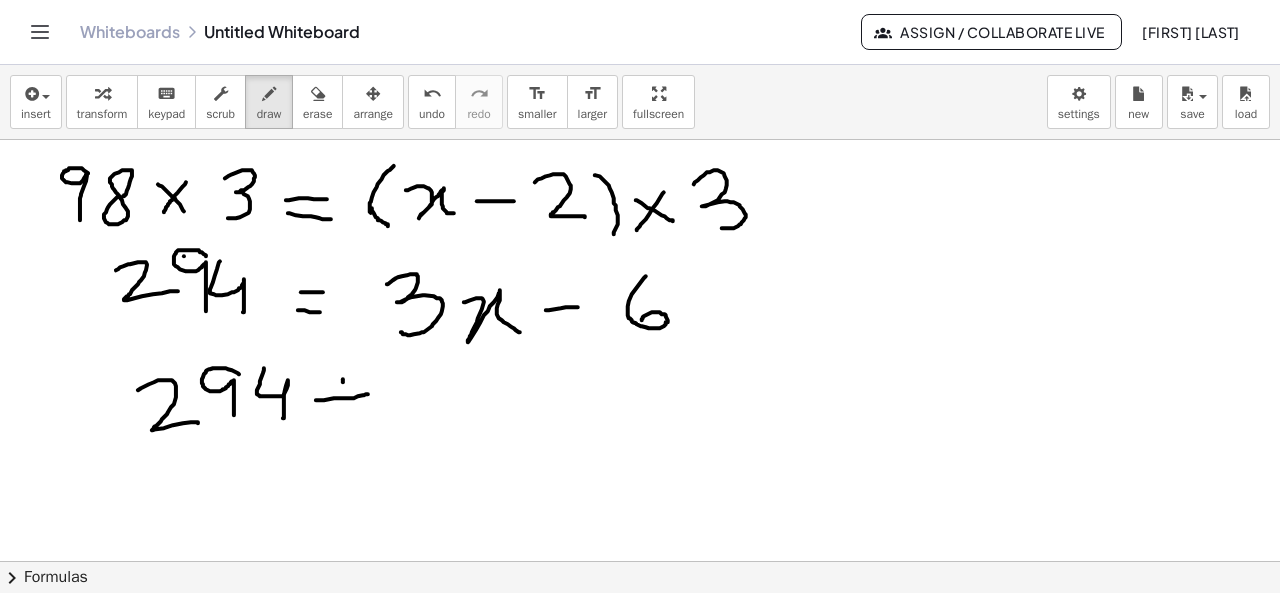 drag, startPoint x: 343, startPoint y: 378, endPoint x: 342, endPoint y: 417, distance: 39.012817 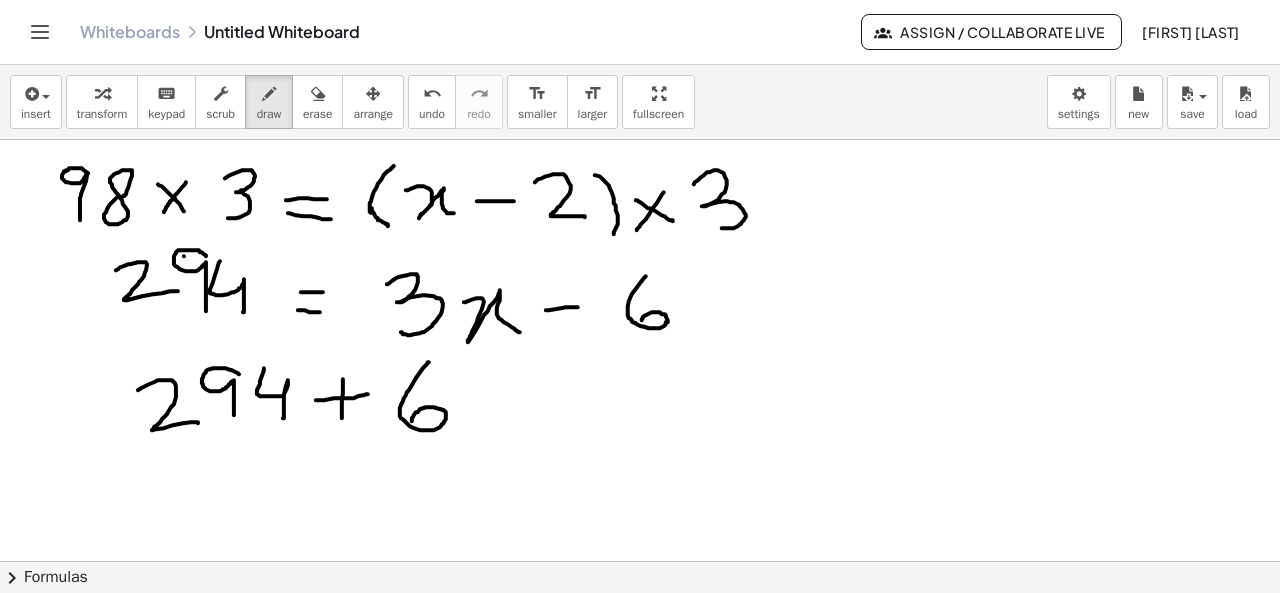 drag, startPoint x: 429, startPoint y: 361, endPoint x: 412, endPoint y: 420, distance: 61.400326 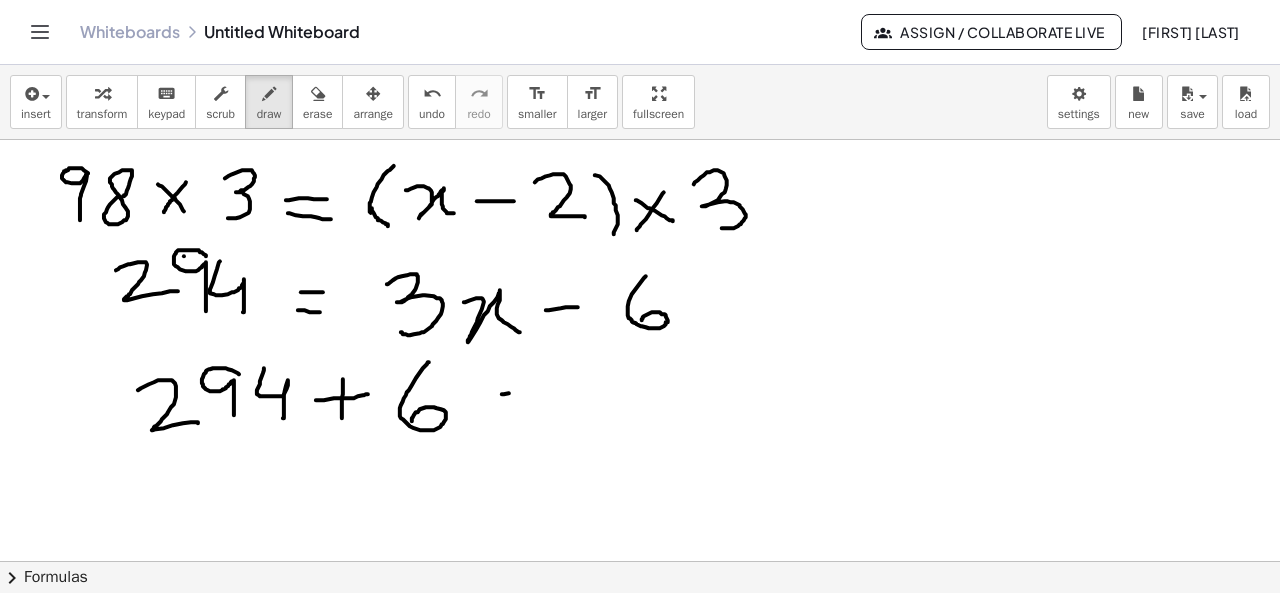 drag, startPoint x: 502, startPoint y: 393, endPoint x: 550, endPoint y: 386, distance: 48.507732 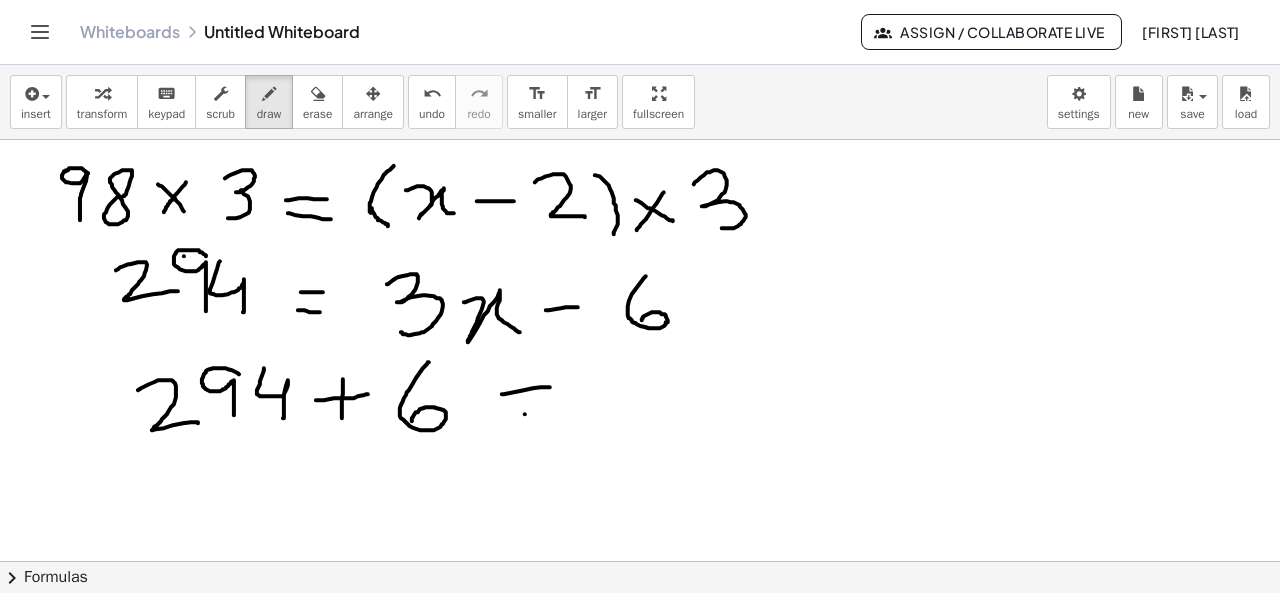 drag, startPoint x: 525, startPoint y: 413, endPoint x: 563, endPoint y: 412, distance: 38.013157 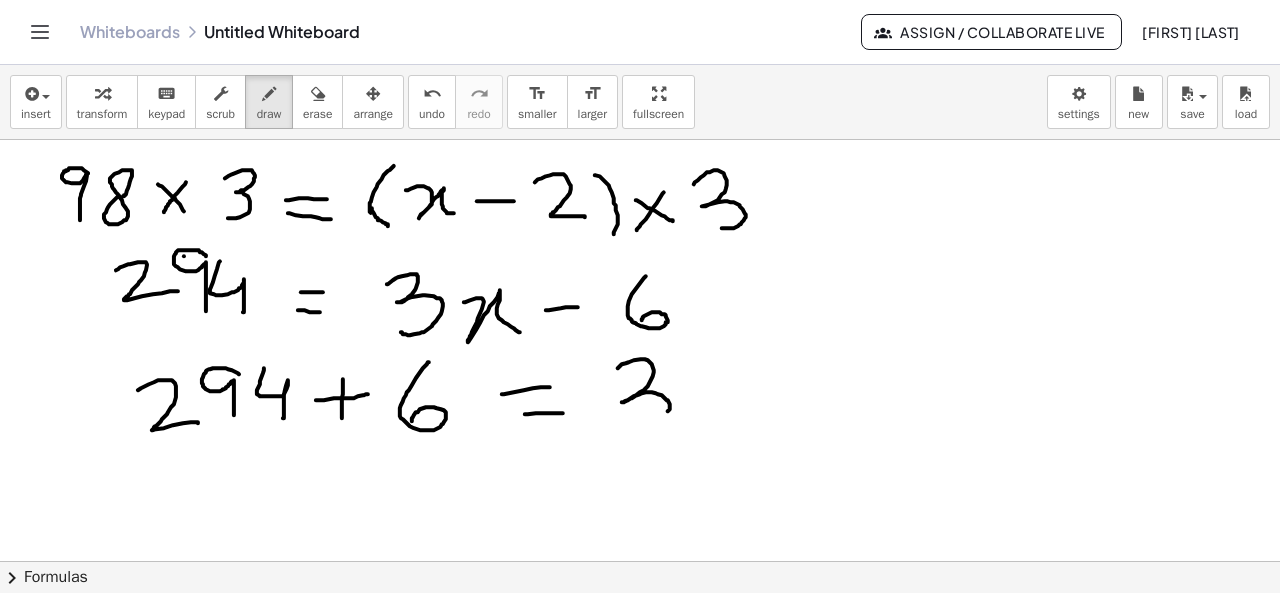 drag, startPoint x: 618, startPoint y: 367, endPoint x: 640, endPoint y: 418, distance: 55.542778 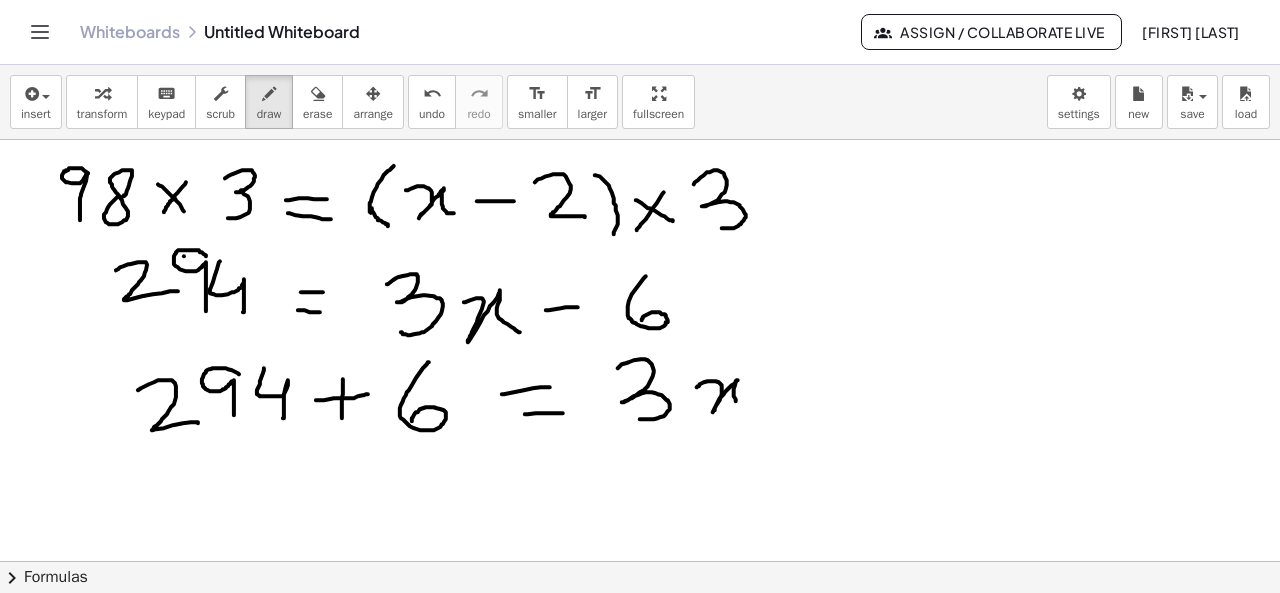 drag, startPoint x: 697, startPoint y: 386, endPoint x: 755, endPoint y: 404, distance: 60.728905 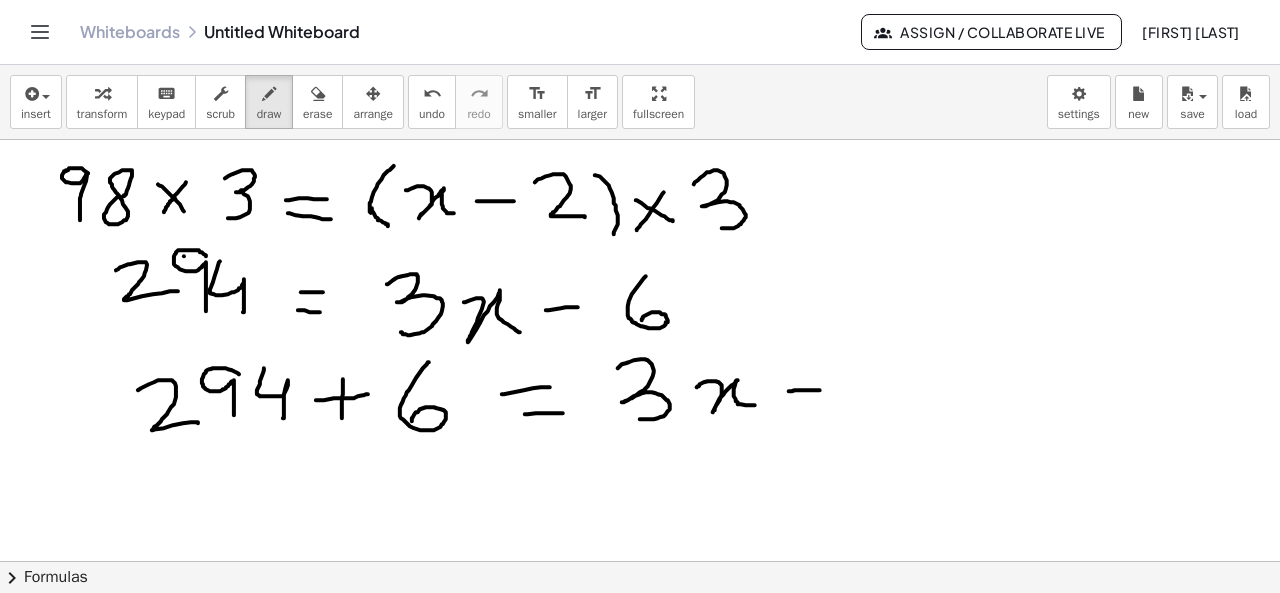 drag, startPoint x: 789, startPoint y: 390, endPoint x: 820, endPoint y: 389, distance: 31.016125 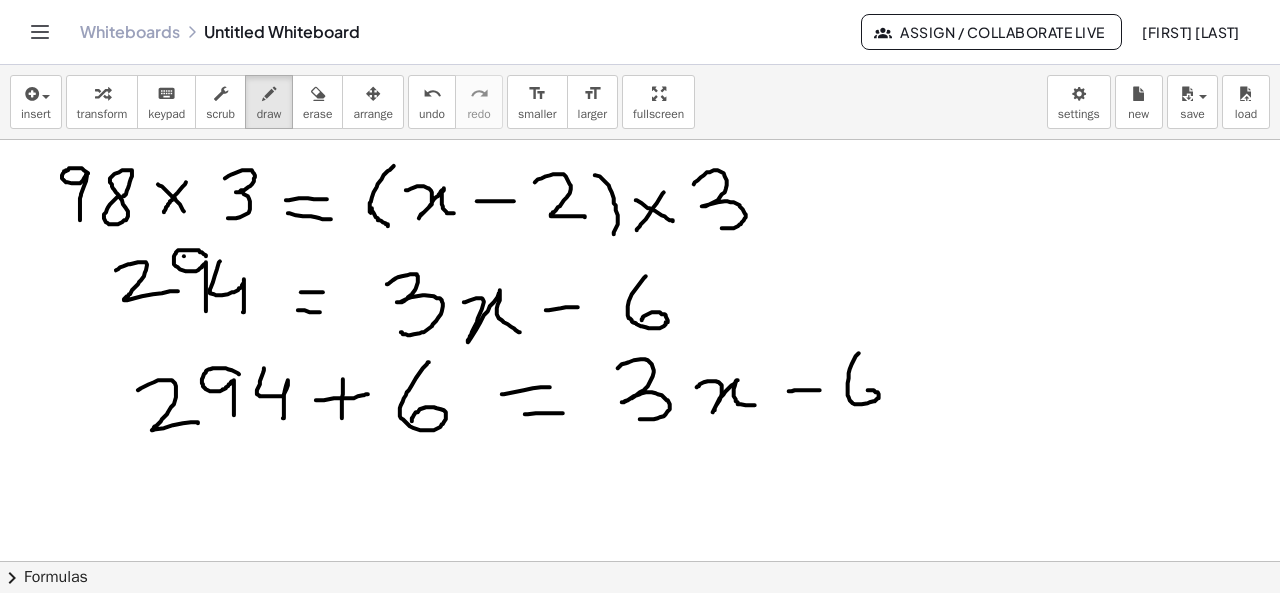 drag, startPoint x: 859, startPoint y: 352, endPoint x: 853, endPoint y: 395, distance: 43.416588 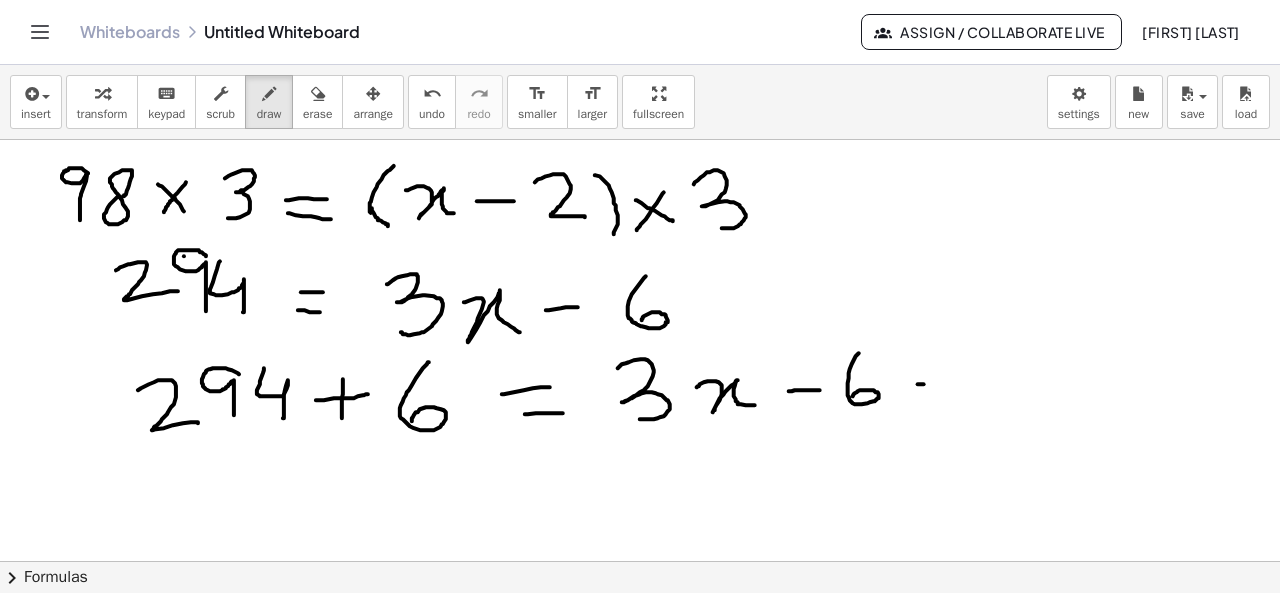 drag, startPoint x: 918, startPoint y: 383, endPoint x: 957, endPoint y: 383, distance: 39 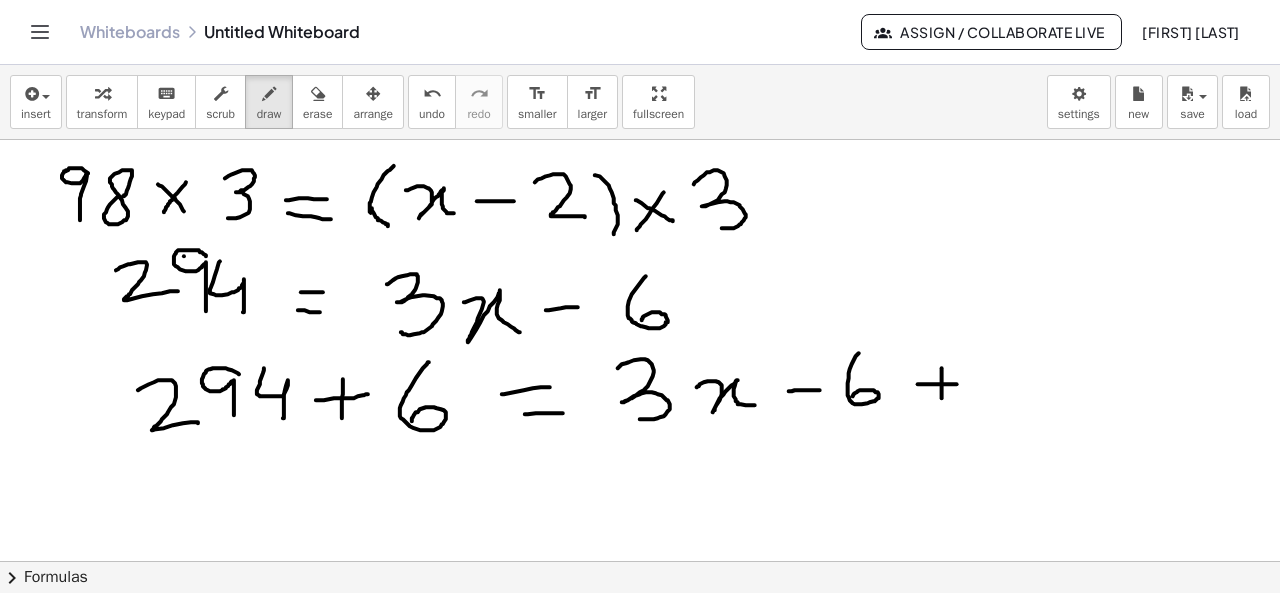 drag, startPoint x: 942, startPoint y: 367, endPoint x: 942, endPoint y: 399, distance: 32 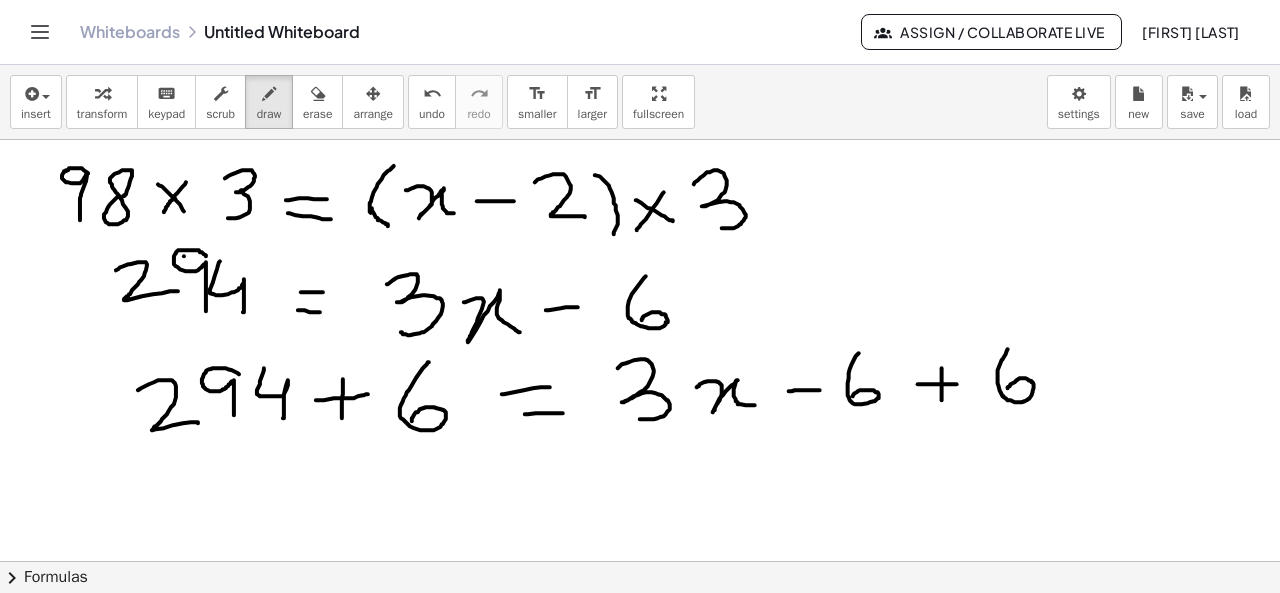 drag, startPoint x: 1008, startPoint y: 348, endPoint x: 1008, endPoint y: 388, distance: 40 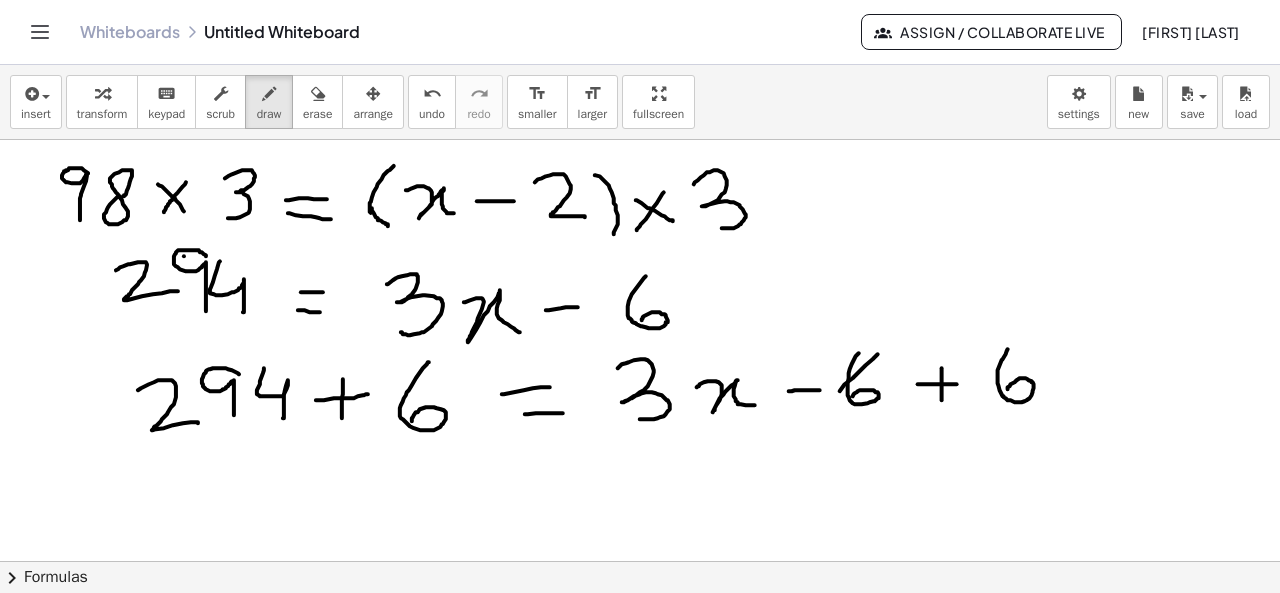 drag, startPoint x: 878, startPoint y: 353, endPoint x: 819, endPoint y: 414, distance: 84.8646 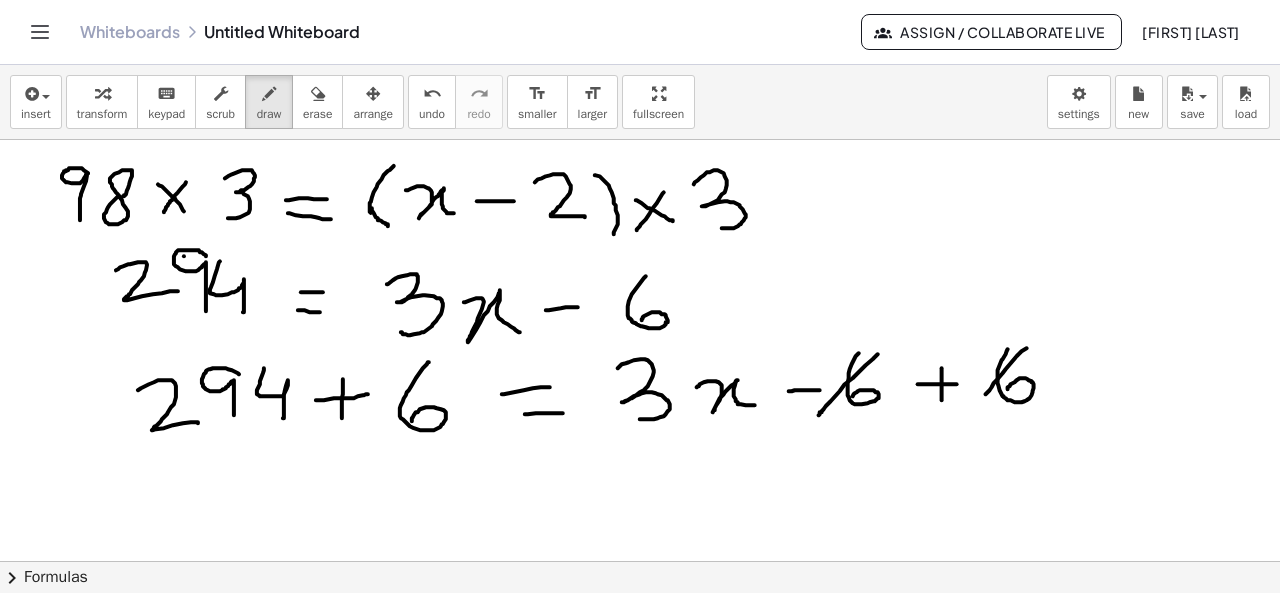 drag, startPoint x: 1027, startPoint y: 347, endPoint x: 976, endPoint y: 405, distance: 77.23341 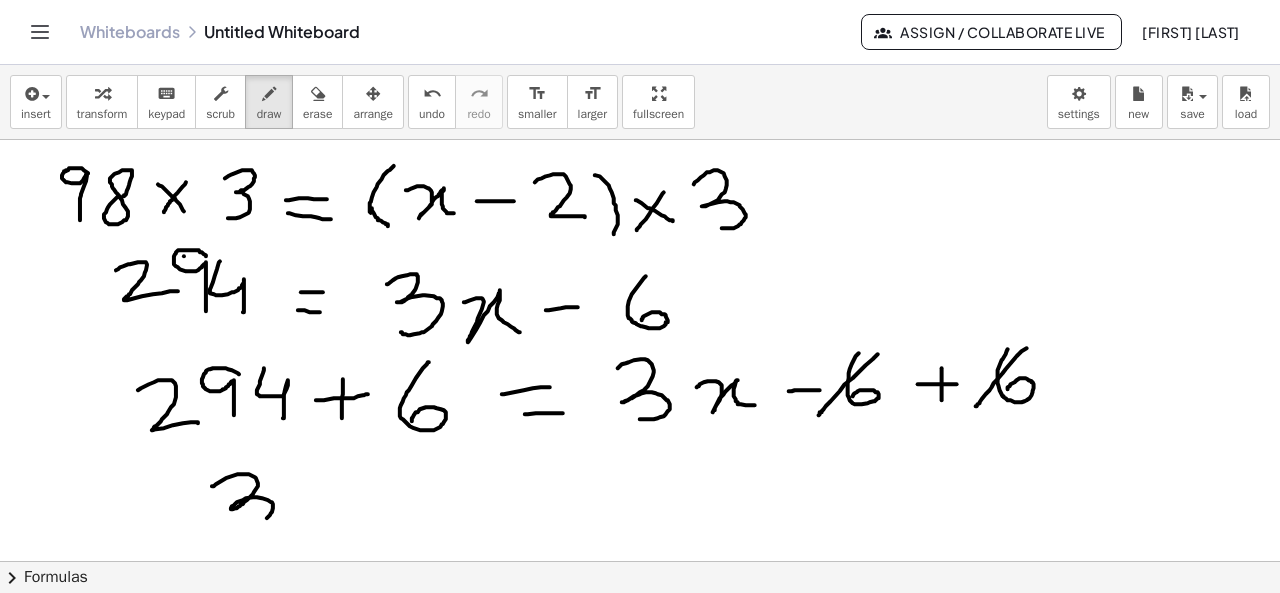 drag, startPoint x: 212, startPoint y: 485, endPoint x: 244, endPoint y: 534, distance: 58.5235 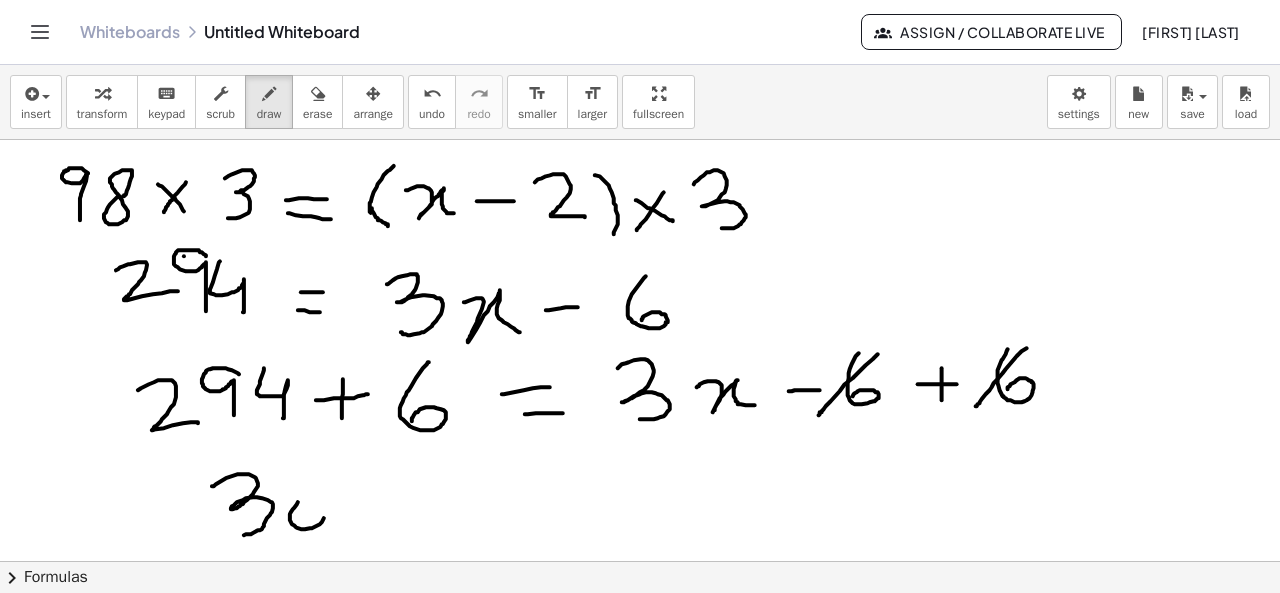 drag, startPoint x: 298, startPoint y: 501, endPoint x: 308, endPoint y: 503, distance: 10.198039 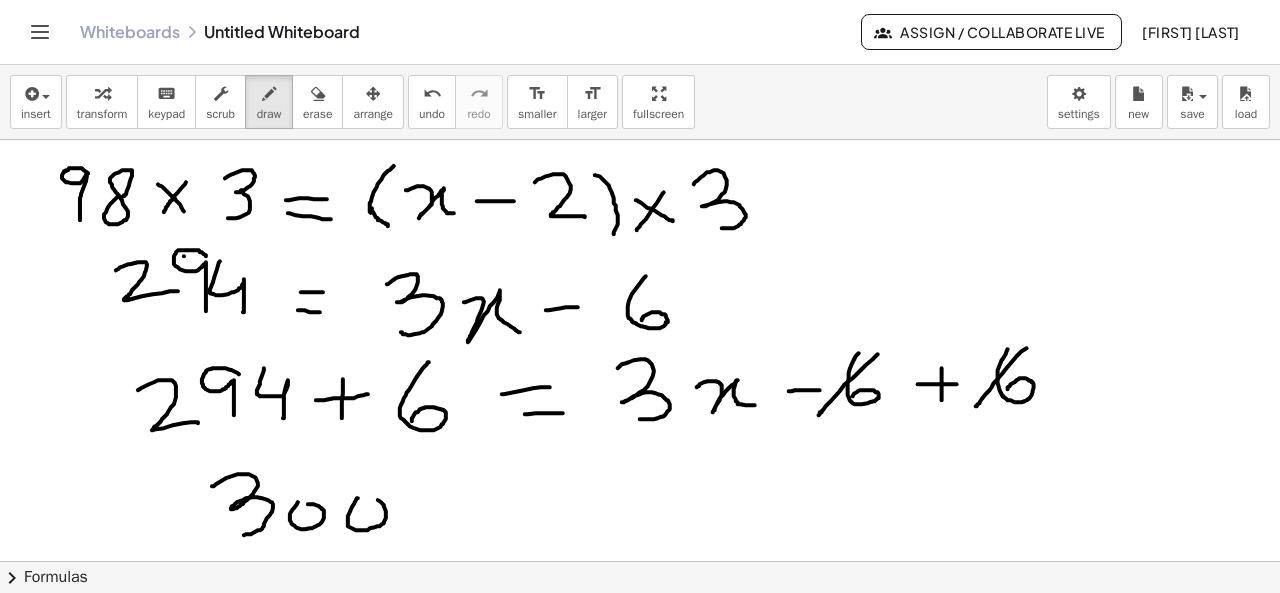 click at bounding box center [640, 627] 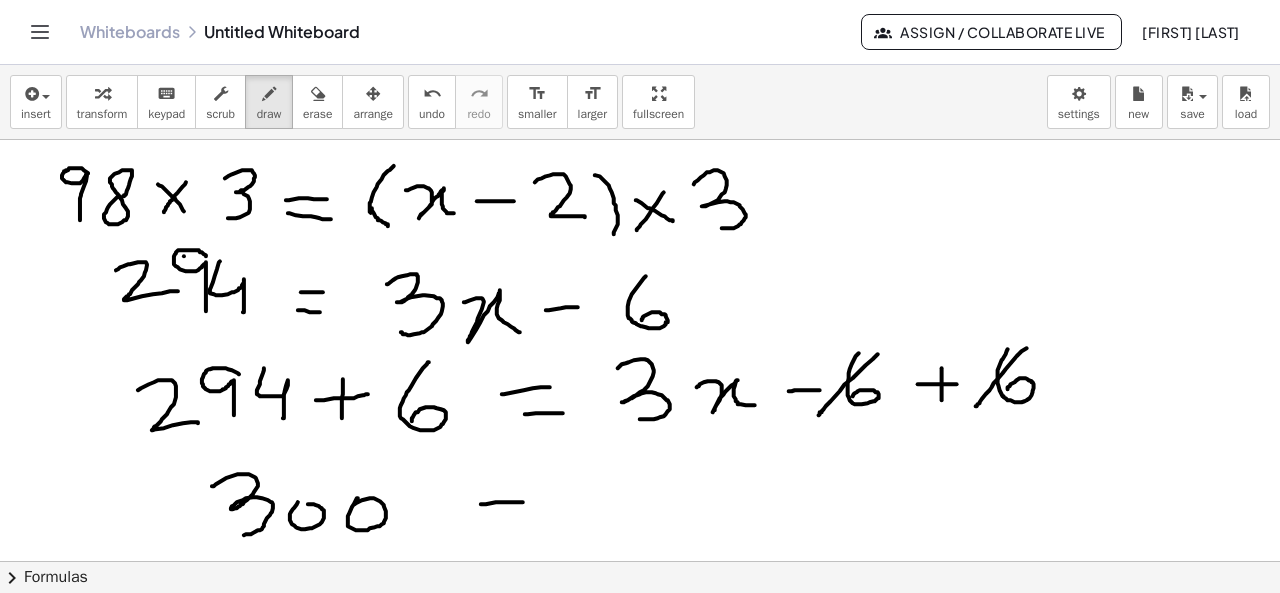 drag, startPoint x: 481, startPoint y: 503, endPoint x: 532, endPoint y: 502, distance: 51.009804 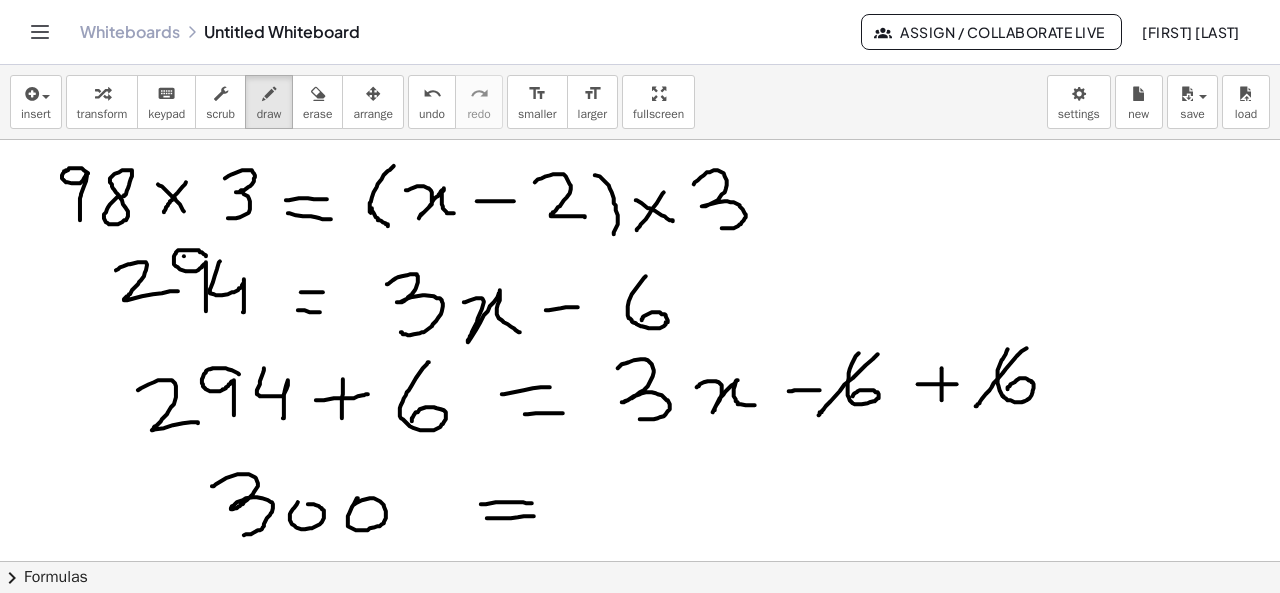 drag, startPoint x: 487, startPoint y: 517, endPoint x: 534, endPoint y: 515, distance: 47.042534 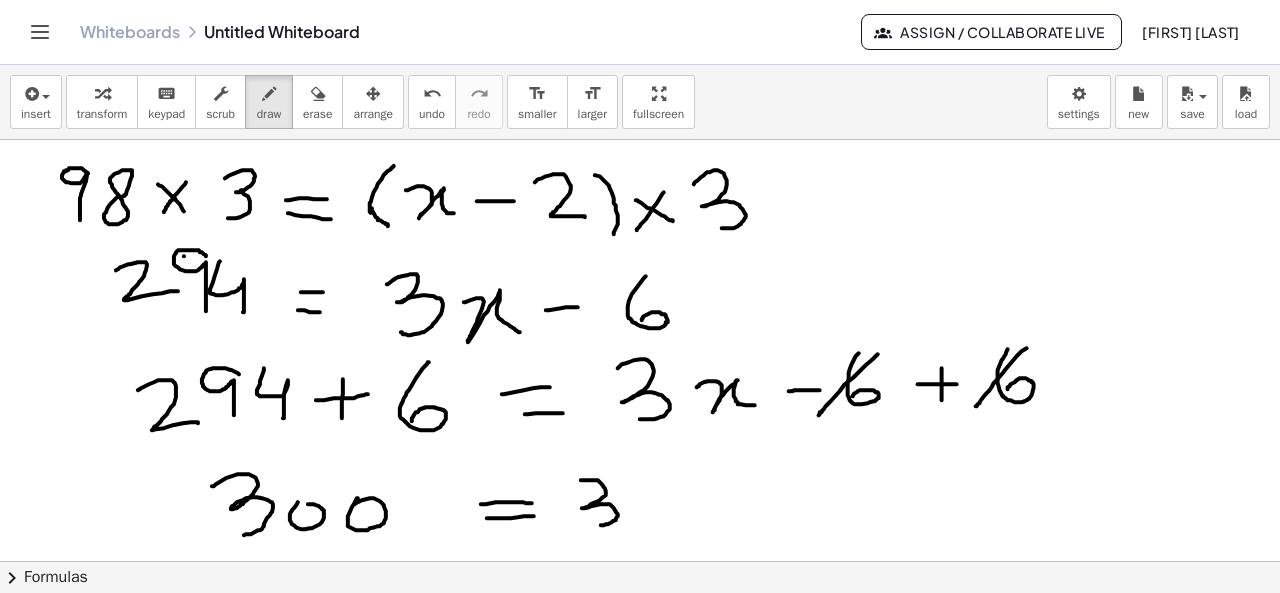drag, startPoint x: 581, startPoint y: 479, endPoint x: 598, endPoint y: 525, distance: 49.0408 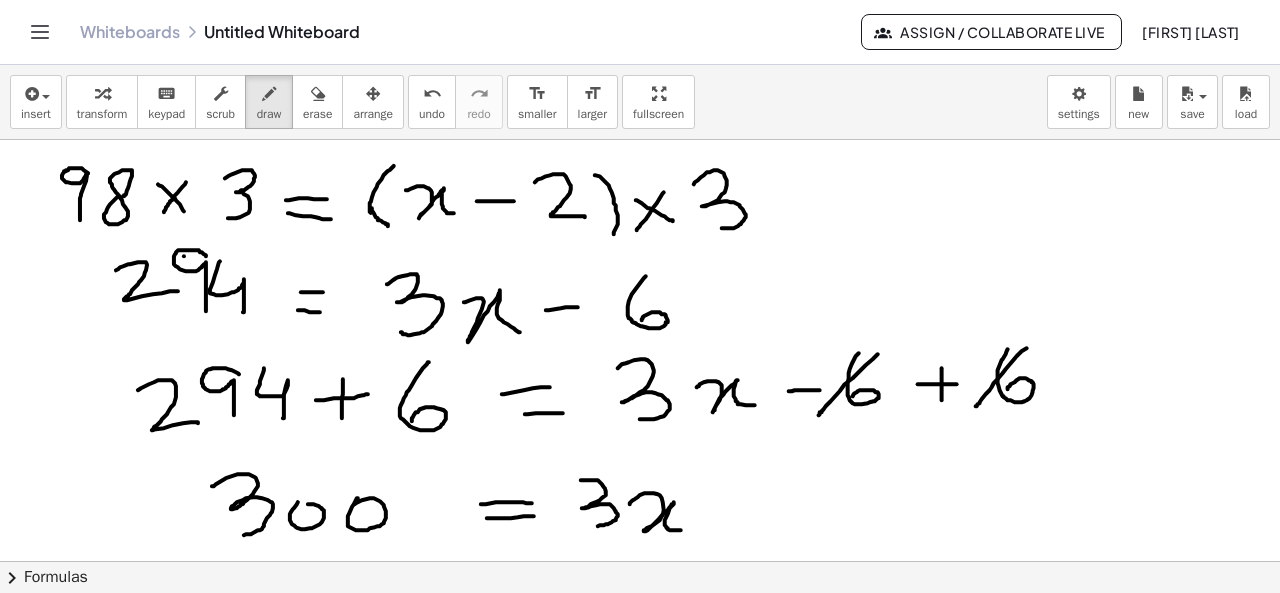 drag, startPoint x: 630, startPoint y: 503, endPoint x: 682, endPoint y: 529, distance: 58.137768 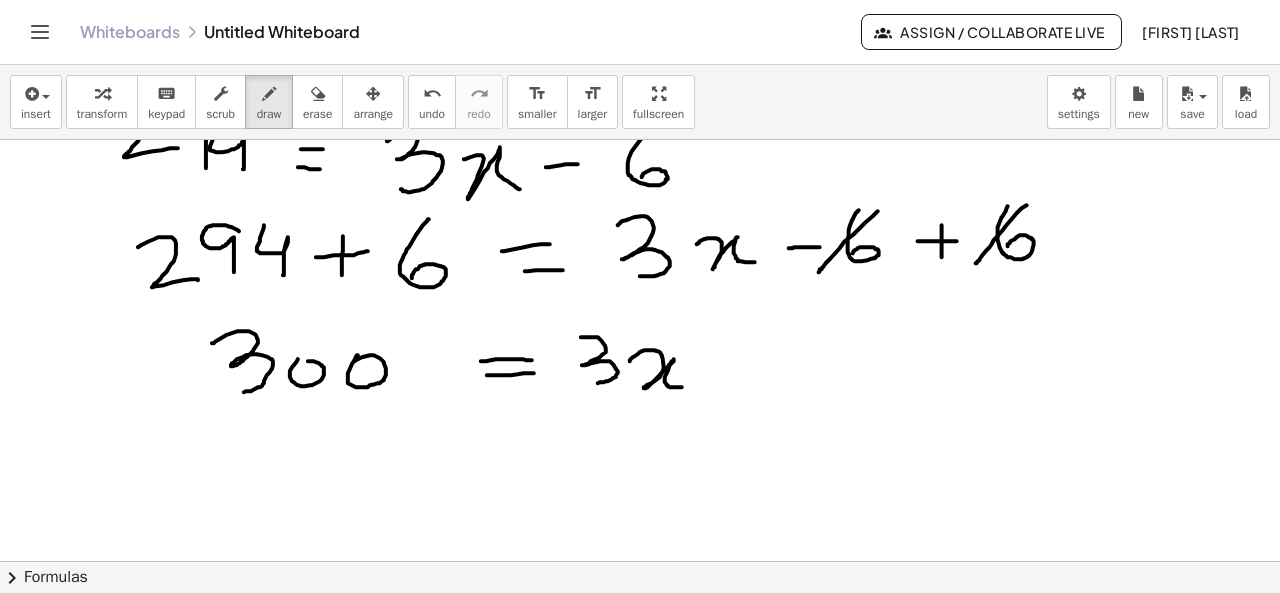 scroll, scrollTop: 160, scrollLeft: 0, axis: vertical 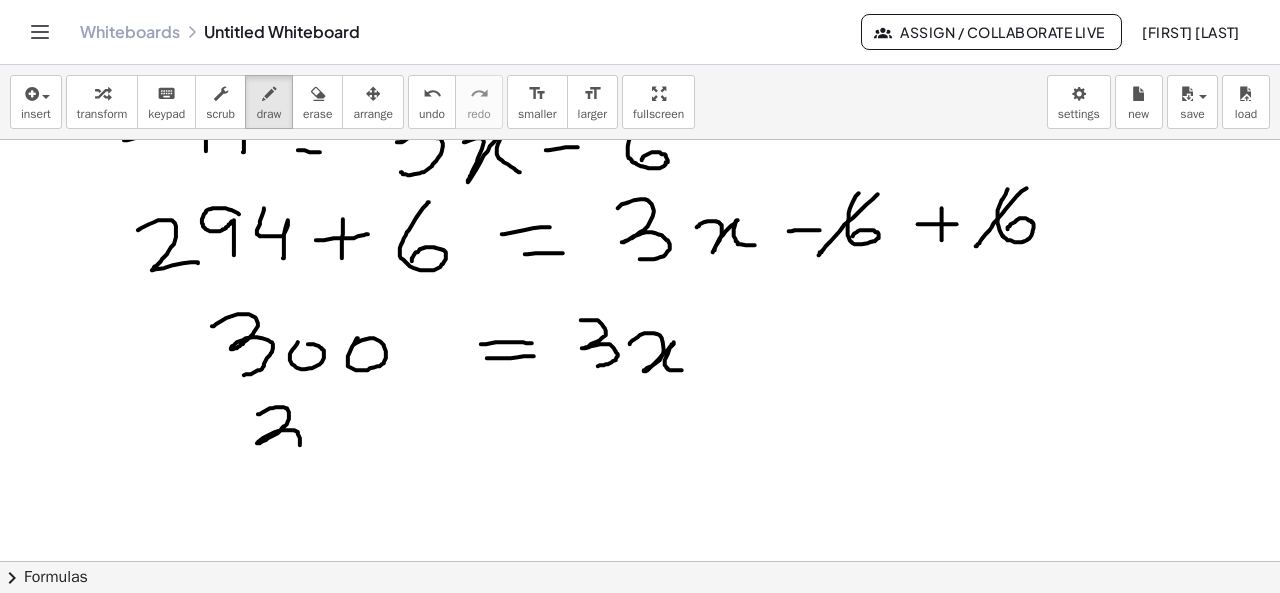 drag, startPoint x: 258, startPoint y: 413, endPoint x: 268, endPoint y: 465, distance: 52.95281 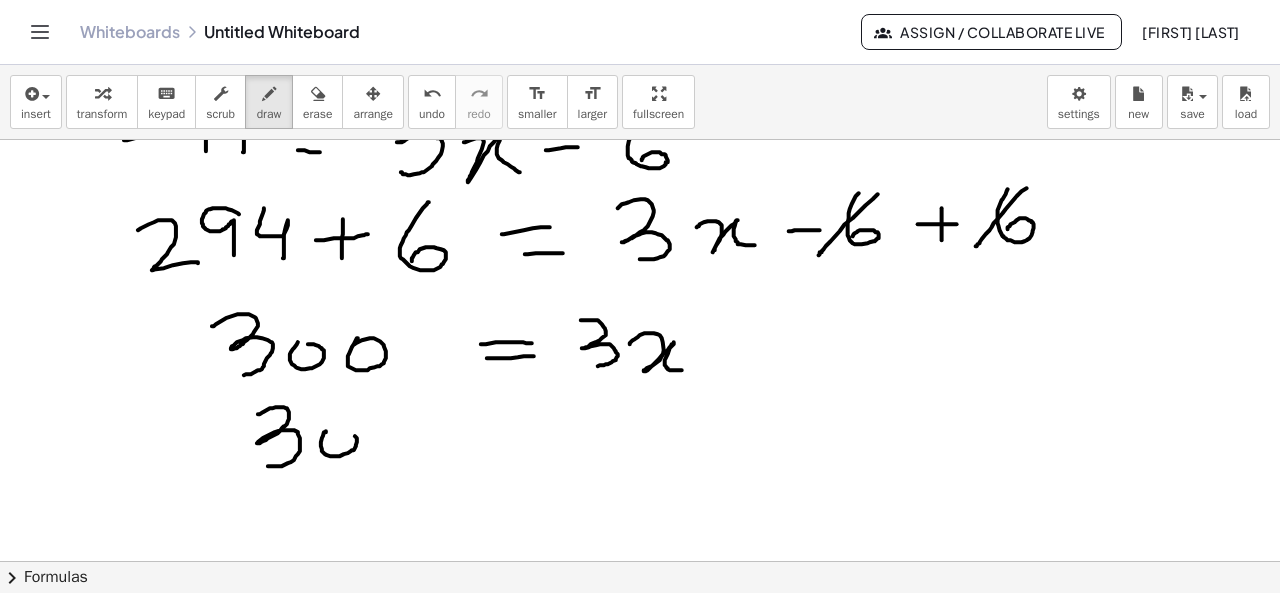 click at bounding box center [640, 467] 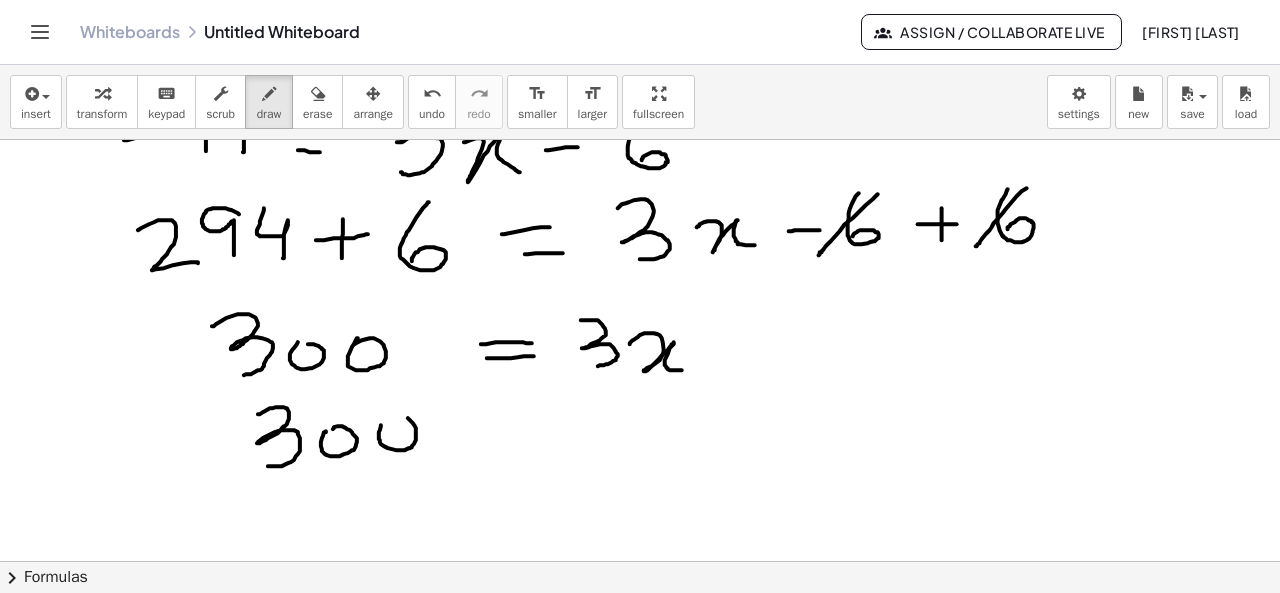 click at bounding box center [640, 467] 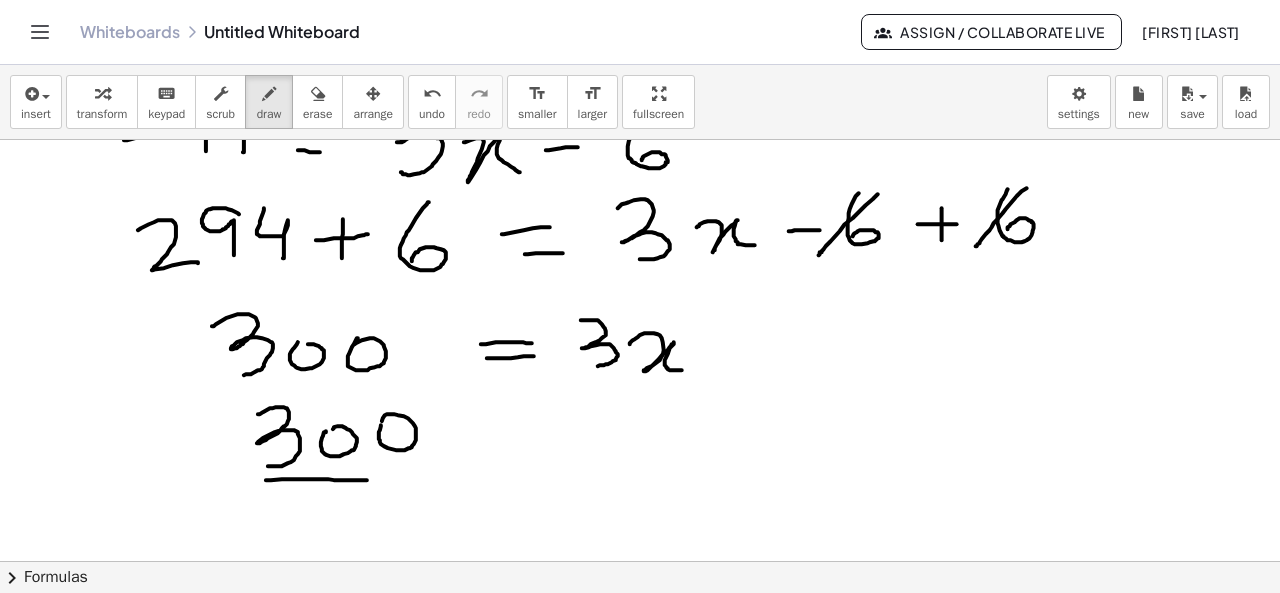 drag, startPoint x: 266, startPoint y: 479, endPoint x: 419, endPoint y: 473, distance: 153.1176 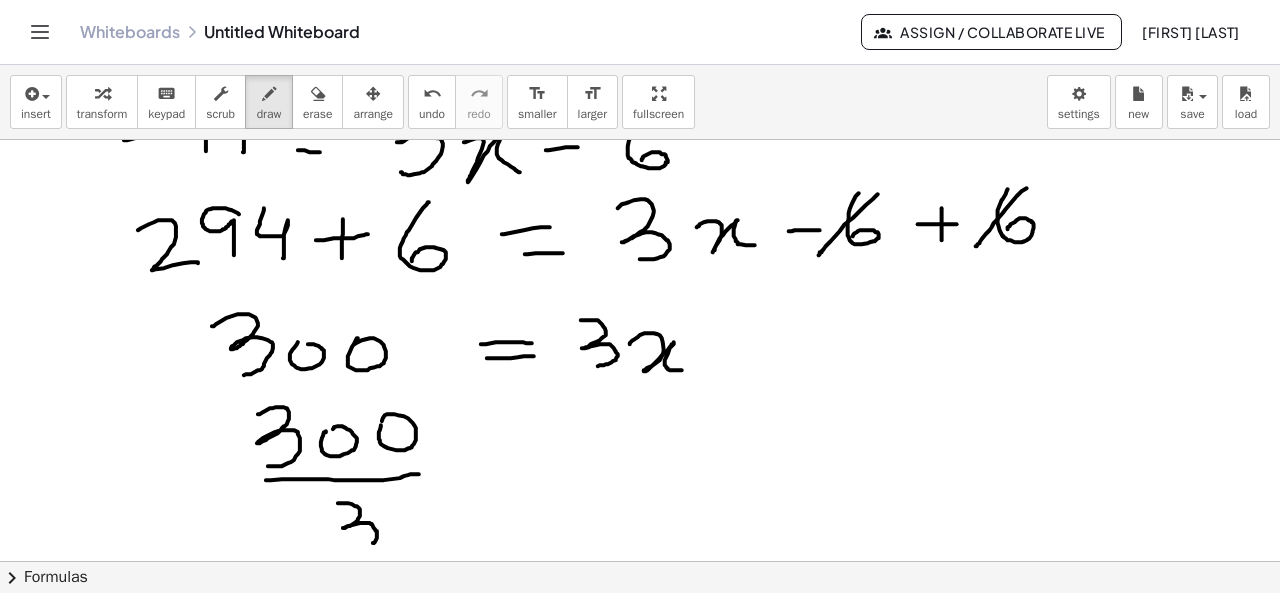drag, startPoint x: 338, startPoint y: 502, endPoint x: 343, endPoint y: 548, distance: 46.270943 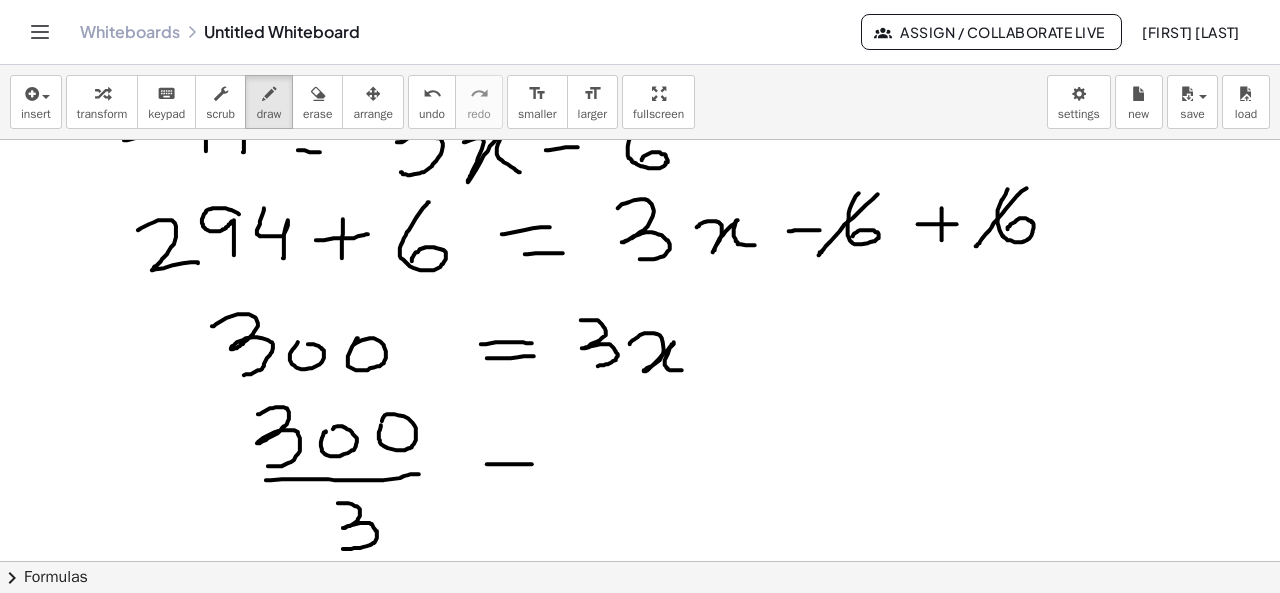 drag, startPoint x: 487, startPoint y: 463, endPoint x: 534, endPoint y: 463, distance: 47 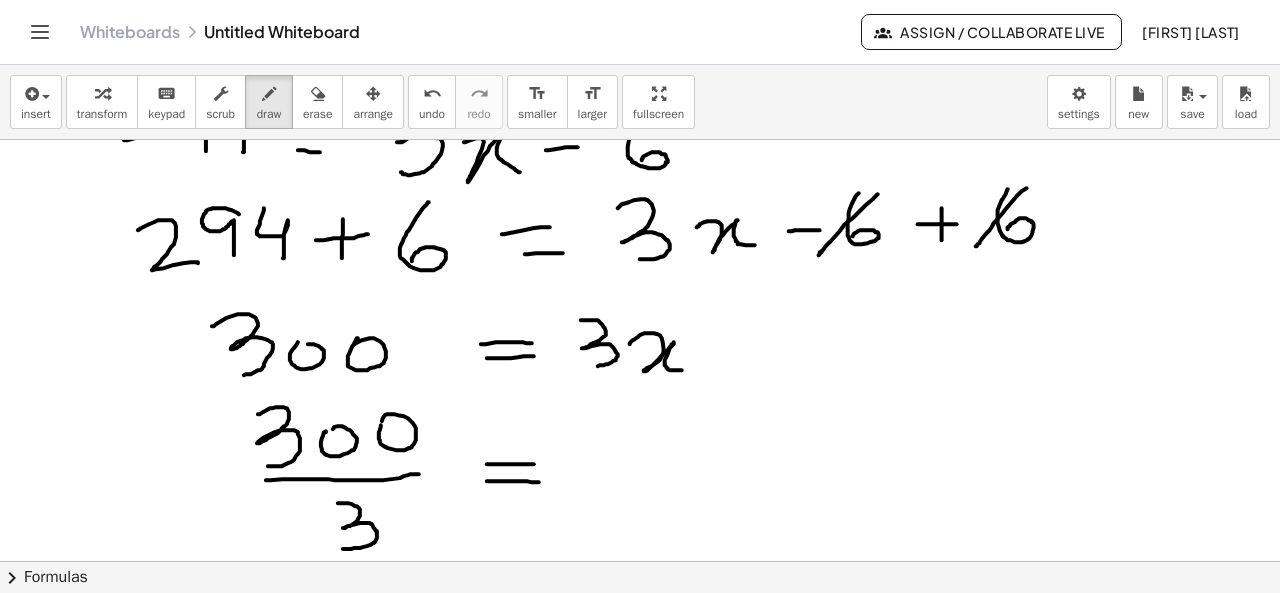 drag, startPoint x: 487, startPoint y: 480, endPoint x: 545, endPoint y: 481, distance: 58.00862 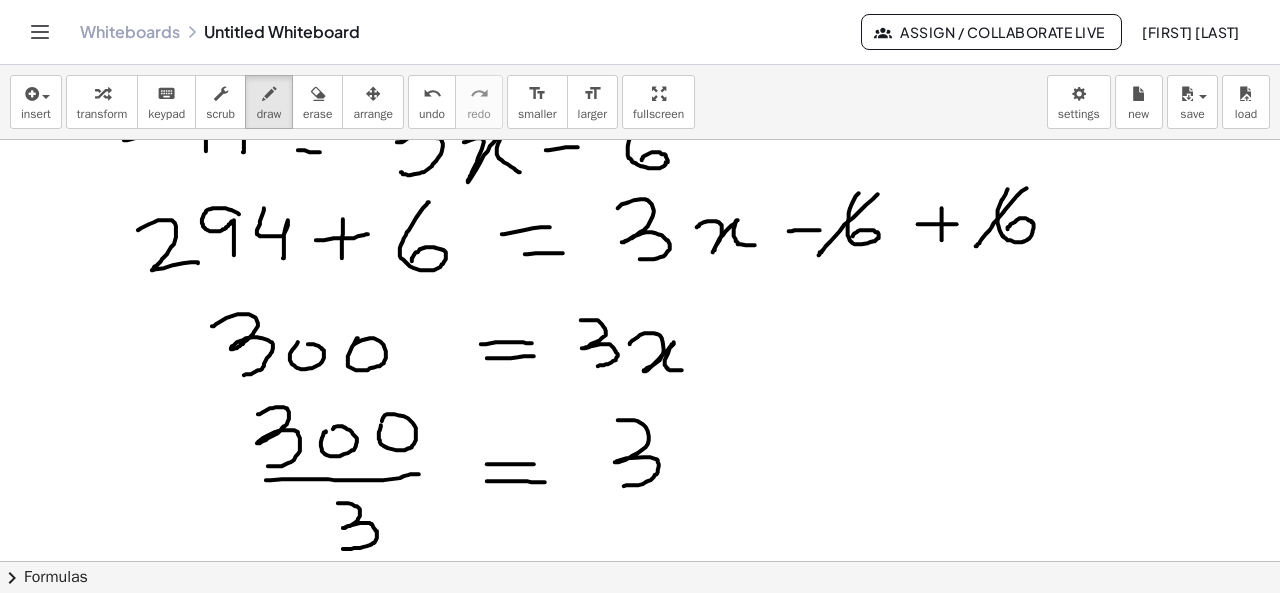 drag, startPoint x: 618, startPoint y: 419, endPoint x: 622, endPoint y: 485, distance: 66.1211 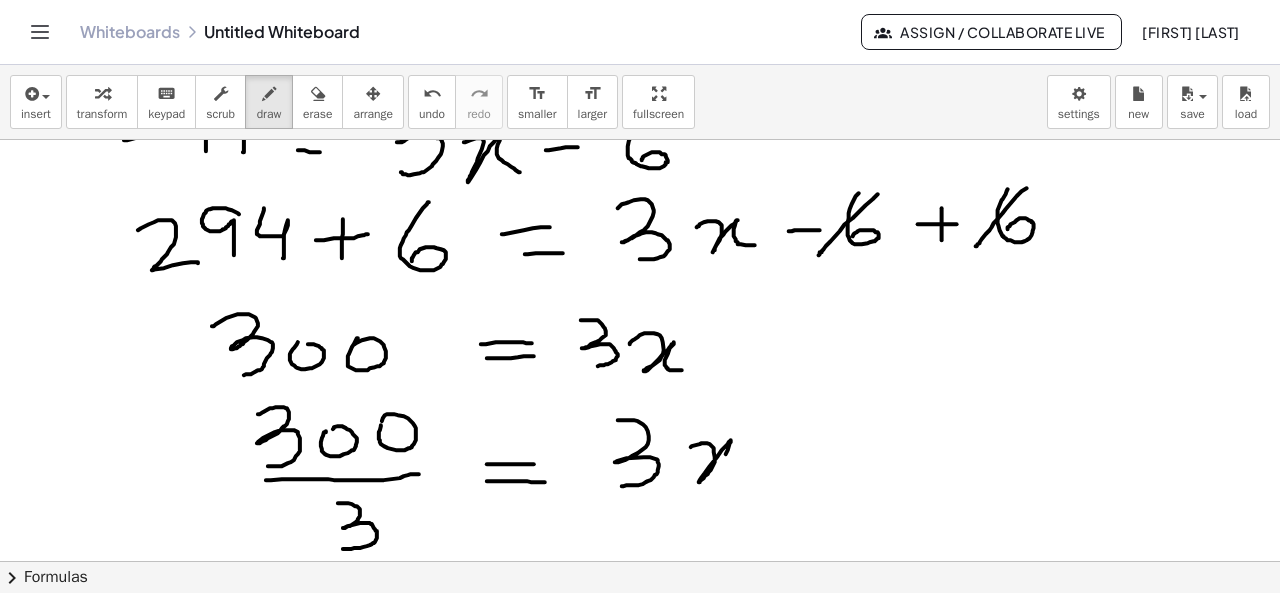 drag, startPoint x: 691, startPoint y: 446, endPoint x: 740, endPoint y: 477, distance: 57.982758 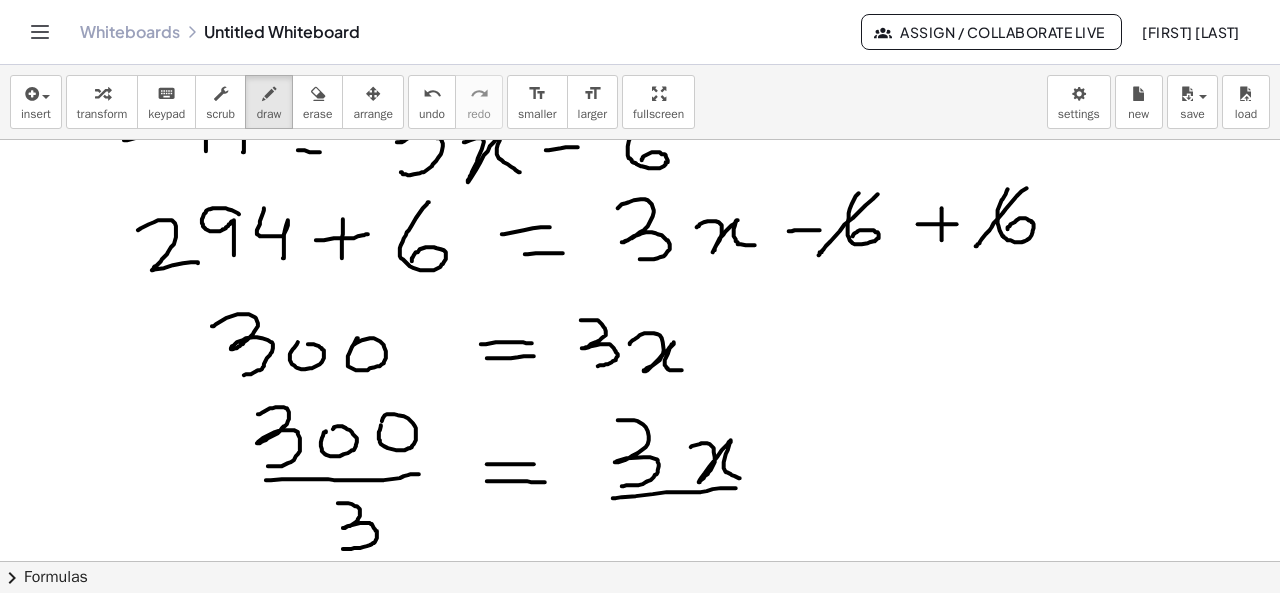 drag, startPoint x: 613, startPoint y: 497, endPoint x: 740, endPoint y: 487, distance: 127.39309 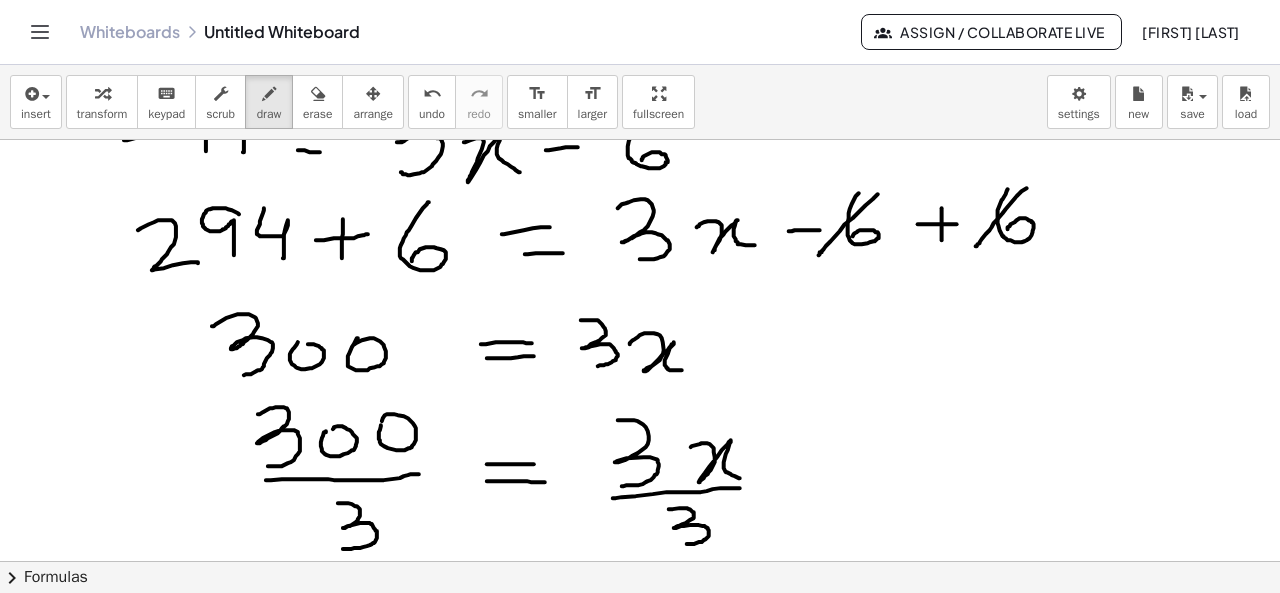 drag, startPoint x: 669, startPoint y: 508, endPoint x: 675, endPoint y: 544, distance: 36.496574 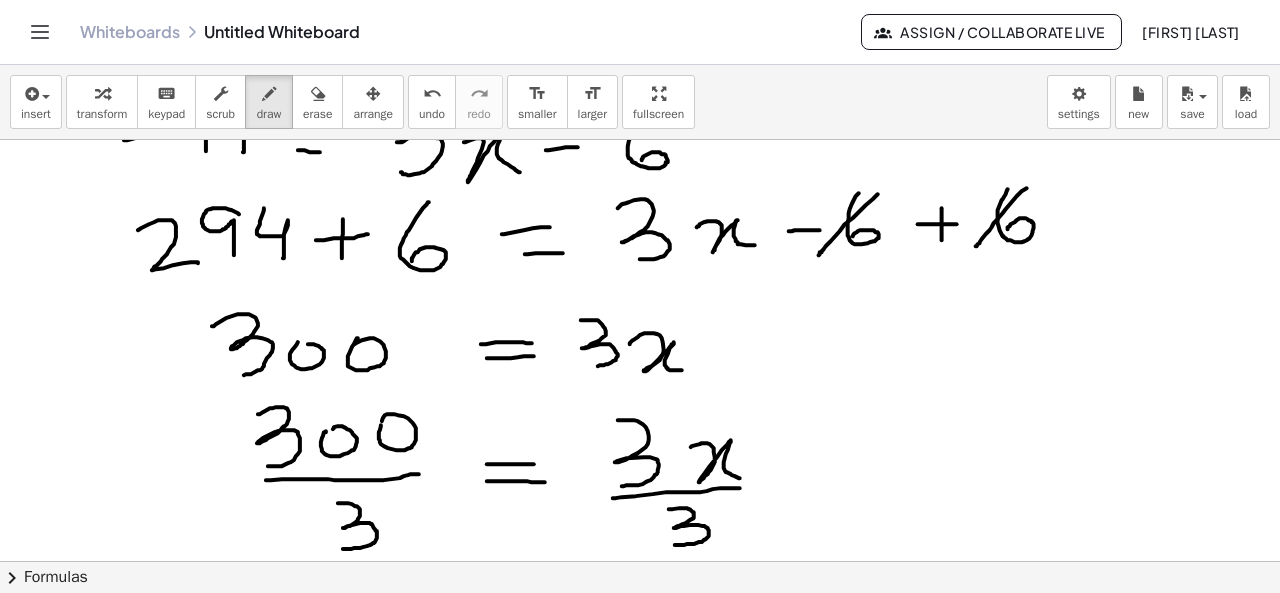 scroll, scrollTop: 120, scrollLeft: 0, axis: vertical 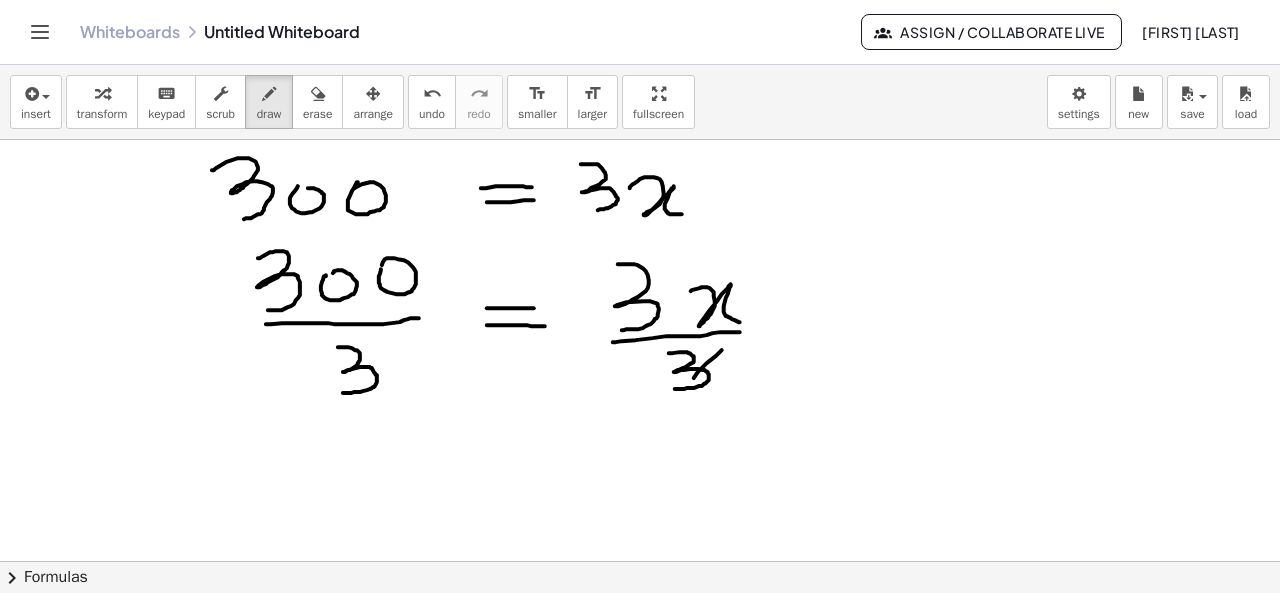 drag, startPoint x: 722, startPoint y: 349, endPoint x: 664, endPoint y: 400, distance: 77.23341 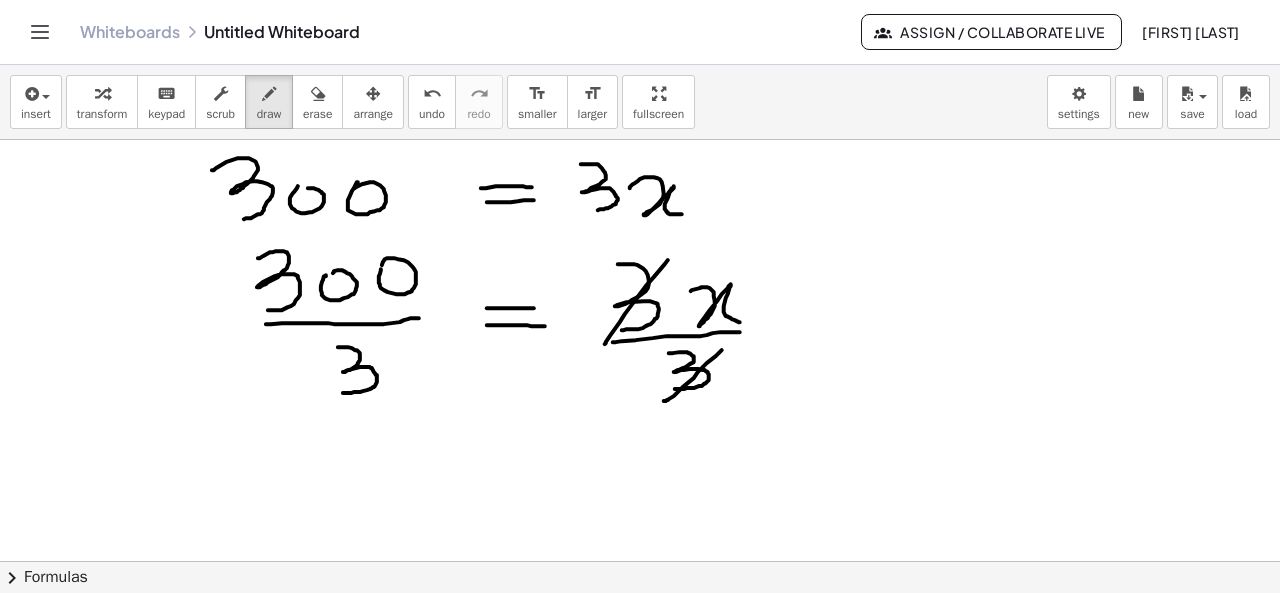 drag, startPoint x: 668, startPoint y: 259, endPoint x: 599, endPoint y: 348, distance: 112.61439 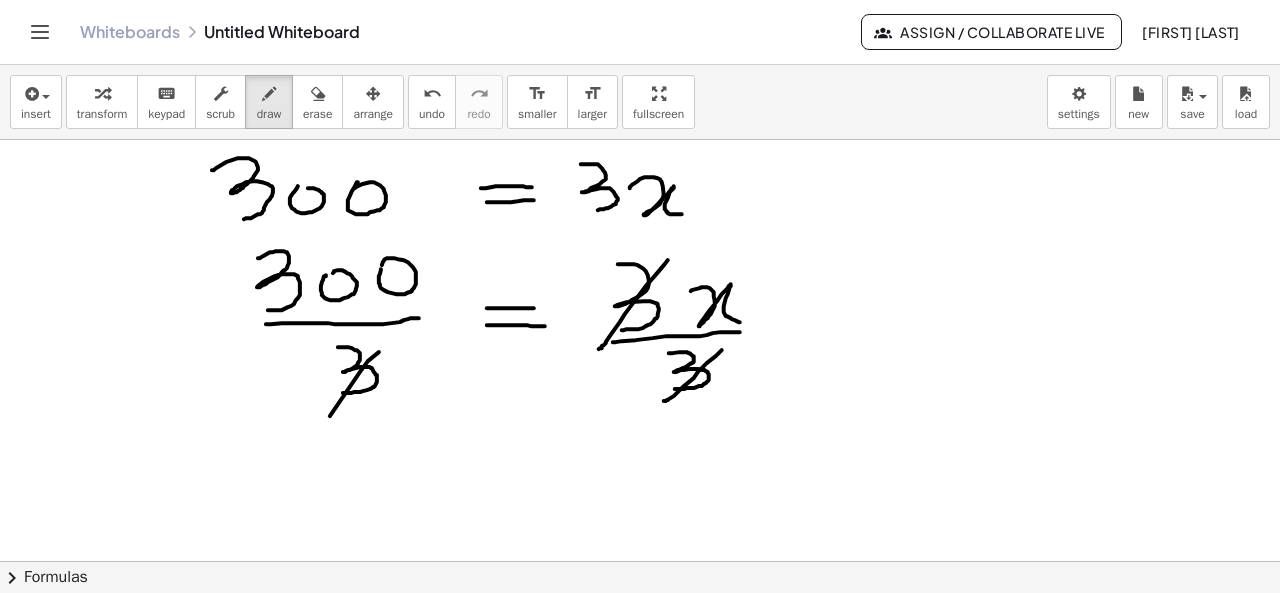 drag, startPoint x: 379, startPoint y: 351, endPoint x: 326, endPoint y: 419, distance: 86.21485 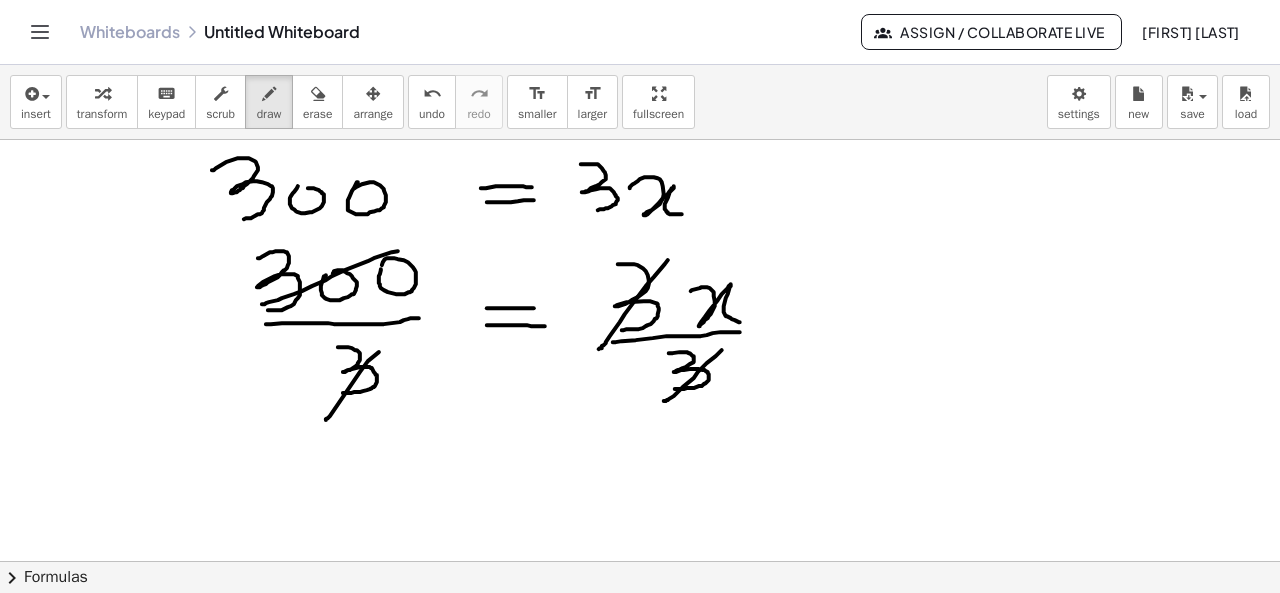 drag, startPoint x: 398, startPoint y: 250, endPoint x: 260, endPoint y: 303, distance: 147.8276 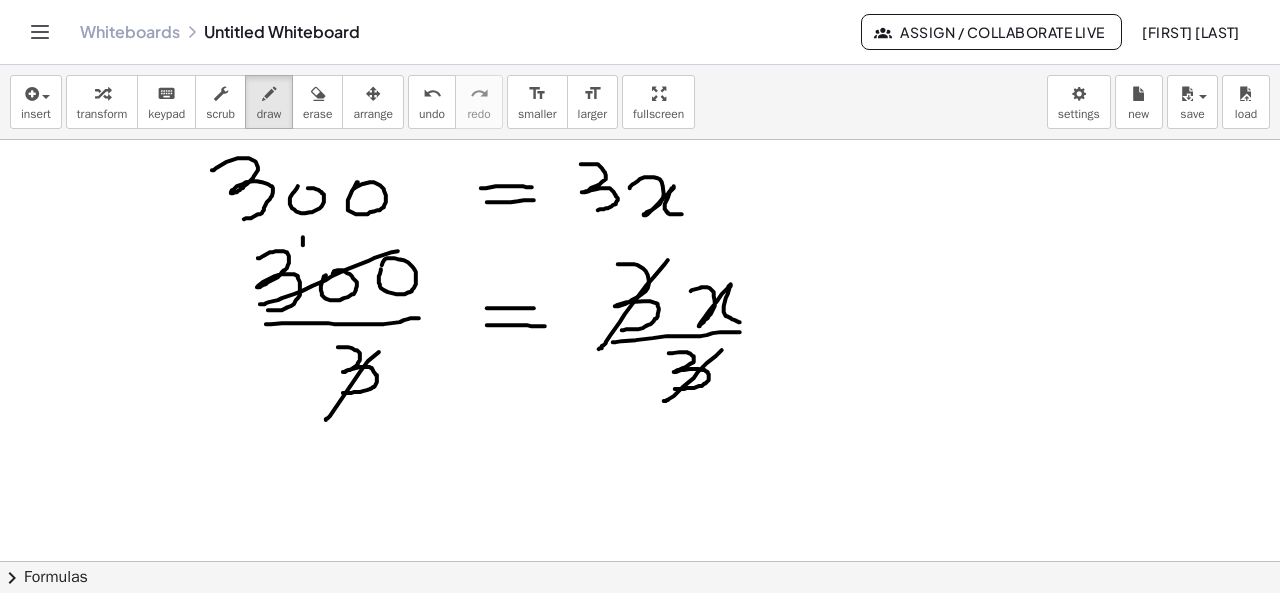 drag, startPoint x: 303, startPoint y: 236, endPoint x: 303, endPoint y: 261, distance: 25 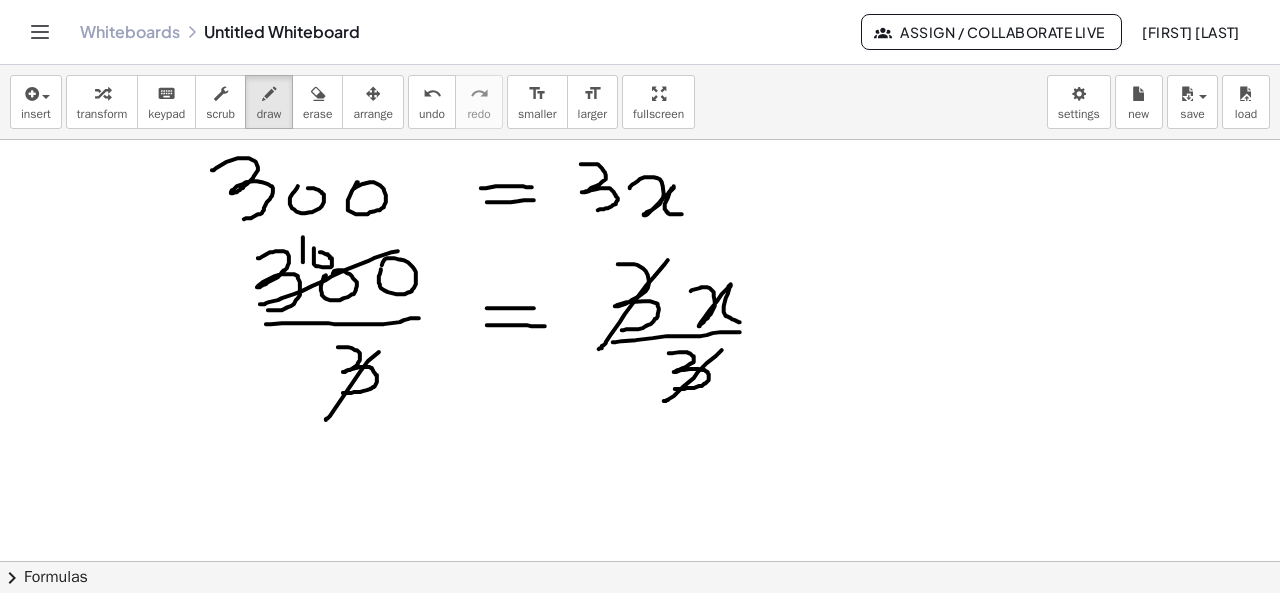 click at bounding box center [640, 311] 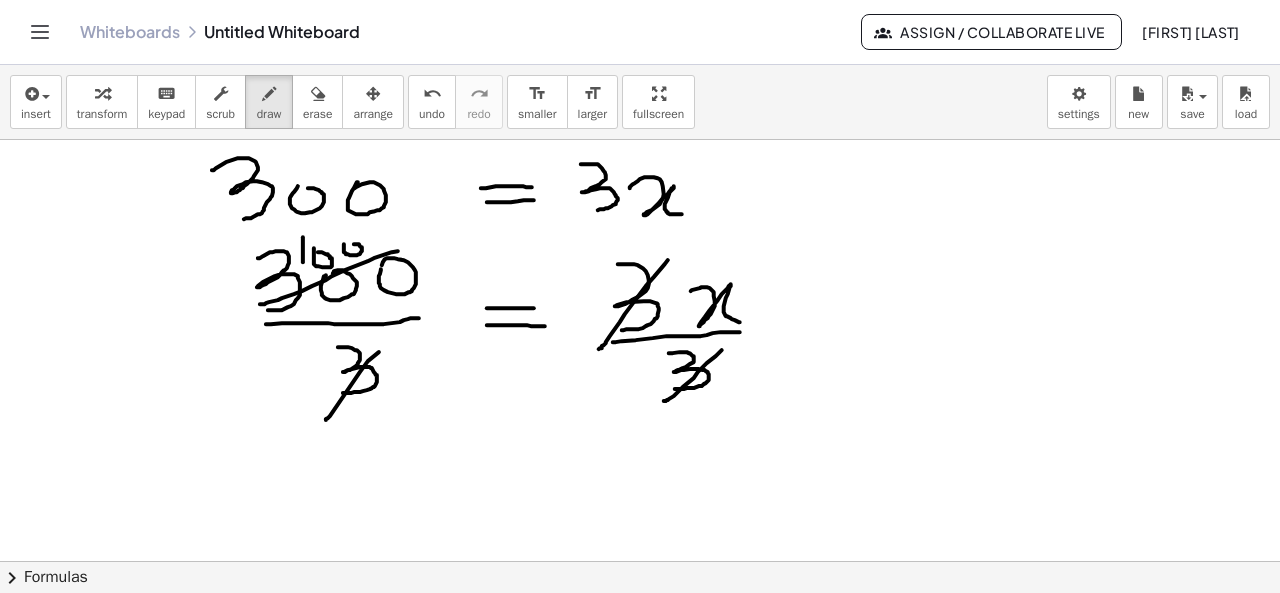 click at bounding box center [640, 311] 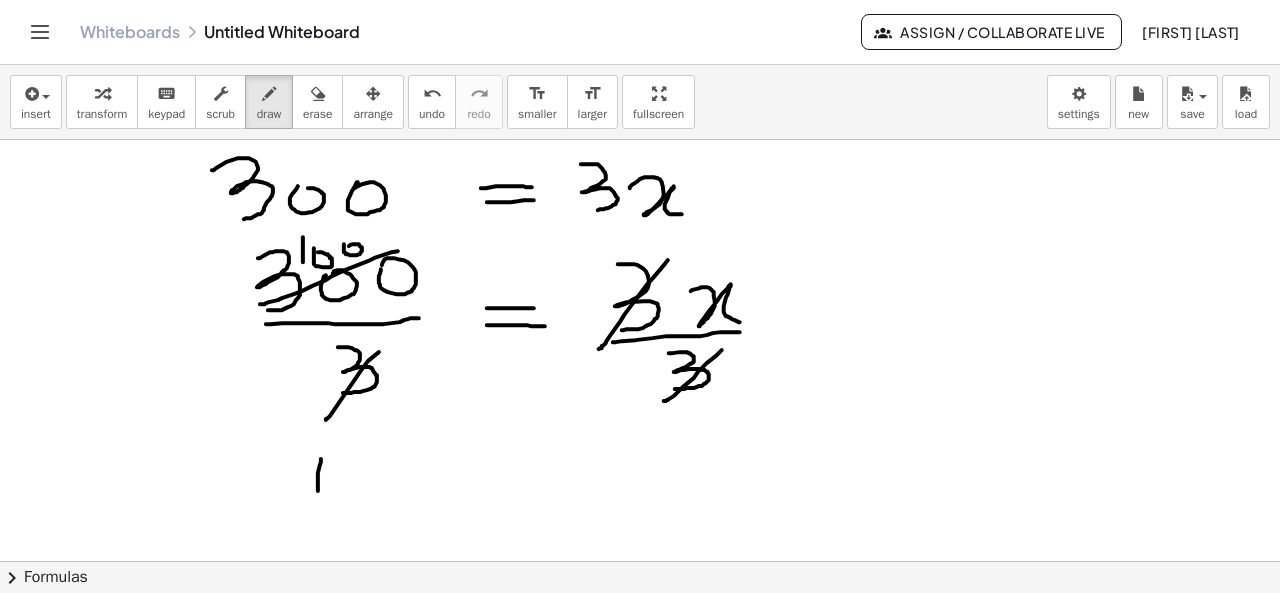 drag, startPoint x: 321, startPoint y: 458, endPoint x: 320, endPoint y: 499, distance: 41.01219 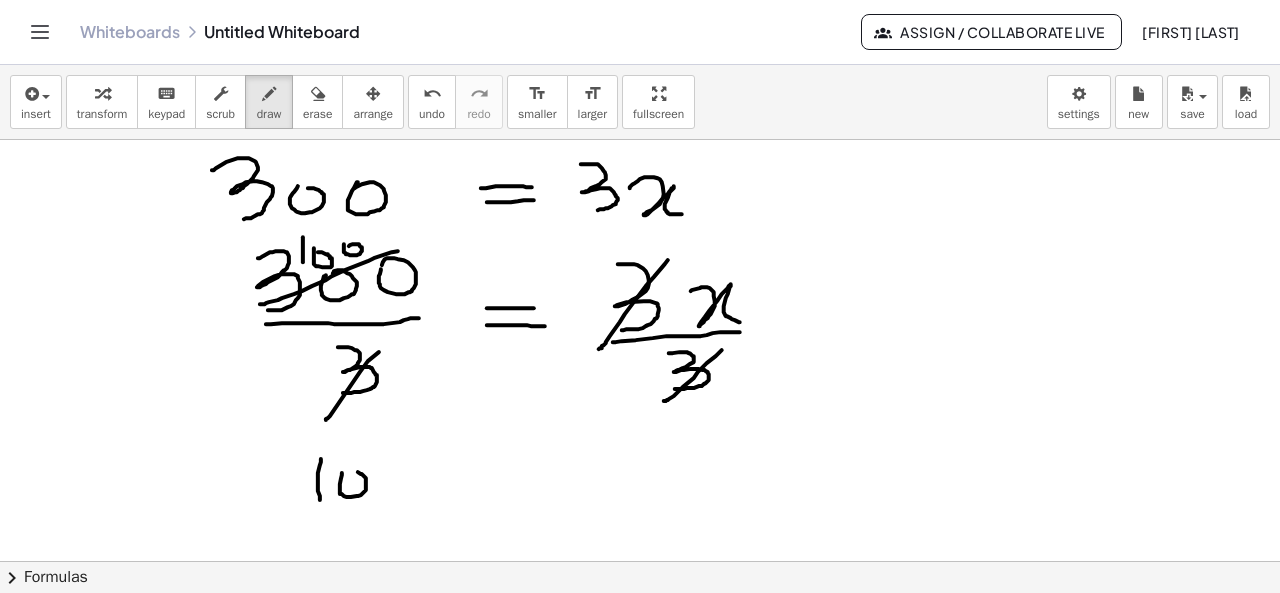 click at bounding box center (640, 311) 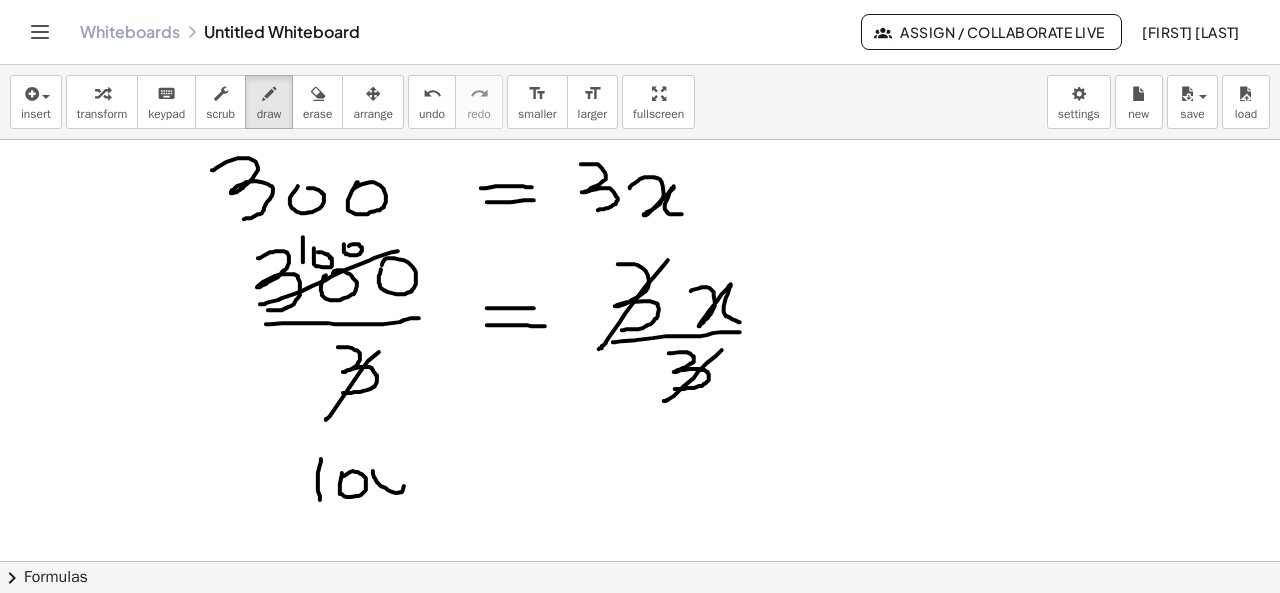 click at bounding box center [640, 311] 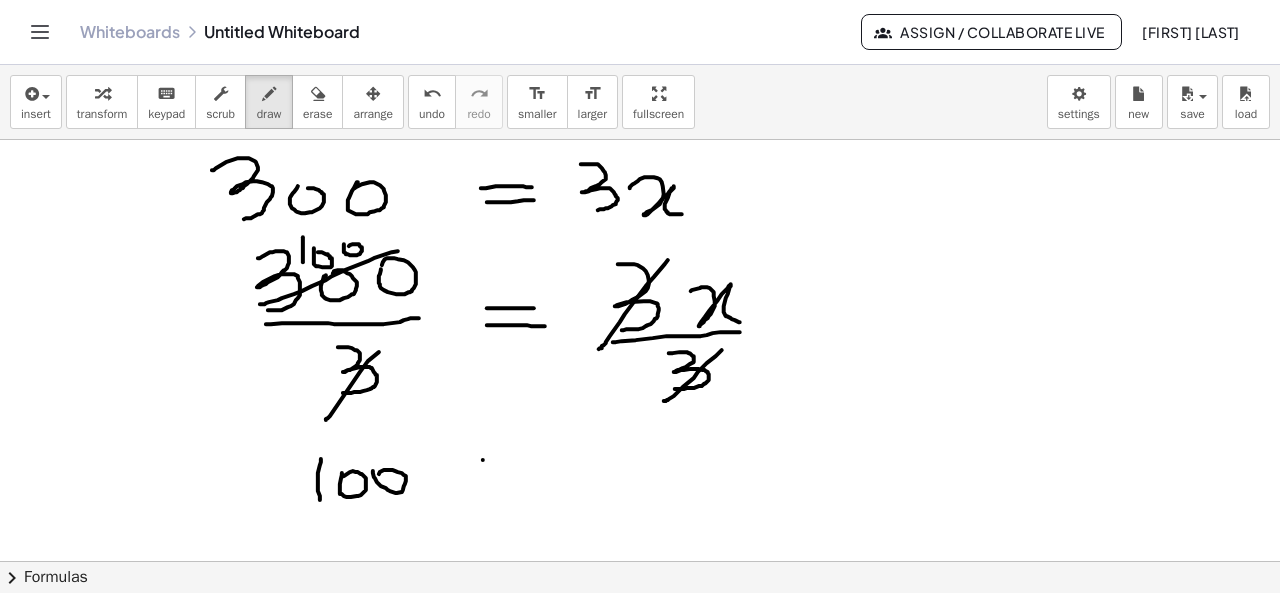drag, startPoint x: 483, startPoint y: 459, endPoint x: 534, endPoint y: 459, distance: 51 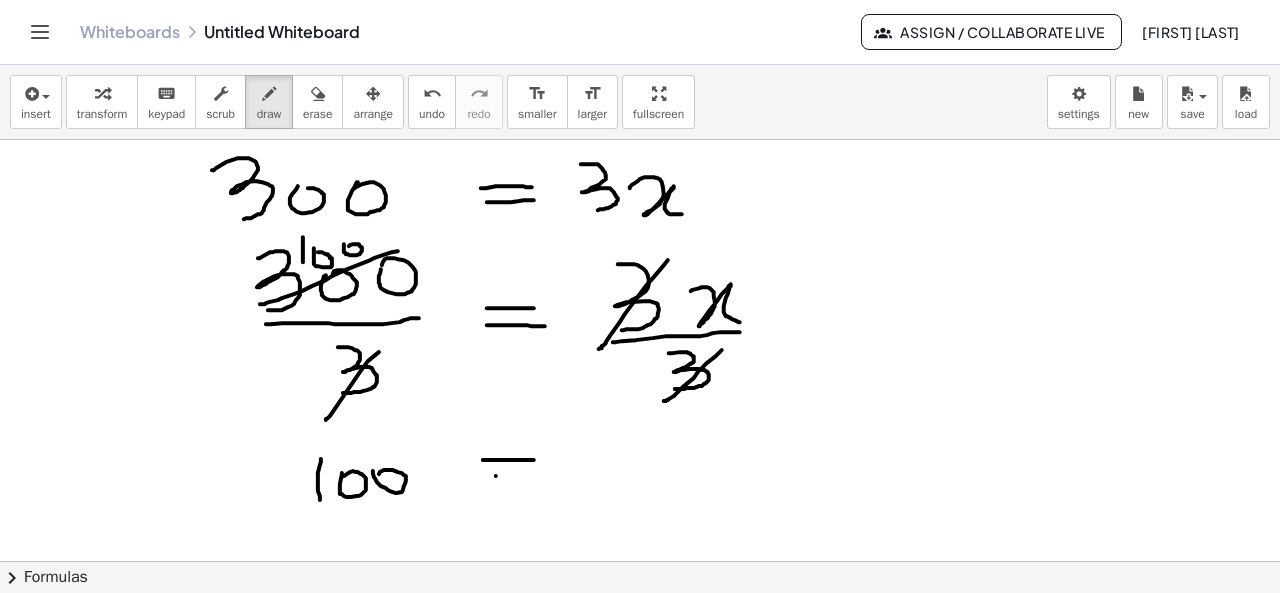 drag, startPoint x: 496, startPoint y: 475, endPoint x: 532, endPoint y: 475, distance: 36 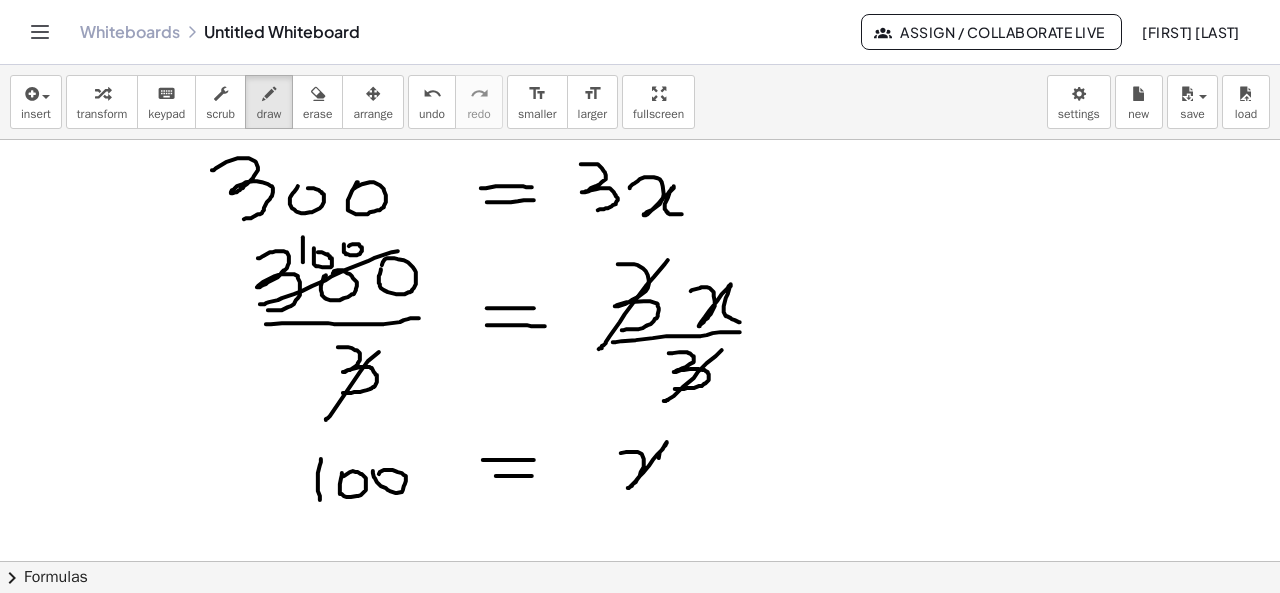 drag, startPoint x: 621, startPoint y: 452, endPoint x: 674, endPoint y: 489, distance: 64.63745 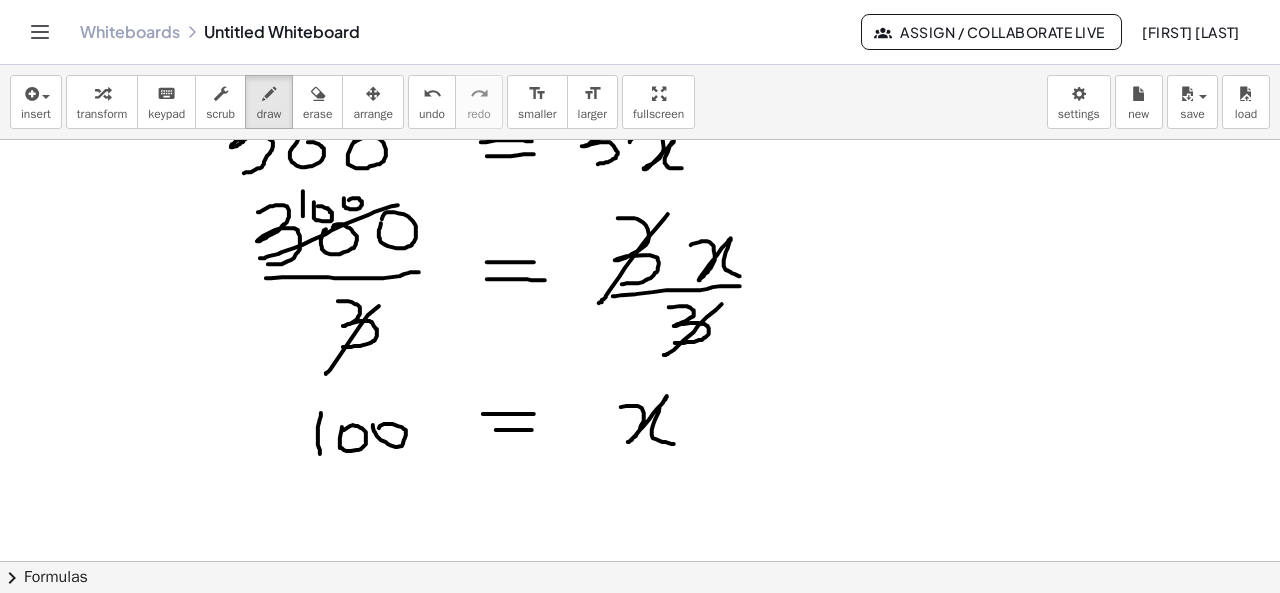 scroll, scrollTop: 368, scrollLeft: 0, axis: vertical 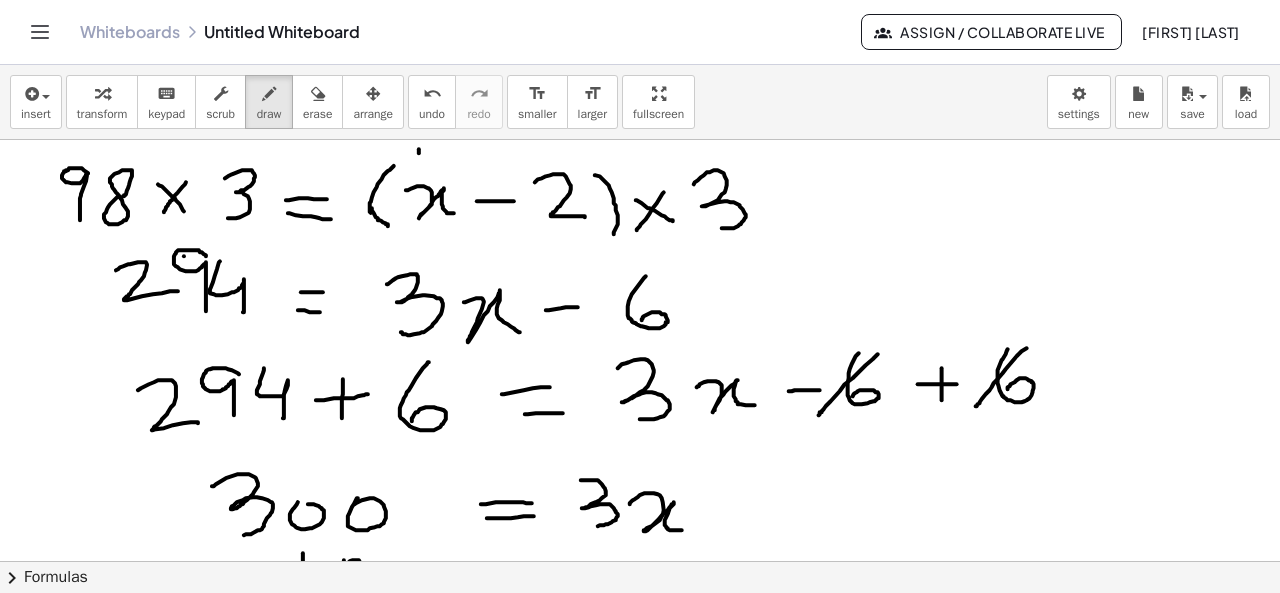 drag, startPoint x: 419, startPoint y: 148, endPoint x: 419, endPoint y: 180, distance: 32 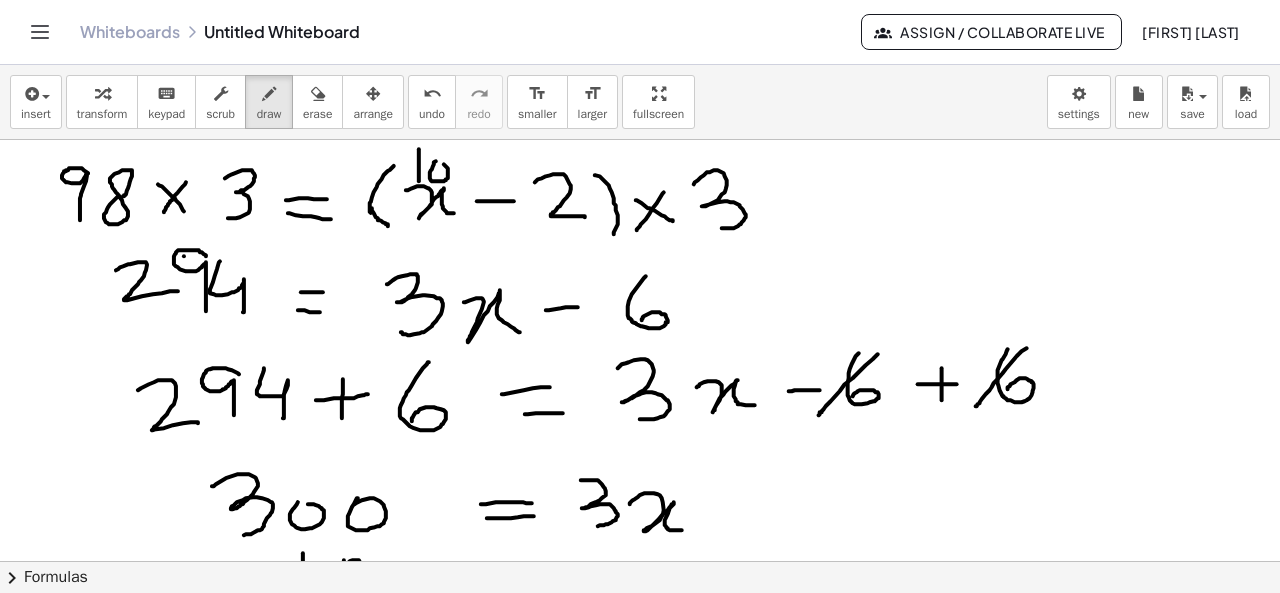 click at bounding box center (640, 627) 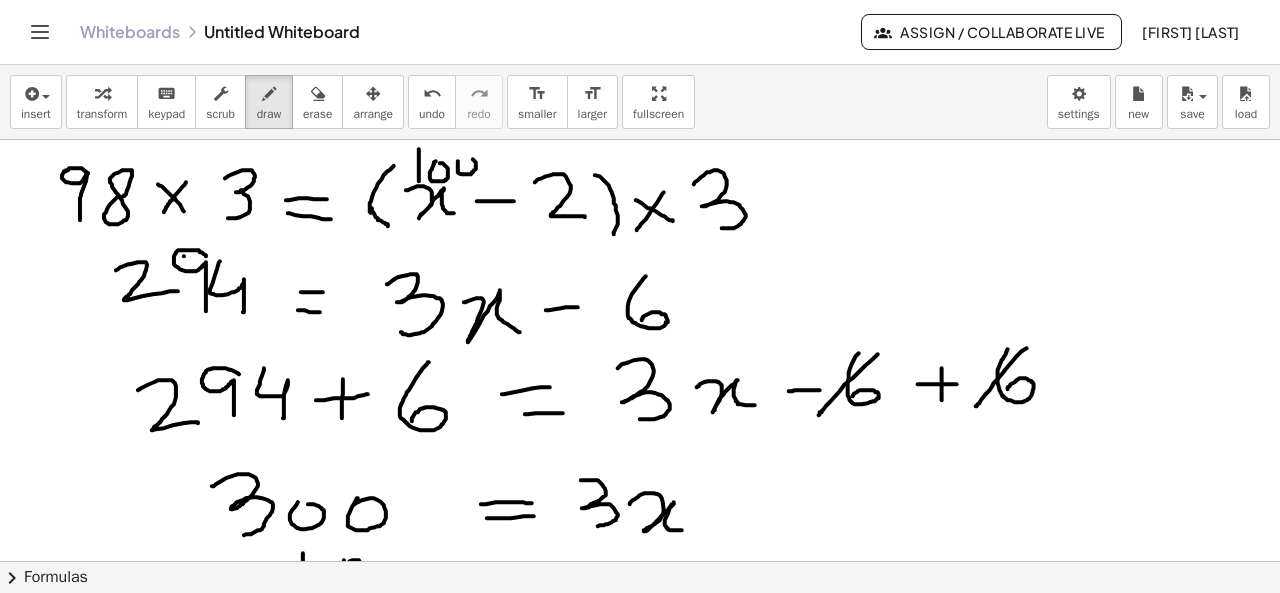 click at bounding box center (640, 627) 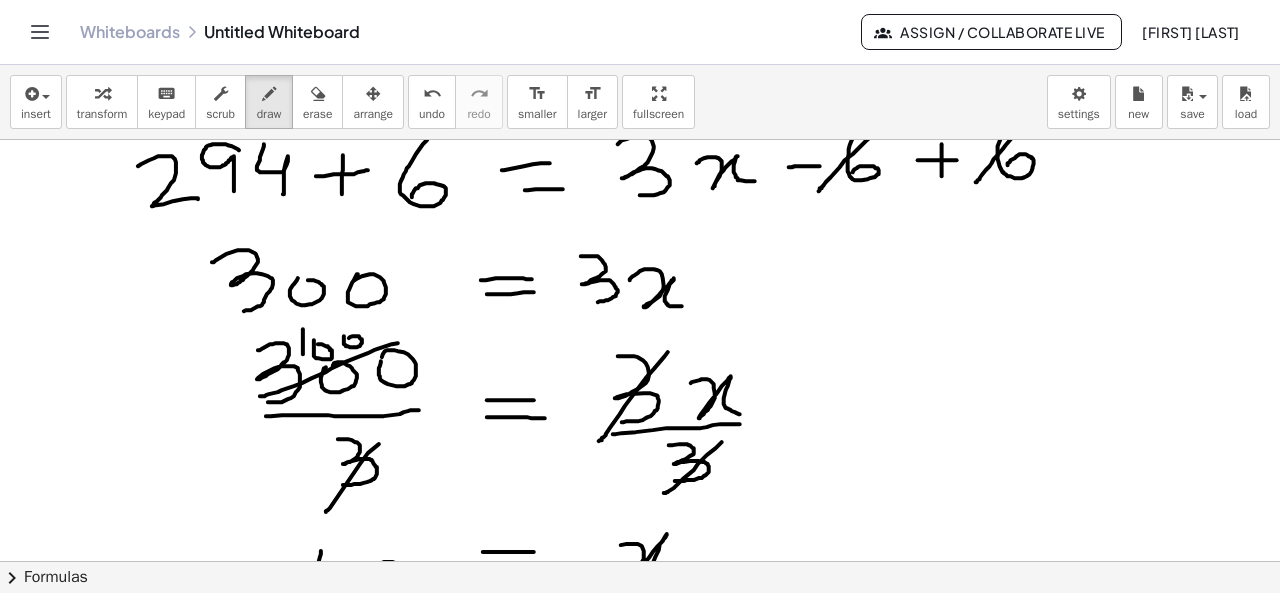 scroll, scrollTop: 226, scrollLeft: 0, axis: vertical 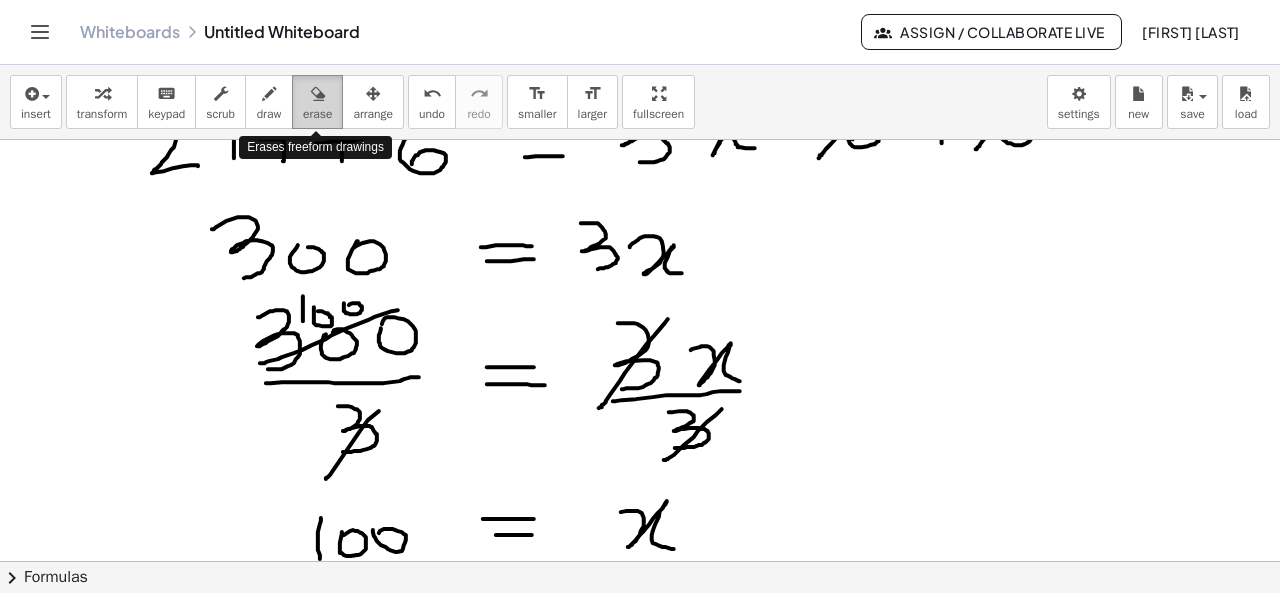 click at bounding box center [318, 94] 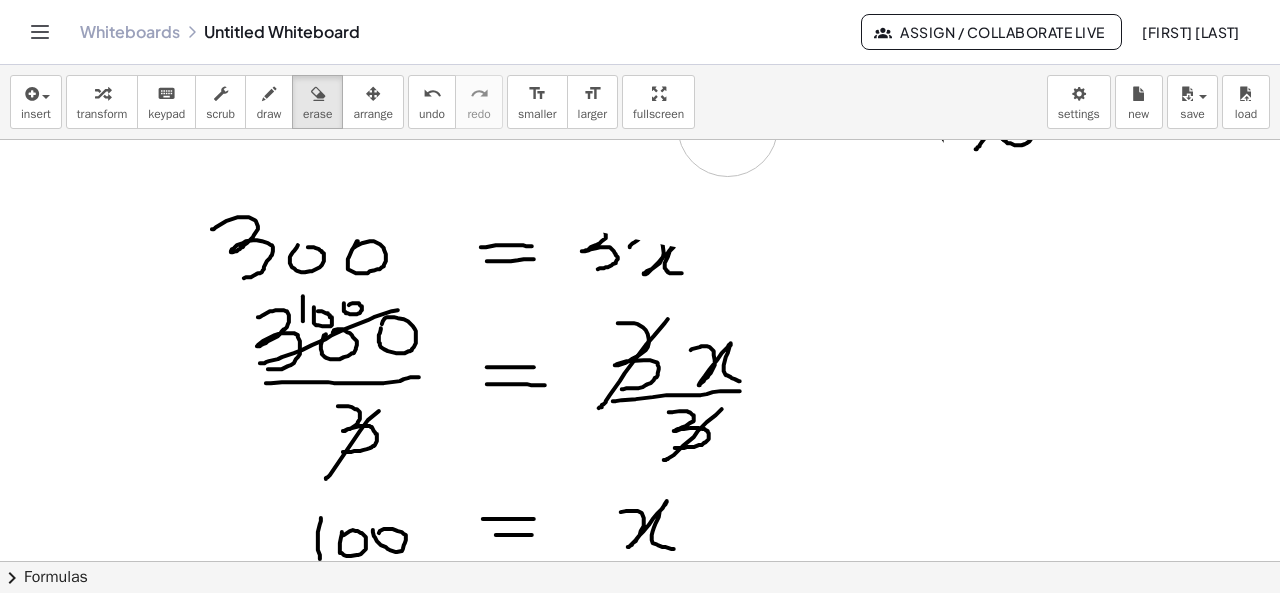 drag, startPoint x: 130, startPoint y: 158, endPoint x: 934, endPoint y: 150, distance: 804.0398 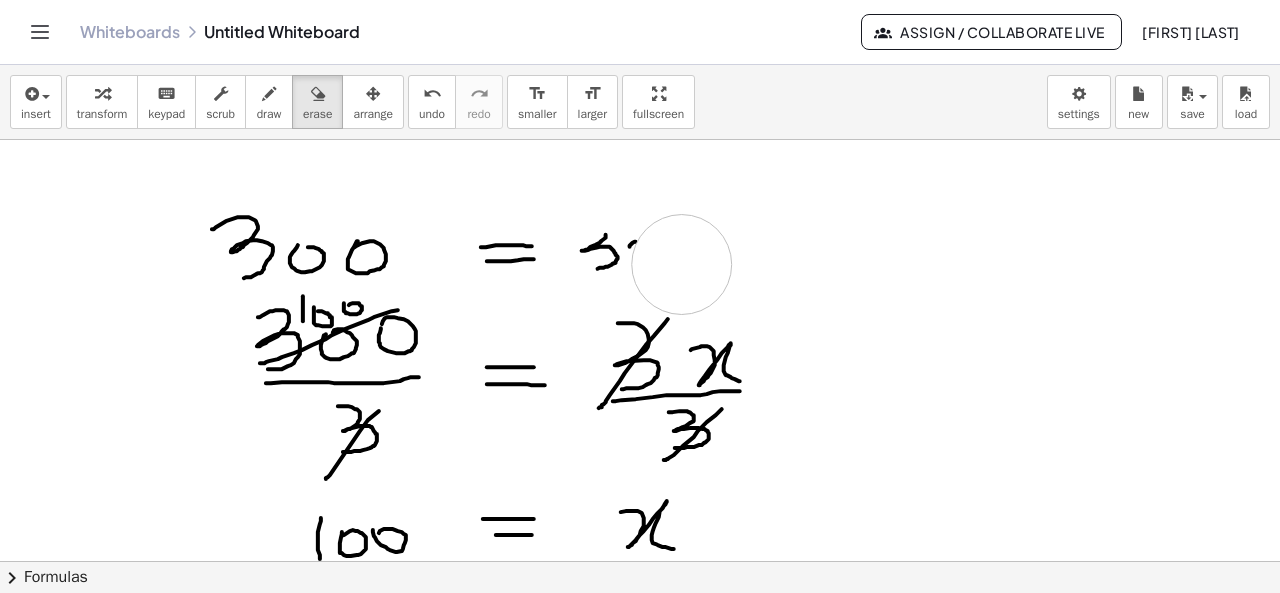 click at bounding box center [640, 370] 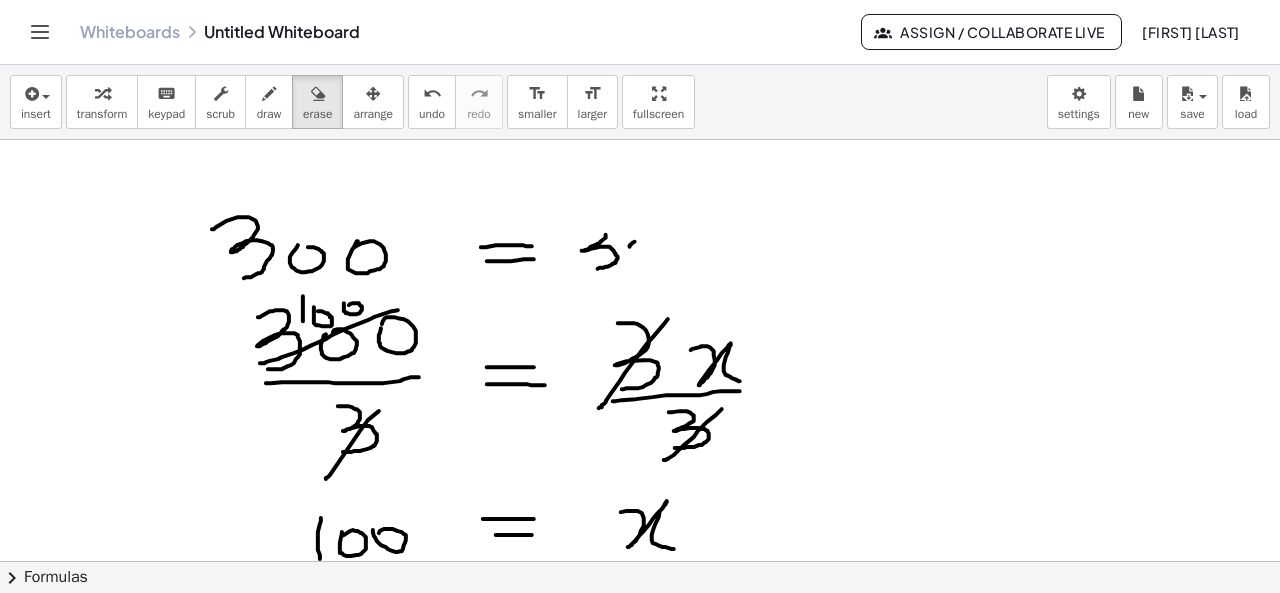 click at bounding box center (640, 370) 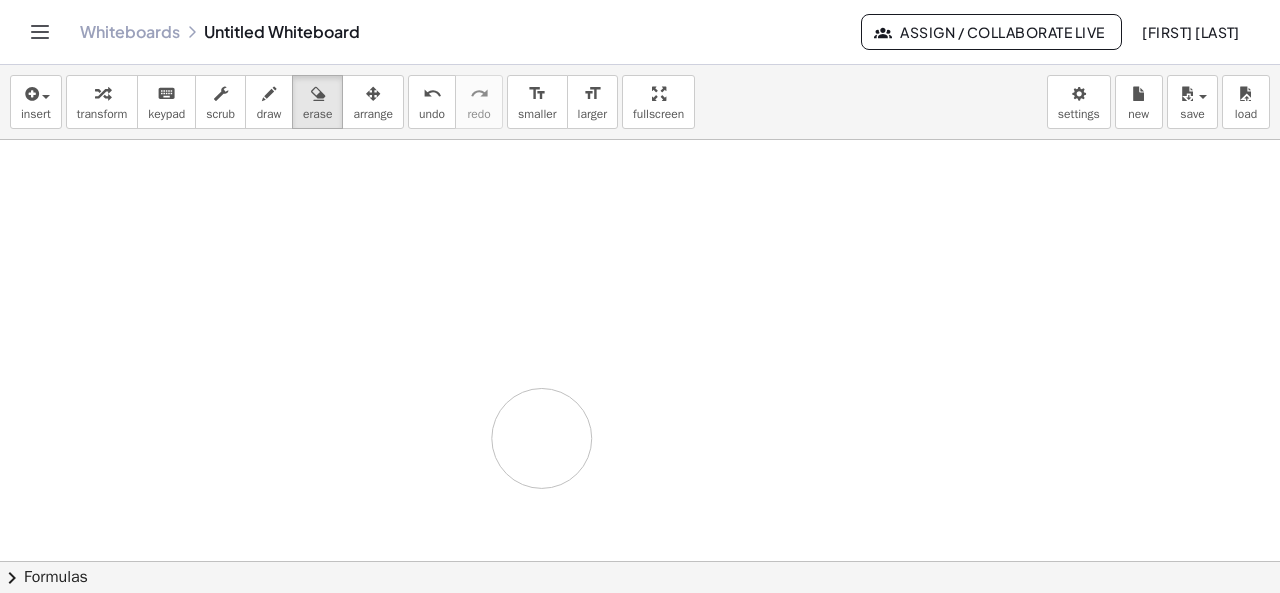 drag, startPoint x: 606, startPoint y: 255, endPoint x: 276, endPoint y: 411, distance: 365.01508 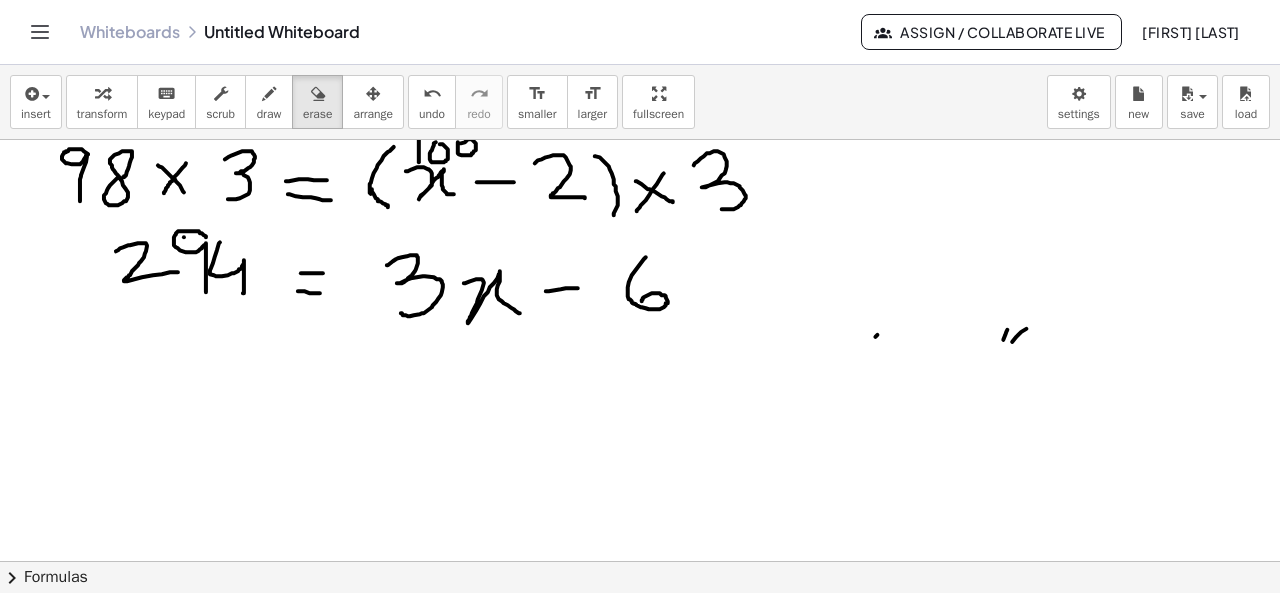 scroll, scrollTop: 0, scrollLeft: 0, axis: both 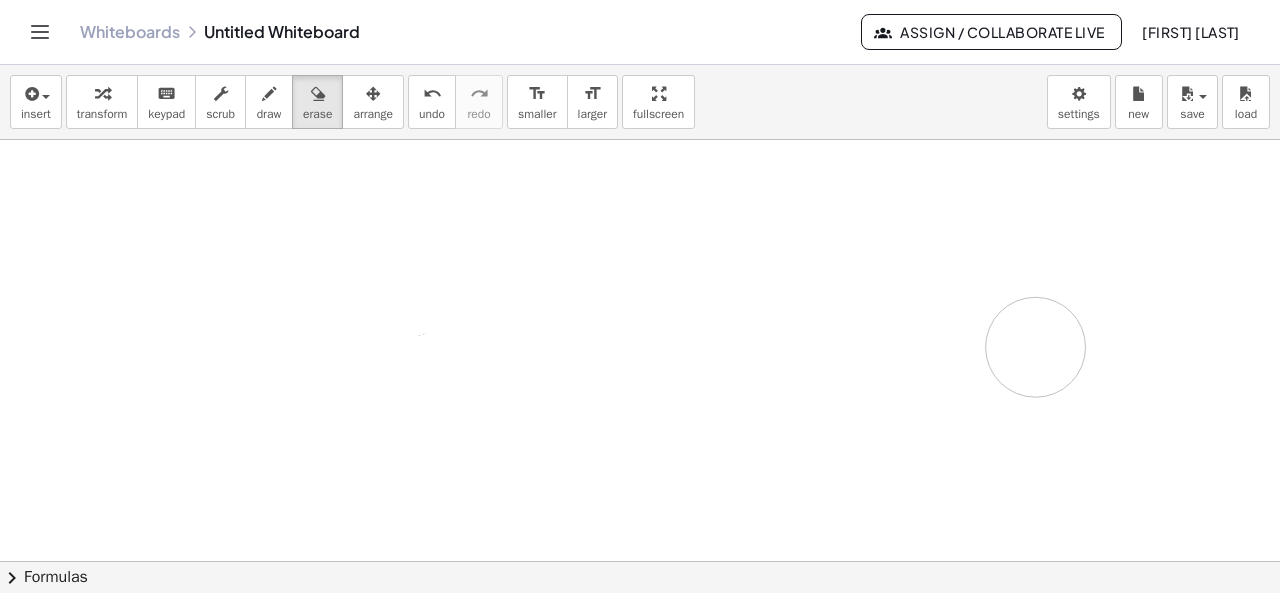 drag, startPoint x: 627, startPoint y: 199, endPoint x: 1038, endPoint y: 342, distance: 435.16663 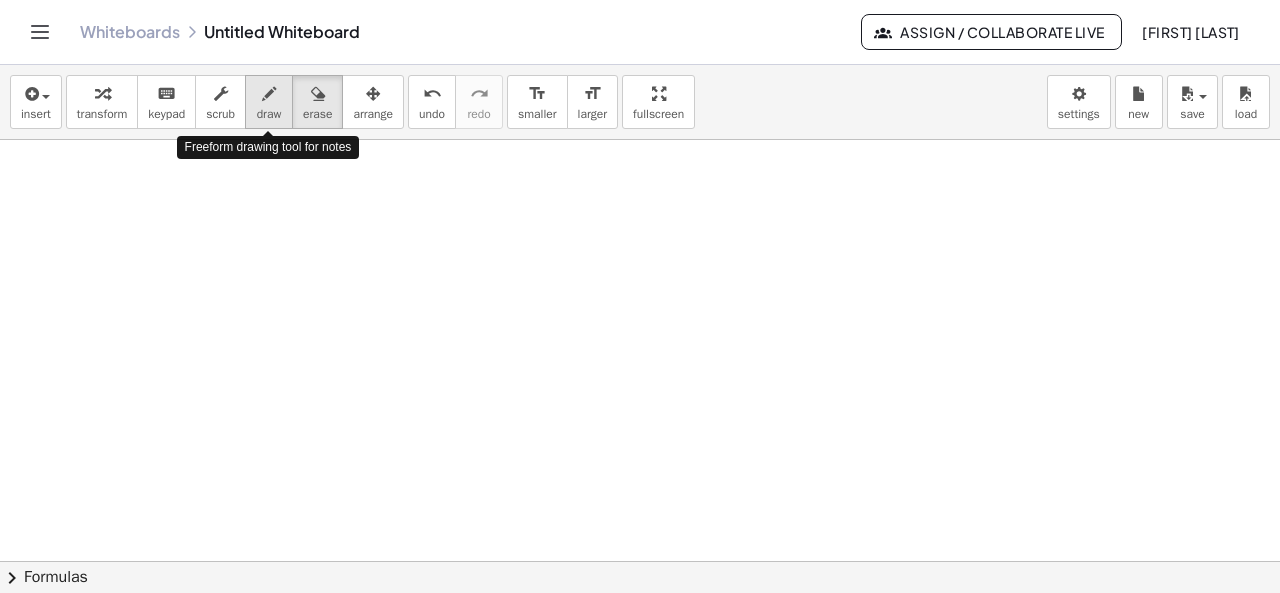 click at bounding box center (269, 94) 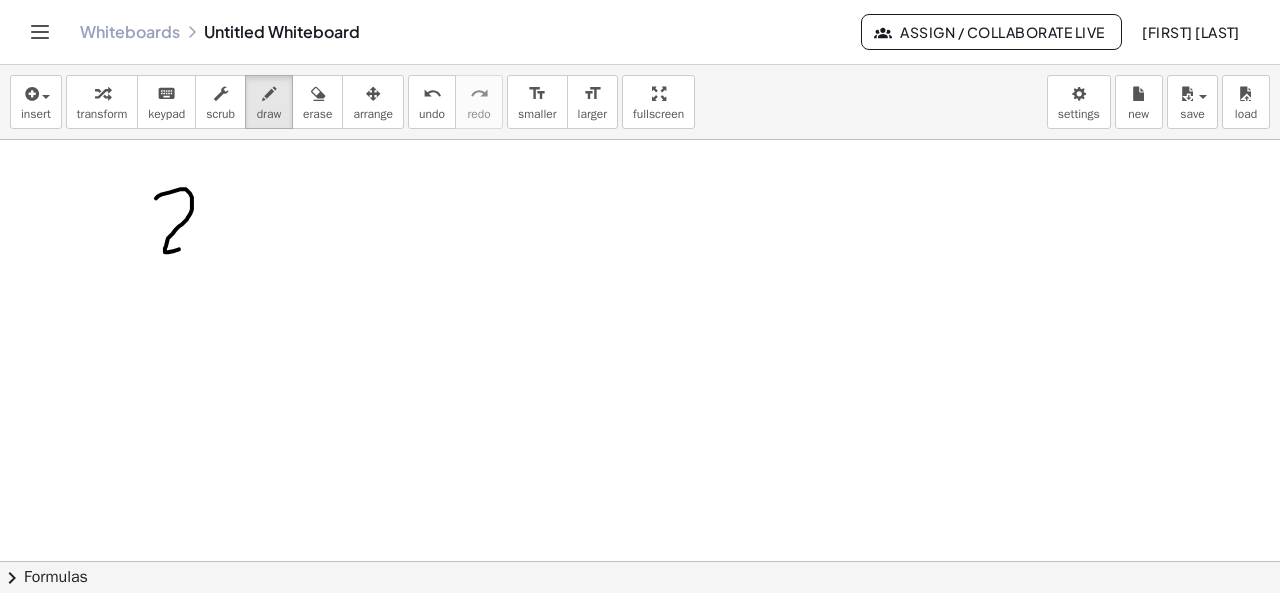 drag, startPoint x: 156, startPoint y: 197, endPoint x: 206, endPoint y: 243, distance: 67.941154 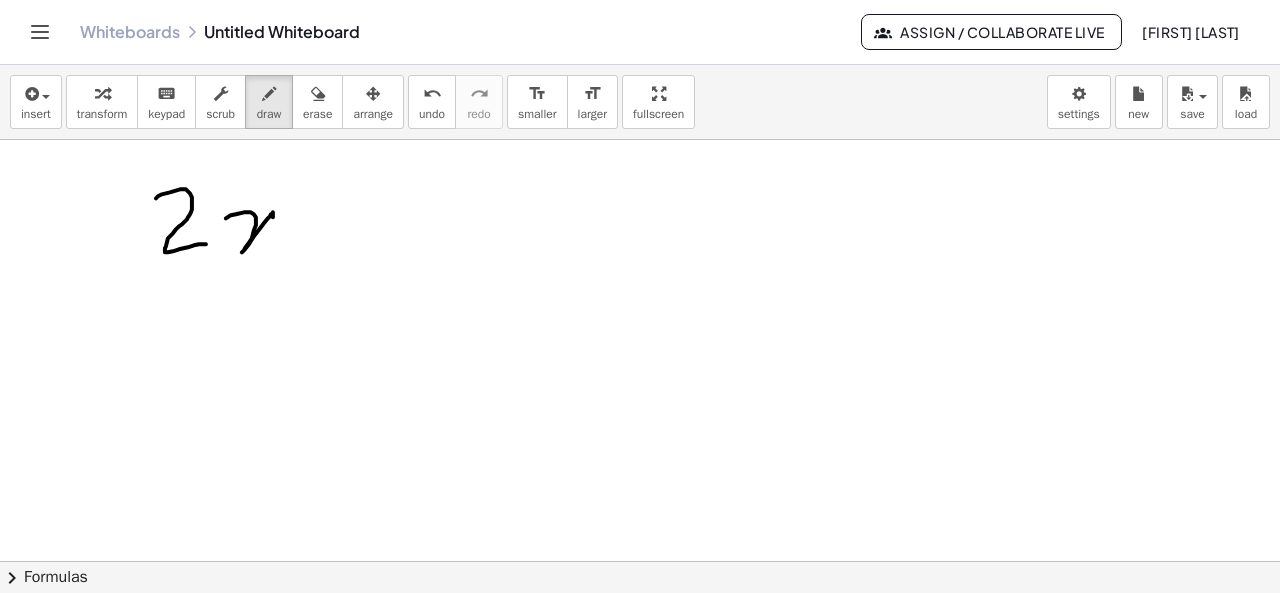 drag, startPoint x: 226, startPoint y: 217, endPoint x: 290, endPoint y: 235, distance: 66.48308 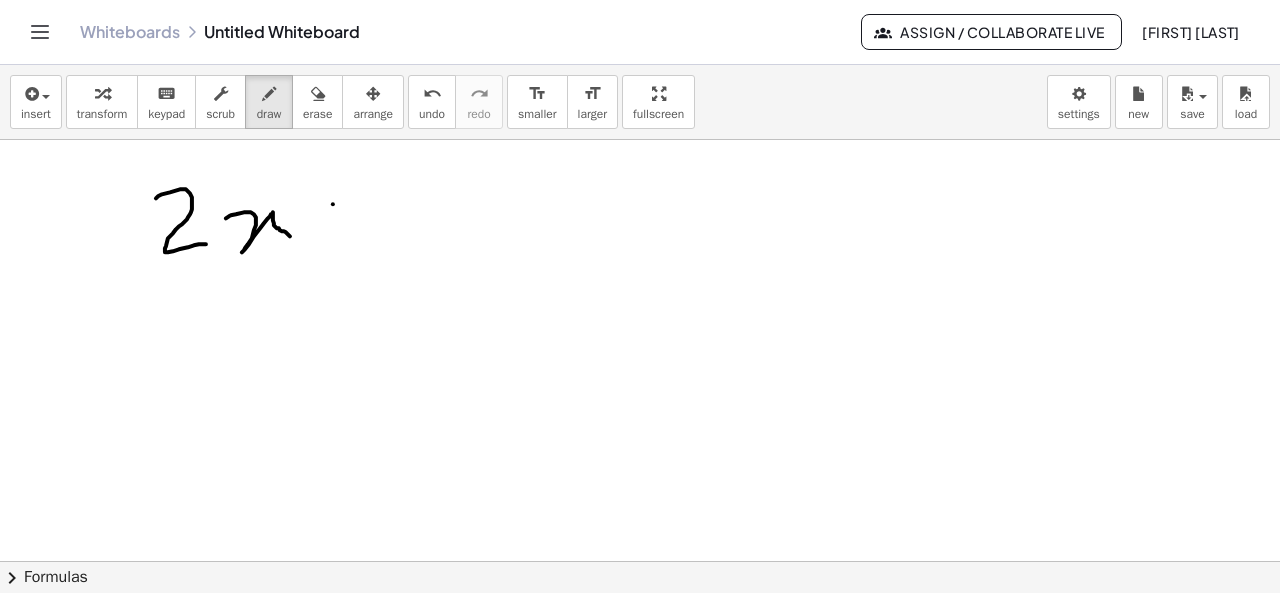 drag, startPoint x: 333, startPoint y: 203, endPoint x: 331, endPoint y: 249, distance: 46.043457 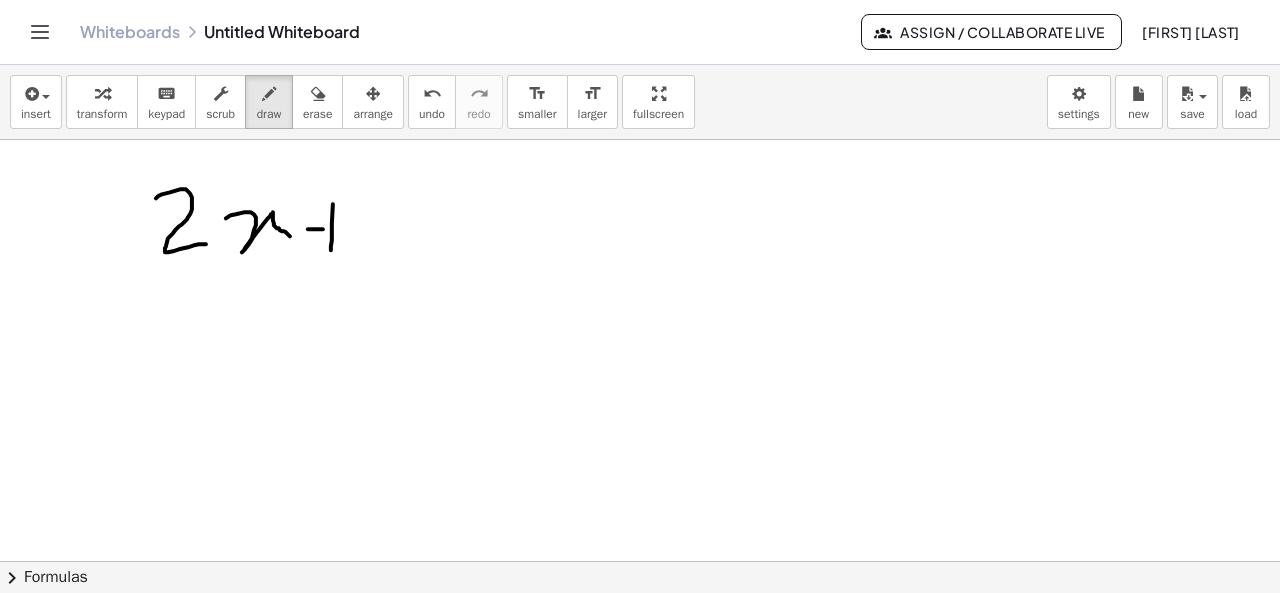 drag, startPoint x: 308, startPoint y: 228, endPoint x: 352, endPoint y: 228, distance: 44 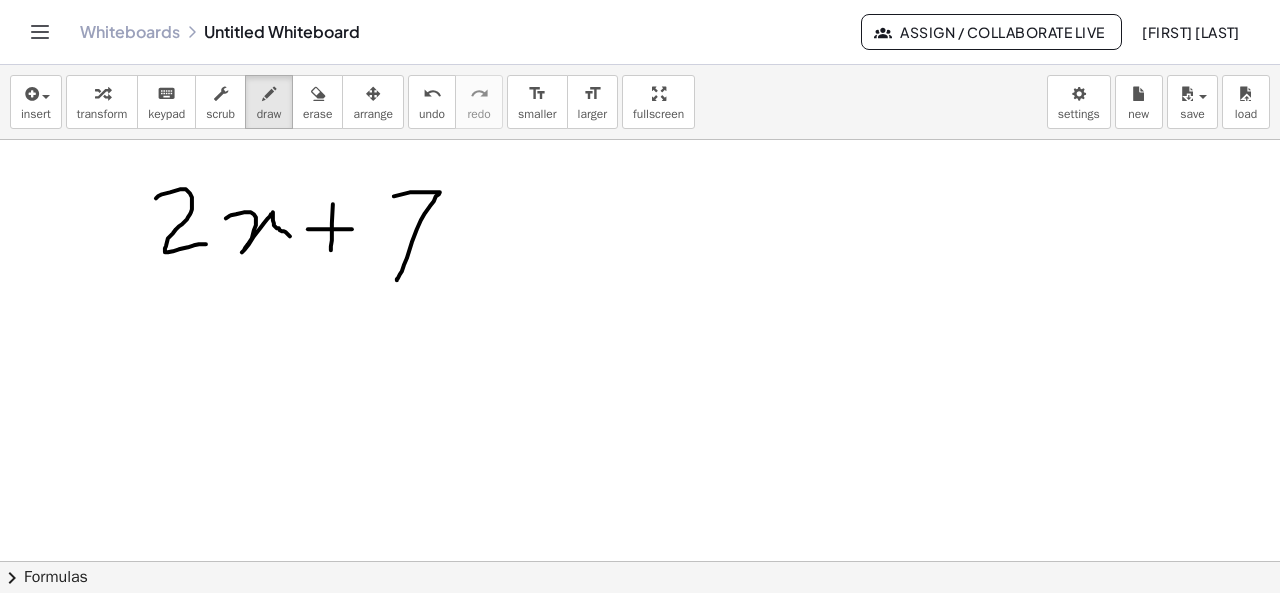 drag, startPoint x: 394, startPoint y: 195, endPoint x: 397, endPoint y: 279, distance: 84.05355 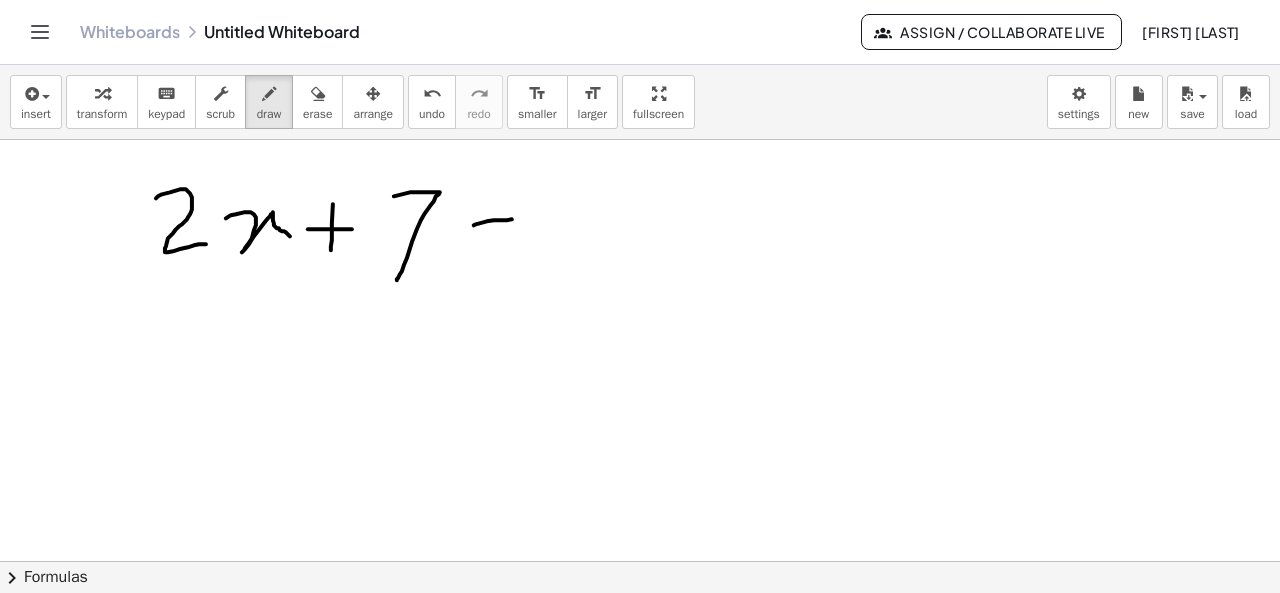 drag, startPoint x: 474, startPoint y: 224, endPoint x: 516, endPoint y: 218, distance: 42.426407 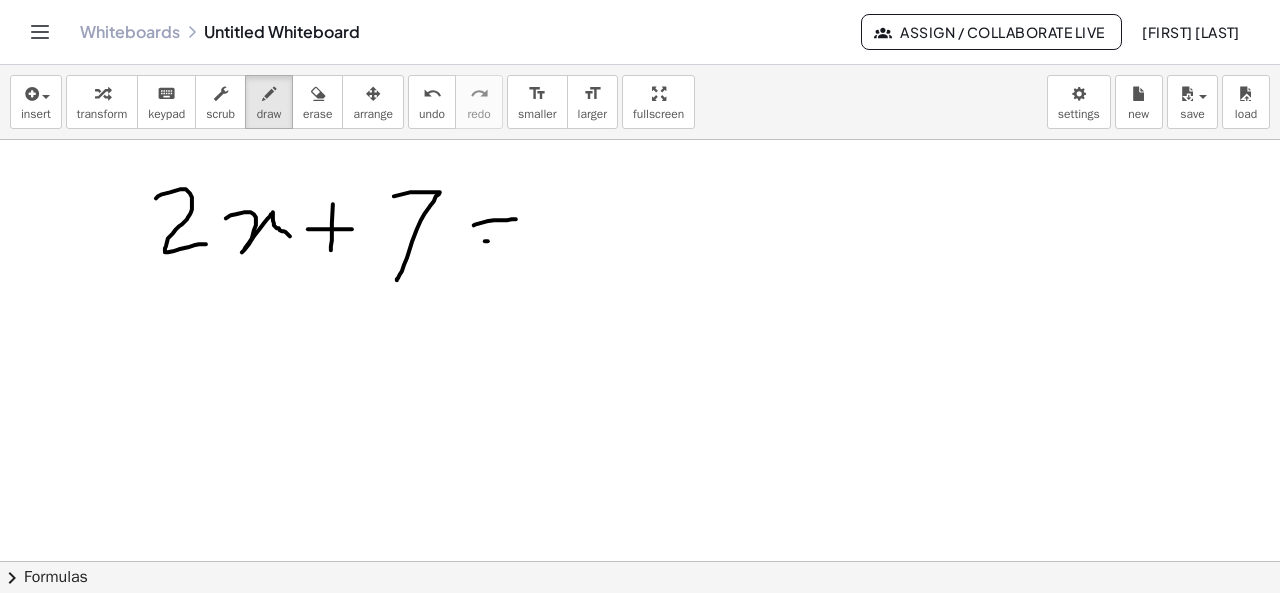 click at bounding box center (640, 627) 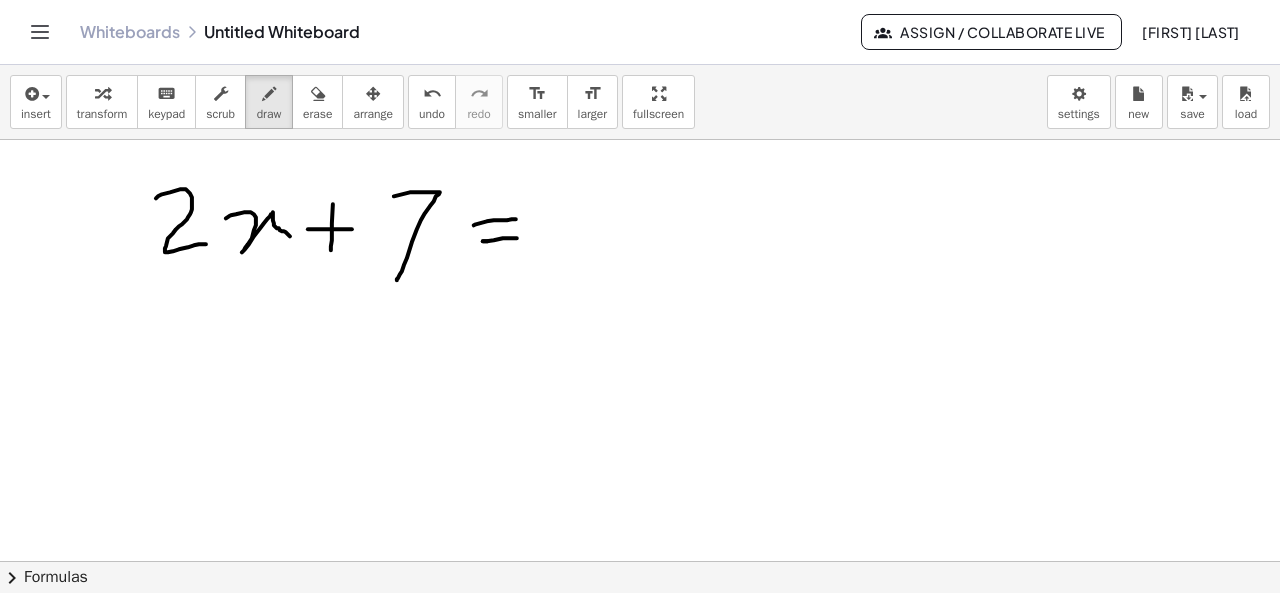 drag, startPoint x: 483, startPoint y: 240, endPoint x: 522, endPoint y: 237, distance: 39.115215 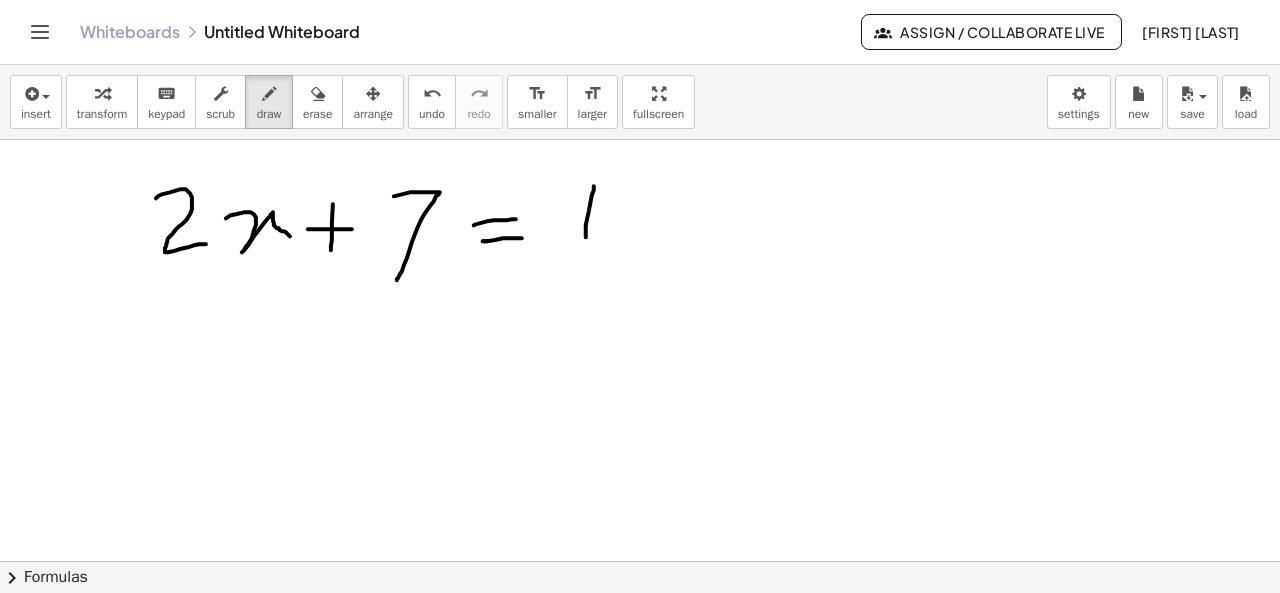 drag, startPoint x: 594, startPoint y: 185, endPoint x: 586, endPoint y: 237, distance: 52.611786 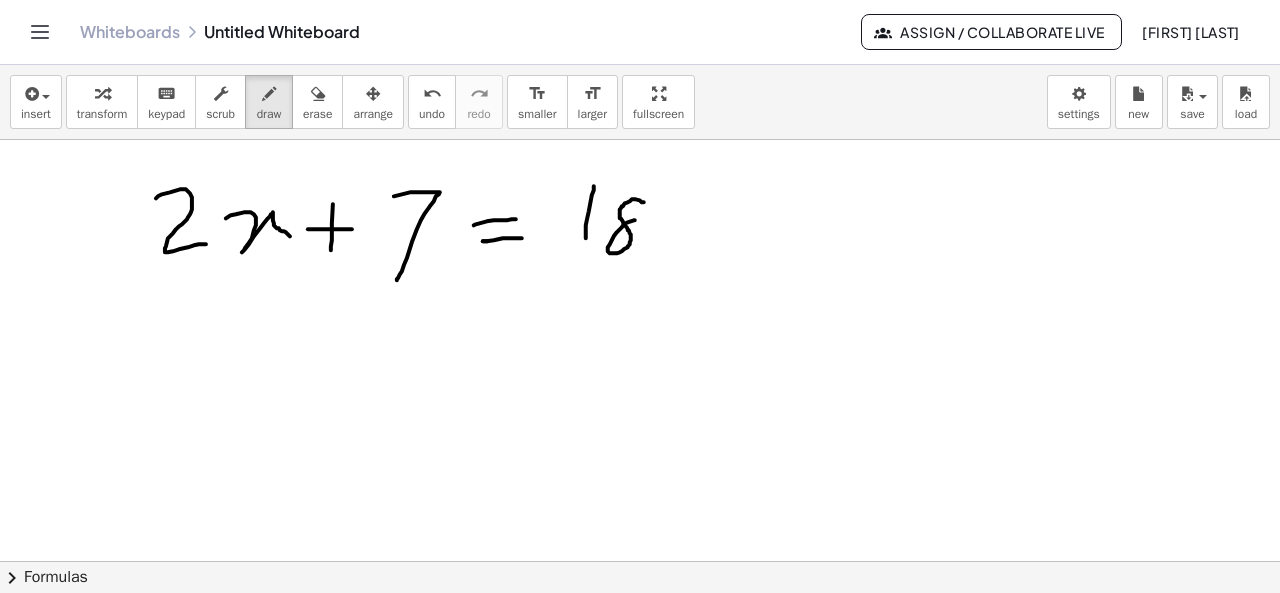 click at bounding box center (640, 627) 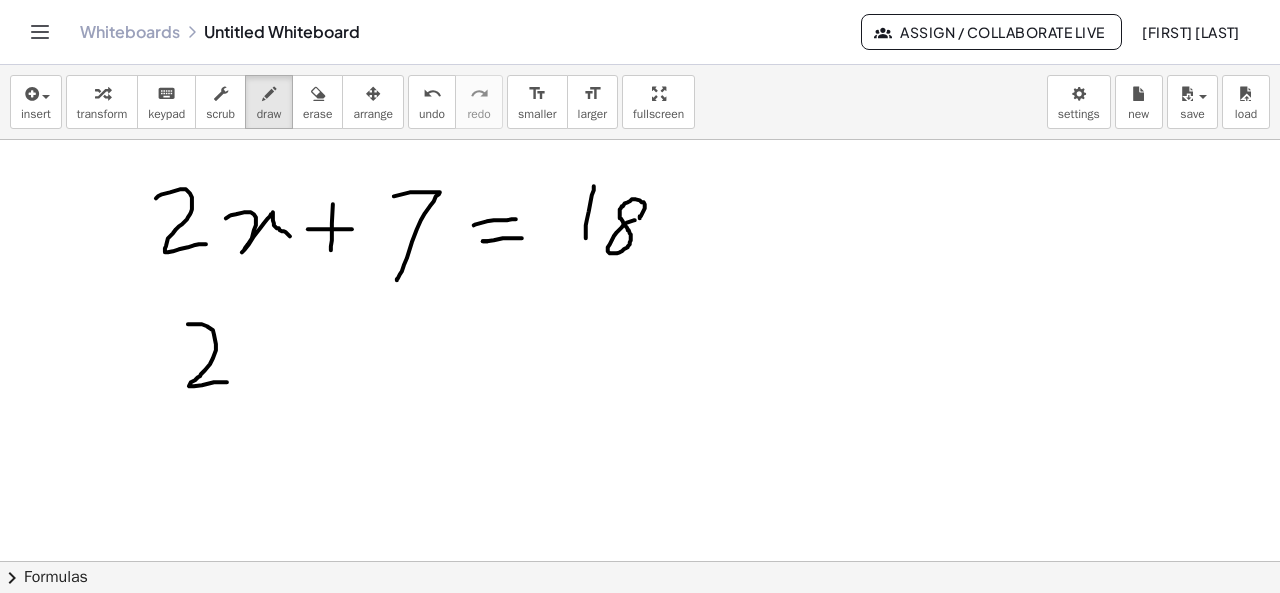drag, startPoint x: 188, startPoint y: 323, endPoint x: 236, endPoint y: 381, distance: 75.28612 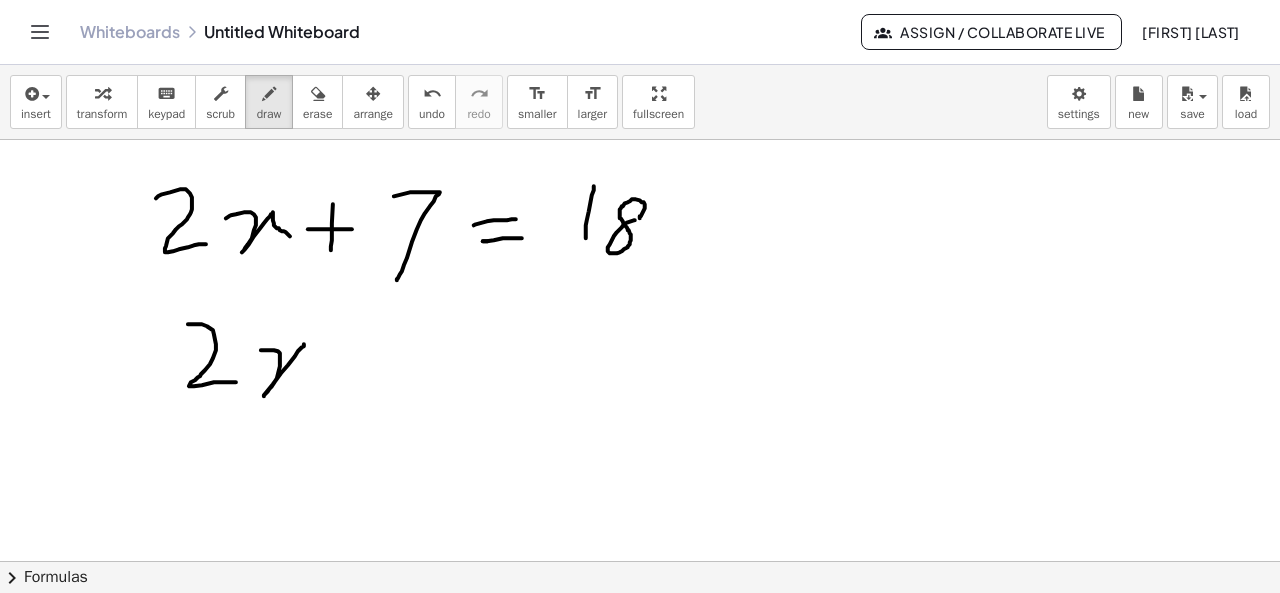 drag, startPoint x: 261, startPoint y: 349, endPoint x: 310, endPoint y: 386, distance: 61.400326 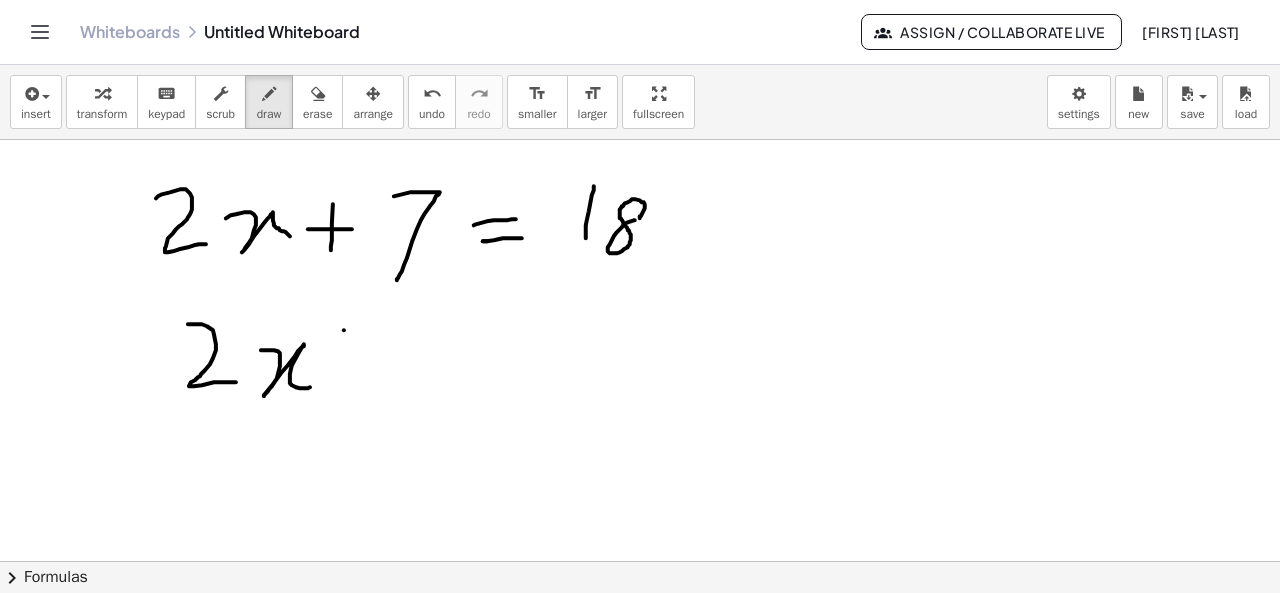 drag, startPoint x: 344, startPoint y: 329, endPoint x: 346, endPoint y: 373, distance: 44.04543 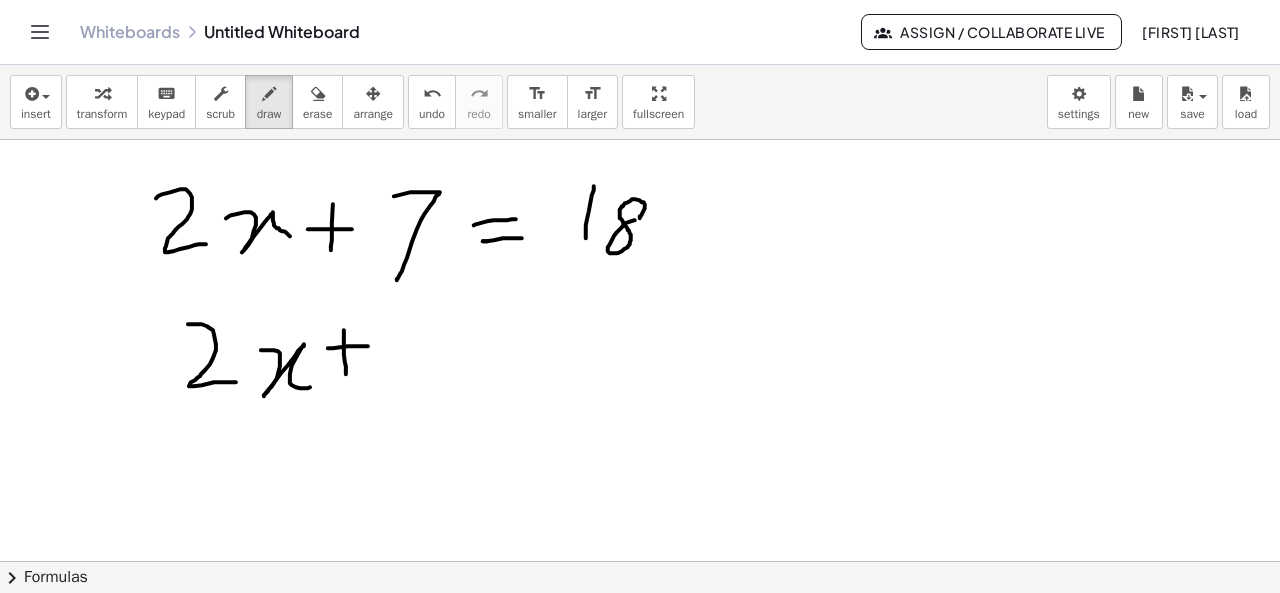 drag, startPoint x: 328, startPoint y: 347, endPoint x: 380, endPoint y: 345, distance: 52.03845 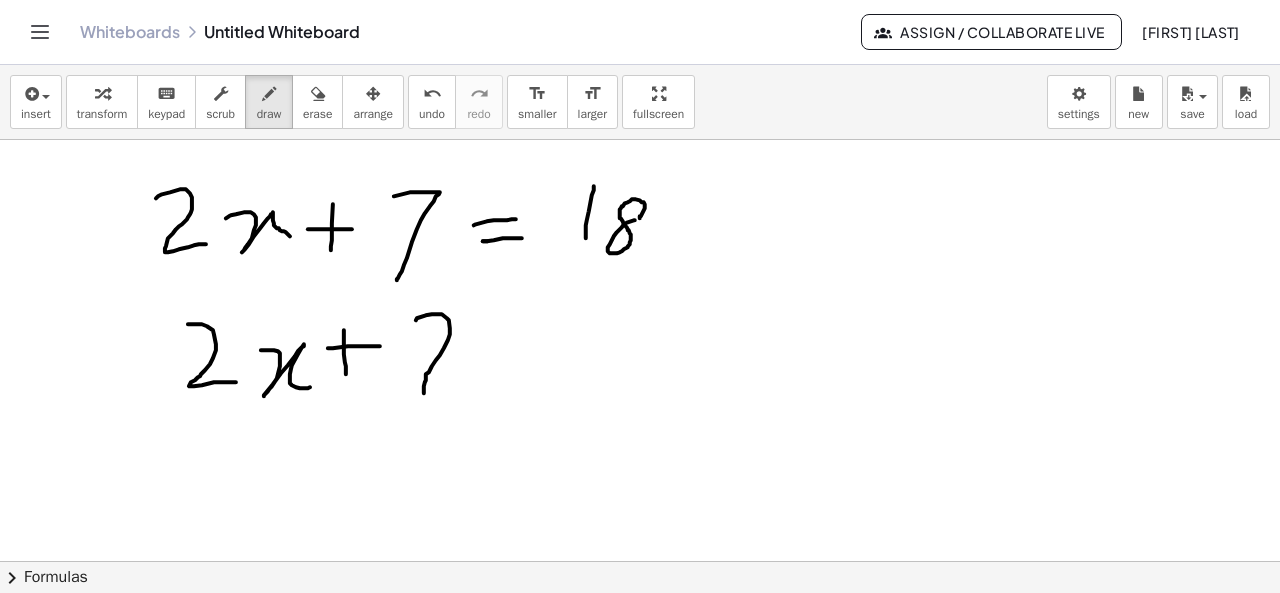 drag, startPoint x: 416, startPoint y: 319, endPoint x: 424, endPoint y: 392, distance: 73.43705 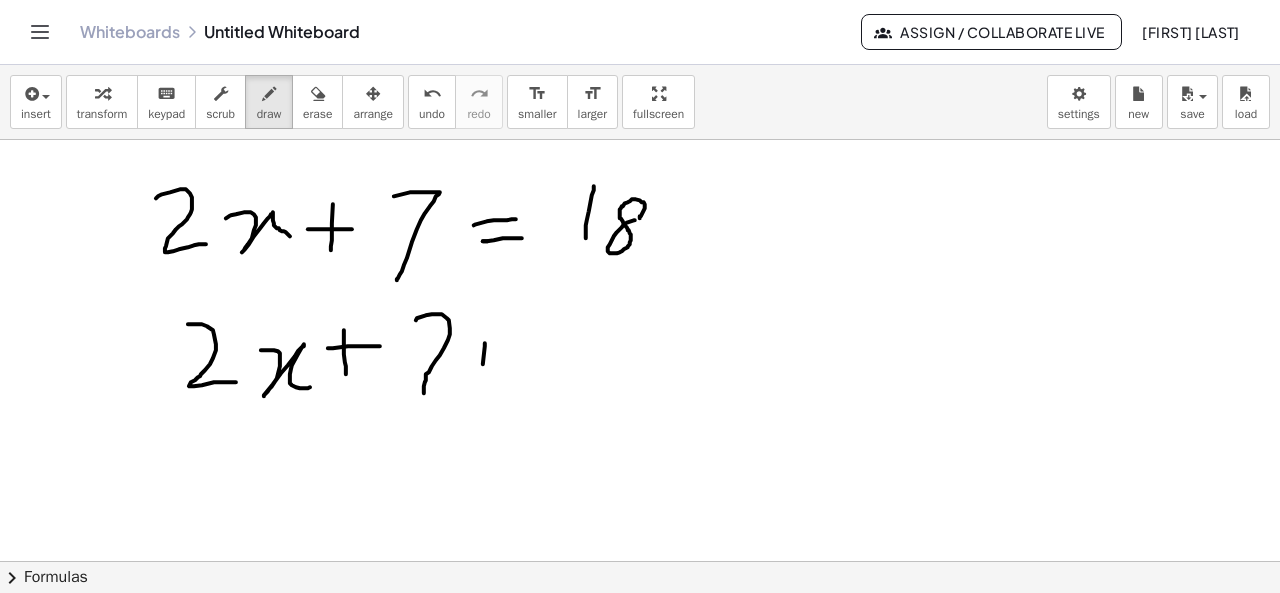 drag, startPoint x: 485, startPoint y: 342, endPoint x: 481, endPoint y: 377, distance: 35.22783 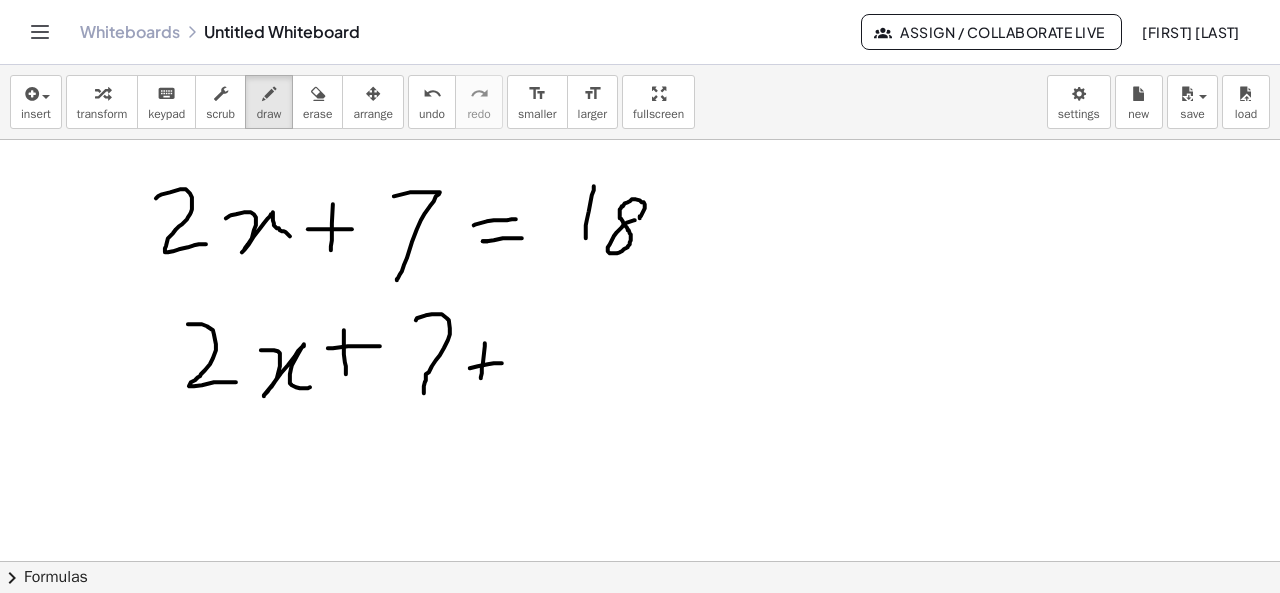 drag, startPoint x: 470, startPoint y: 367, endPoint x: 504, endPoint y: 362, distance: 34.36568 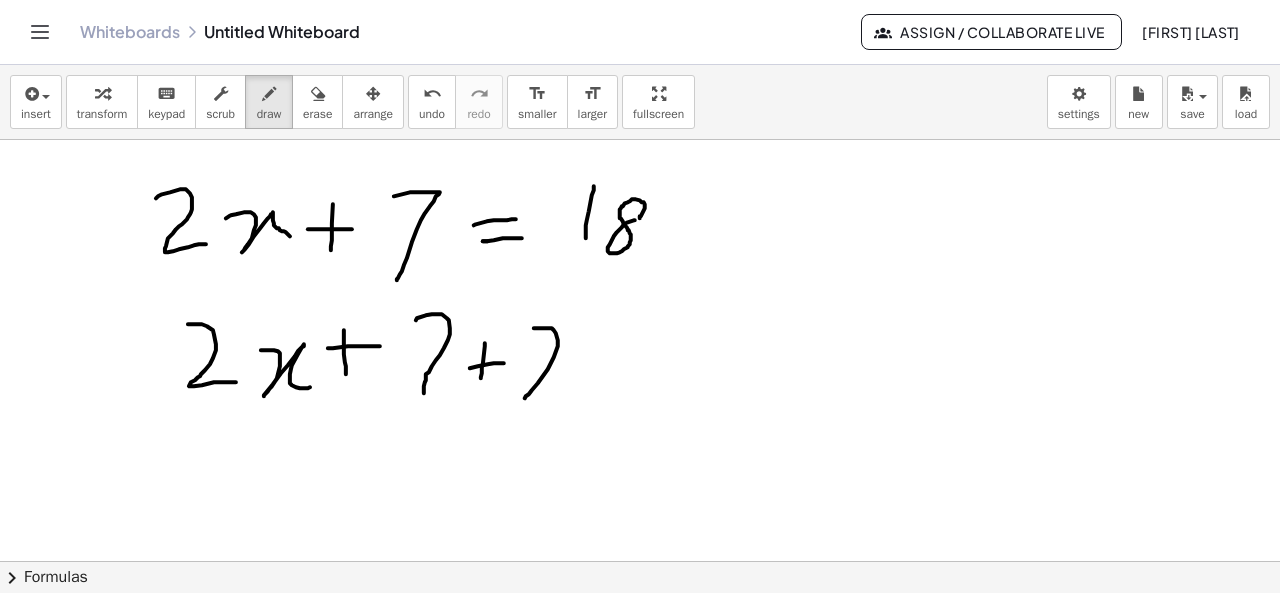 drag, startPoint x: 534, startPoint y: 327, endPoint x: 574, endPoint y: 389, distance: 73.78347 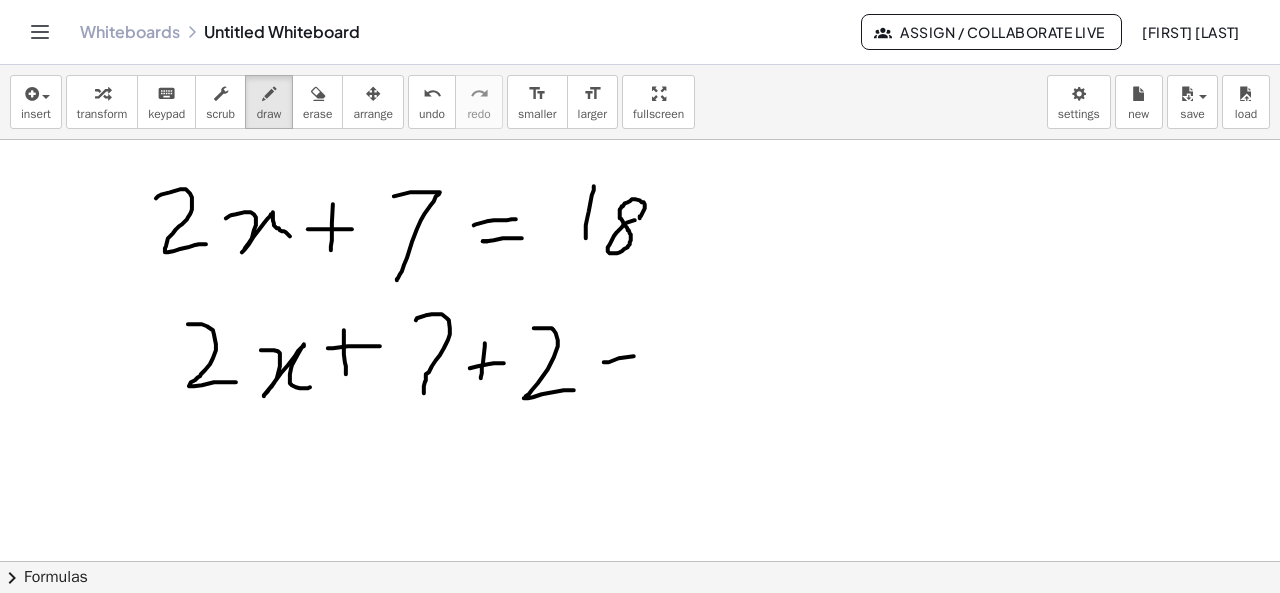 drag, startPoint x: 604, startPoint y: 361, endPoint x: 648, endPoint y: 353, distance: 44.72136 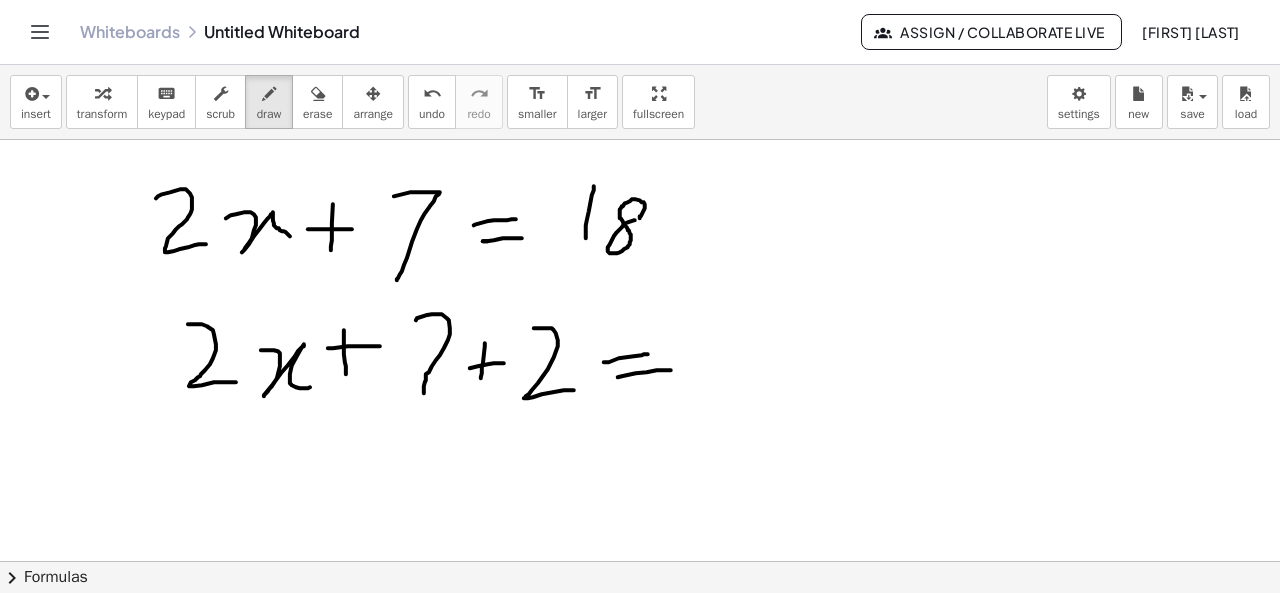 drag, startPoint x: 618, startPoint y: 376, endPoint x: 672, endPoint y: 369, distance: 54.451813 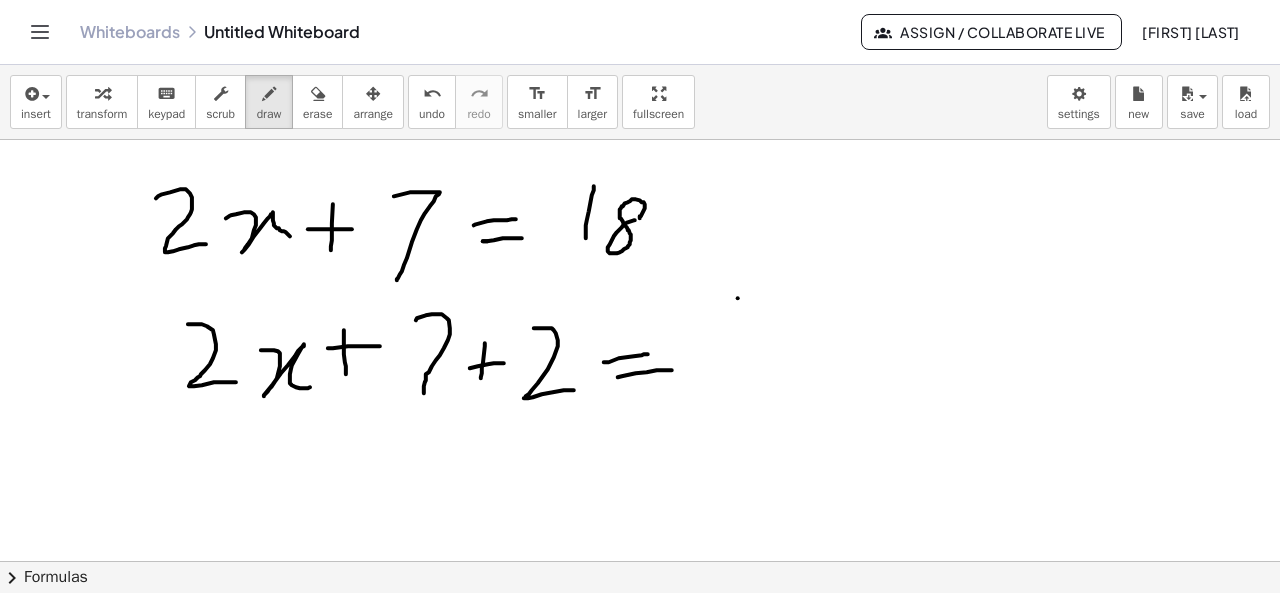 drag, startPoint x: 738, startPoint y: 297, endPoint x: 732, endPoint y: 371, distance: 74.24284 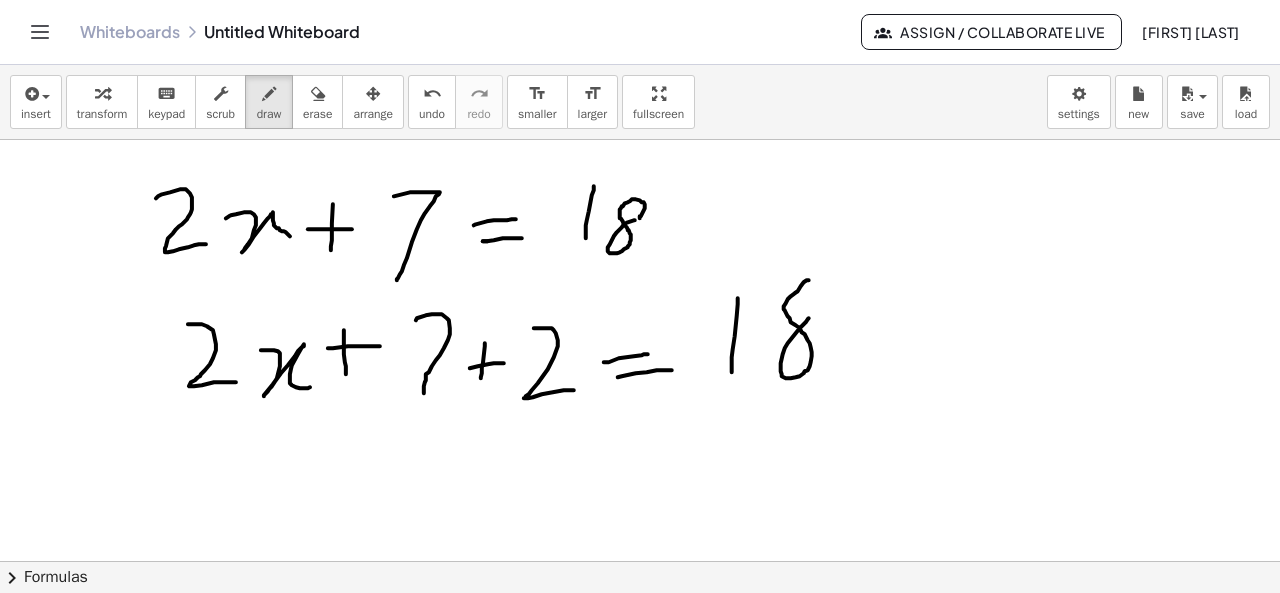 click at bounding box center (640, 627) 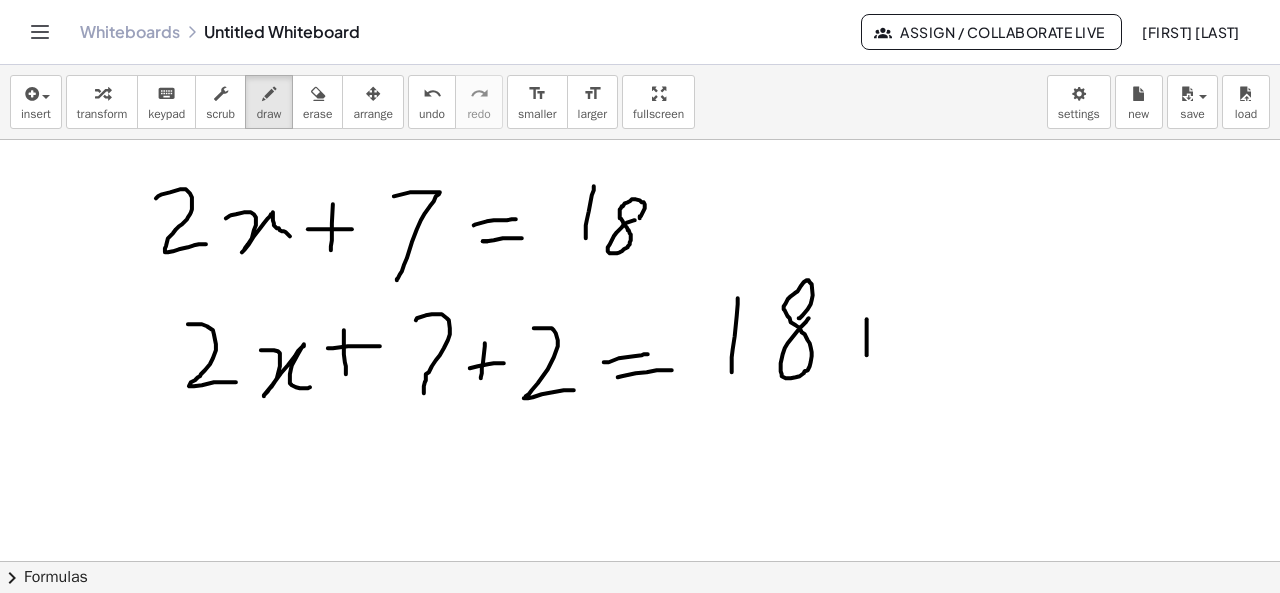 drag, startPoint x: 867, startPoint y: 318, endPoint x: 868, endPoint y: 355, distance: 37.01351 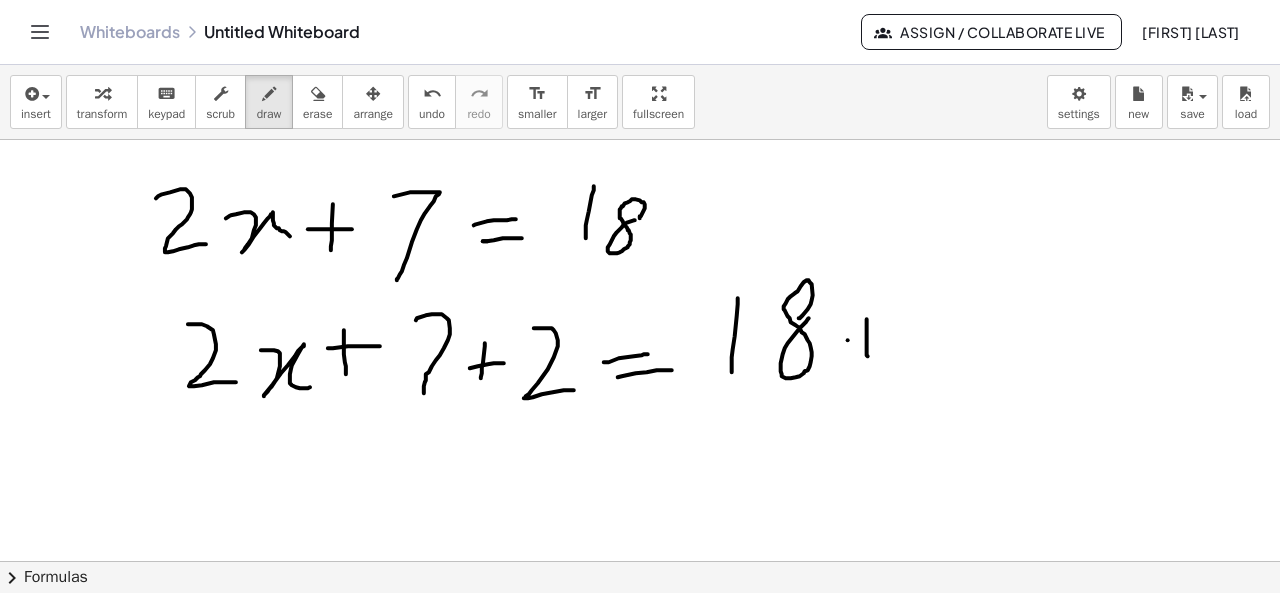 drag, startPoint x: 848, startPoint y: 339, endPoint x: 871, endPoint y: 339, distance: 23 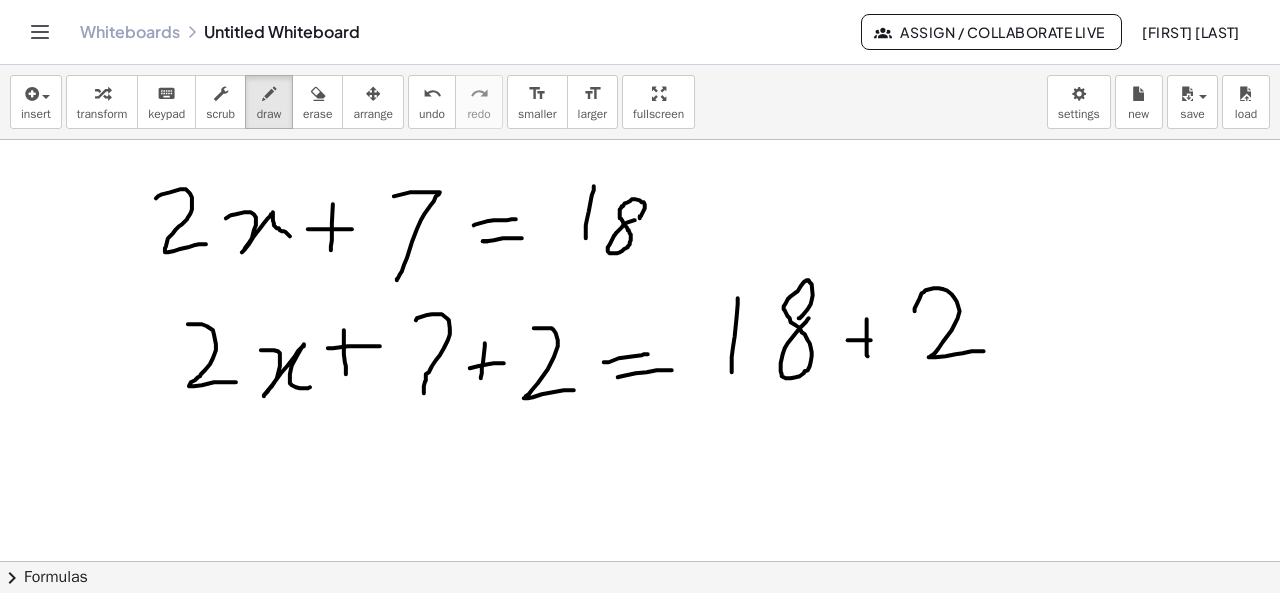 drag, startPoint x: 915, startPoint y: 310, endPoint x: 985, endPoint y: 350, distance: 80.622574 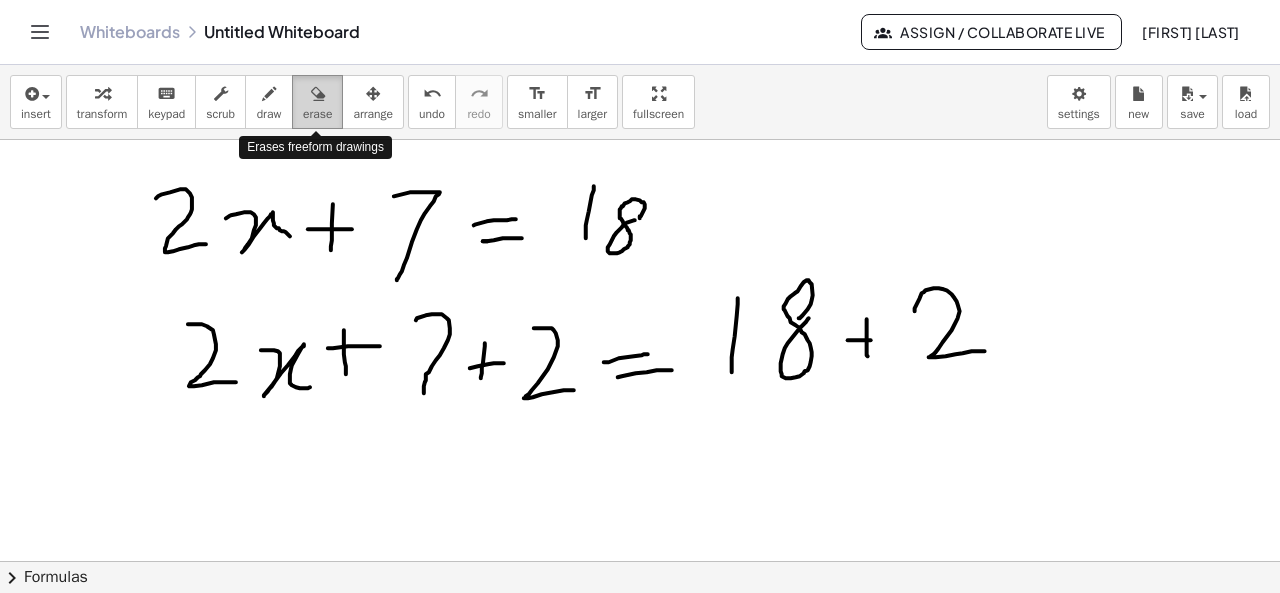 click on "erase" at bounding box center (317, 114) 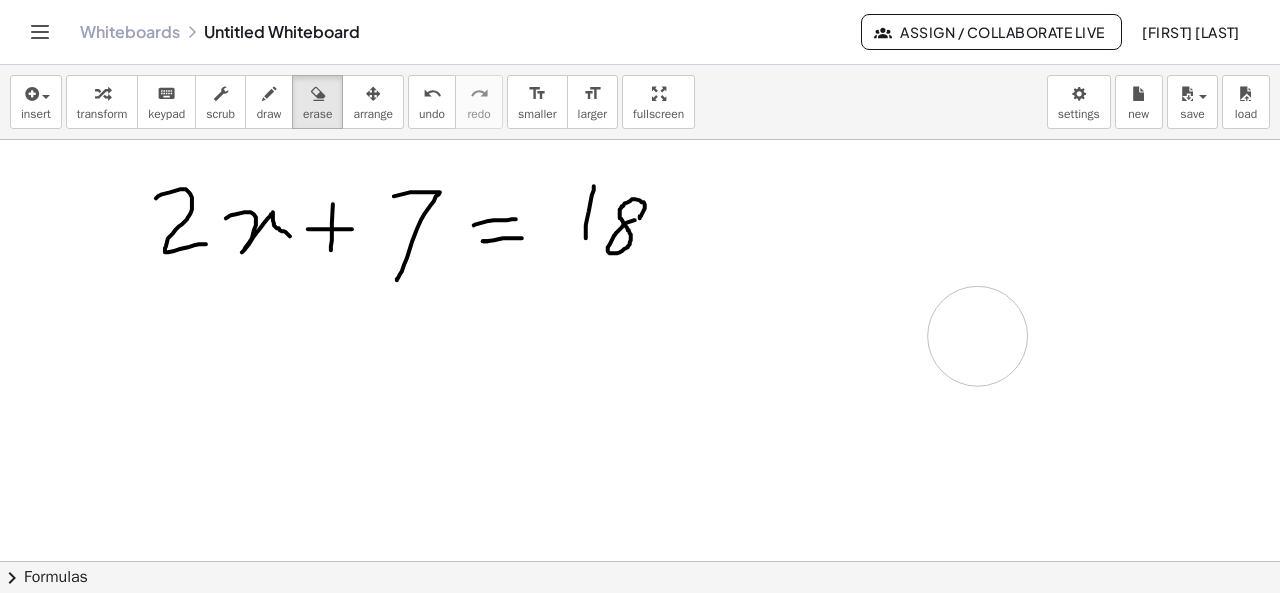 drag, startPoint x: 165, startPoint y: 377, endPoint x: 1013, endPoint y: 350, distance: 848.42975 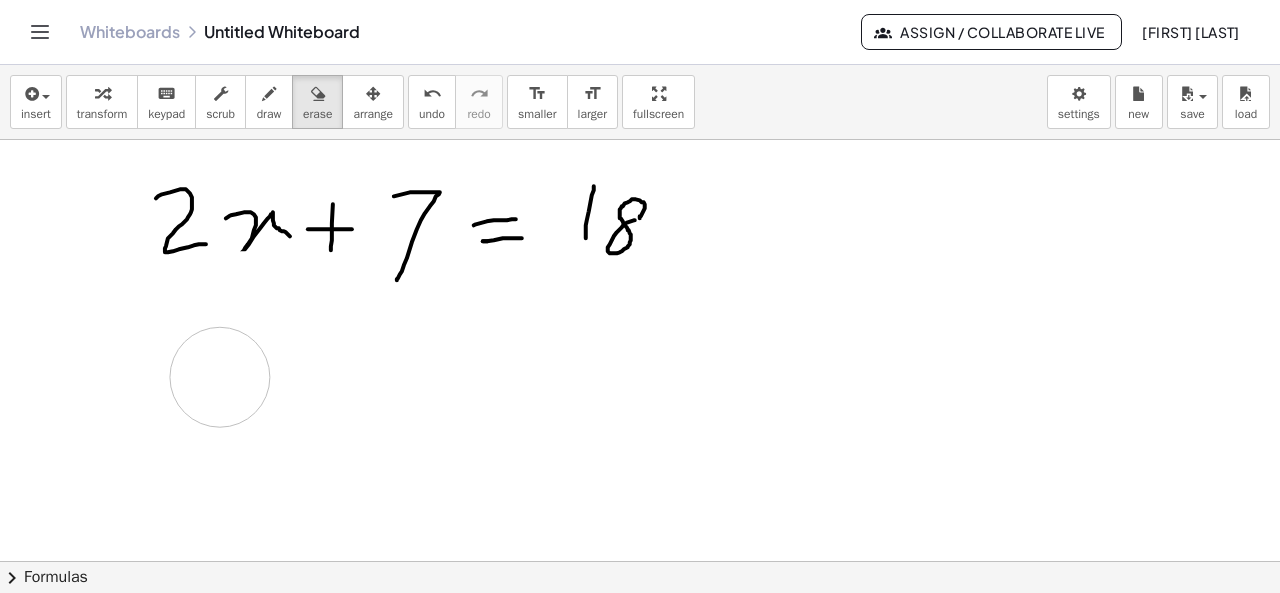 drag, startPoint x: 210, startPoint y: 327, endPoint x: 220, endPoint y: 376, distance: 50.01 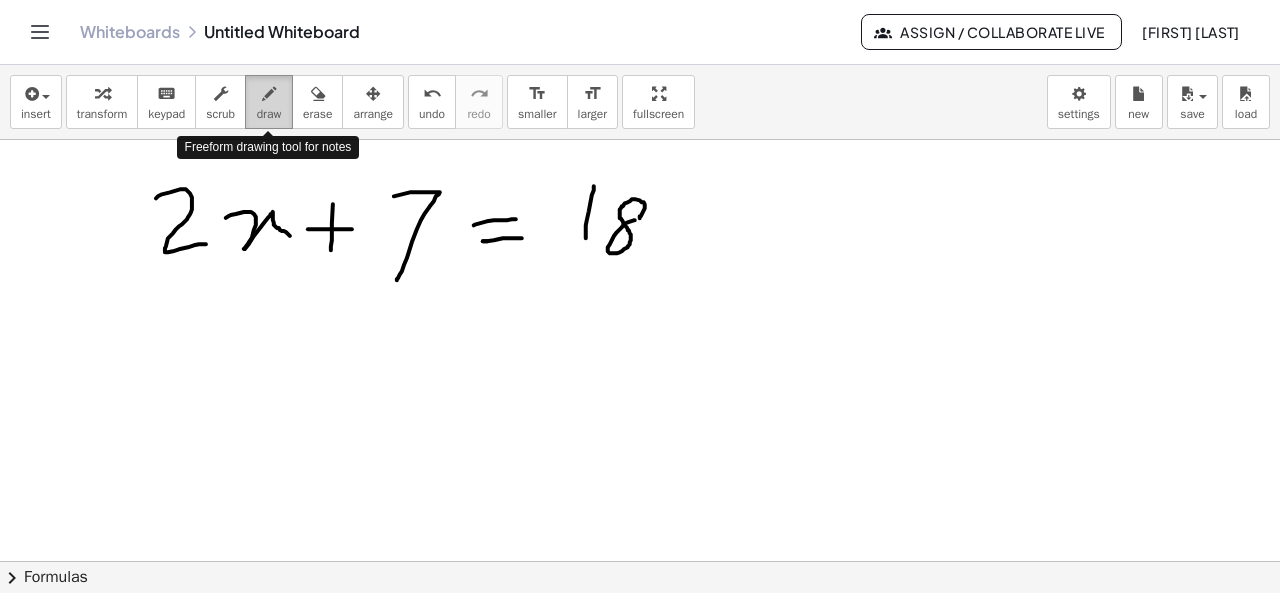 click on "draw" at bounding box center (269, 114) 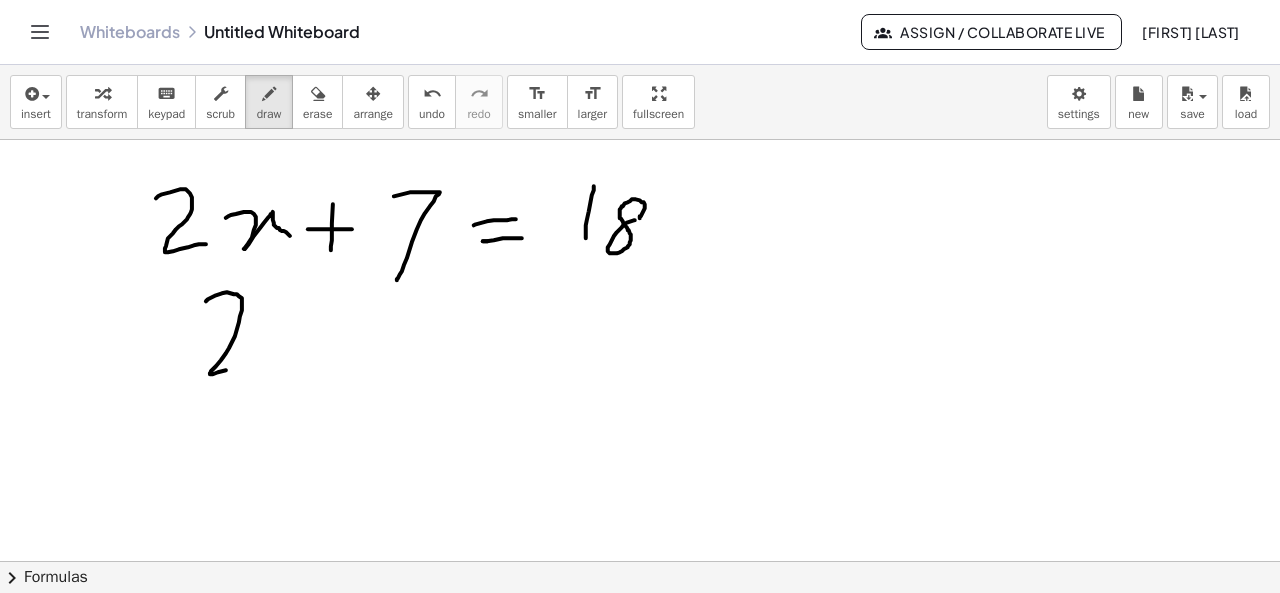 drag, startPoint x: 206, startPoint y: 300, endPoint x: 272, endPoint y: 363, distance: 91.24144 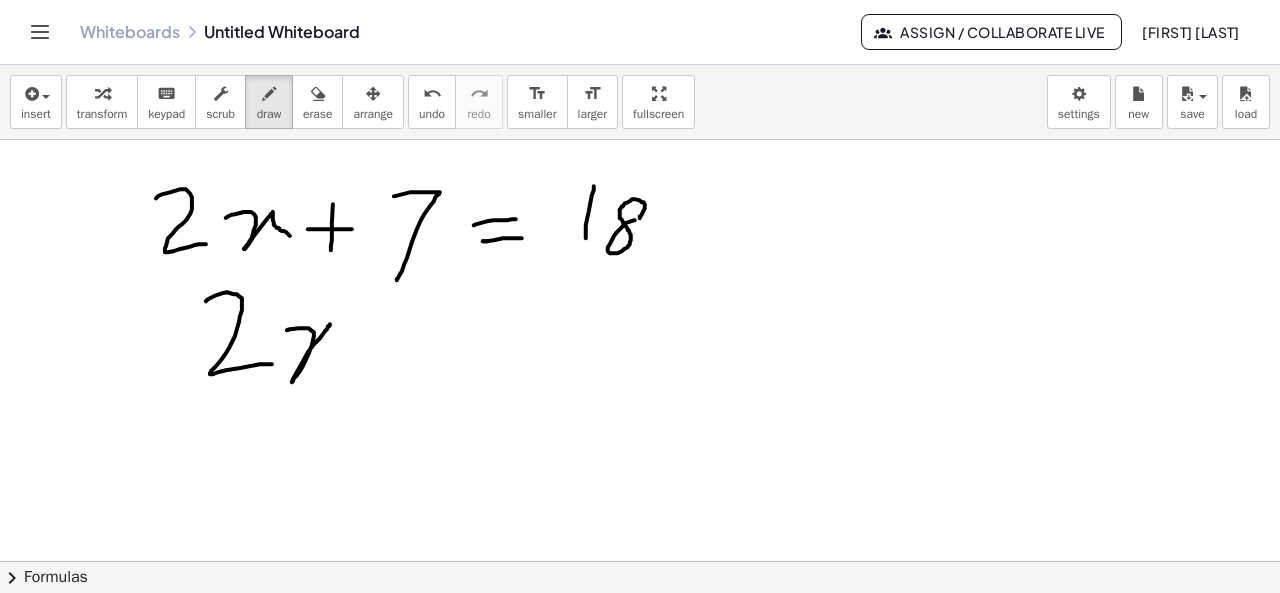 drag, startPoint x: 287, startPoint y: 329, endPoint x: 354, endPoint y: 378, distance: 83.00603 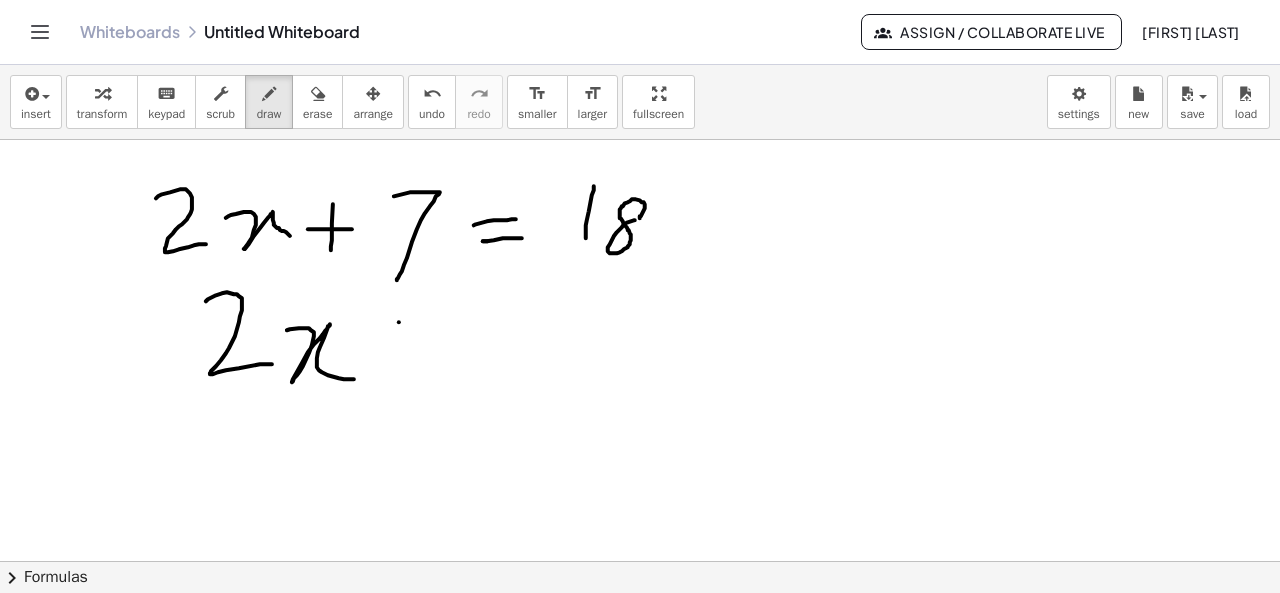 drag, startPoint x: 399, startPoint y: 321, endPoint x: 404, endPoint y: 373, distance: 52.23983 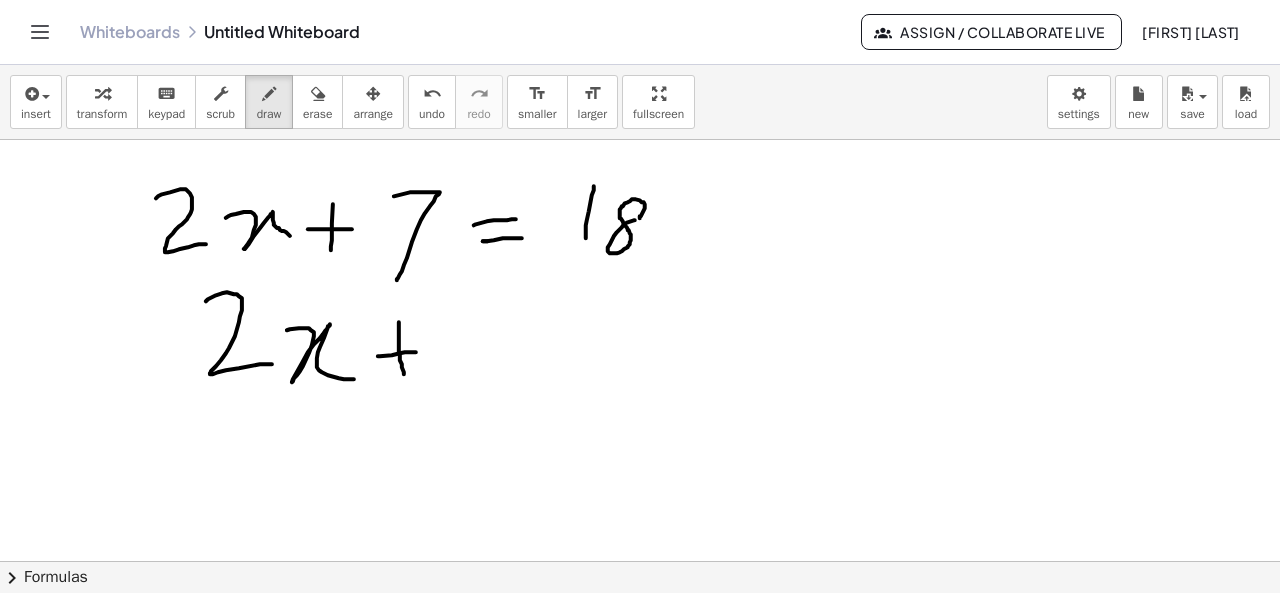 drag, startPoint x: 378, startPoint y: 355, endPoint x: 418, endPoint y: 351, distance: 40.1995 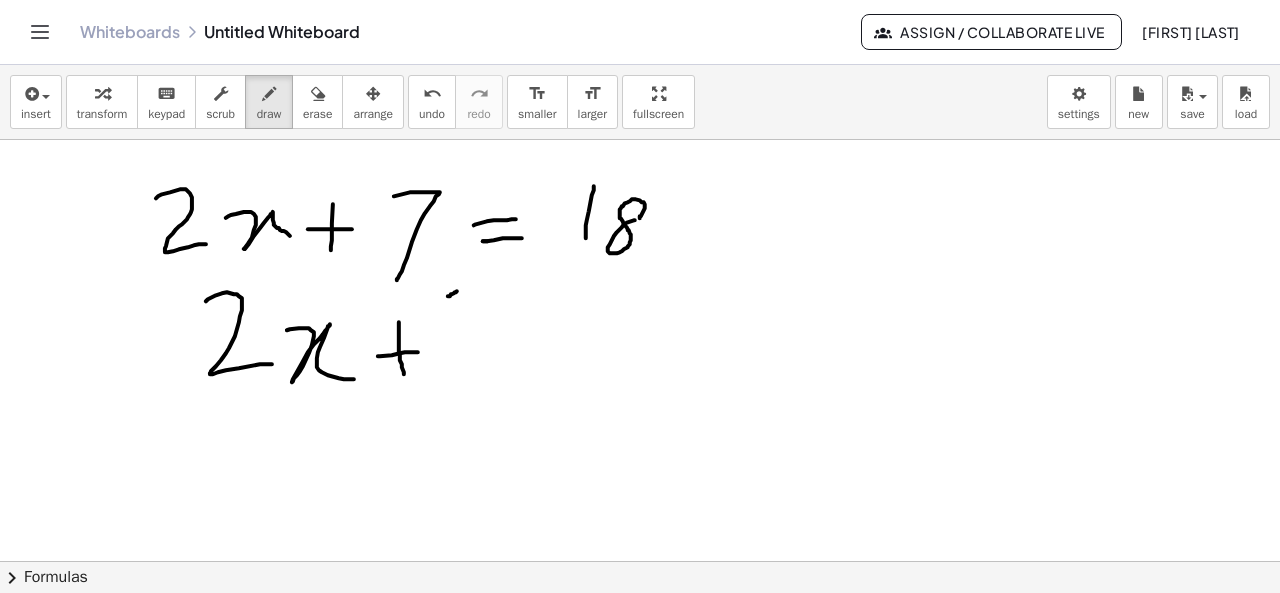 drag, startPoint x: 457, startPoint y: 290, endPoint x: 448, endPoint y: 295, distance: 10.29563 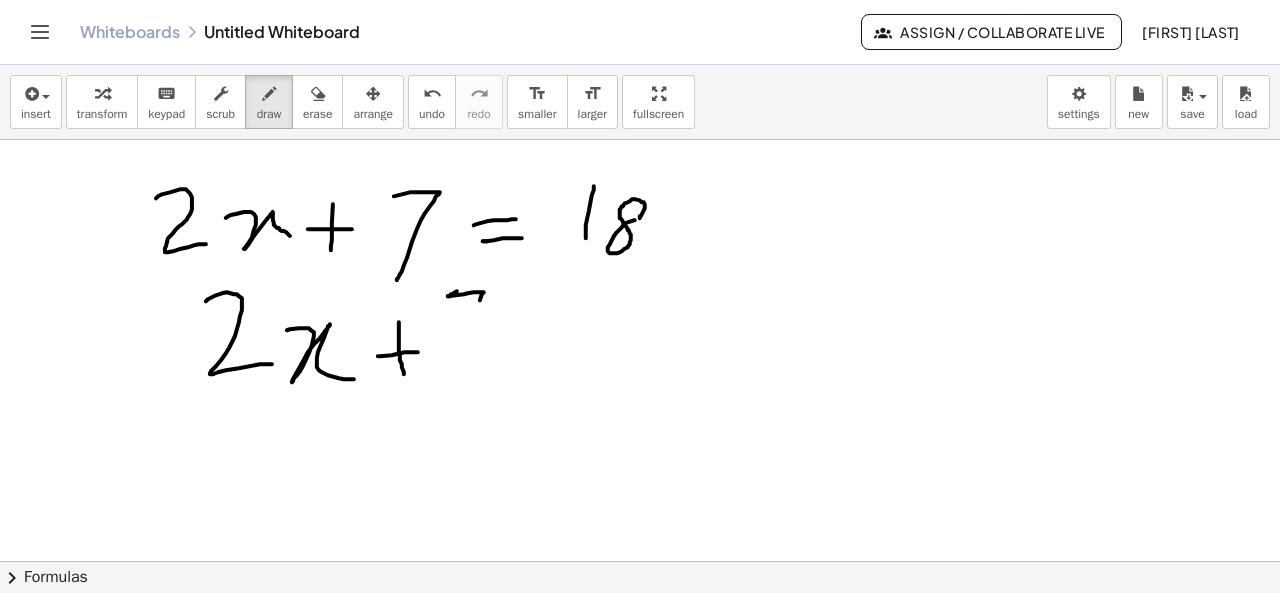 drag, startPoint x: 448, startPoint y: 295, endPoint x: 461, endPoint y: 385, distance: 90.934044 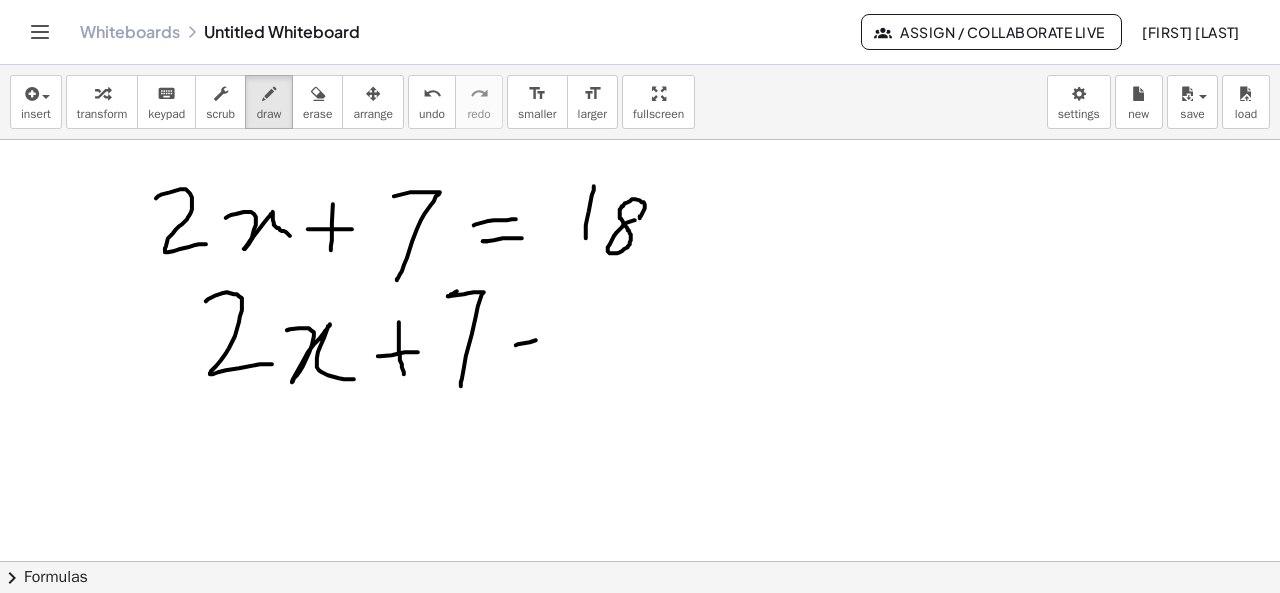 drag, startPoint x: 516, startPoint y: 344, endPoint x: 562, endPoint y: 333, distance: 47.296936 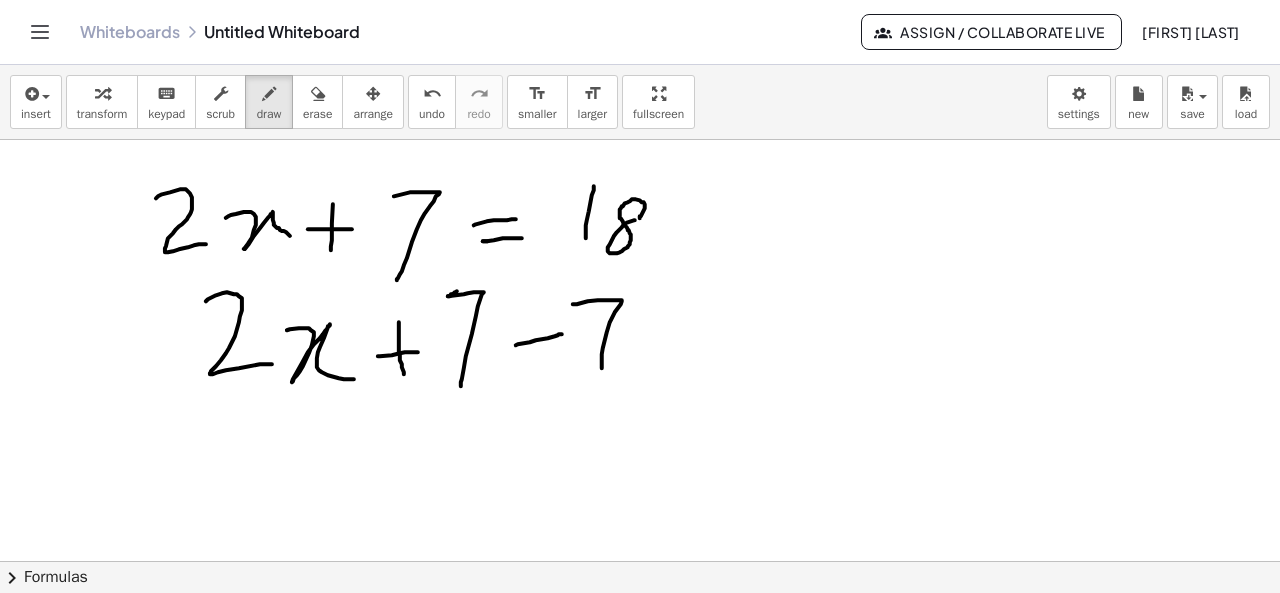 drag, startPoint x: 573, startPoint y: 303, endPoint x: 602, endPoint y: 368, distance: 71.17584 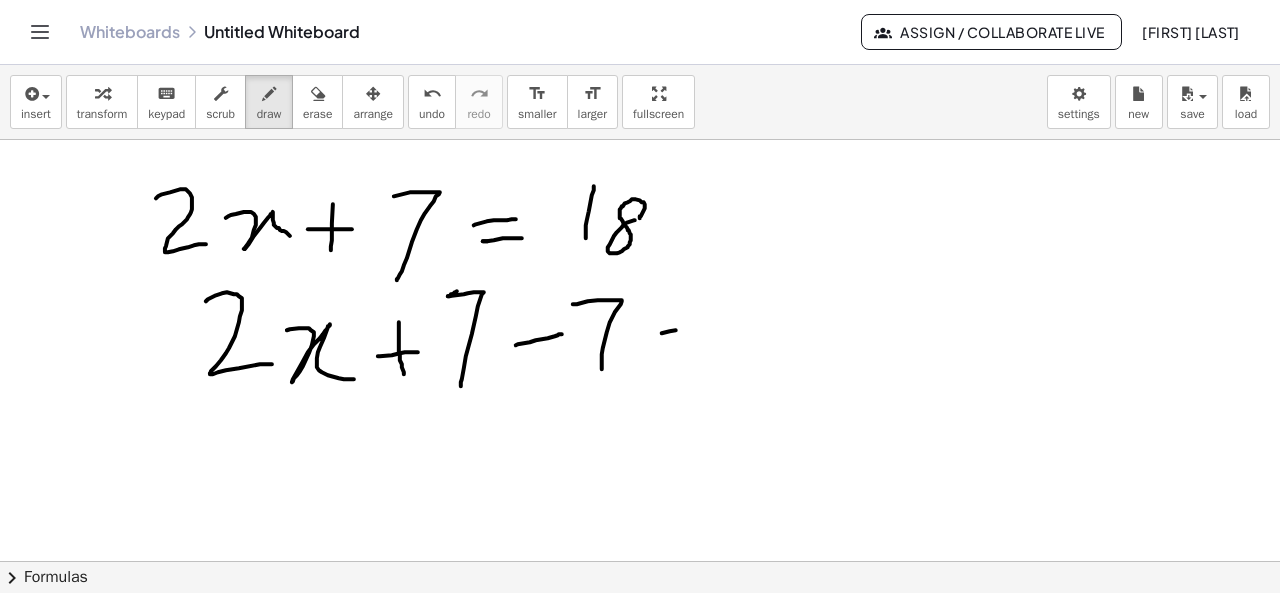 drag, startPoint x: 662, startPoint y: 332, endPoint x: 694, endPoint y: 327, distance: 32.38827 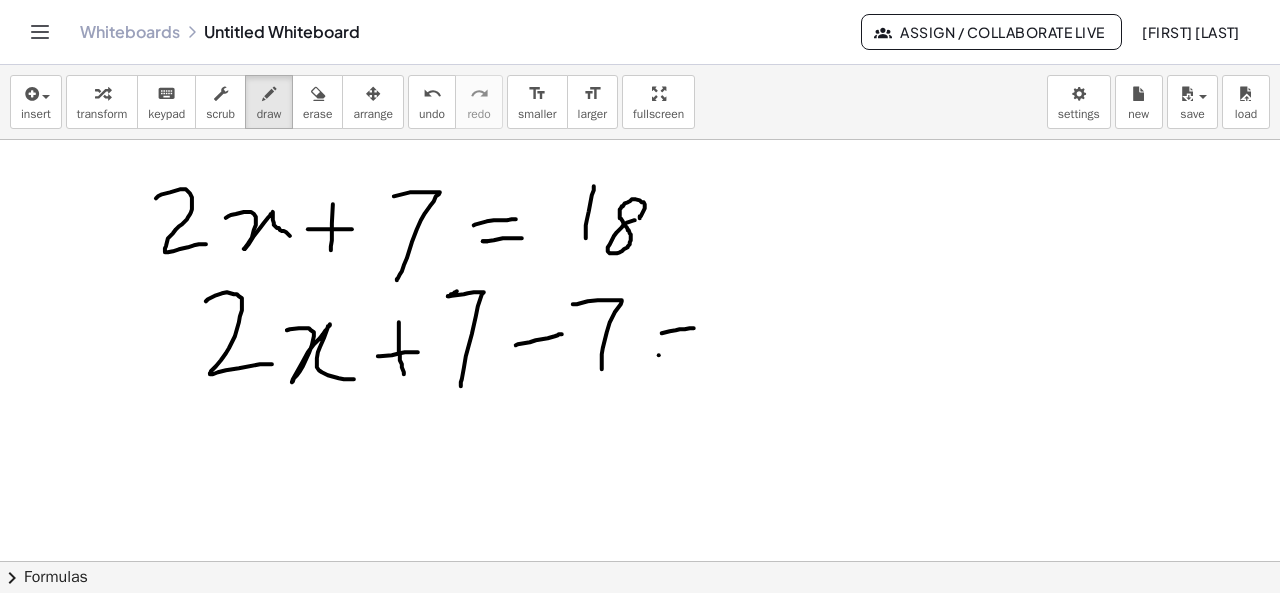 drag, startPoint x: 659, startPoint y: 354, endPoint x: 707, endPoint y: 347, distance: 48.507732 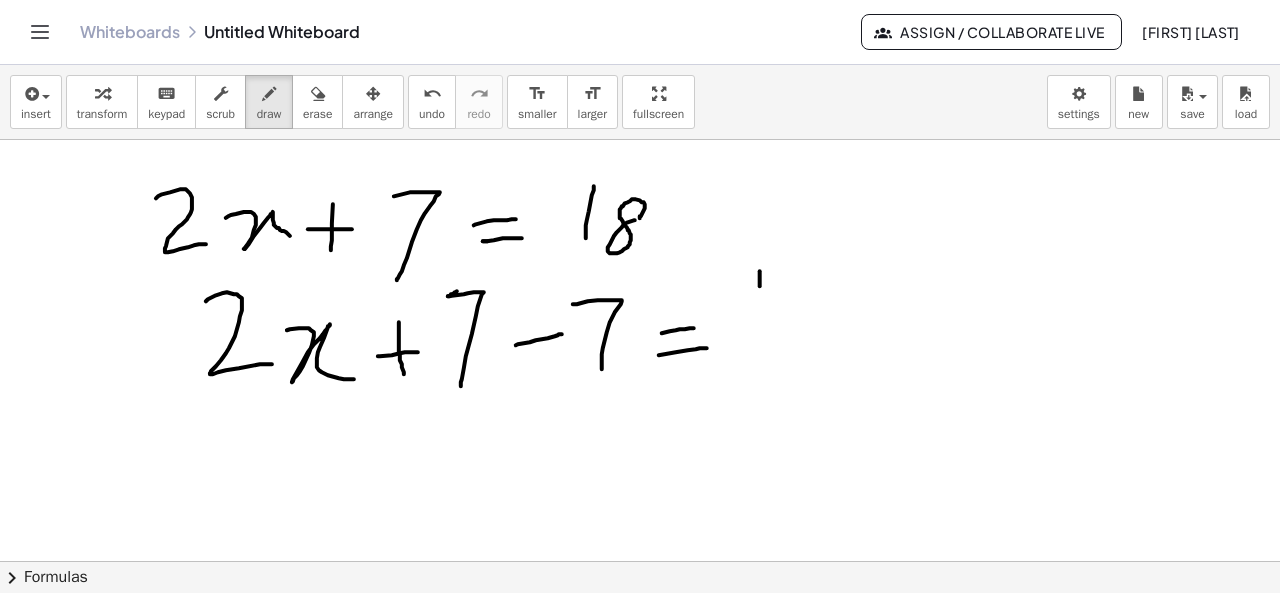 drag, startPoint x: 760, startPoint y: 270, endPoint x: 761, endPoint y: 314, distance: 44.011364 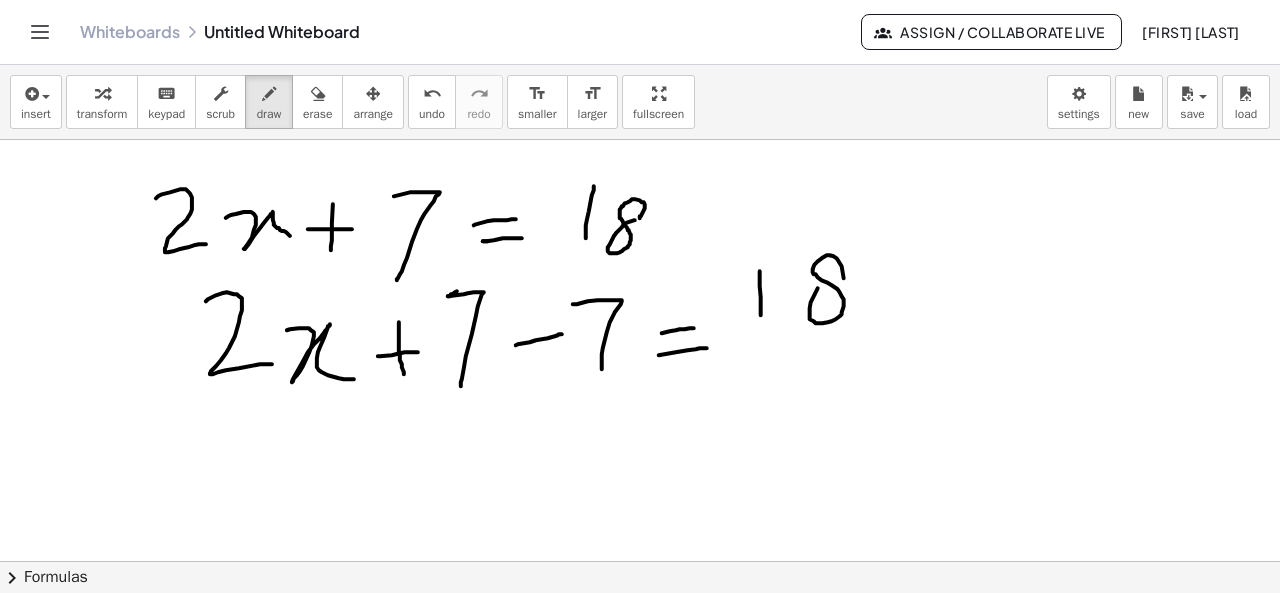 drag, startPoint x: 818, startPoint y: 287, endPoint x: 833, endPoint y: 298, distance: 18.601076 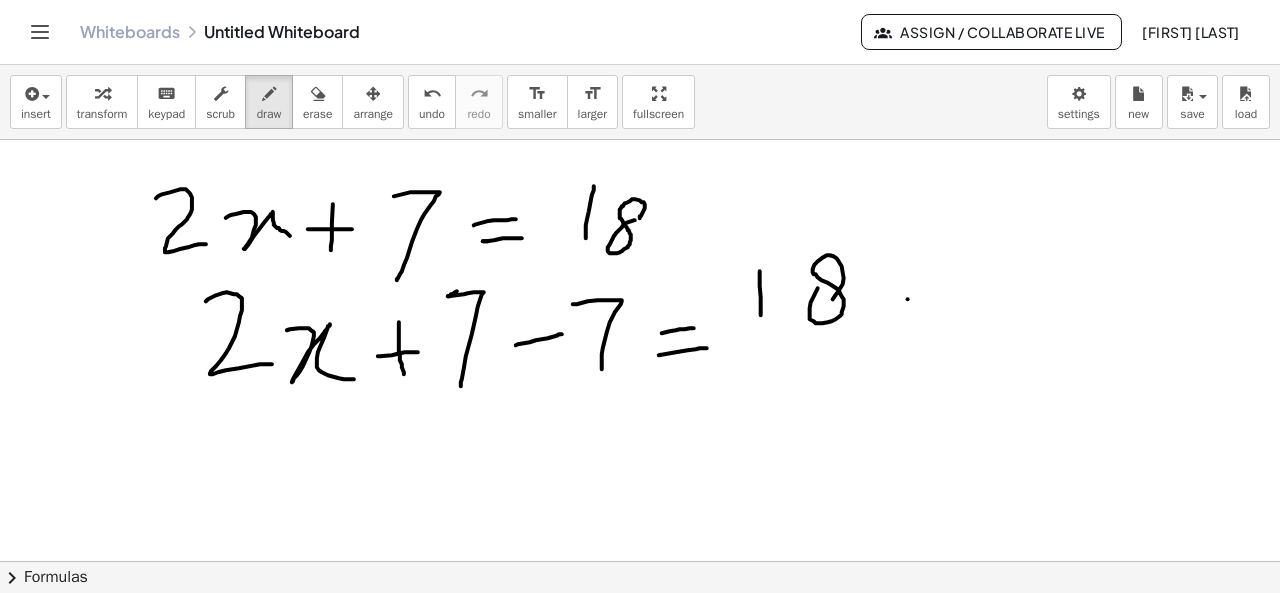 click at bounding box center [640, 627] 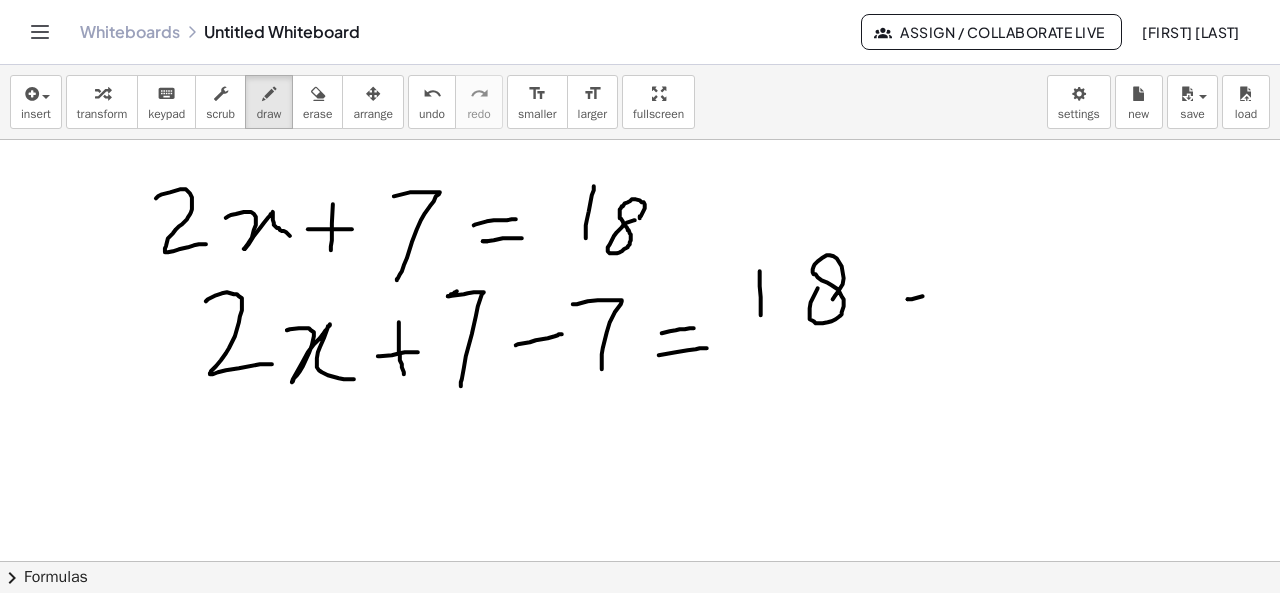 drag, startPoint x: 908, startPoint y: 298, endPoint x: 963, endPoint y: 294, distance: 55.145264 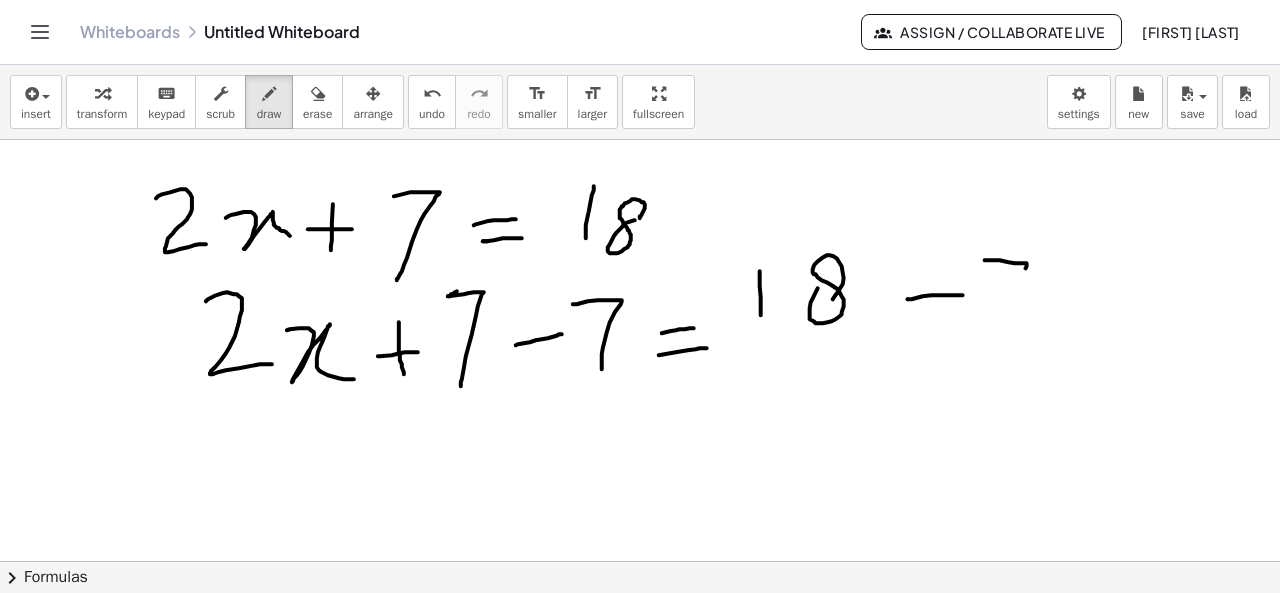 drag, startPoint x: 985, startPoint y: 259, endPoint x: 1002, endPoint y: 333, distance: 75.9276 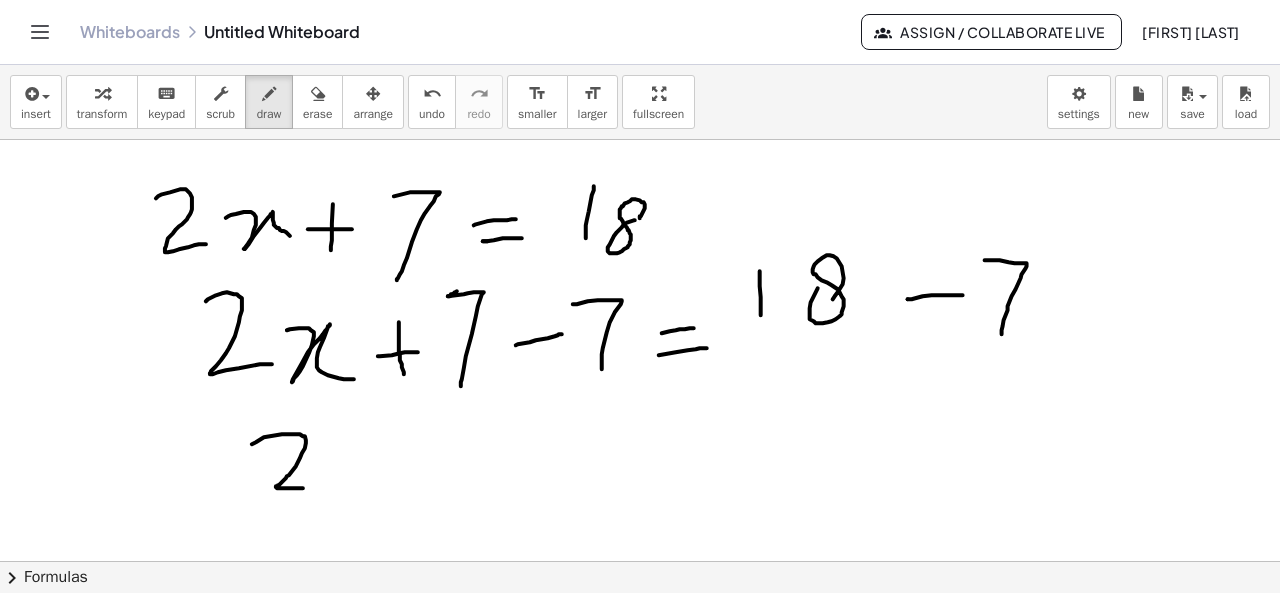 drag, startPoint x: 252, startPoint y: 443, endPoint x: 341, endPoint y: 484, distance: 97.98979 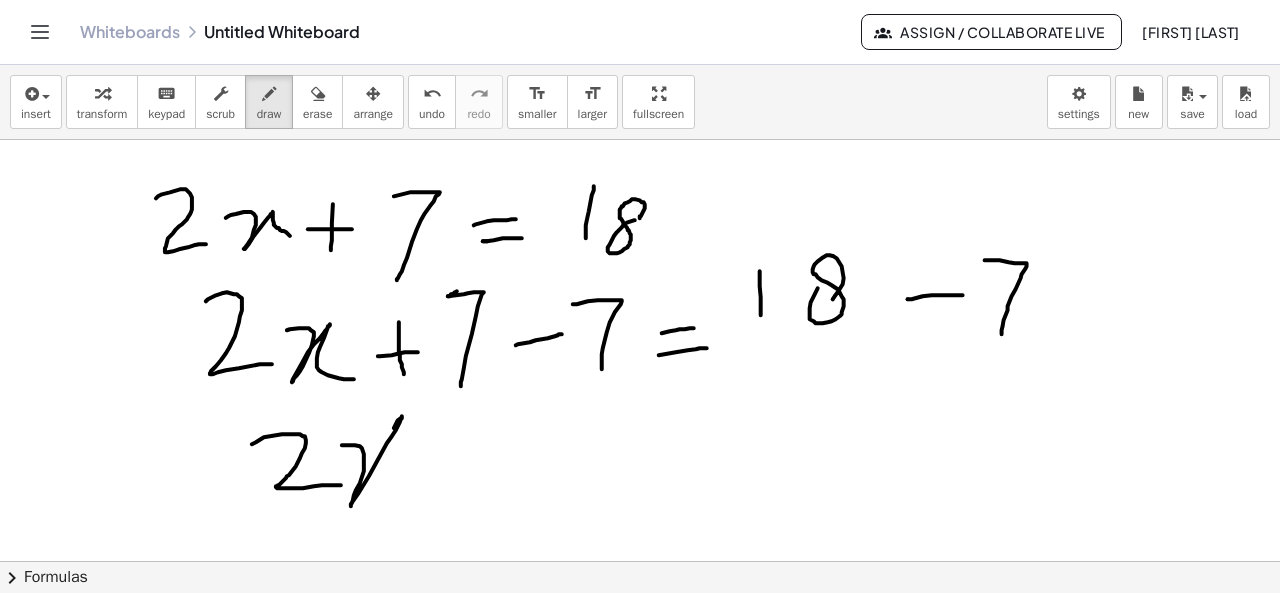 drag, startPoint x: 342, startPoint y: 444, endPoint x: 414, endPoint y: 477, distance: 79.20227 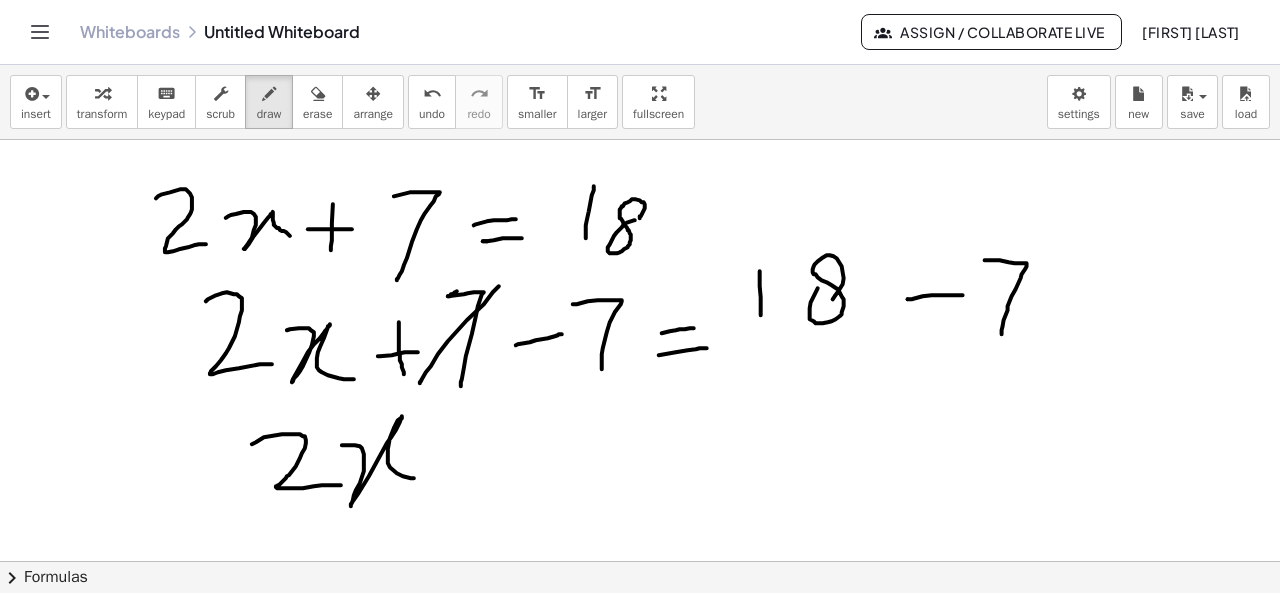 drag, startPoint x: 499, startPoint y: 285, endPoint x: 420, endPoint y: 382, distance: 125.09996 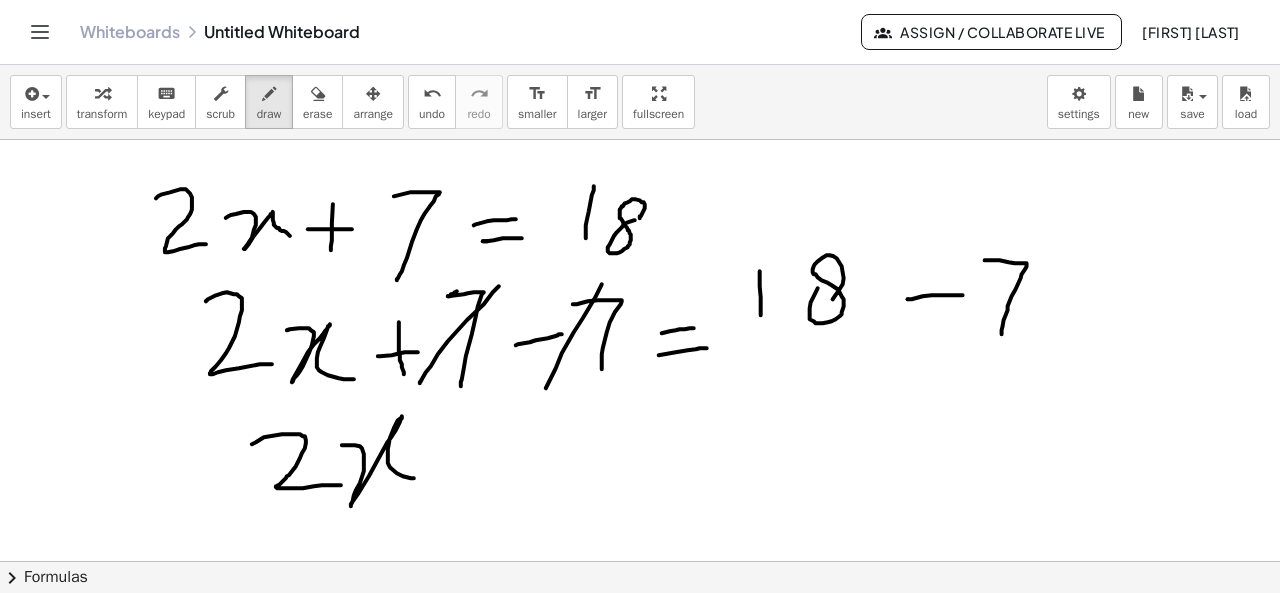 drag, startPoint x: 602, startPoint y: 283, endPoint x: 545, endPoint y: 387, distance: 118.595955 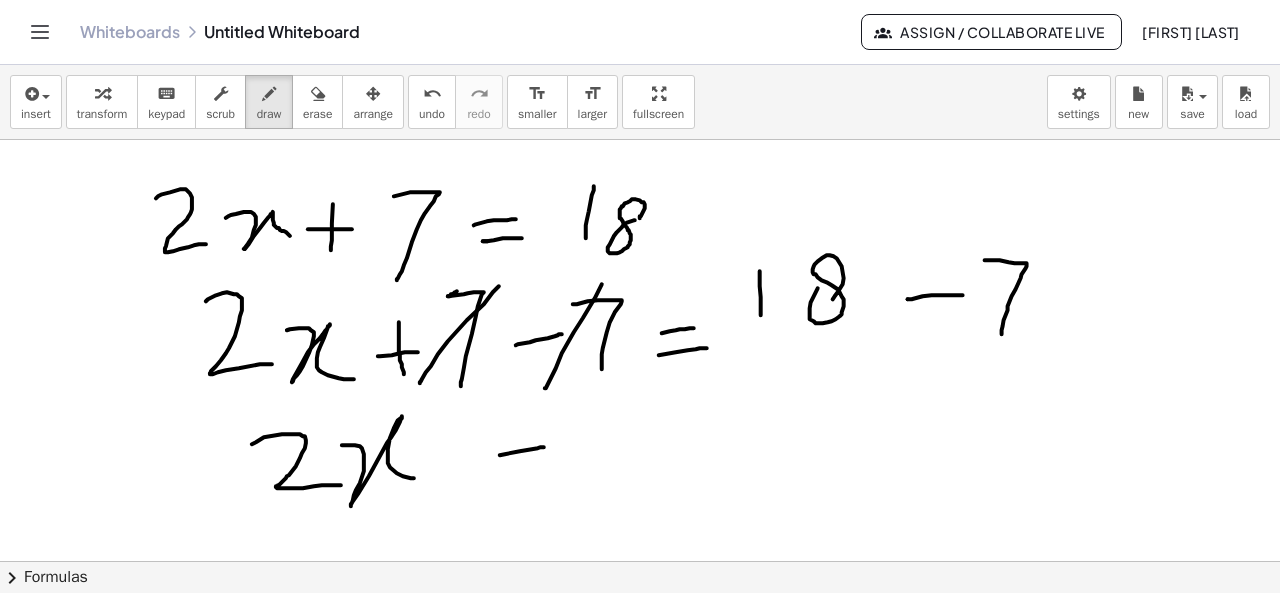 drag, startPoint x: 500, startPoint y: 454, endPoint x: 546, endPoint y: 446, distance: 46.69047 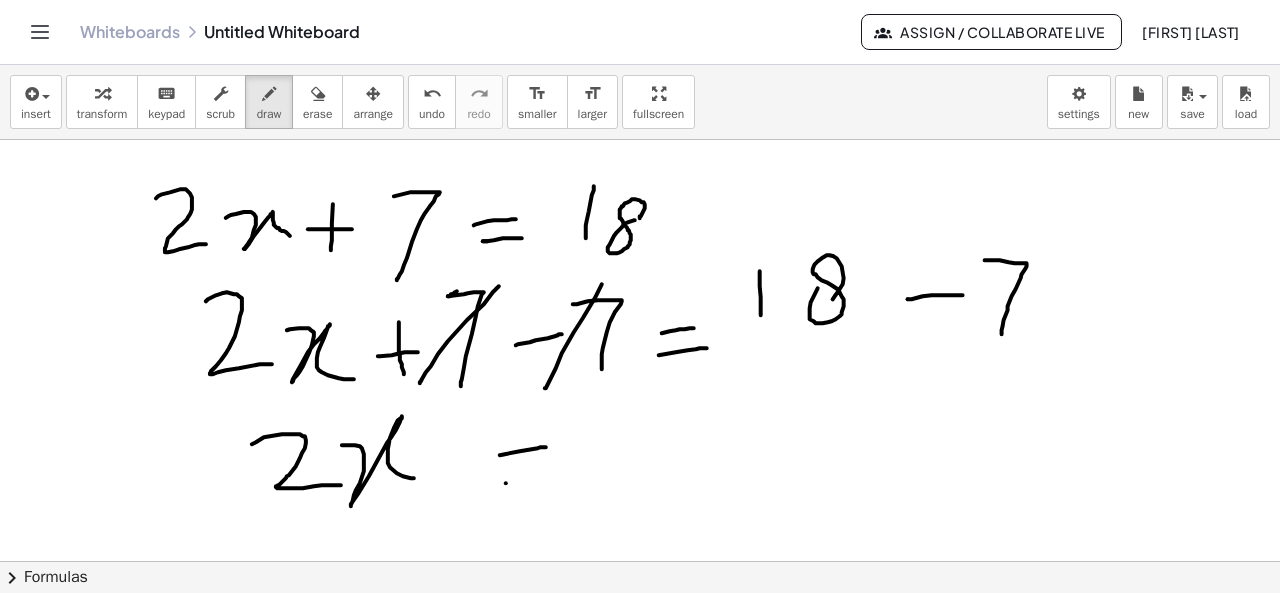 drag, startPoint x: 506, startPoint y: 482, endPoint x: 565, endPoint y: 473, distance: 59.682495 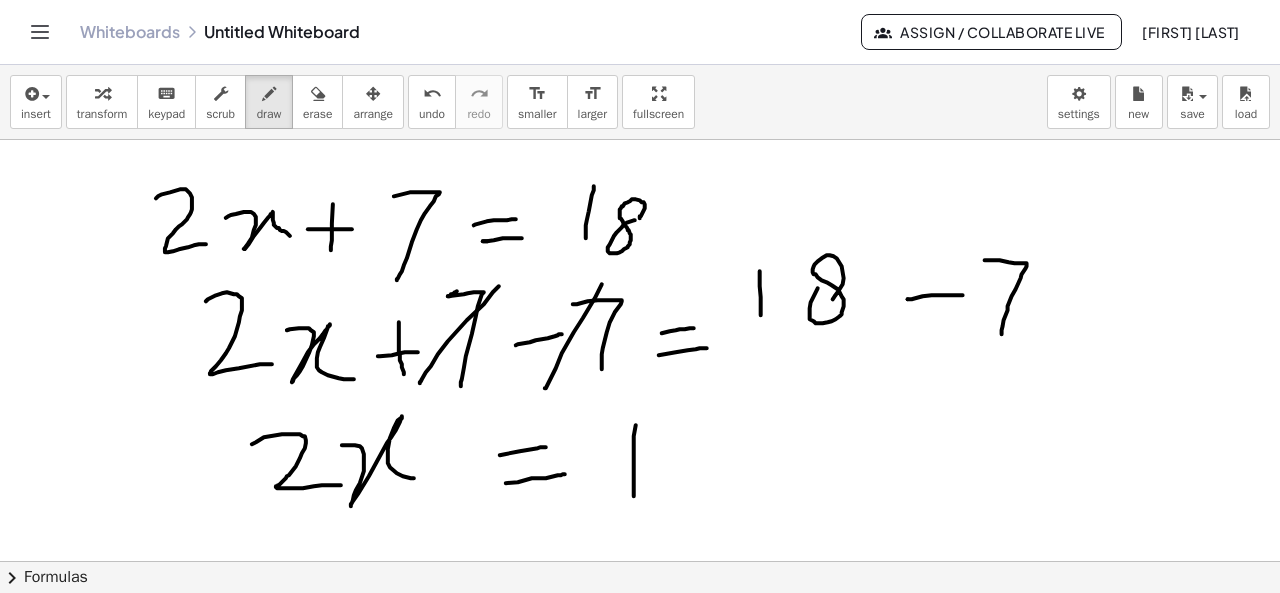 drag, startPoint x: 636, startPoint y: 424, endPoint x: 634, endPoint y: 495, distance: 71.02816 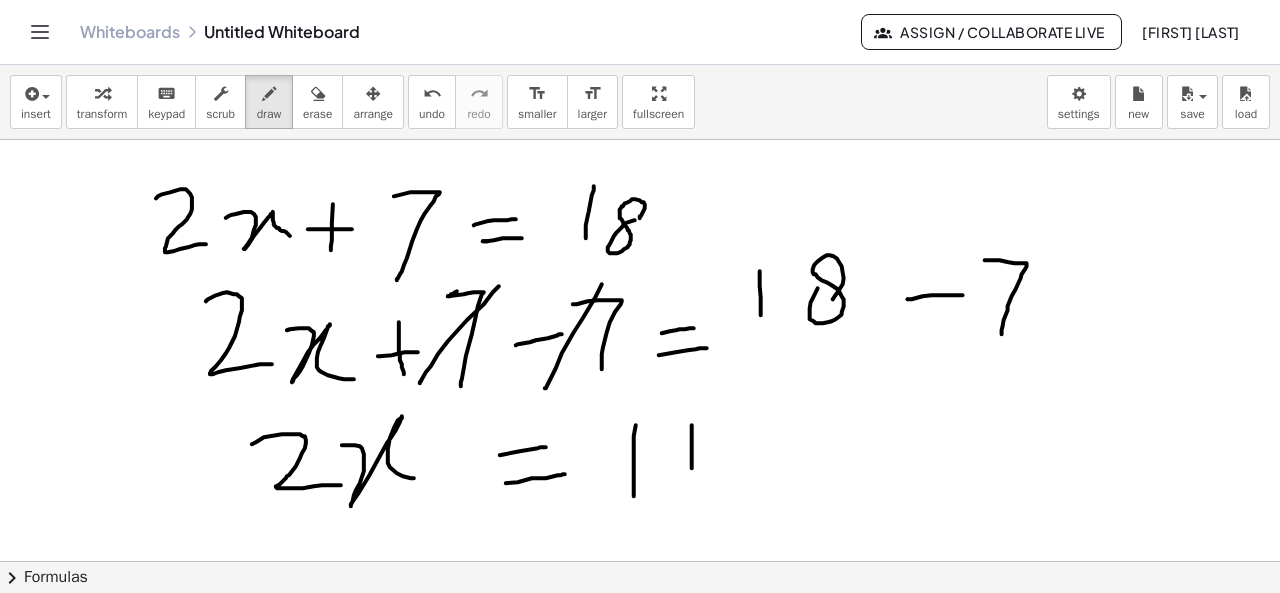 drag, startPoint x: 692, startPoint y: 424, endPoint x: 692, endPoint y: 508, distance: 84 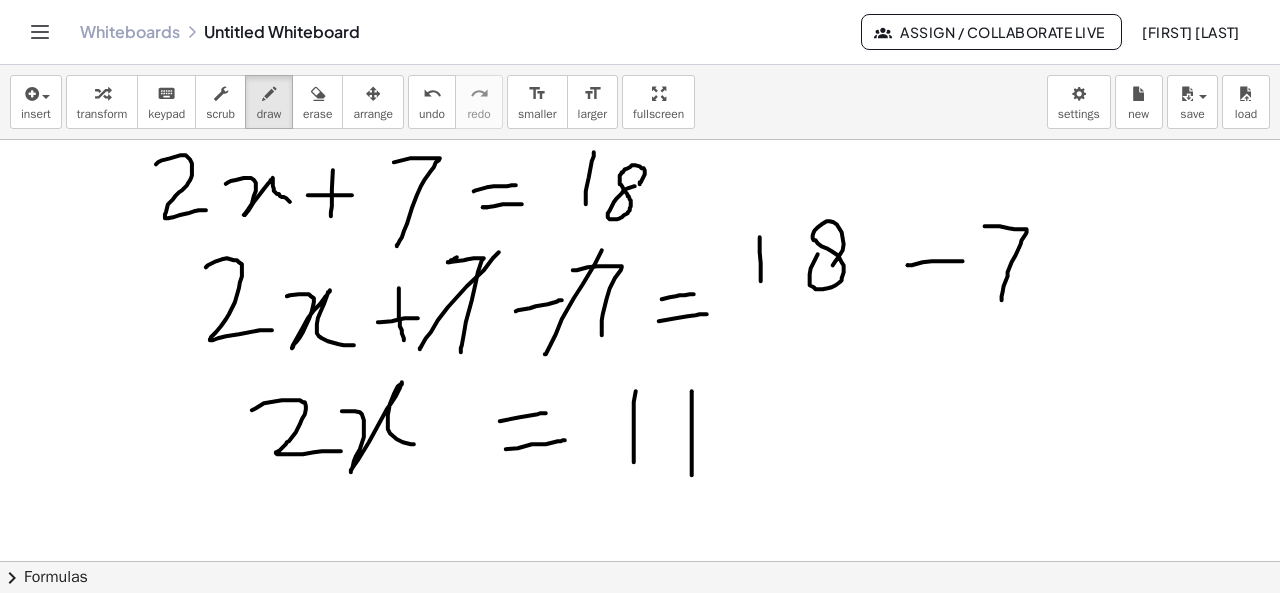 scroll, scrollTop: 0, scrollLeft: 0, axis: both 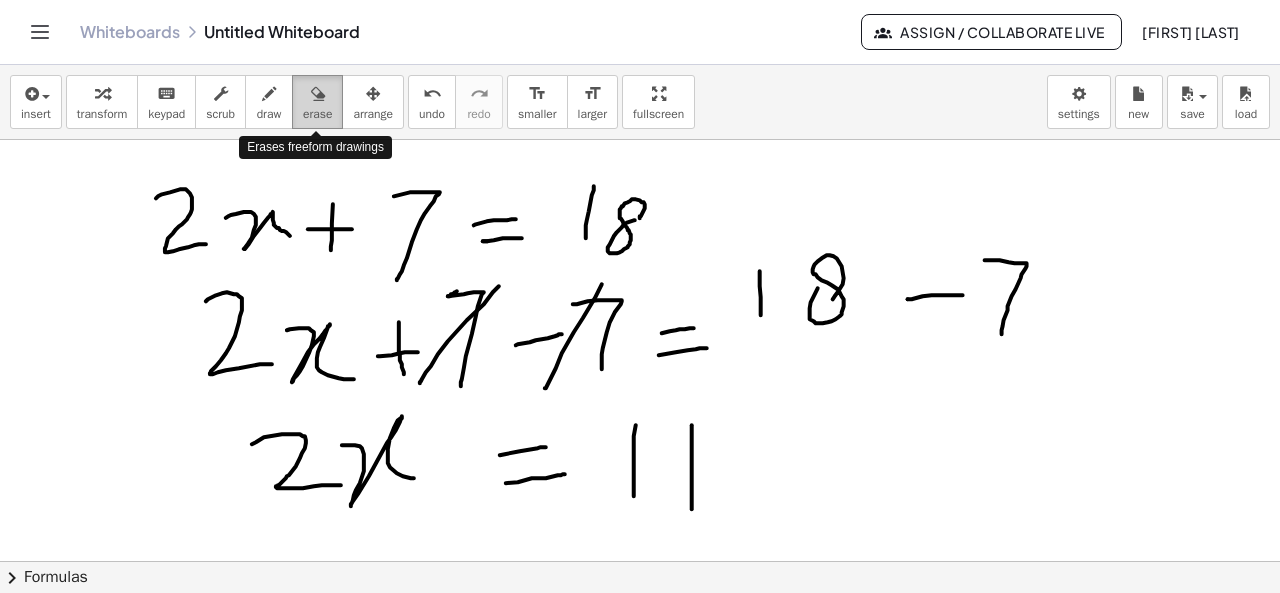 click on "erase" at bounding box center [317, 114] 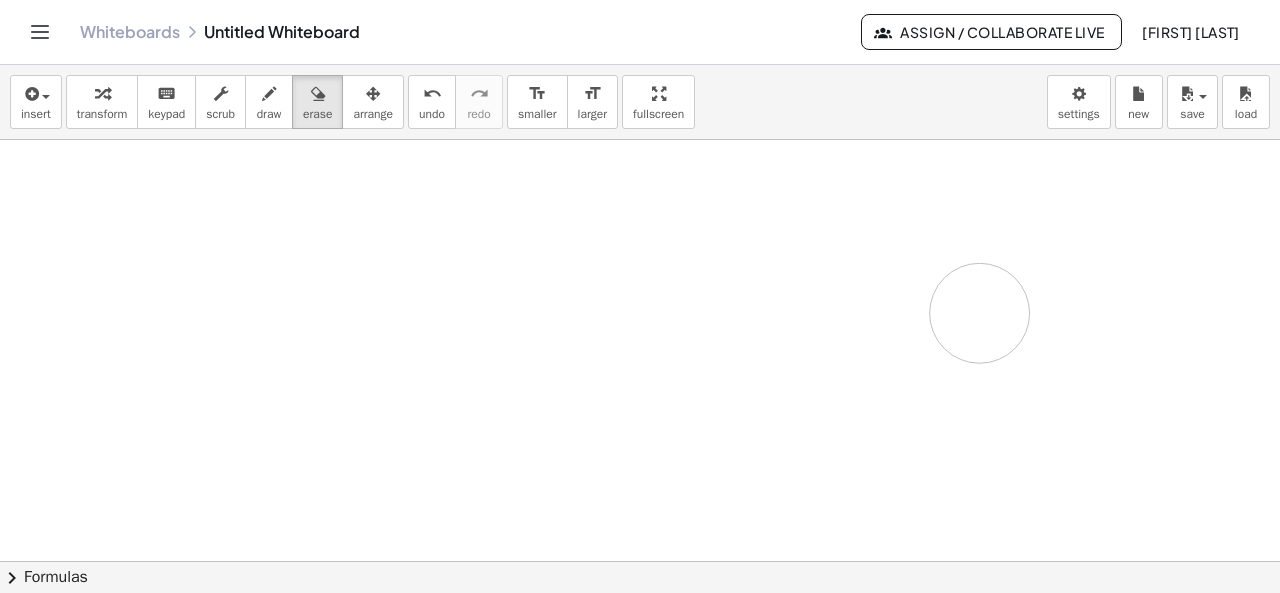 drag, startPoint x: 129, startPoint y: 244, endPoint x: 1025, endPoint y: 322, distance: 899.3887 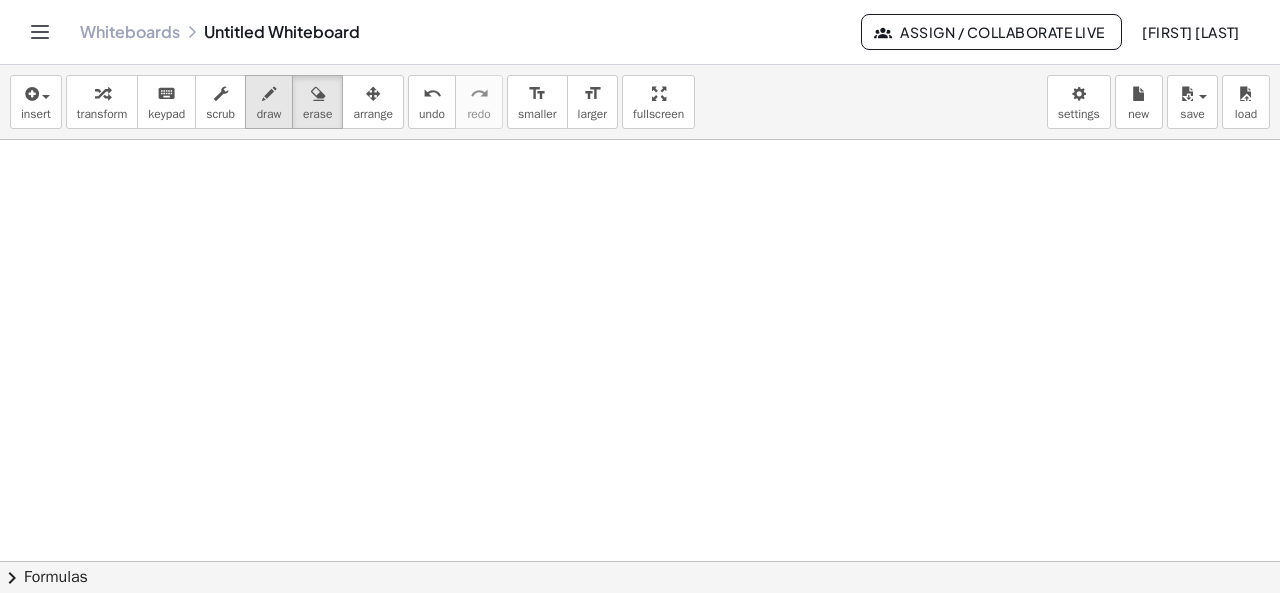 click on "draw" at bounding box center [269, 114] 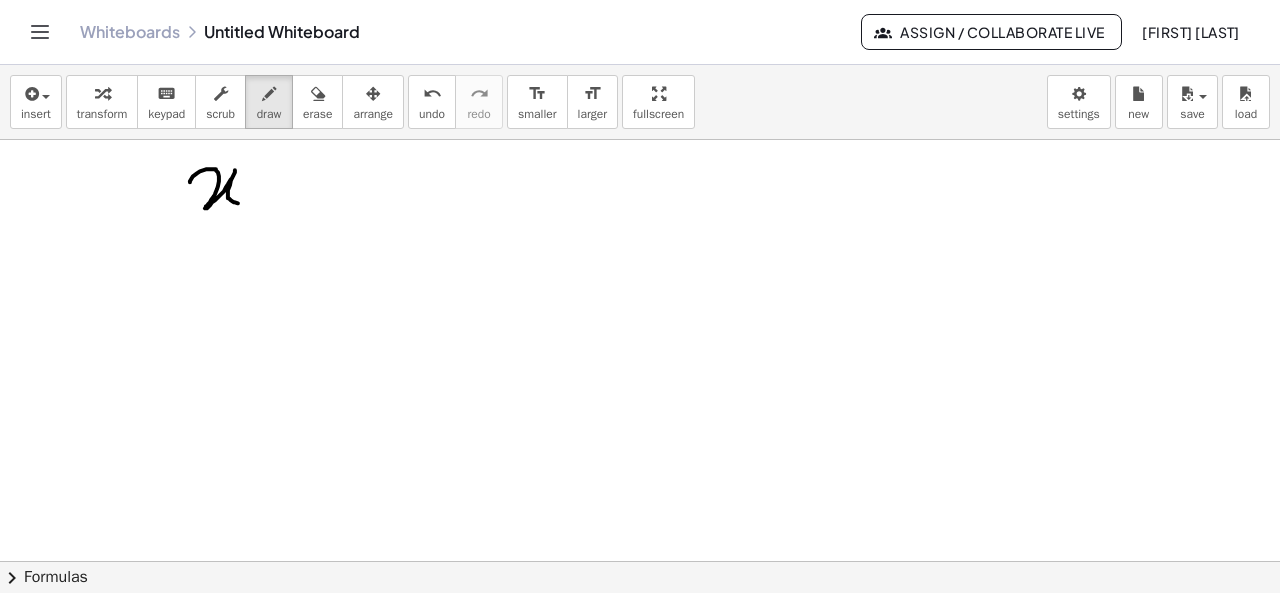 drag, startPoint x: 190, startPoint y: 181, endPoint x: 243, endPoint y: 203, distance: 57.384666 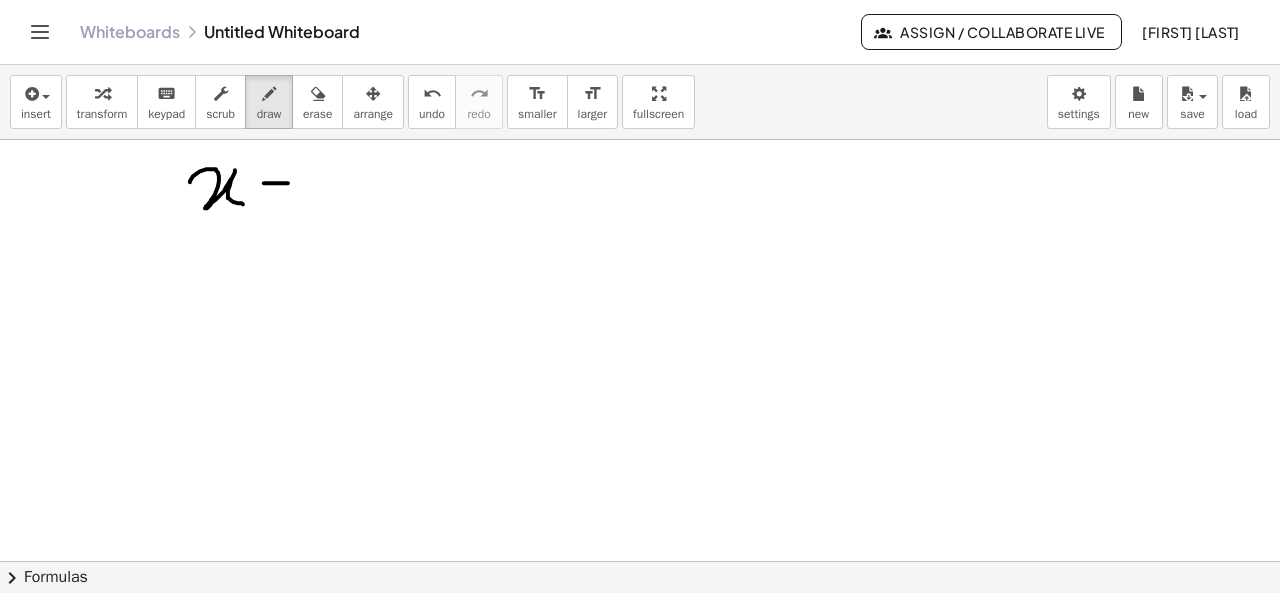 drag, startPoint x: 264, startPoint y: 182, endPoint x: 291, endPoint y: 182, distance: 27 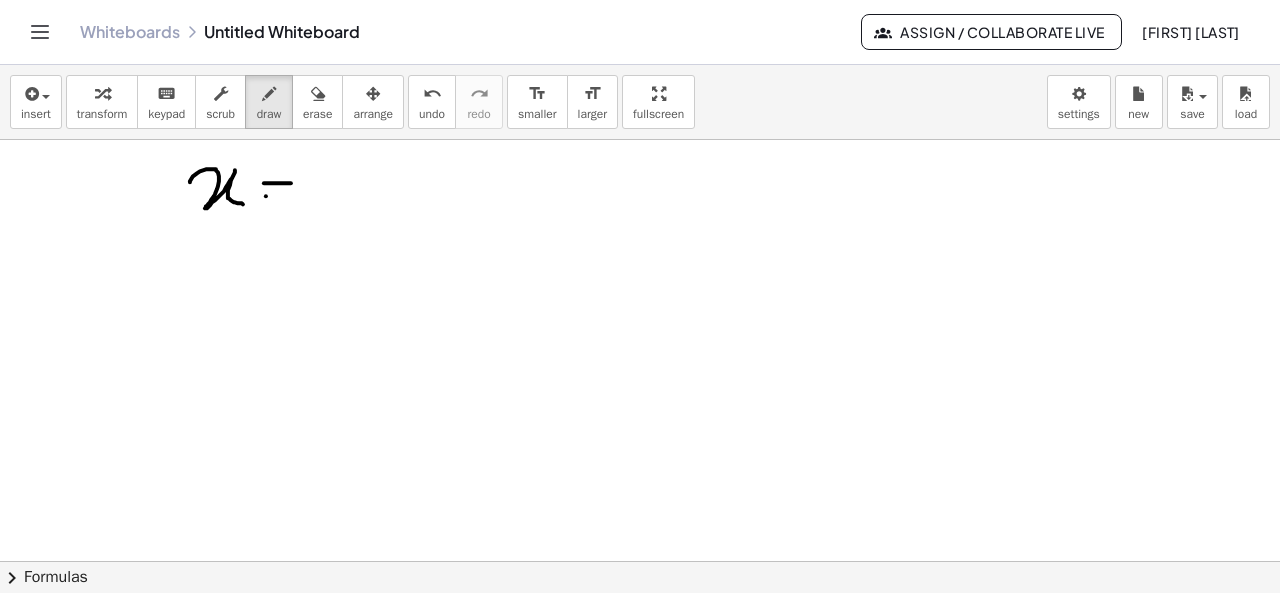 drag, startPoint x: 266, startPoint y: 195, endPoint x: 290, endPoint y: 196, distance: 24.020824 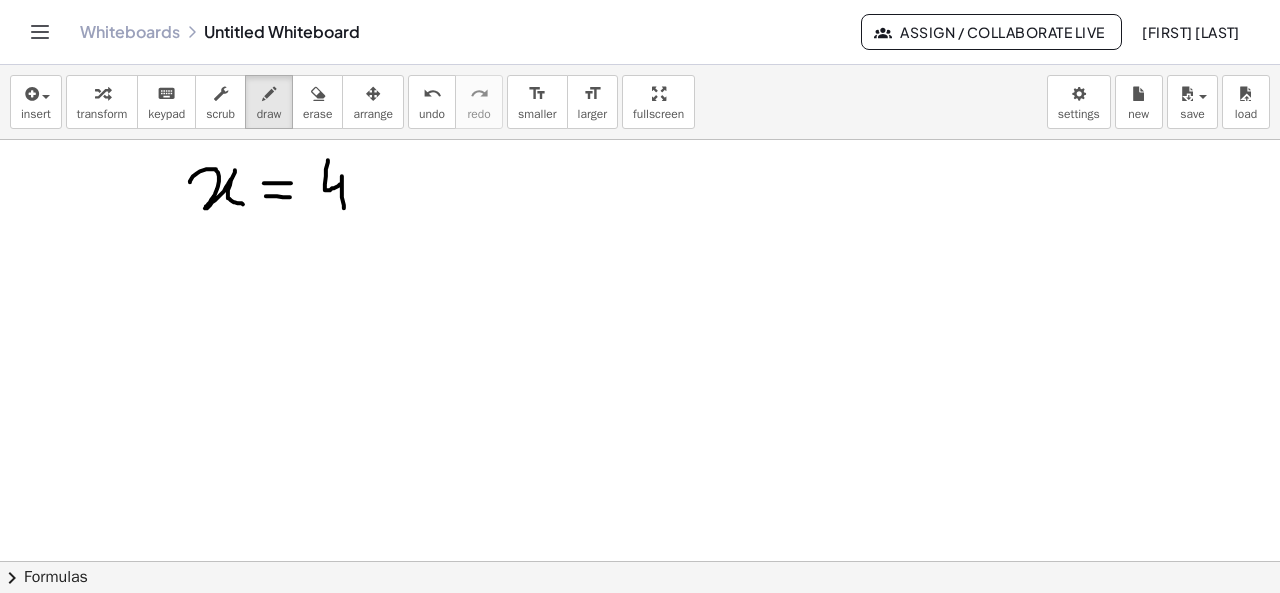 drag, startPoint x: 328, startPoint y: 159, endPoint x: 344, endPoint y: 208, distance: 51.546097 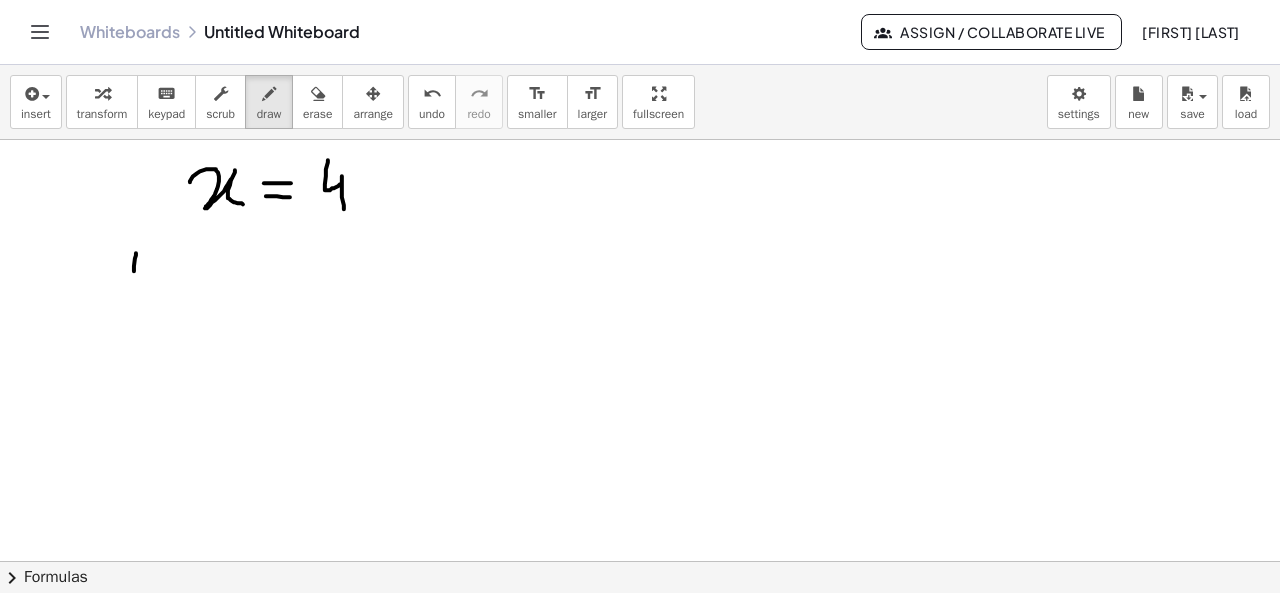 drag, startPoint x: 136, startPoint y: 252, endPoint x: 134, endPoint y: 285, distance: 33.06055 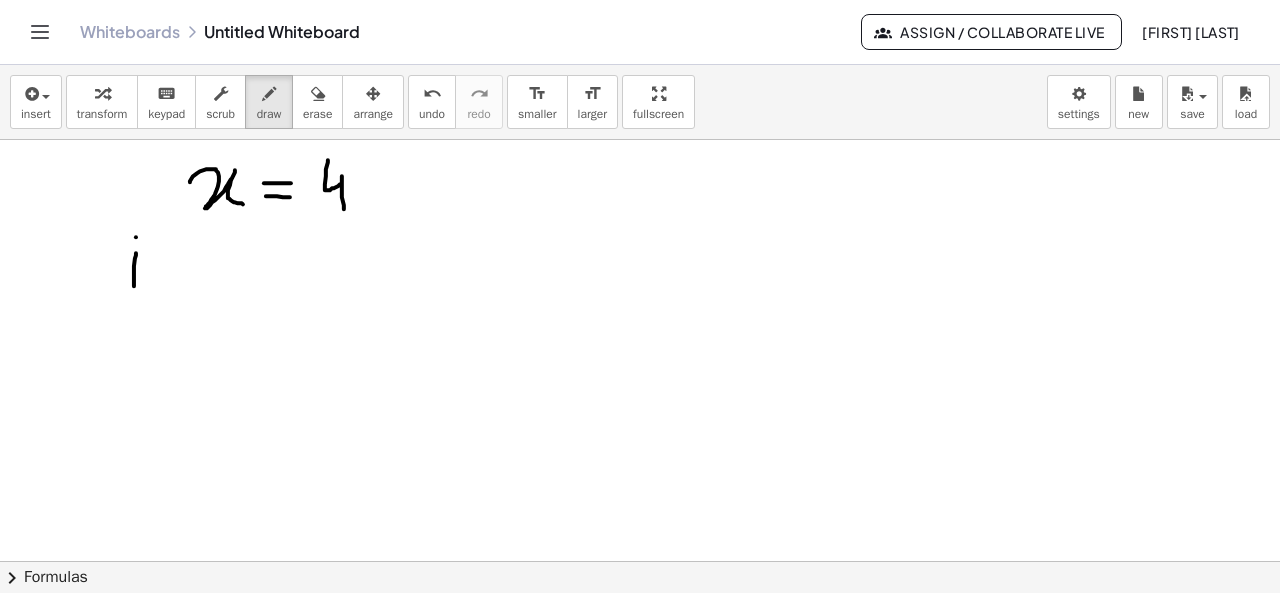 click at bounding box center [640, 627] 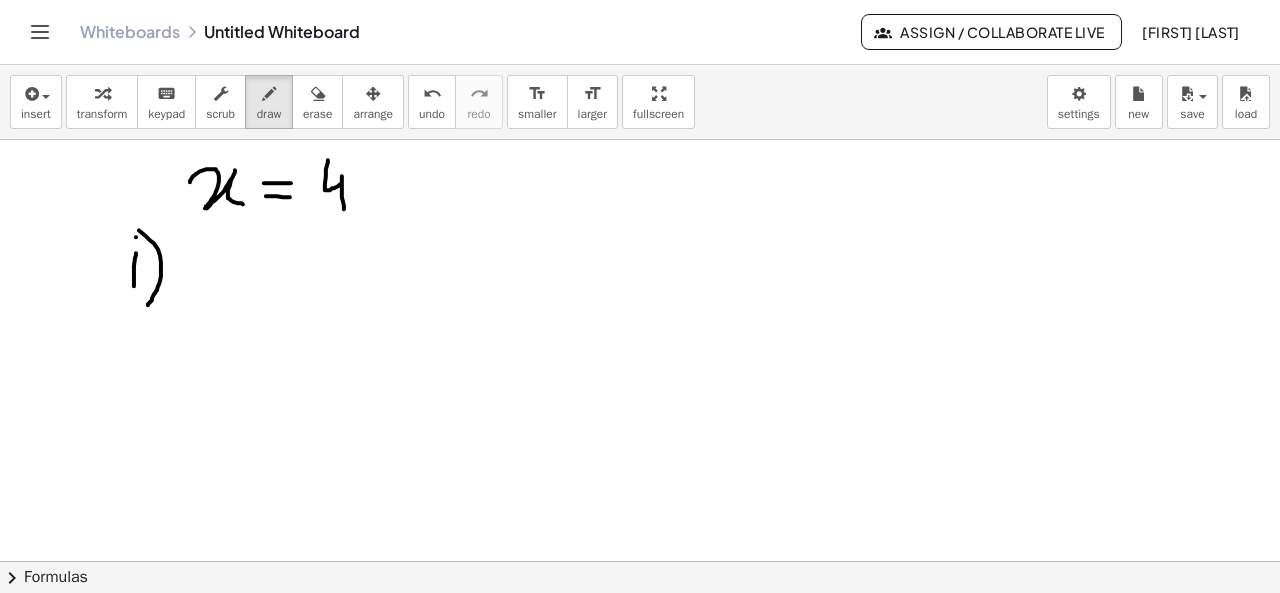 drag, startPoint x: 139, startPoint y: 229, endPoint x: 148, endPoint y: 305, distance: 76.53104 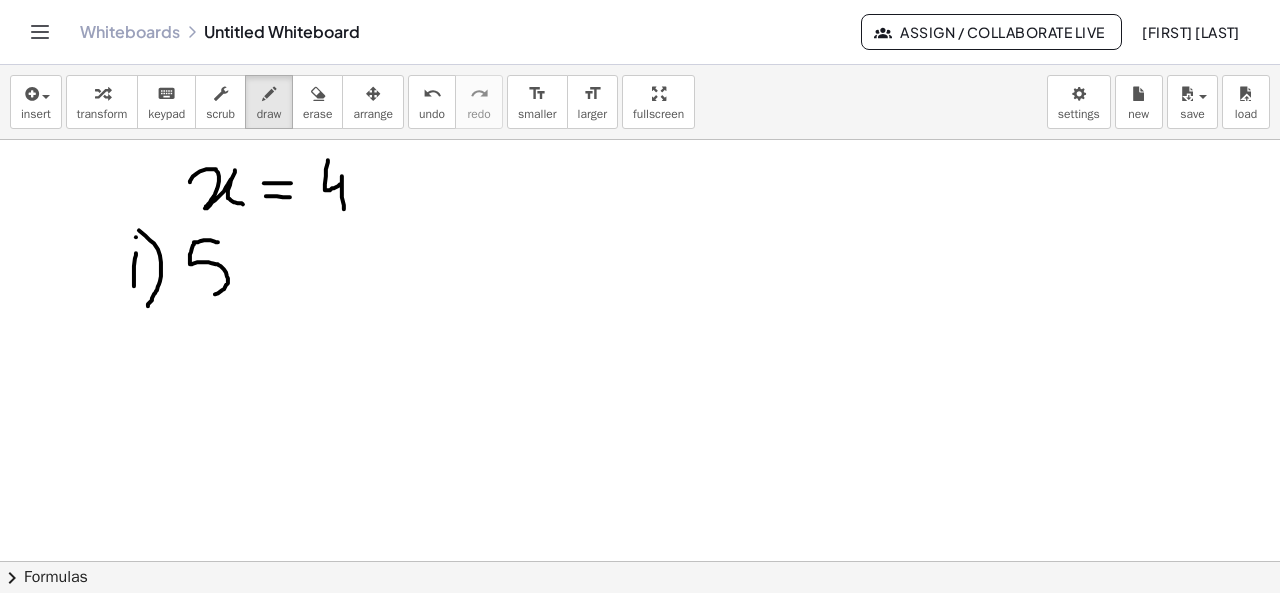 drag, startPoint x: 218, startPoint y: 241, endPoint x: 200, endPoint y: 293, distance: 55.027267 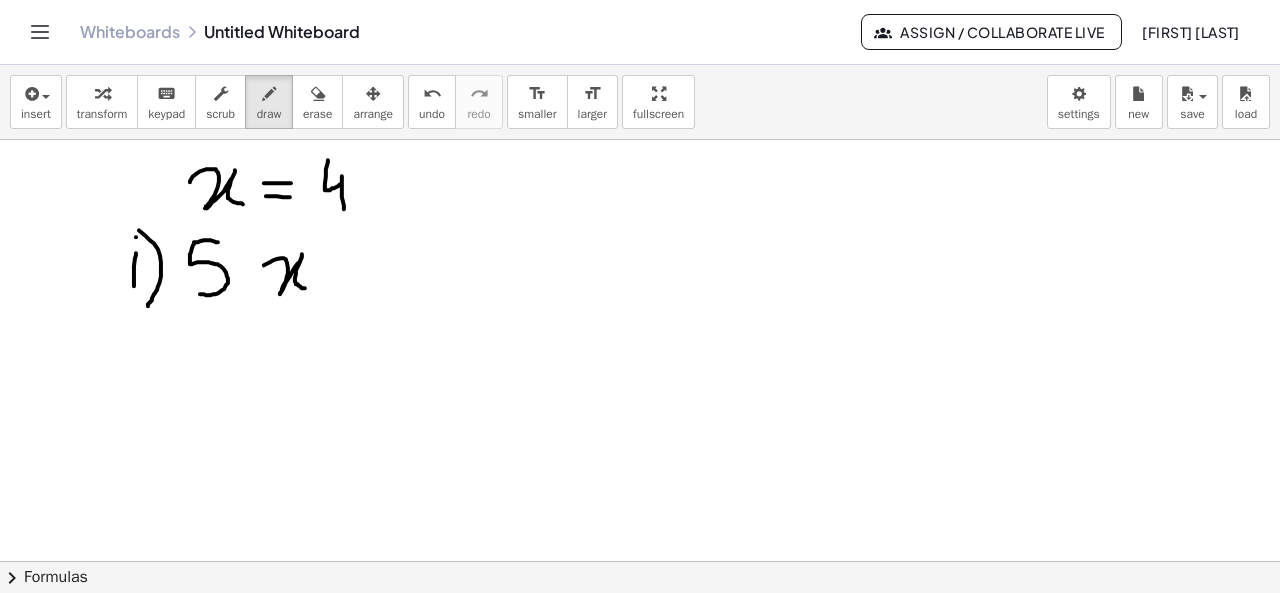 drag, startPoint x: 264, startPoint y: 264, endPoint x: 307, endPoint y: 287, distance: 48.76474 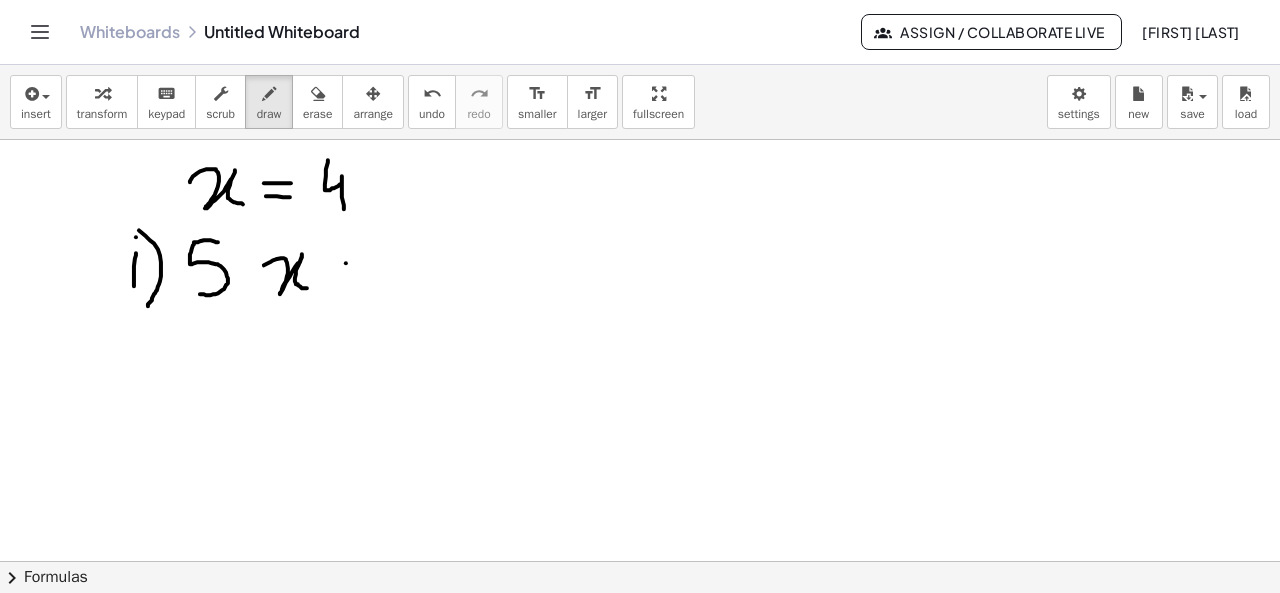 drag, startPoint x: 346, startPoint y: 262, endPoint x: 388, endPoint y: 259, distance: 42.107006 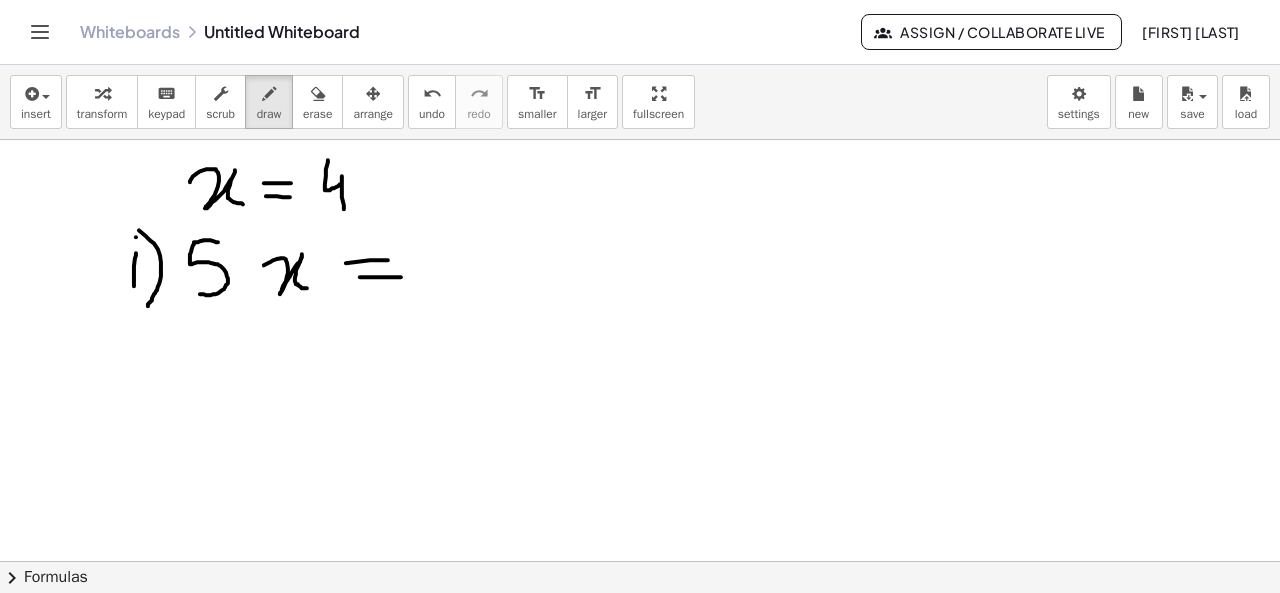 drag, startPoint x: 360, startPoint y: 276, endPoint x: 402, endPoint y: 276, distance: 42 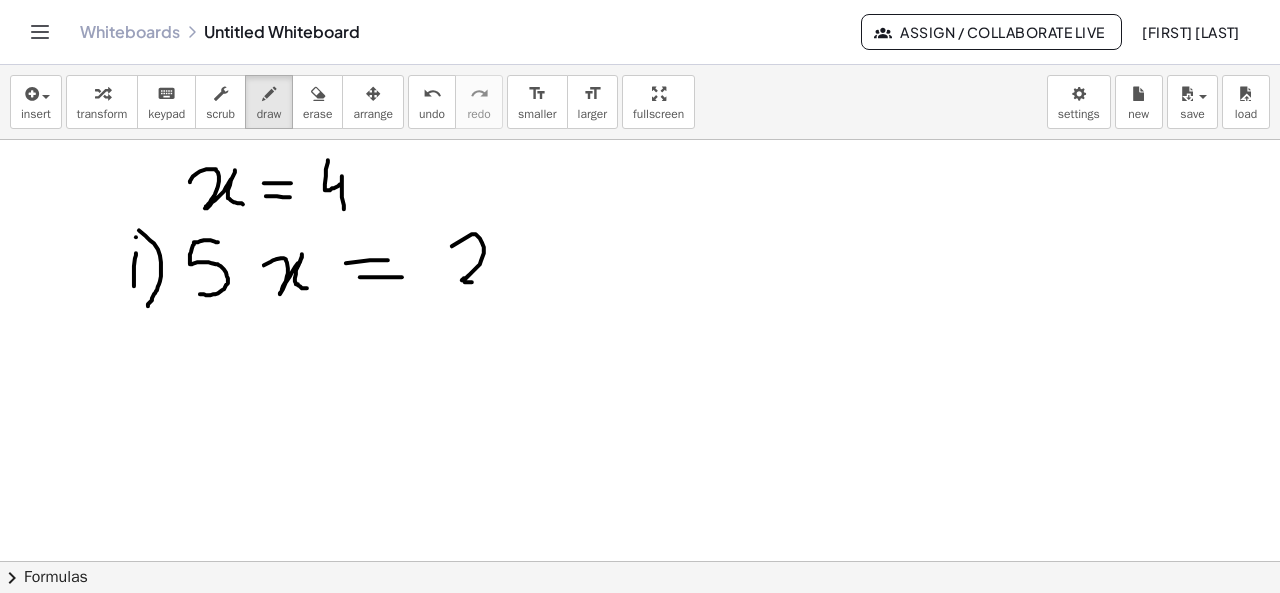 drag, startPoint x: 452, startPoint y: 245, endPoint x: 498, endPoint y: 281, distance: 58.412327 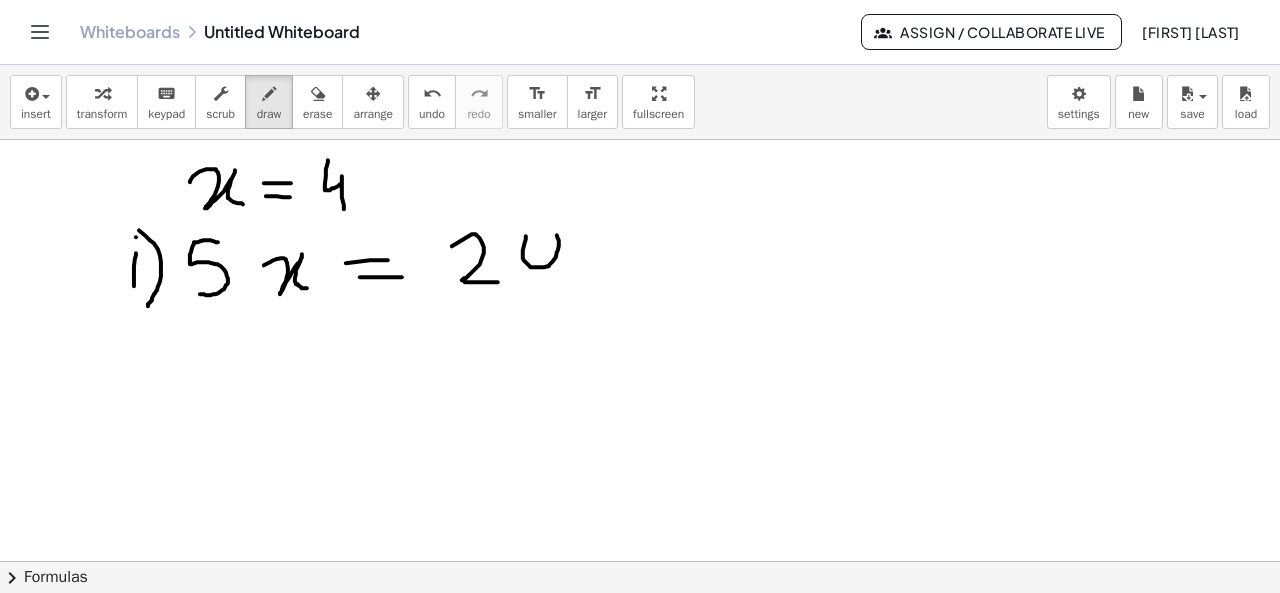 drag, startPoint x: 526, startPoint y: 235, endPoint x: 517, endPoint y: 248, distance: 15.811388 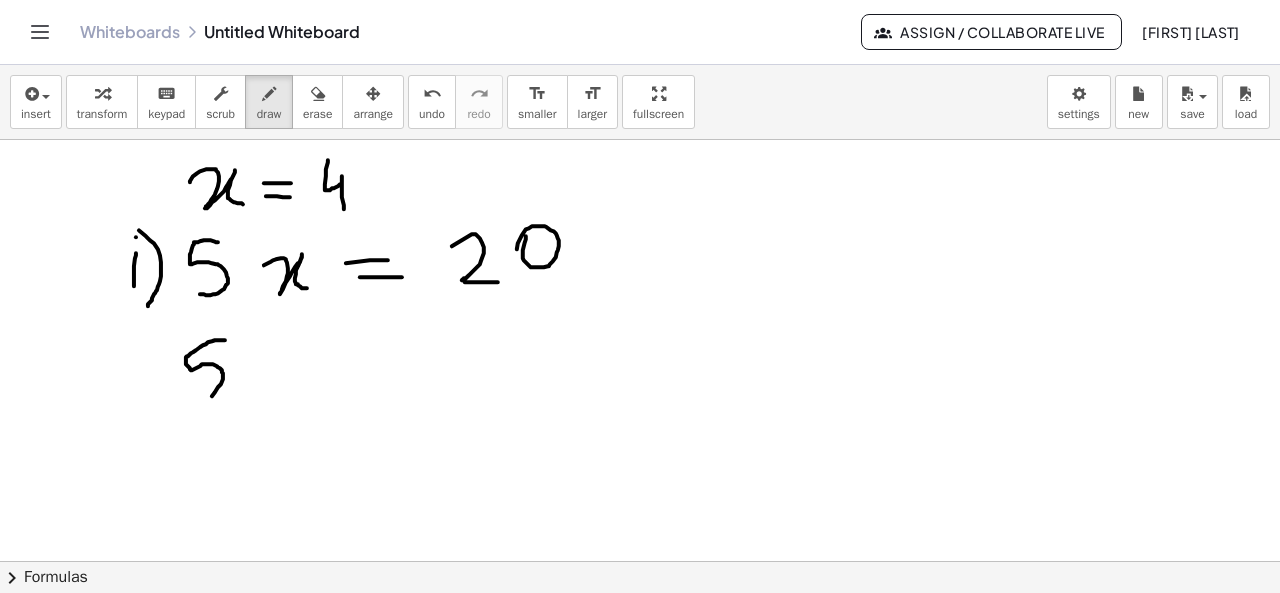 drag, startPoint x: 225, startPoint y: 339, endPoint x: 190, endPoint y: 404, distance: 73.82411 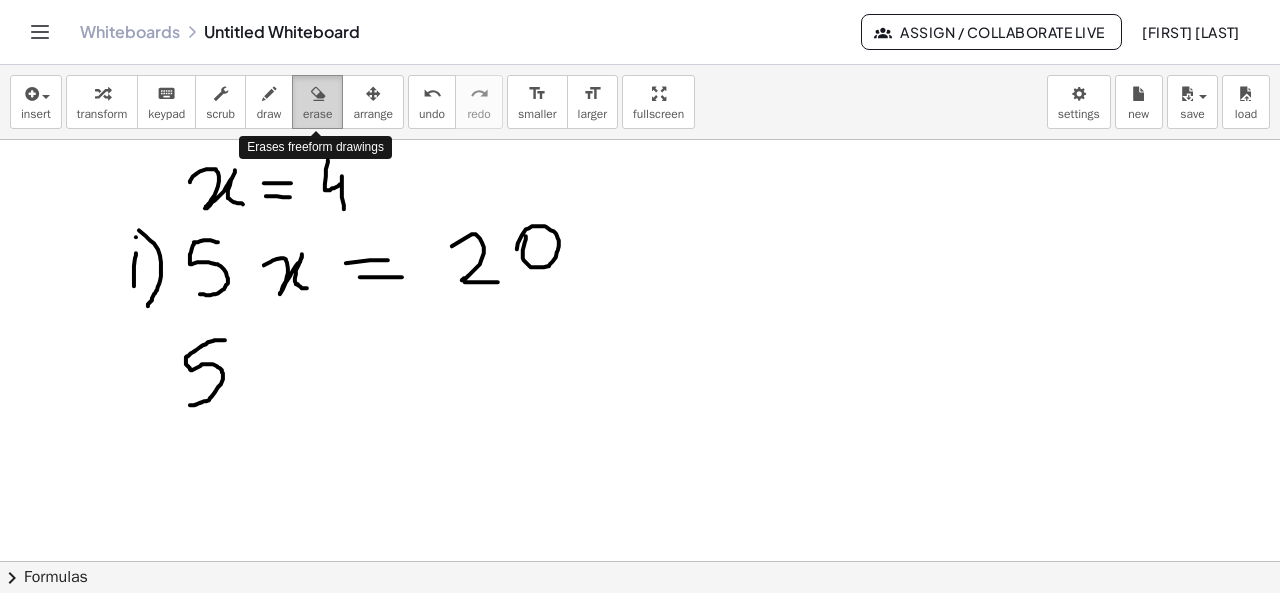 click on "erase" at bounding box center [317, 102] 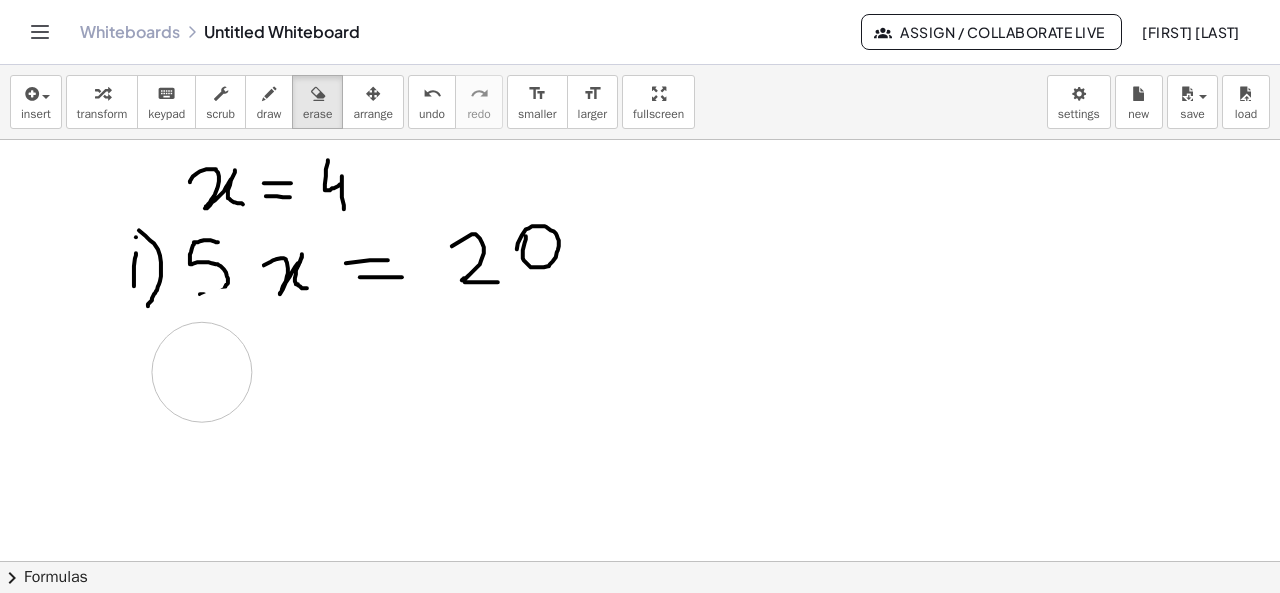 drag, startPoint x: 230, startPoint y: 337, endPoint x: 200, endPoint y: 381, distance: 53.25411 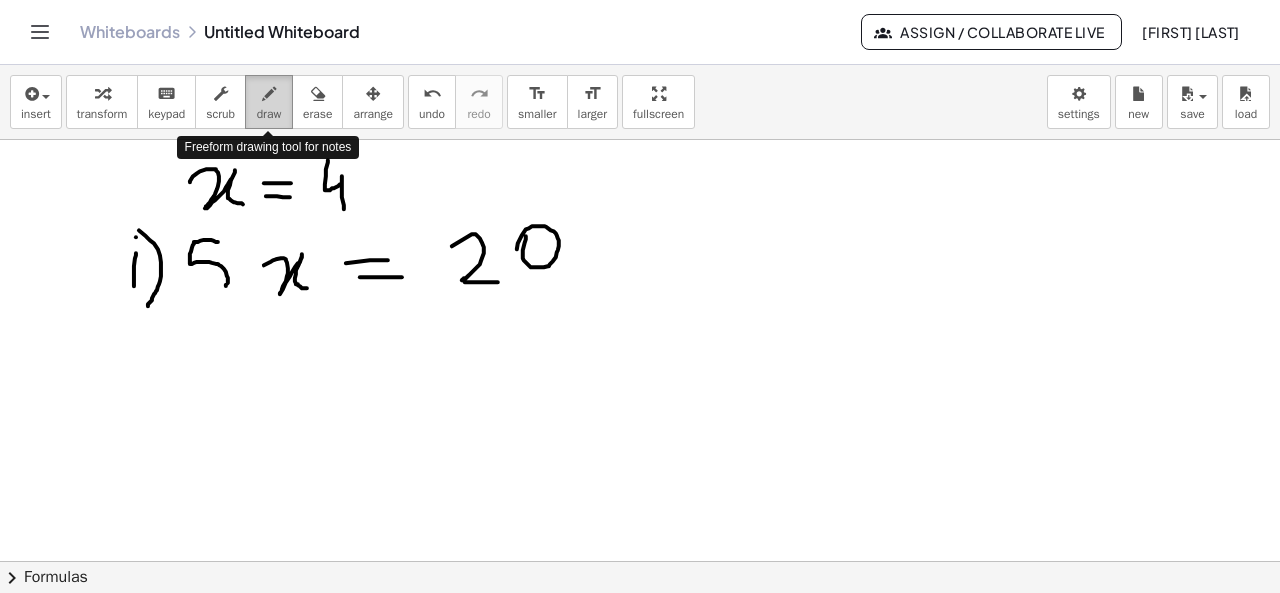 click at bounding box center [269, 94] 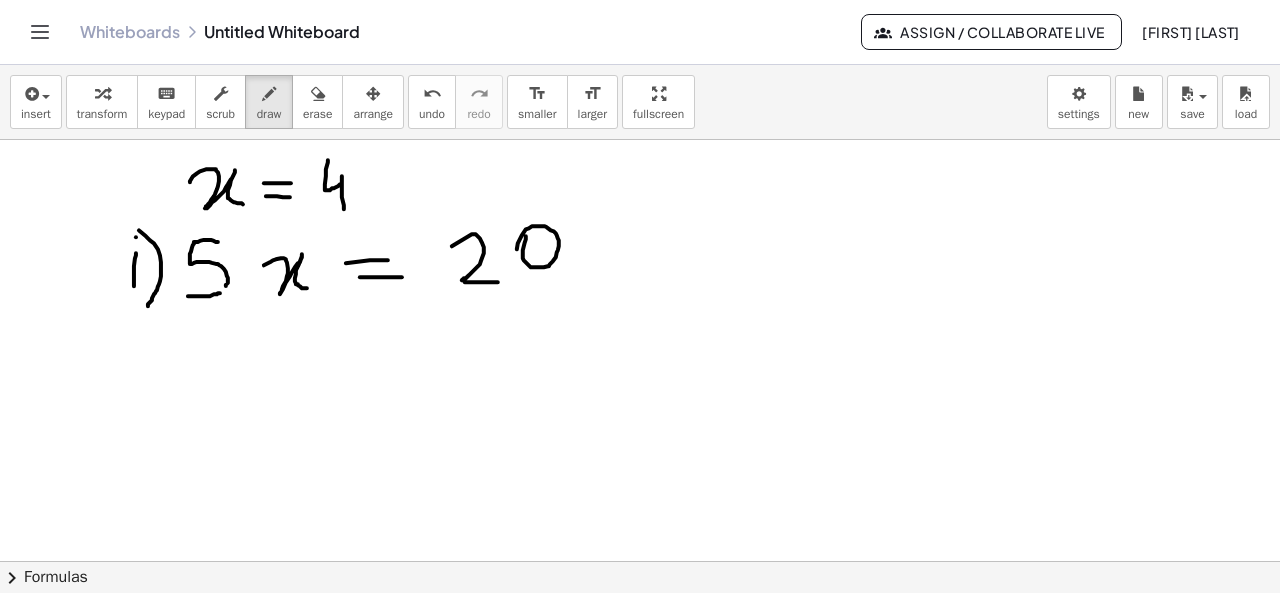 drag, startPoint x: 188, startPoint y: 295, endPoint x: 230, endPoint y: 285, distance: 43.174065 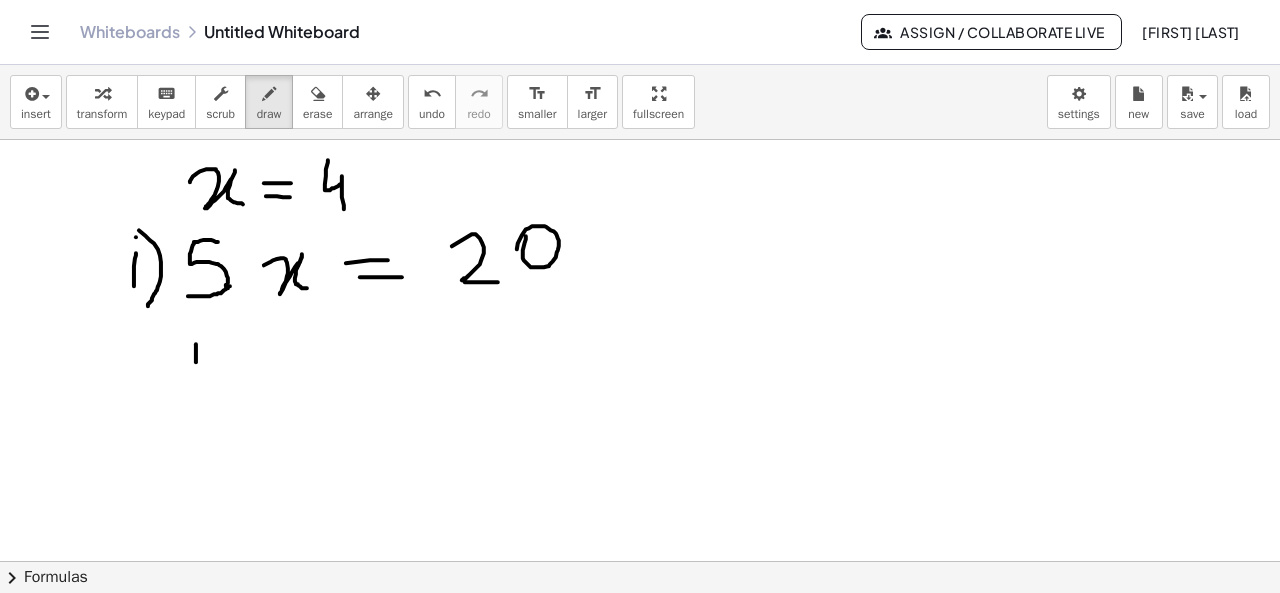 drag, startPoint x: 196, startPoint y: 343, endPoint x: 196, endPoint y: 405, distance: 62 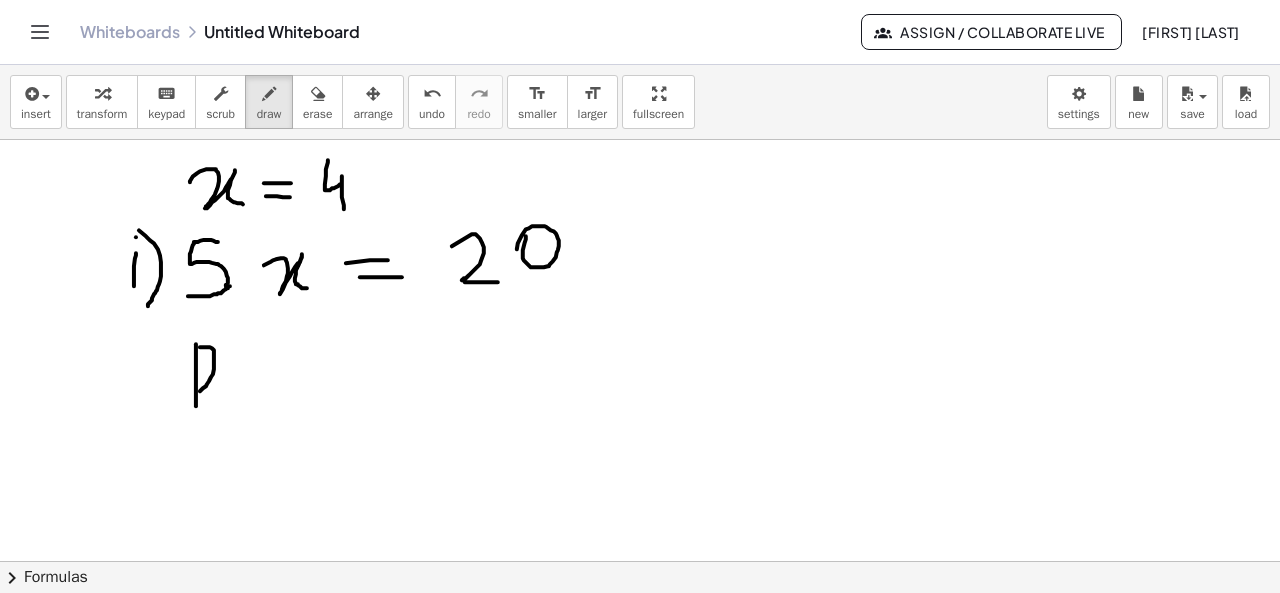 drag, startPoint x: 200, startPoint y: 346, endPoint x: 197, endPoint y: 391, distance: 45.099888 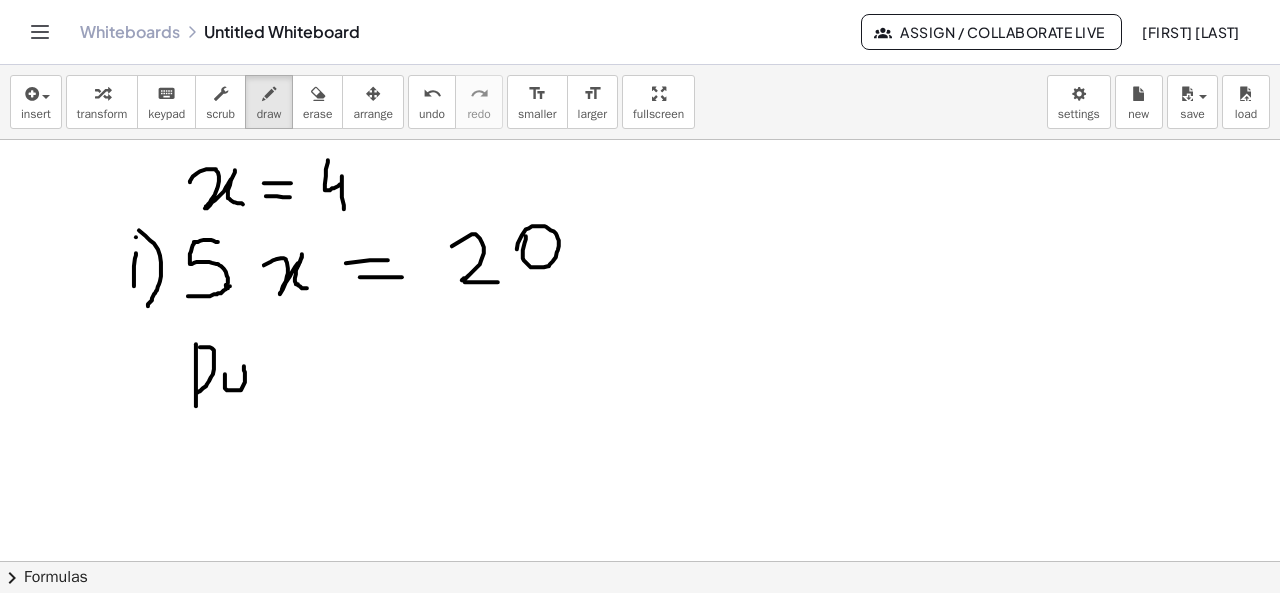 drag, startPoint x: 225, startPoint y: 373, endPoint x: 244, endPoint y: 367, distance: 19.924858 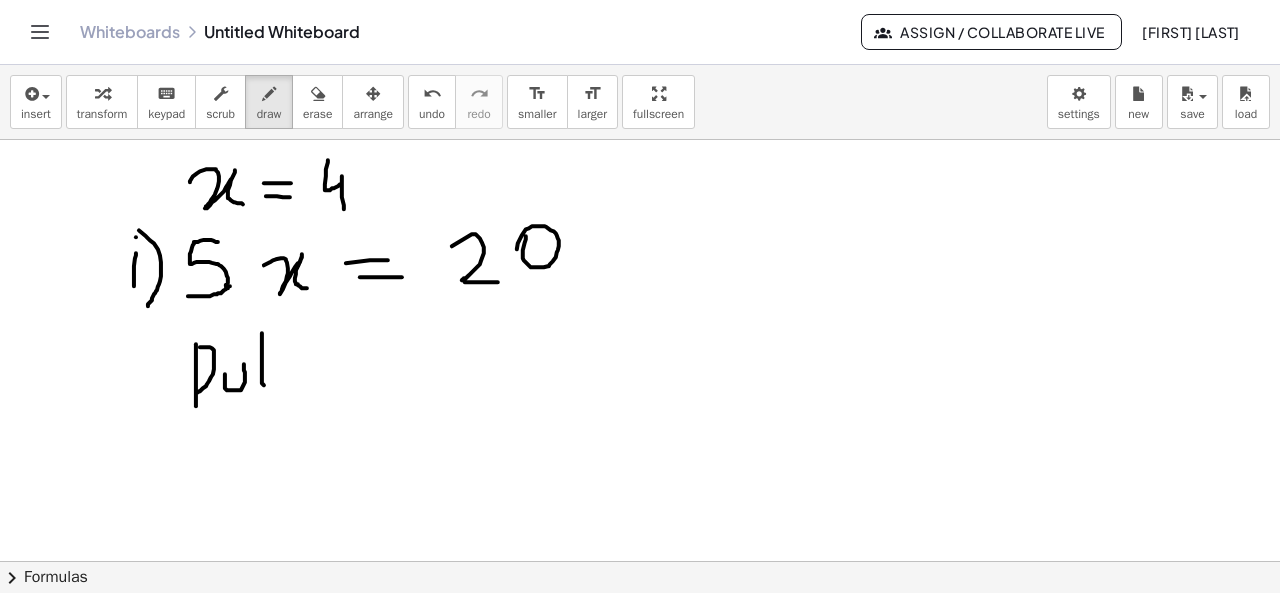 drag, startPoint x: 262, startPoint y: 332, endPoint x: 264, endPoint y: 387, distance: 55.03635 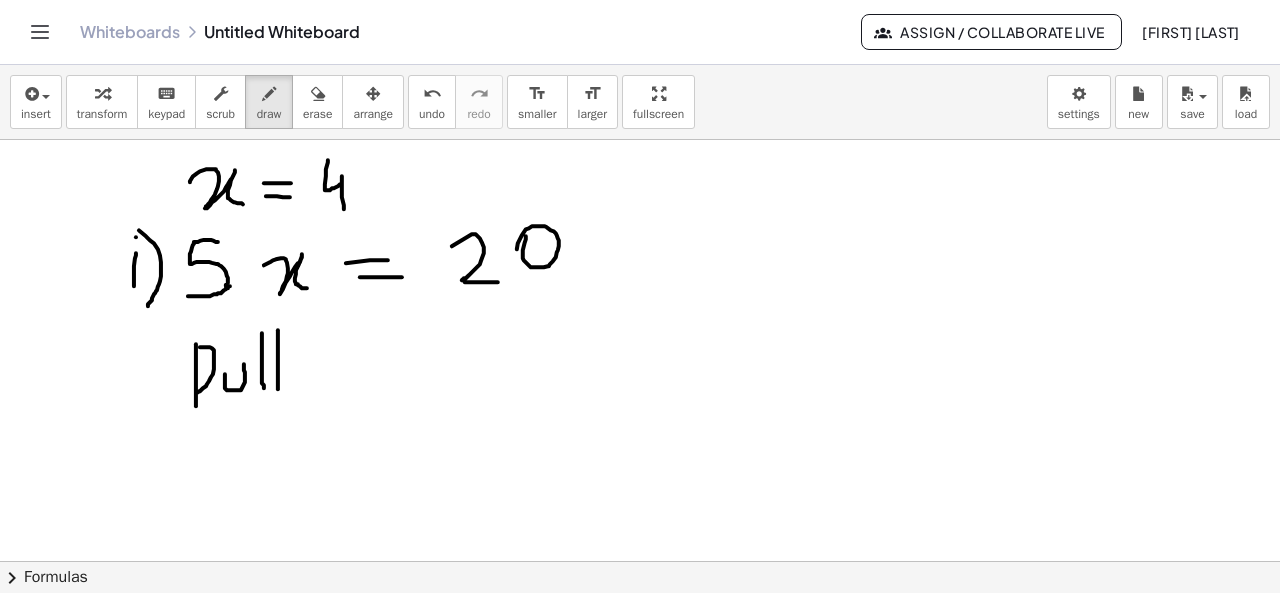 drag, startPoint x: 278, startPoint y: 329, endPoint x: 278, endPoint y: 389, distance: 60 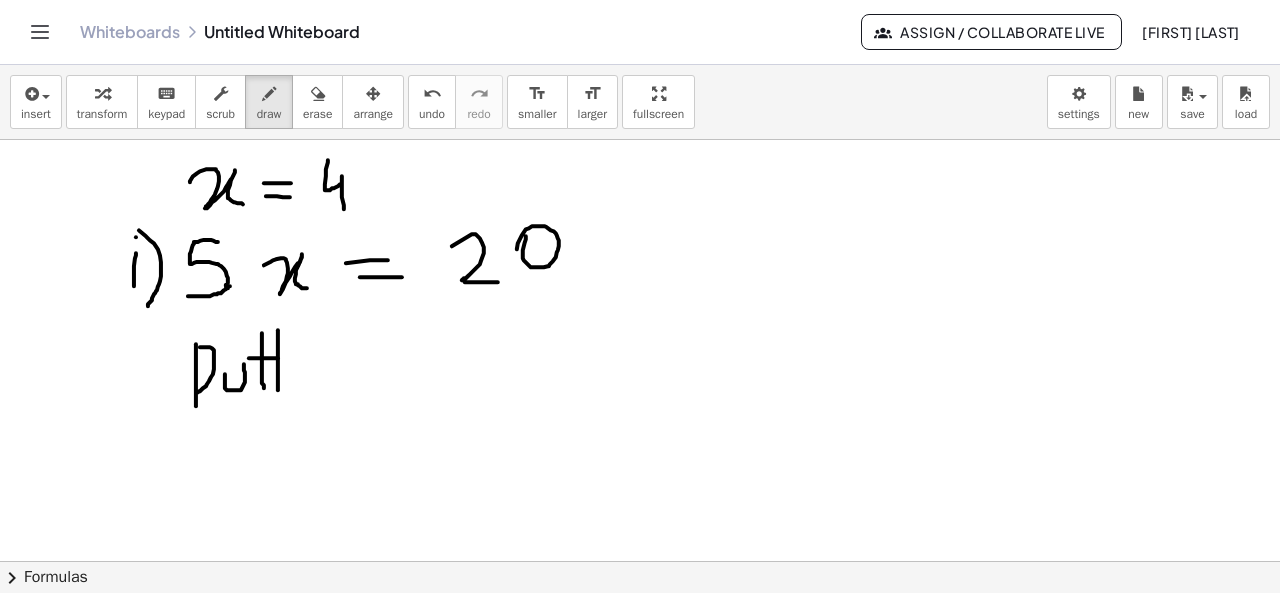 drag, startPoint x: 249, startPoint y: 357, endPoint x: 282, endPoint y: 357, distance: 33 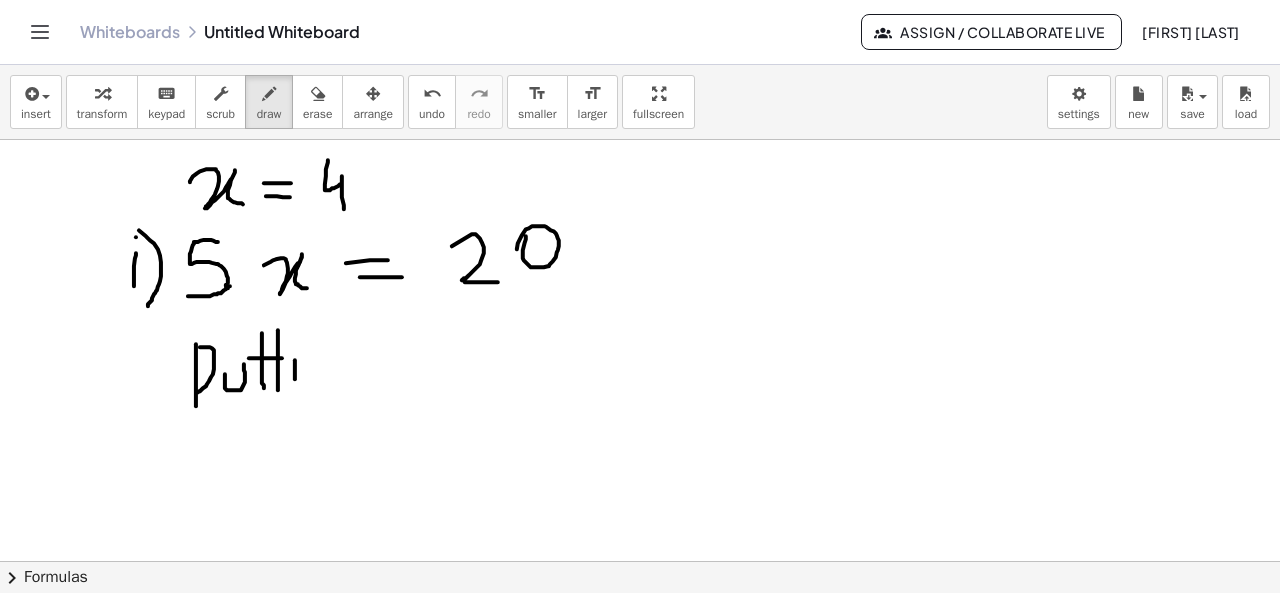 drag, startPoint x: 295, startPoint y: 359, endPoint x: 296, endPoint y: 390, distance: 31.016125 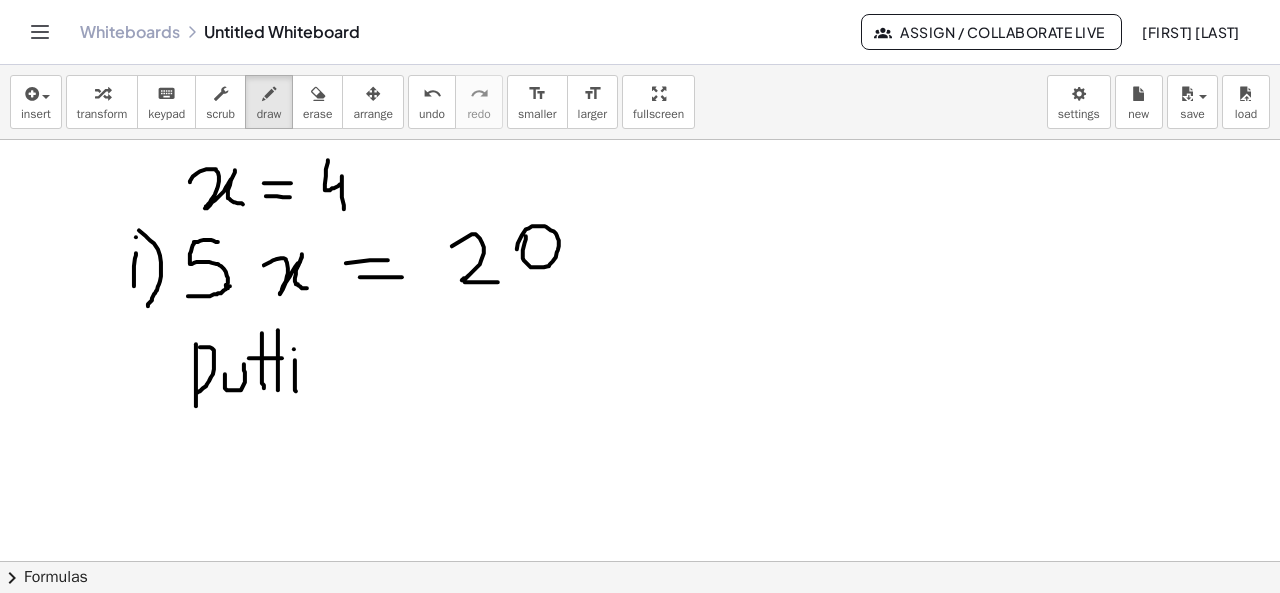 click at bounding box center (640, 627) 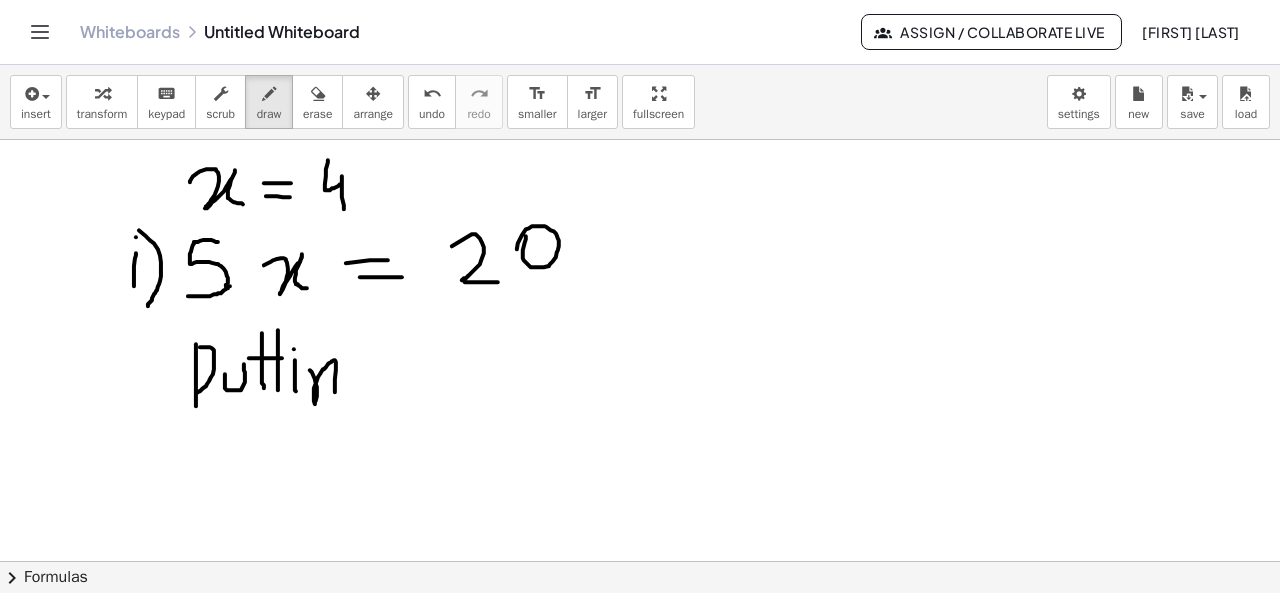 drag, startPoint x: 310, startPoint y: 369, endPoint x: 335, endPoint y: 392, distance: 33.970577 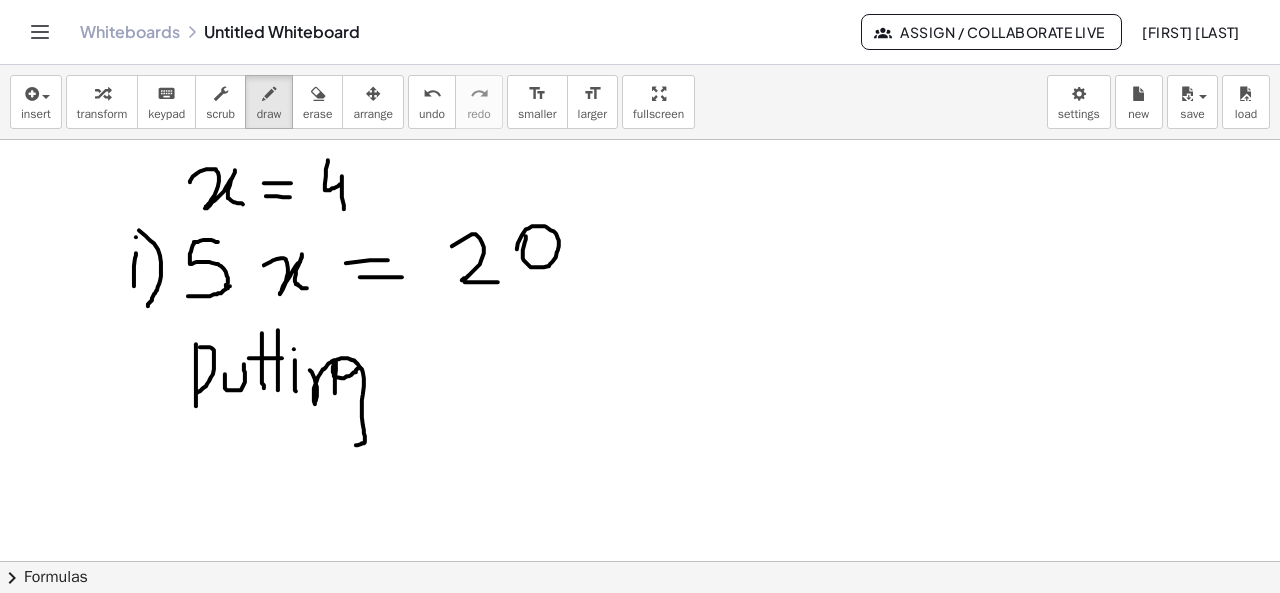 drag, startPoint x: 361, startPoint y: 367, endPoint x: 356, endPoint y: 409, distance: 42.296574 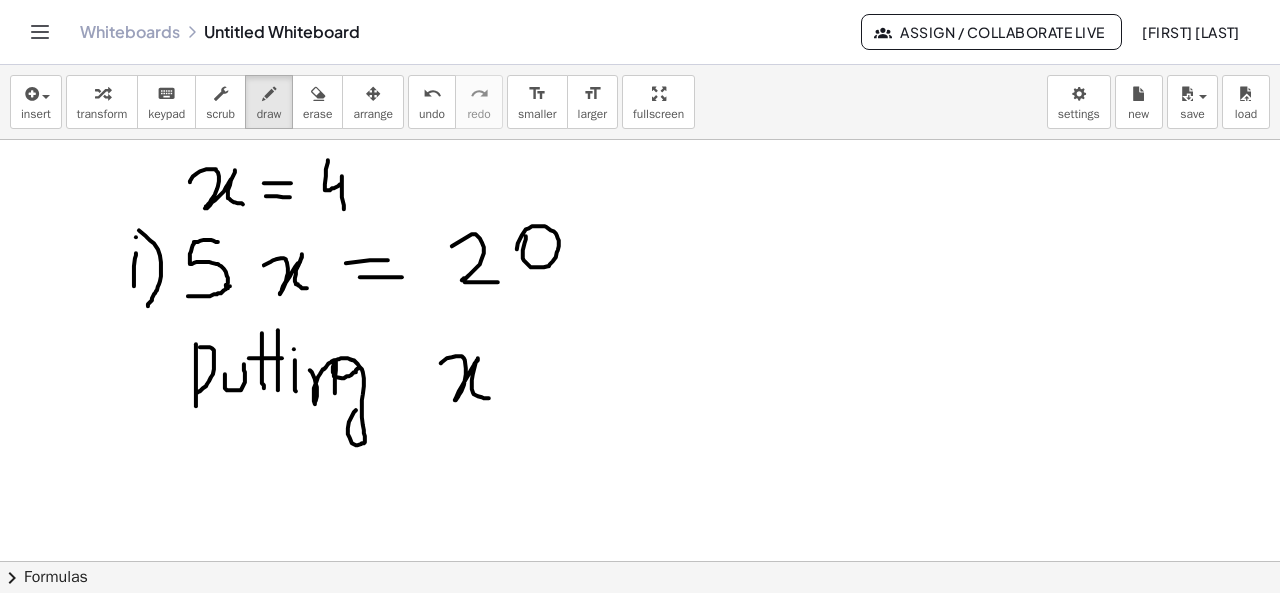 drag, startPoint x: 441, startPoint y: 362, endPoint x: 490, endPoint y: 397, distance: 60.216278 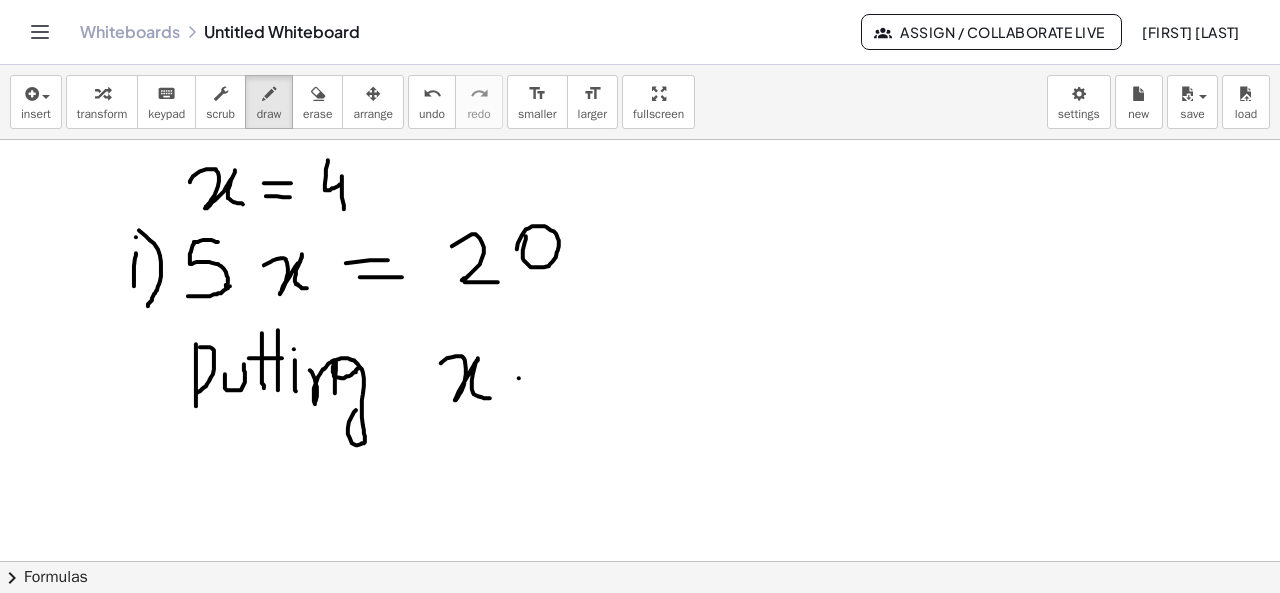 drag, startPoint x: 519, startPoint y: 377, endPoint x: 543, endPoint y: 372, distance: 24.5153 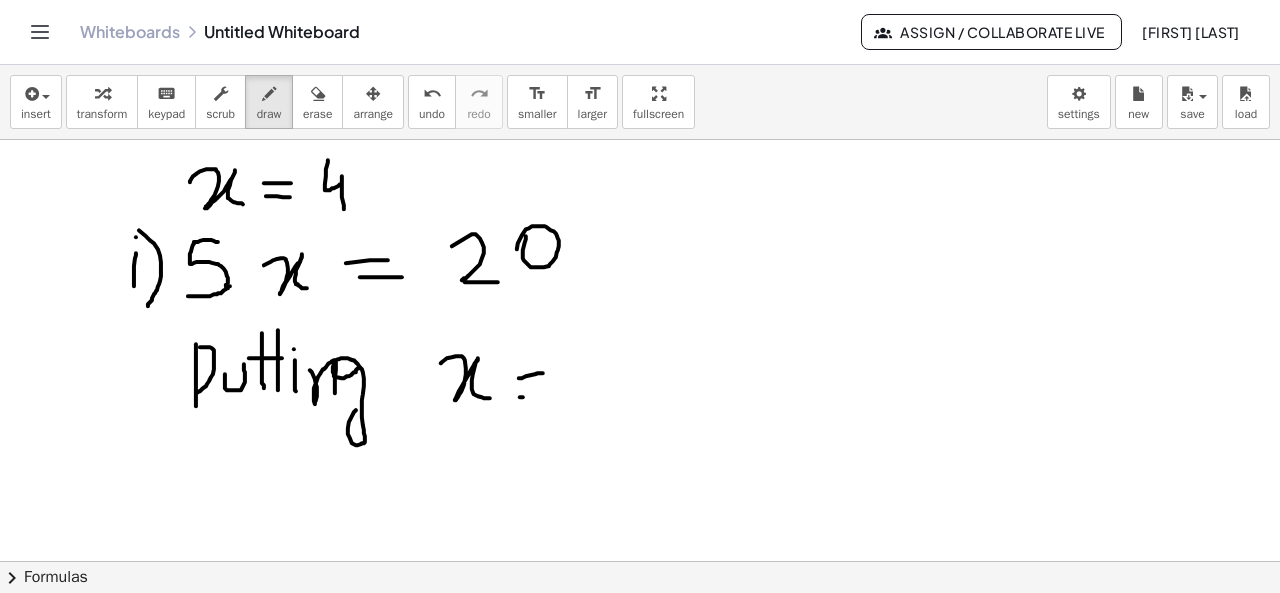 drag, startPoint x: 520, startPoint y: 396, endPoint x: 536, endPoint y: 394, distance: 16.124516 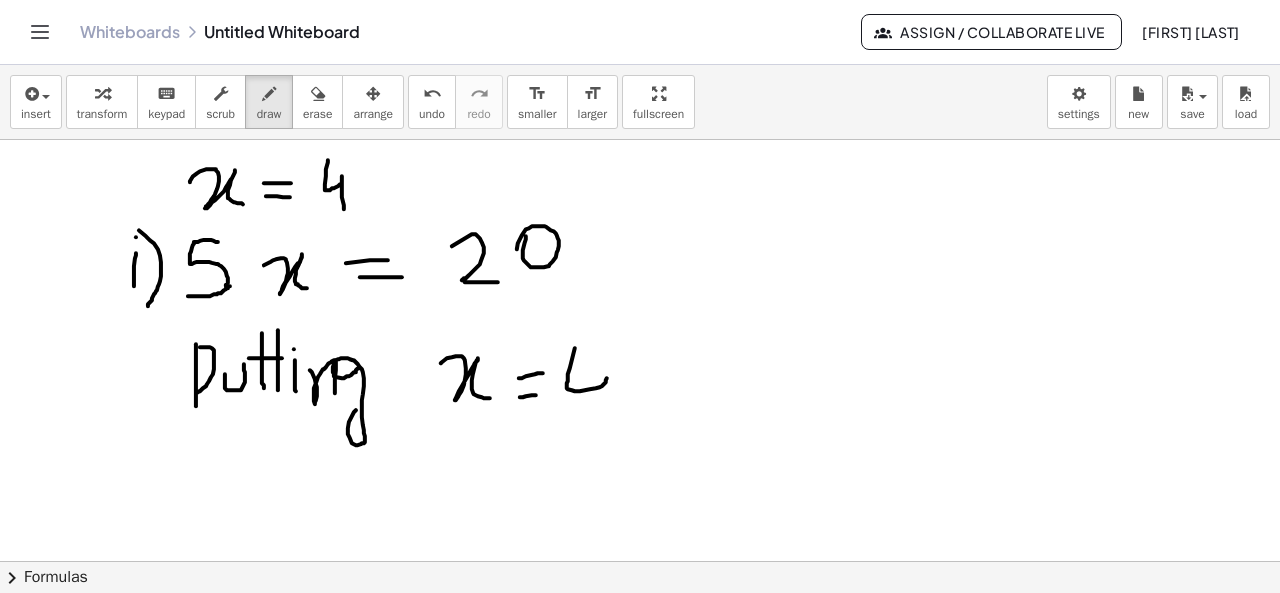 drag, startPoint x: 575, startPoint y: 347, endPoint x: 599, endPoint y: 422, distance: 78.74643 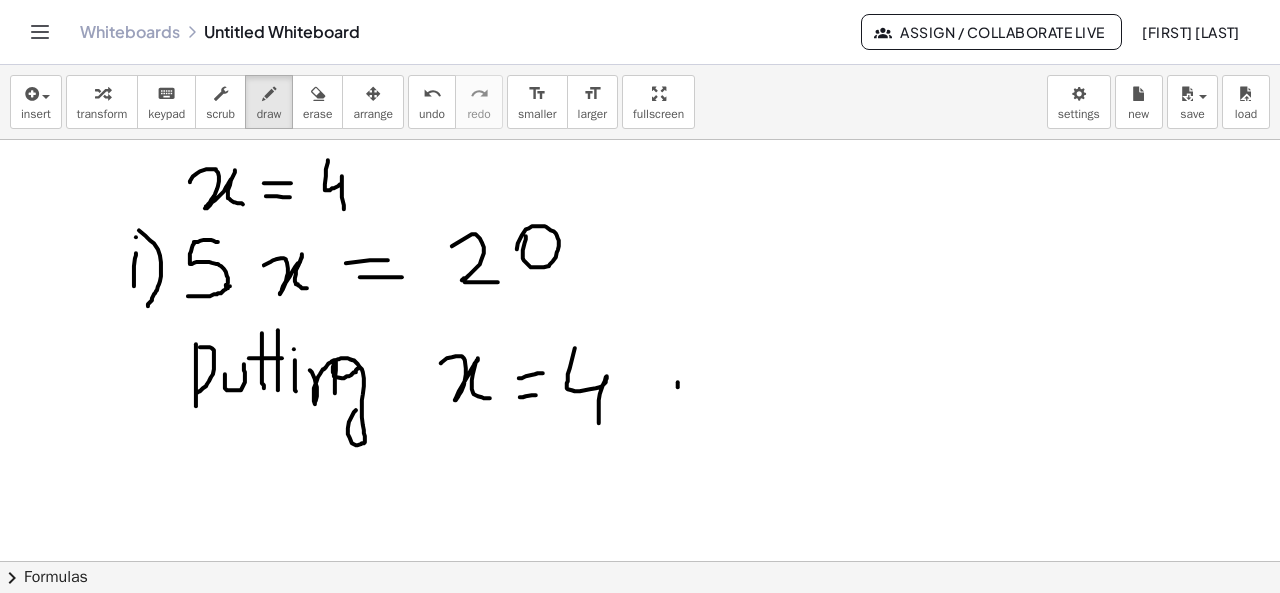 drag, startPoint x: 678, startPoint y: 381, endPoint x: 677, endPoint y: 404, distance: 23.021729 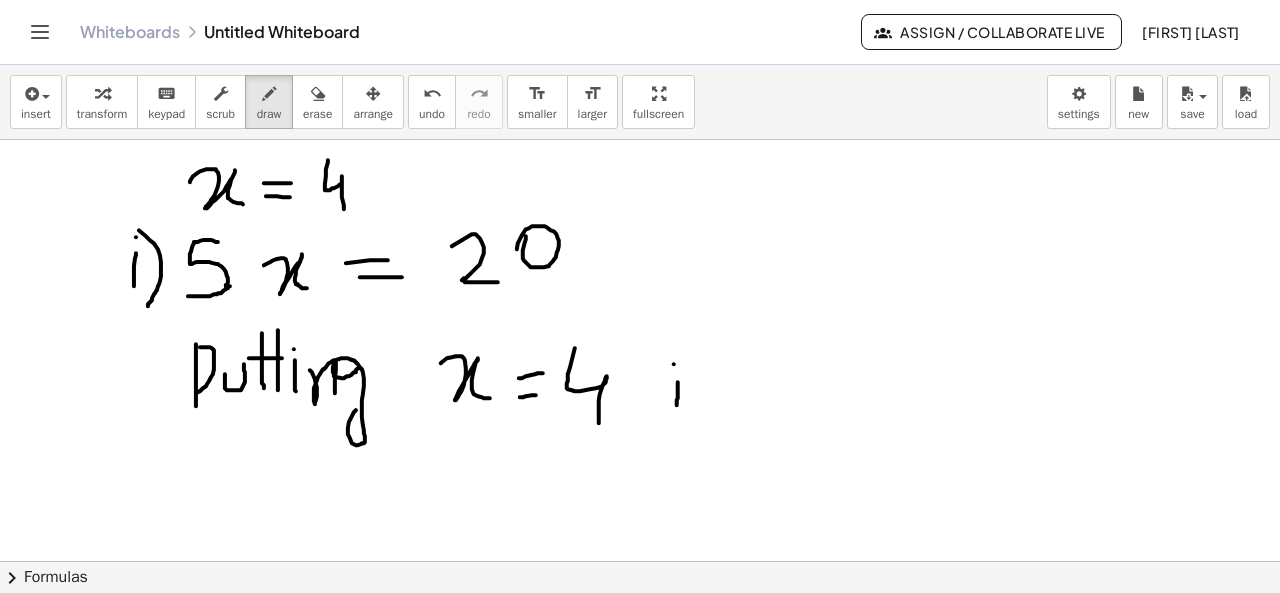click at bounding box center (640, 627) 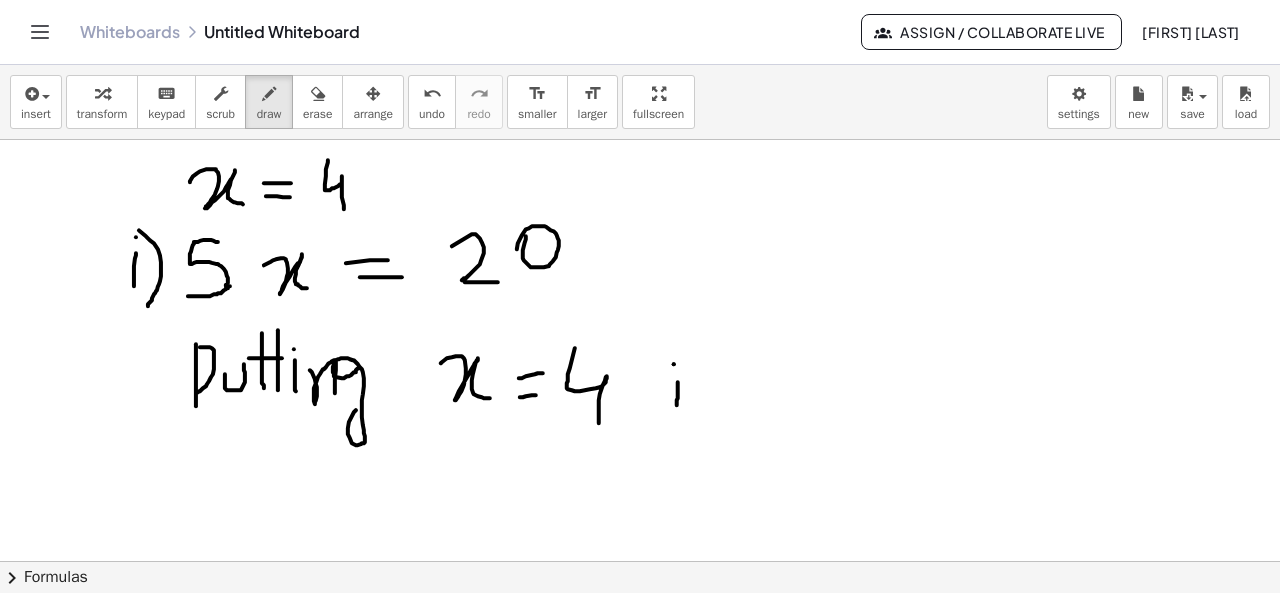 click at bounding box center (640, 627) 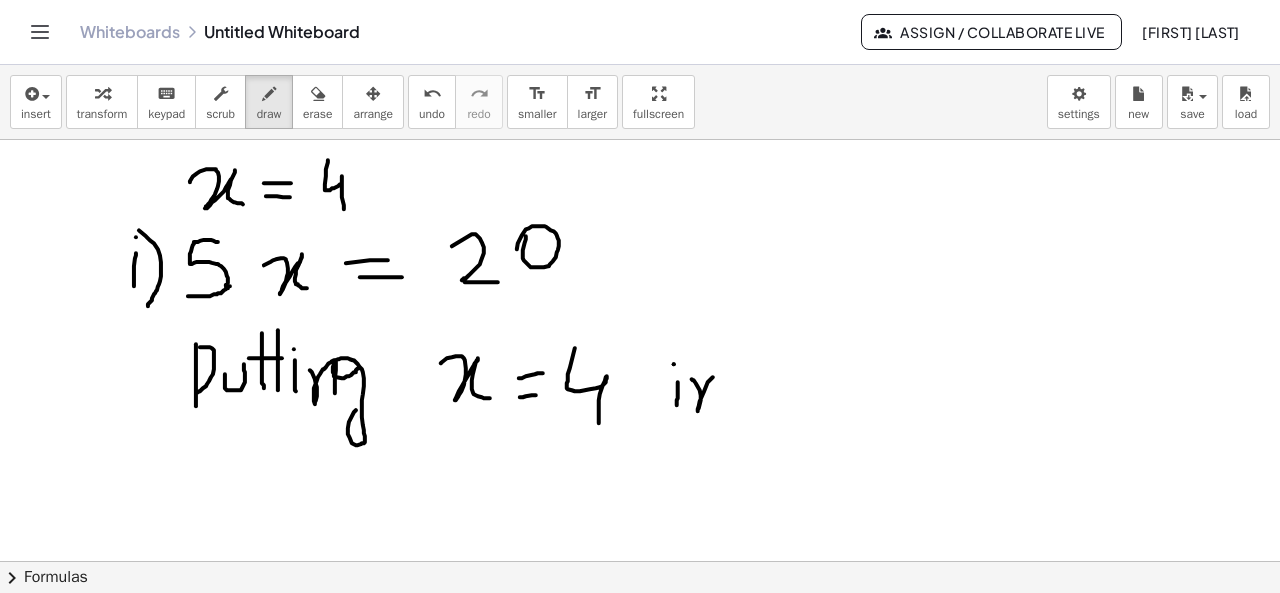 drag, startPoint x: 692, startPoint y: 378, endPoint x: 728, endPoint y: 395, distance: 39.812057 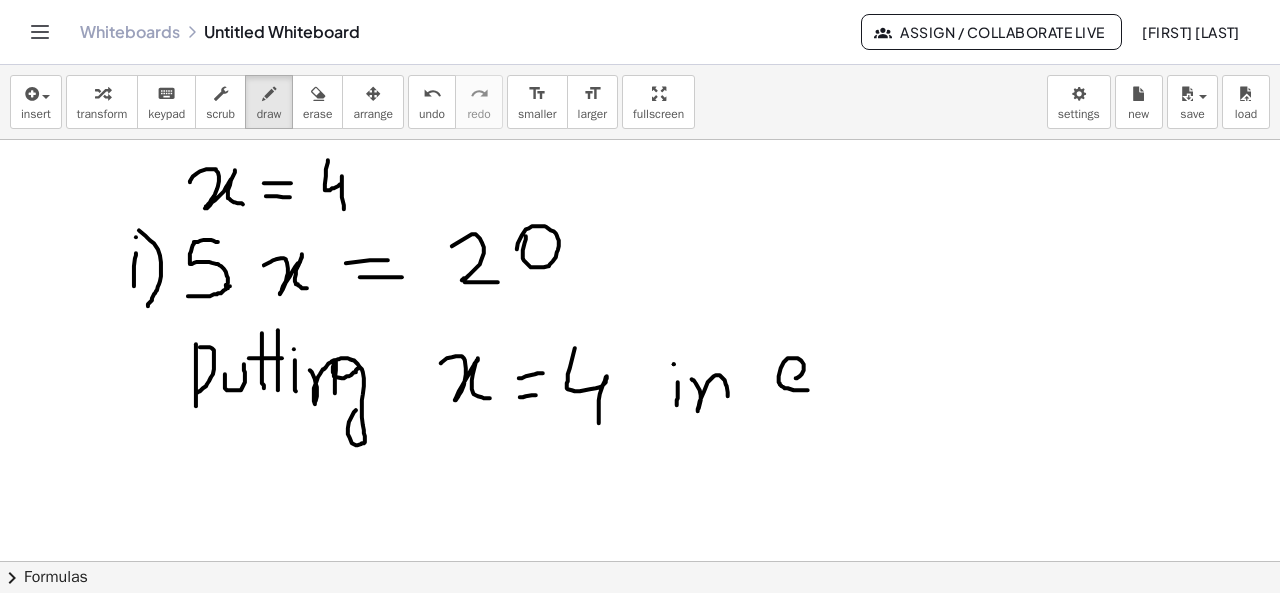 drag, startPoint x: 796, startPoint y: 377, endPoint x: 823, endPoint y: 383, distance: 27.658634 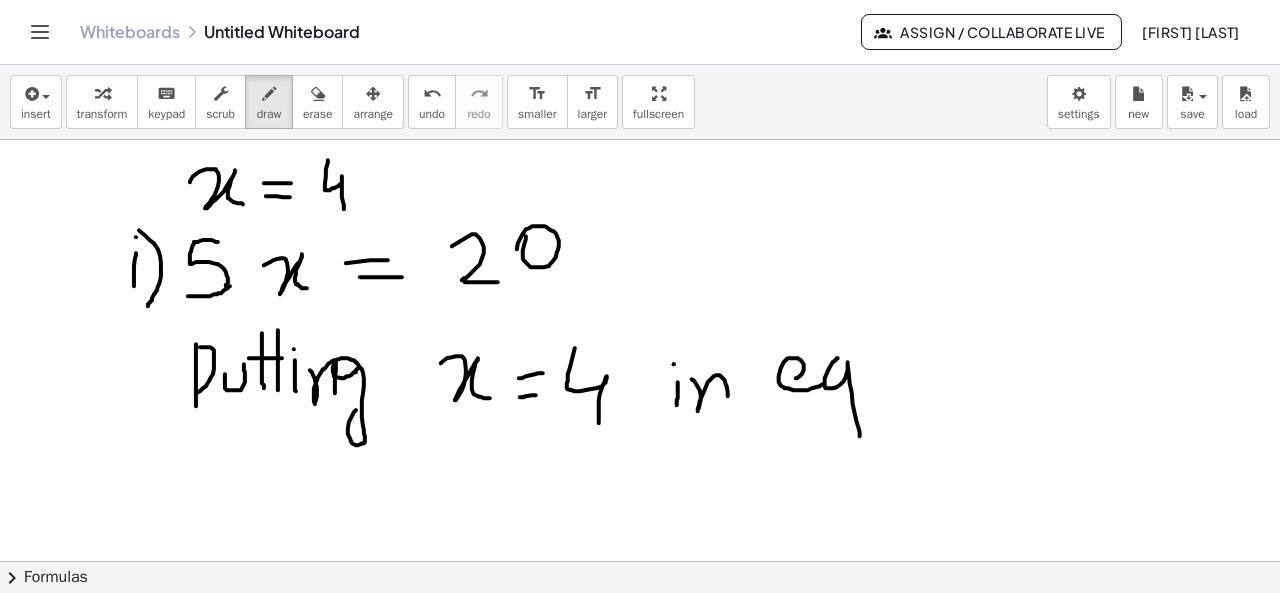 drag, startPoint x: 838, startPoint y: 357, endPoint x: 886, endPoint y: 387, distance: 56.603886 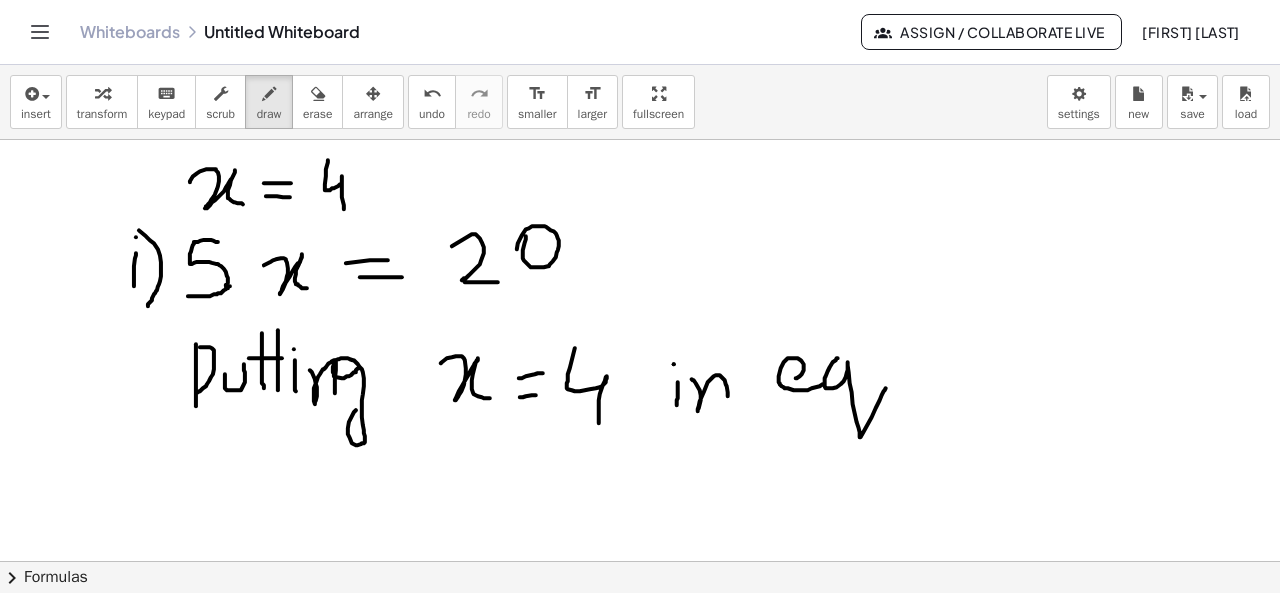 click at bounding box center (640, 627) 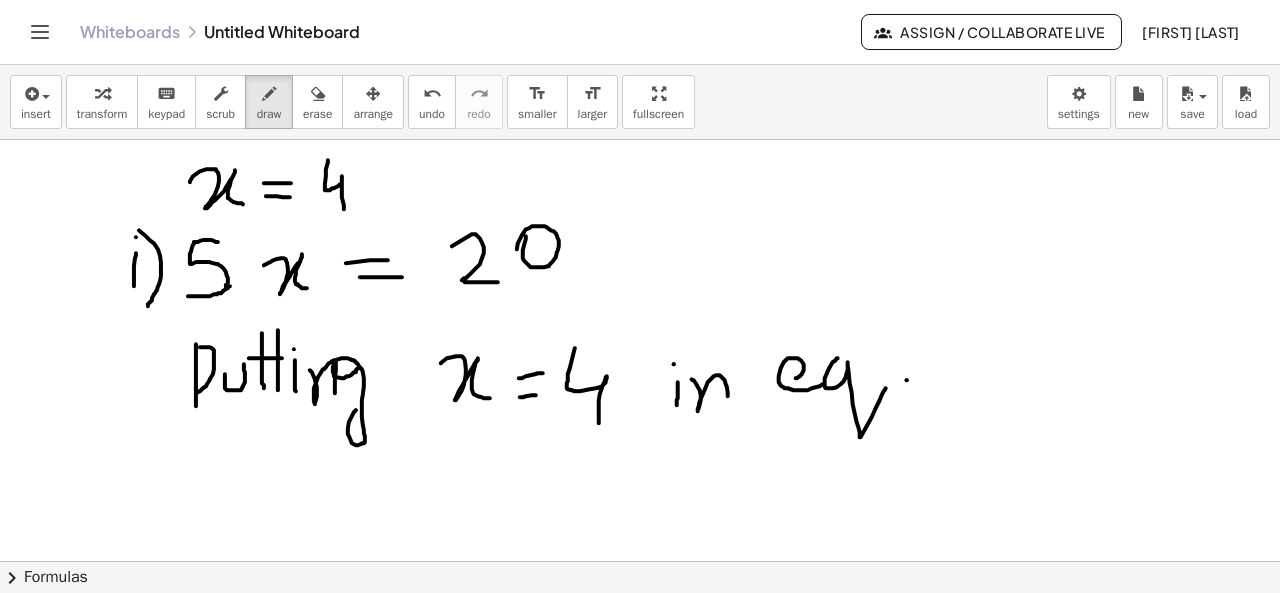 click at bounding box center (640, 627) 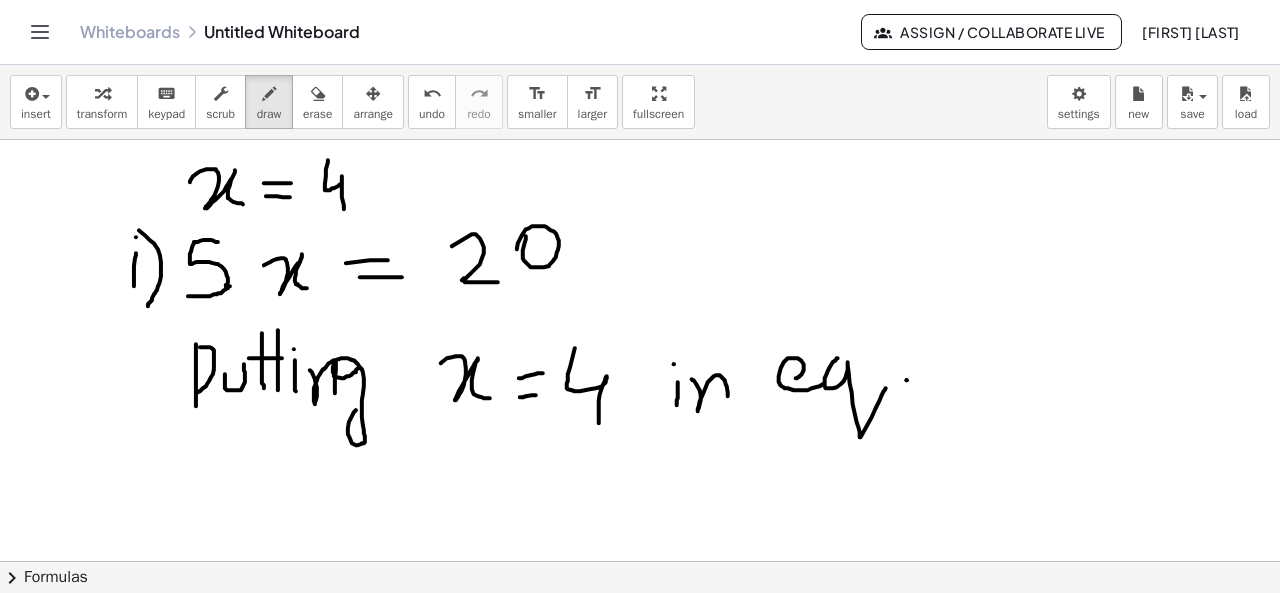 click at bounding box center (640, 627) 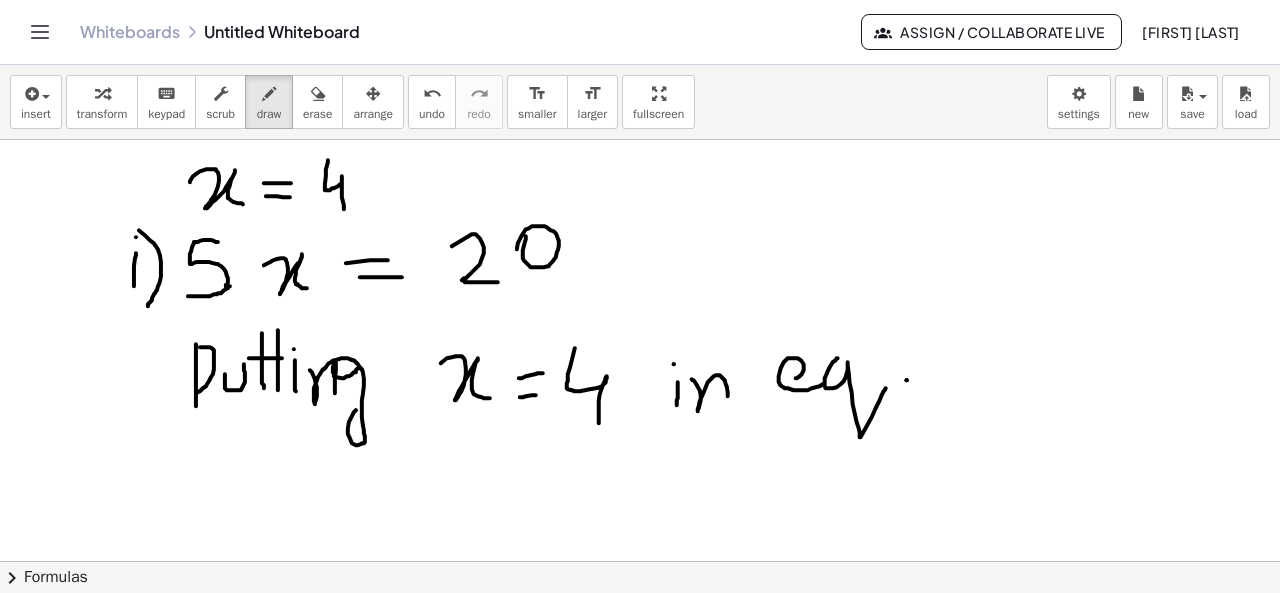 click at bounding box center [640, 627] 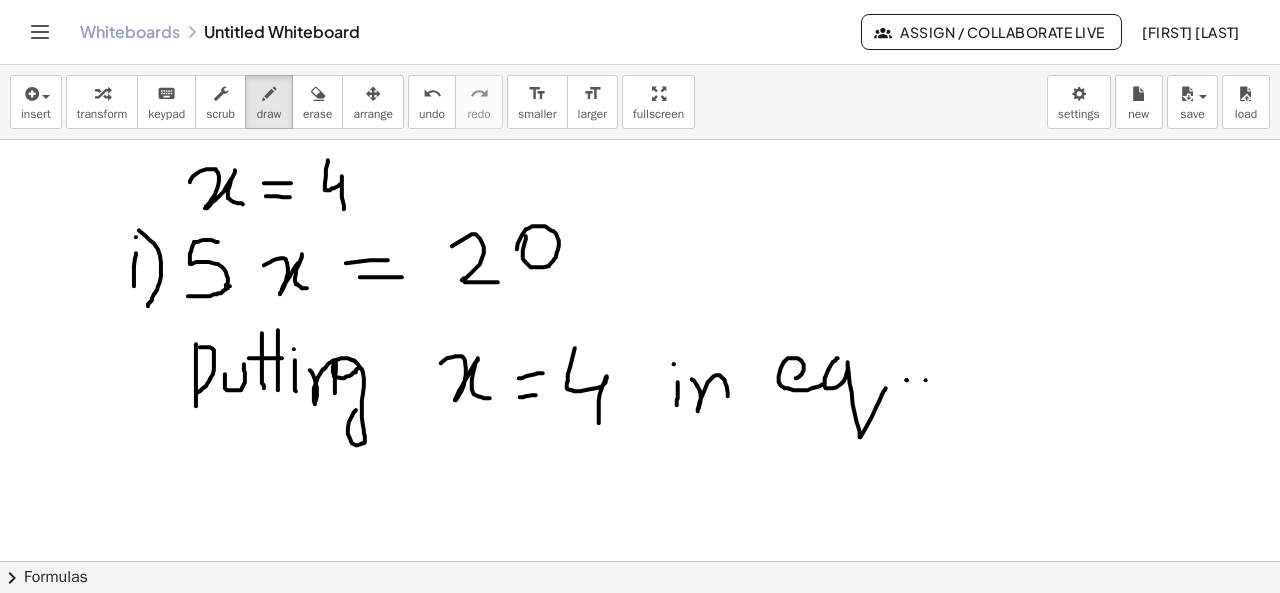 click at bounding box center [640, 627] 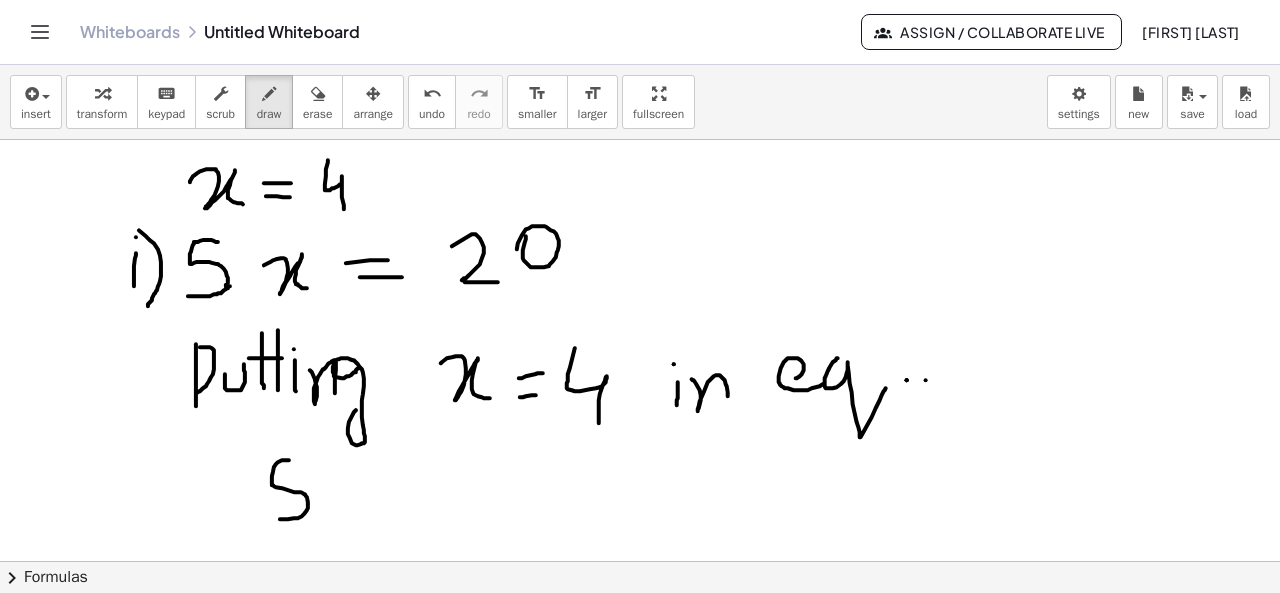drag, startPoint x: 289, startPoint y: 459, endPoint x: 275, endPoint y: 518, distance: 60.63827 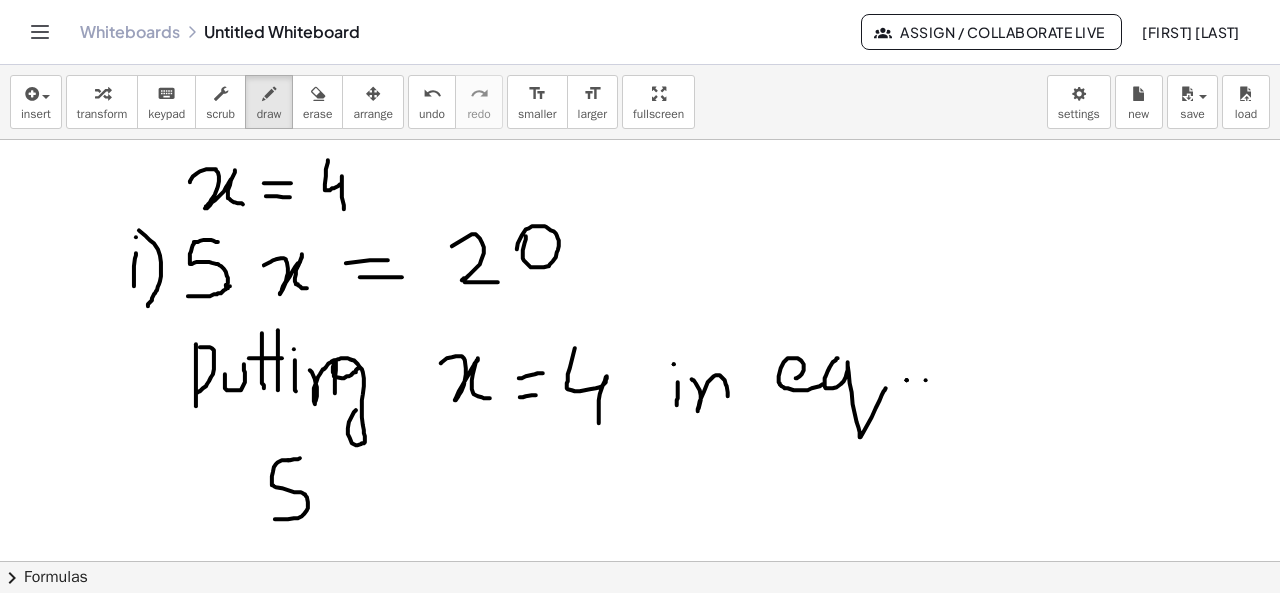 drag, startPoint x: 288, startPoint y: 459, endPoint x: 309, endPoint y: 458, distance: 21.023796 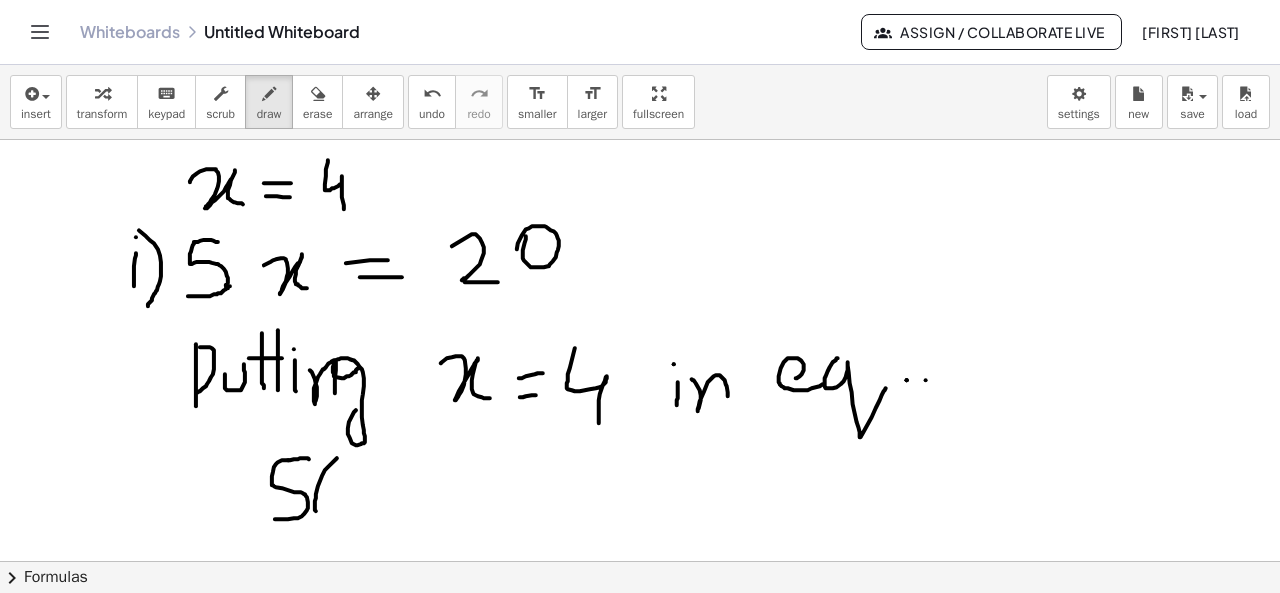 drag, startPoint x: 337, startPoint y: 457, endPoint x: 339, endPoint y: 523, distance: 66.0303 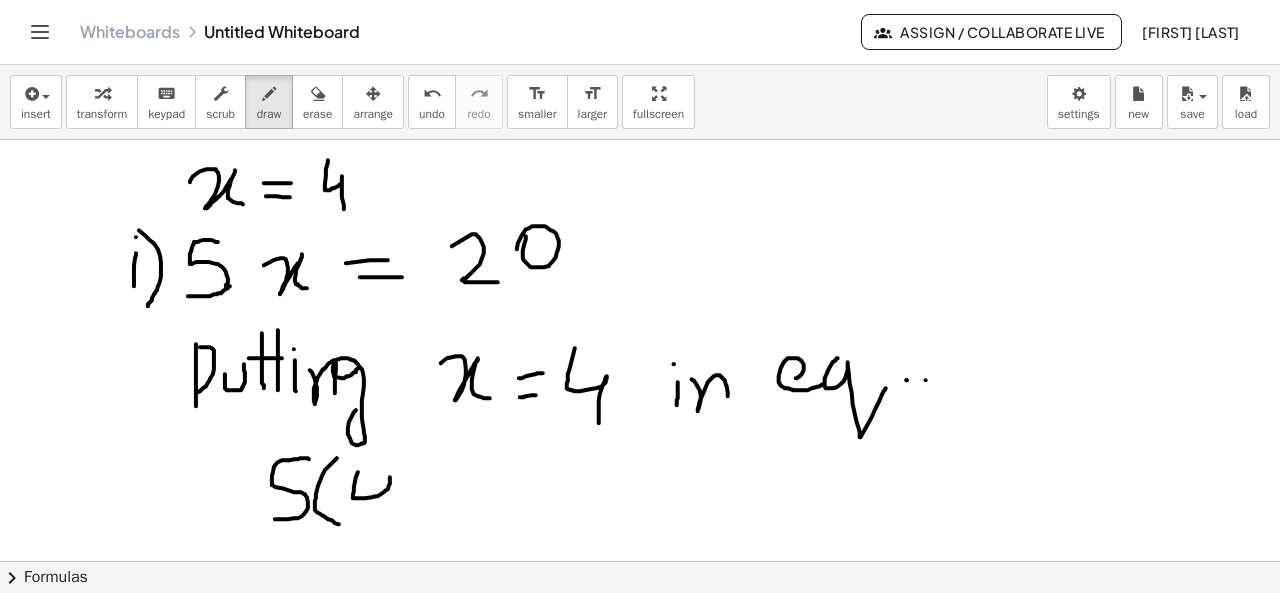 drag, startPoint x: 358, startPoint y: 471, endPoint x: 380, endPoint y: 526, distance: 59.236813 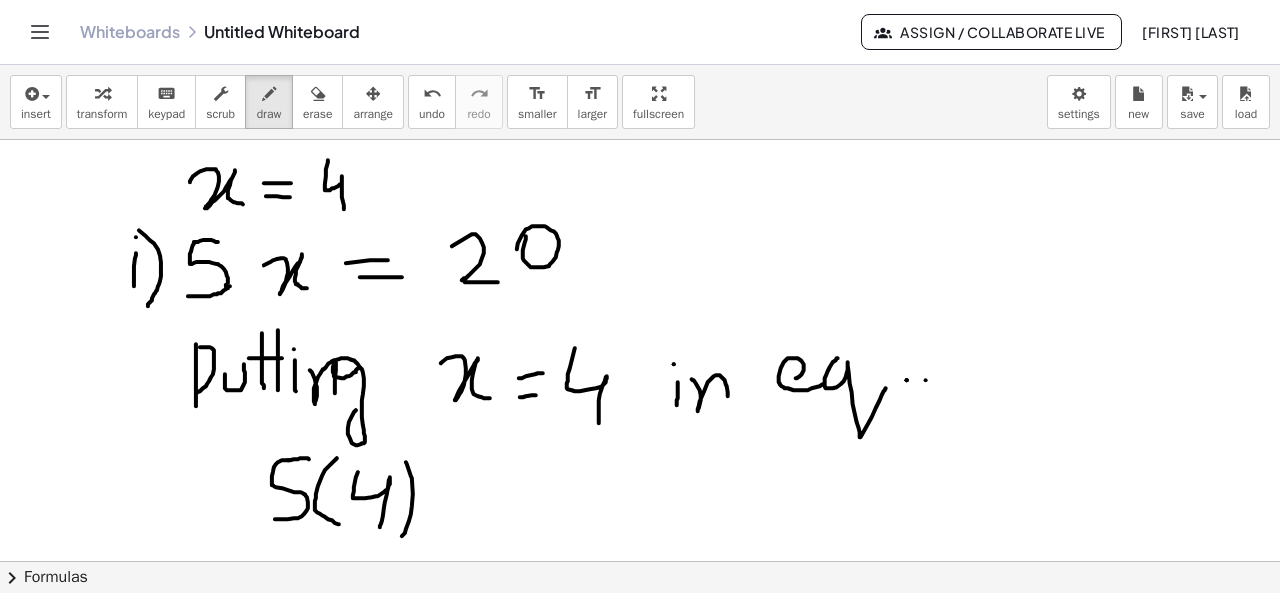 drag, startPoint x: 406, startPoint y: 461, endPoint x: 396, endPoint y: 541, distance: 80.622574 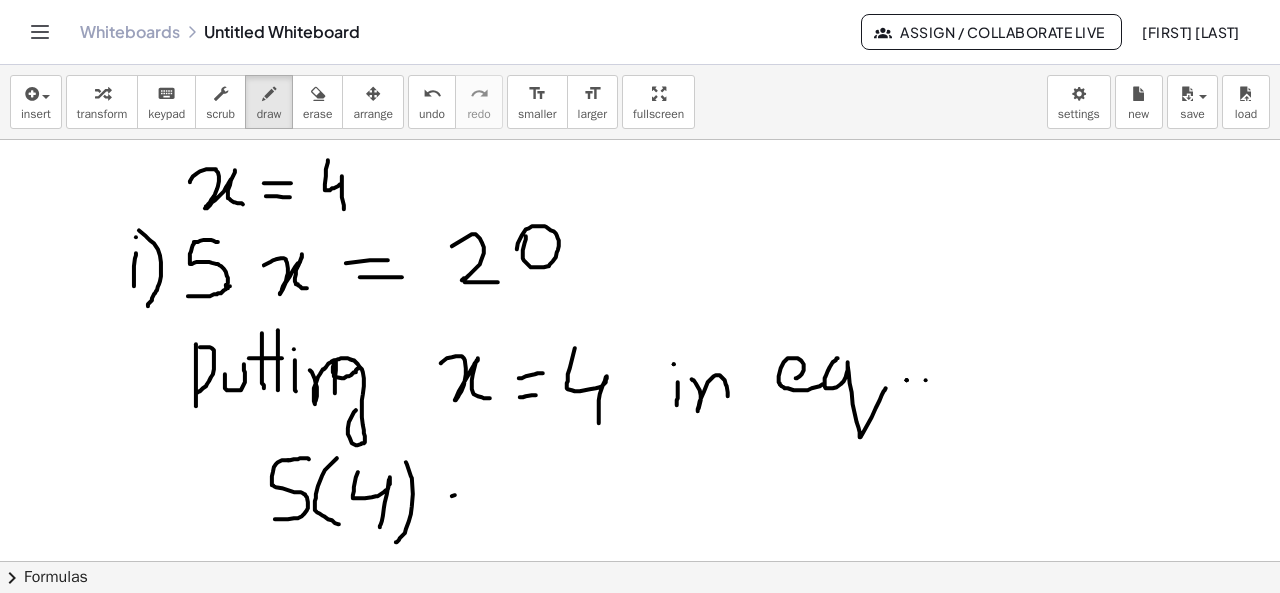 drag, startPoint x: 452, startPoint y: 495, endPoint x: 508, endPoint y: 486, distance: 56.718605 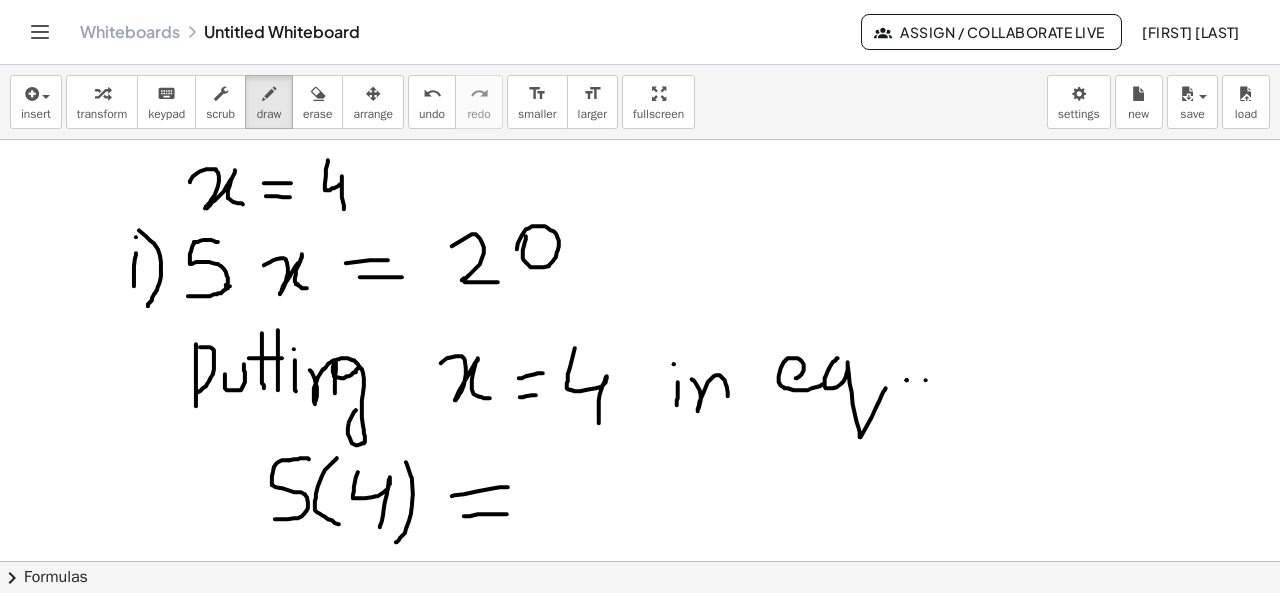 drag, startPoint x: 464, startPoint y: 515, endPoint x: 516, endPoint y: 513, distance: 52.03845 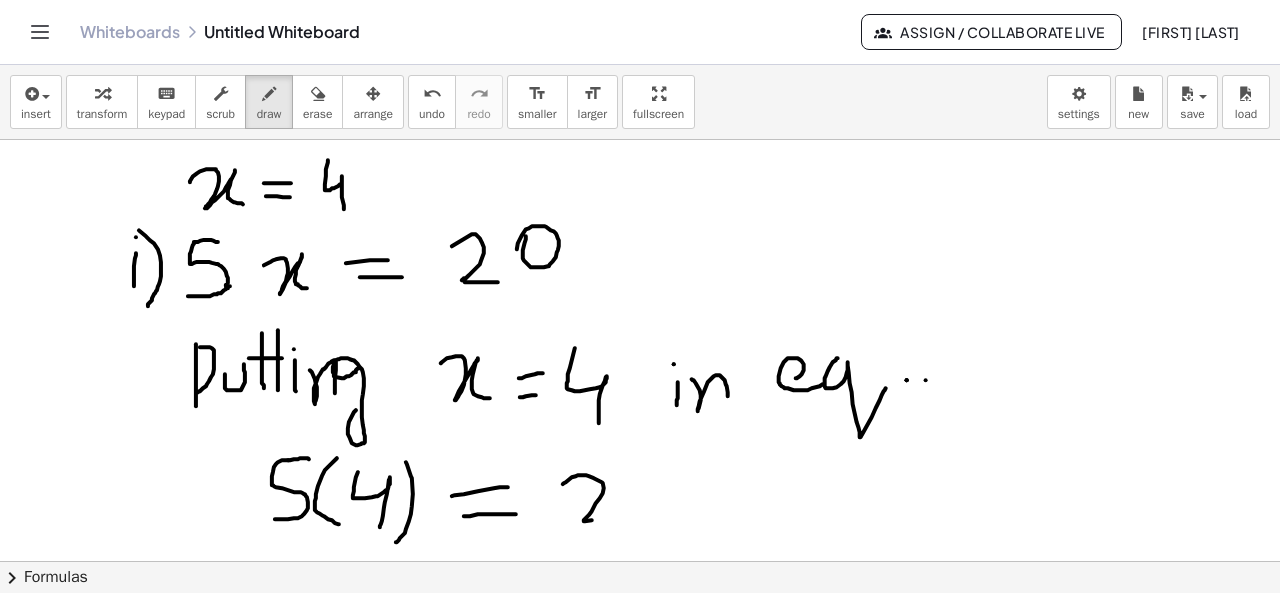 drag, startPoint x: 563, startPoint y: 483, endPoint x: 634, endPoint y: 513, distance: 77.07788 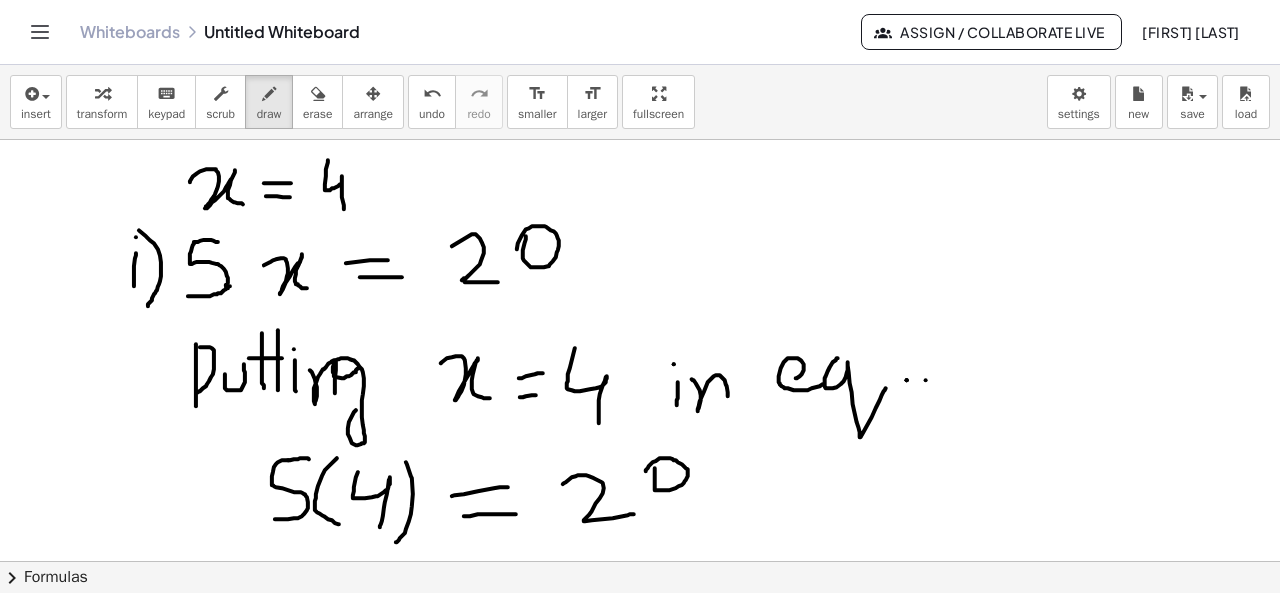 drag, startPoint x: 655, startPoint y: 467, endPoint x: 645, endPoint y: 477, distance: 14.142136 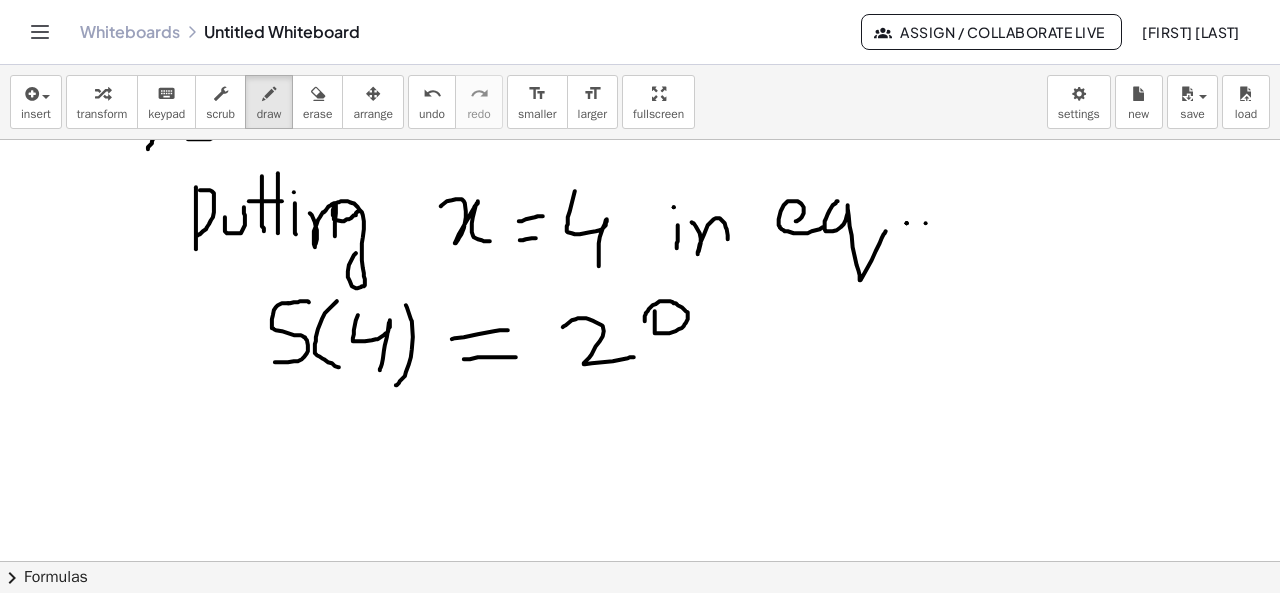 scroll, scrollTop: 169, scrollLeft: 0, axis: vertical 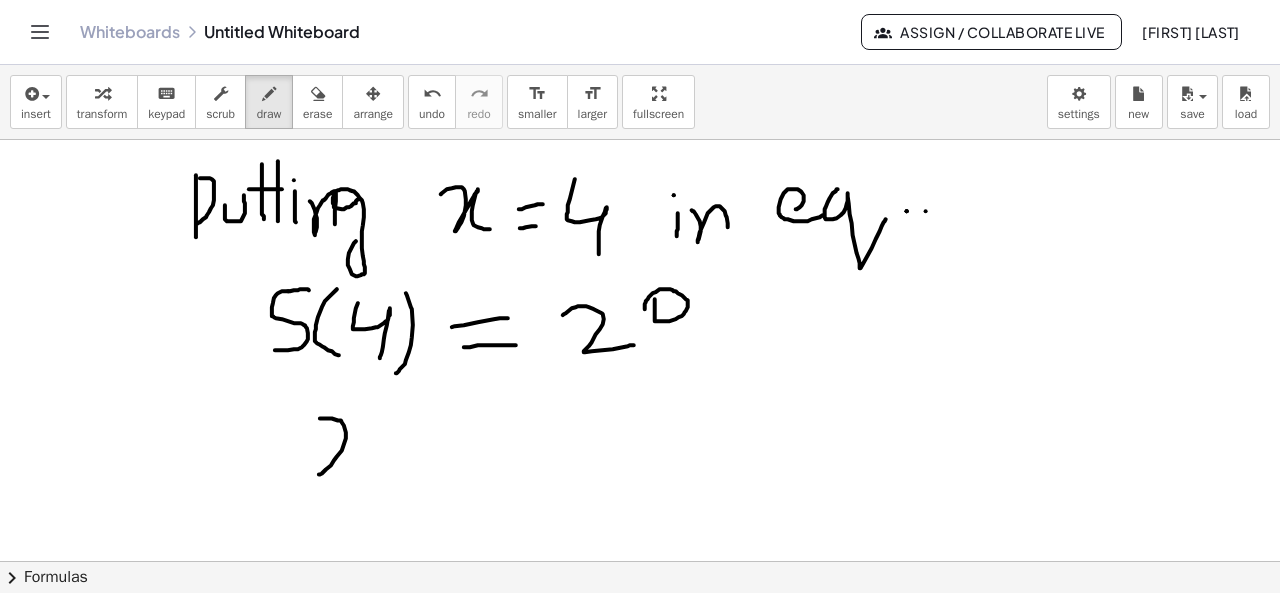 drag, startPoint x: 320, startPoint y: 417, endPoint x: 363, endPoint y: 464, distance: 63.702435 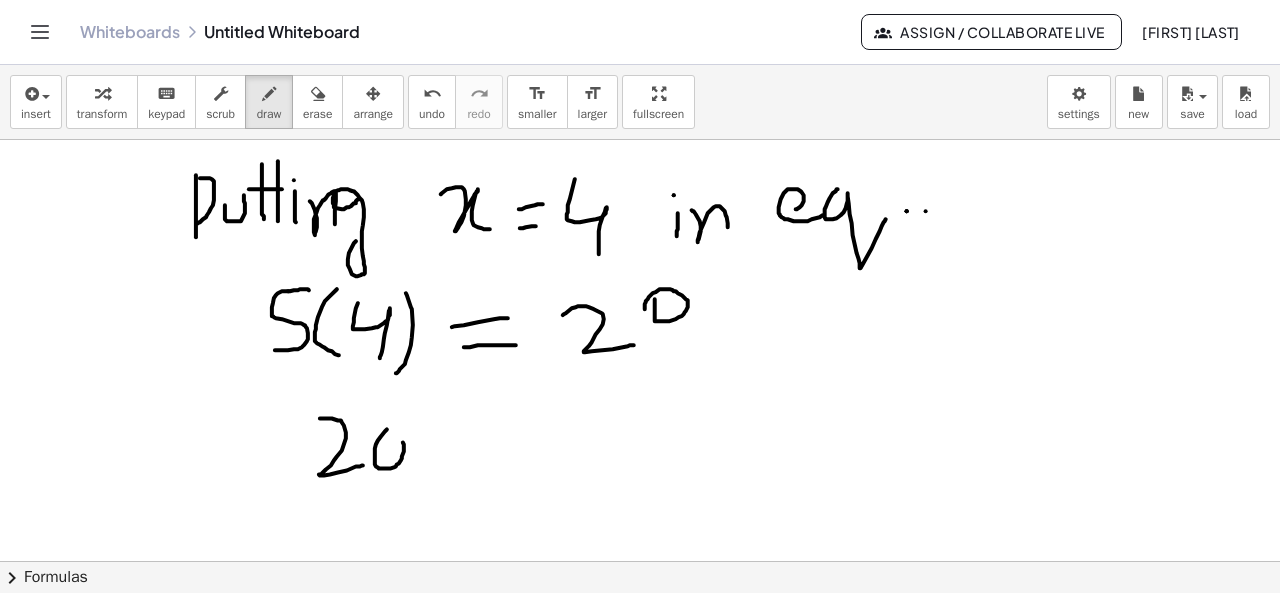 click at bounding box center [640, 458] 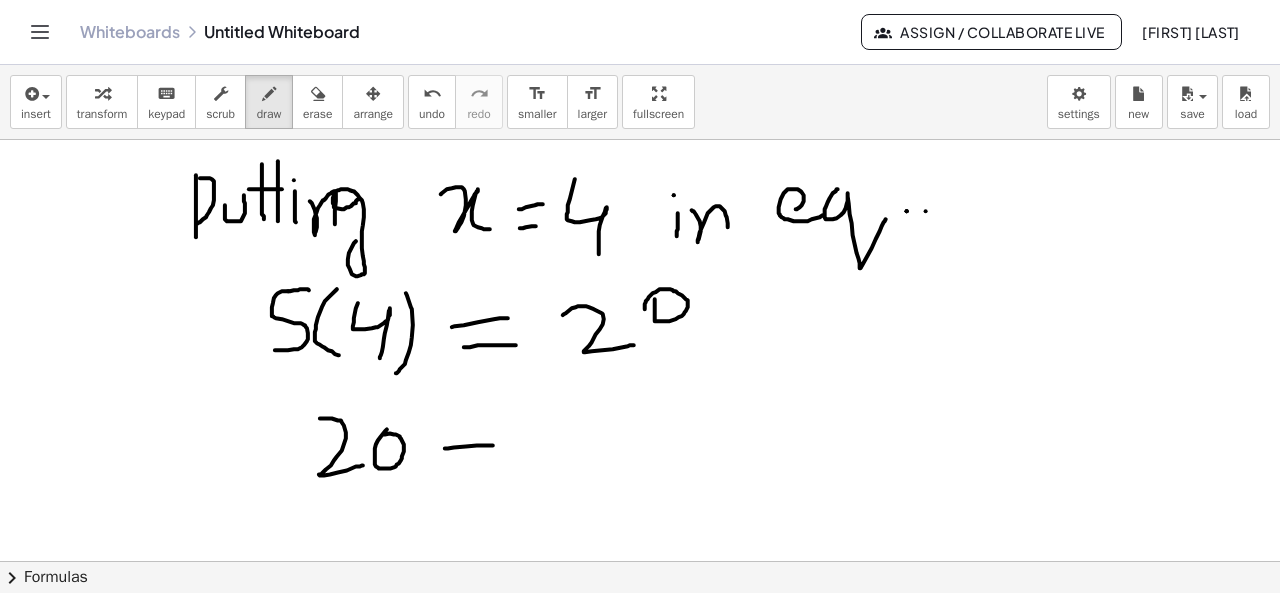 drag, startPoint x: 445, startPoint y: 447, endPoint x: 498, endPoint y: 444, distance: 53.08484 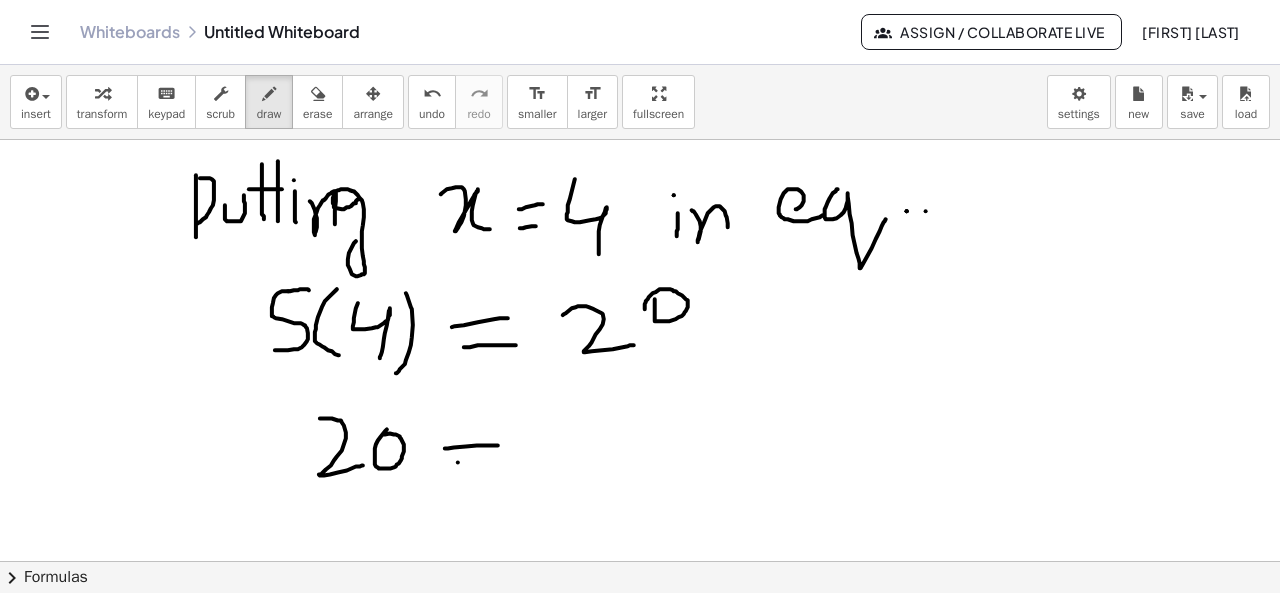 drag, startPoint x: 458, startPoint y: 461, endPoint x: 520, endPoint y: 461, distance: 62 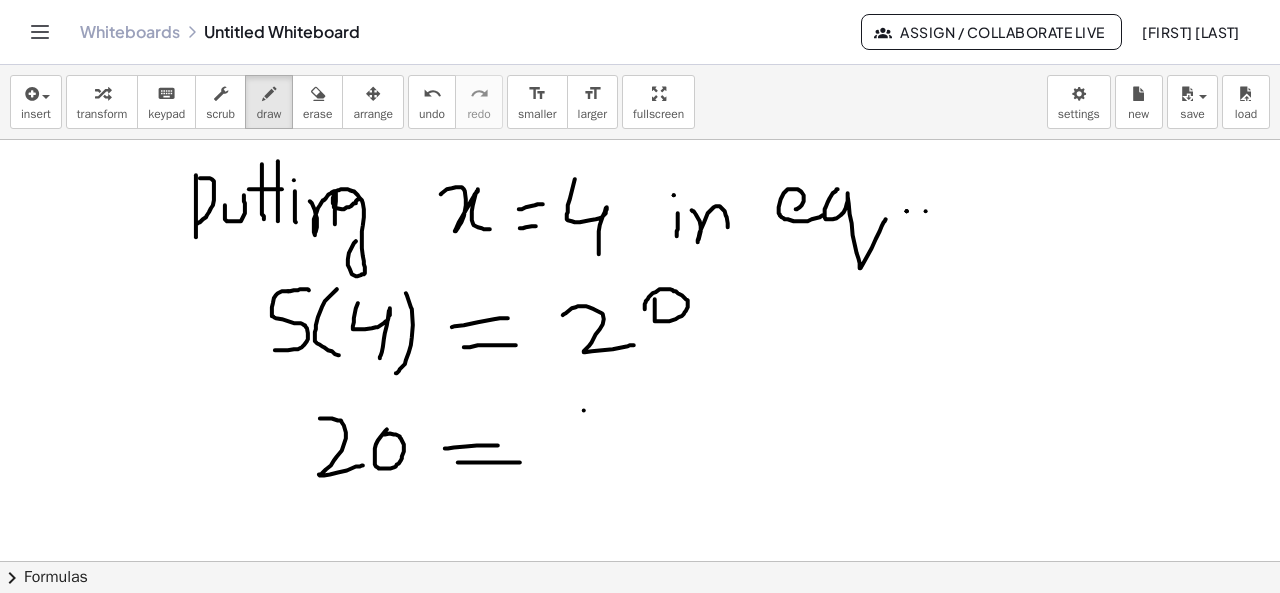 click at bounding box center [640, 458] 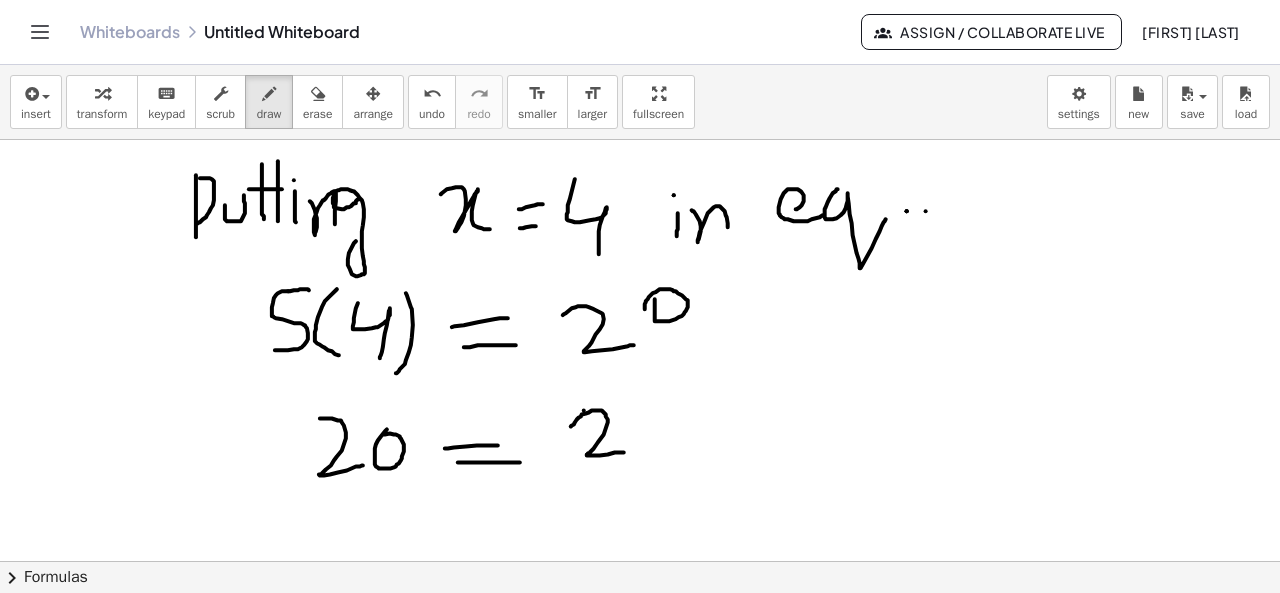 drag, startPoint x: 571, startPoint y: 425, endPoint x: 634, endPoint y: 451, distance: 68.154236 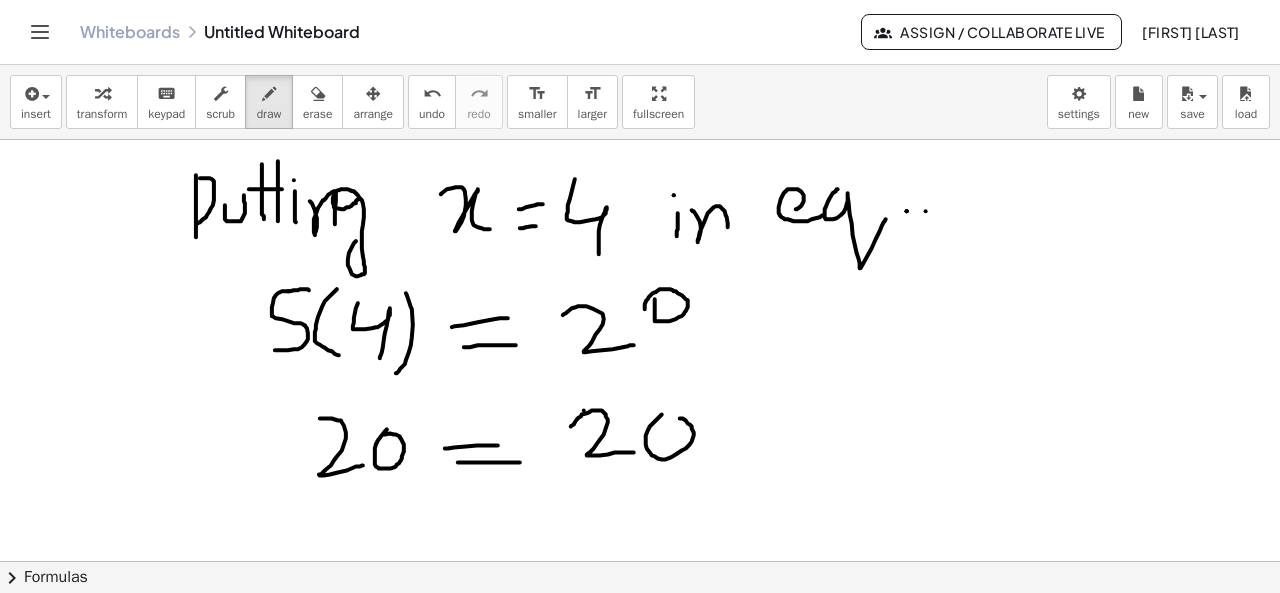 click at bounding box center (640, 458) 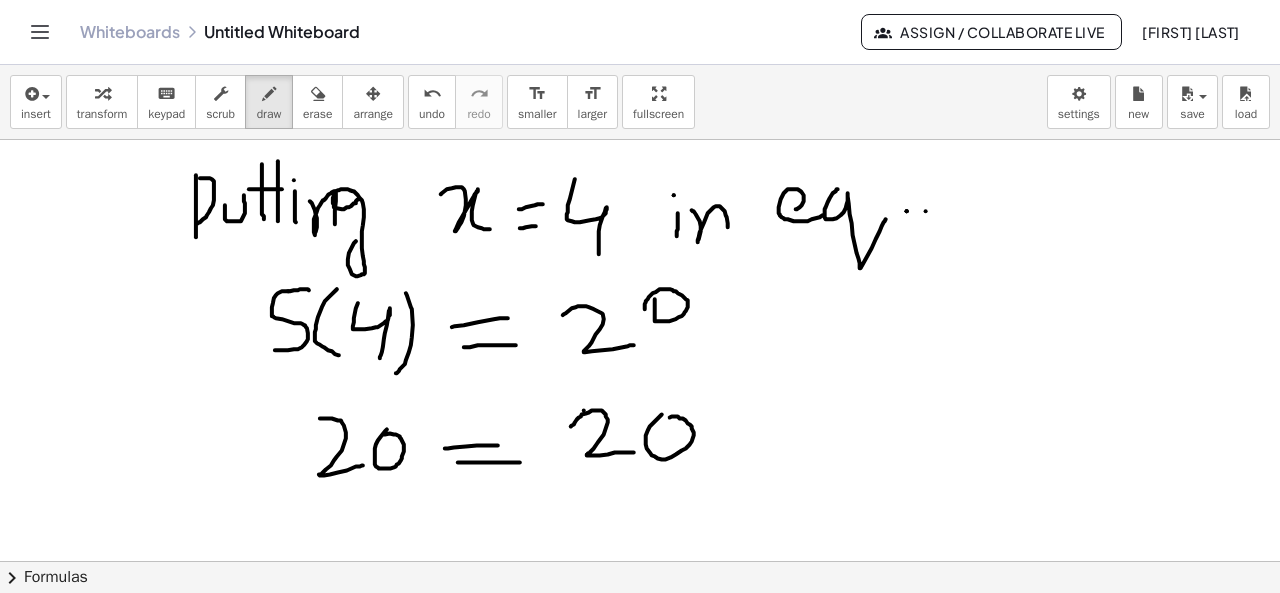 click at bounding box center [640, 458] 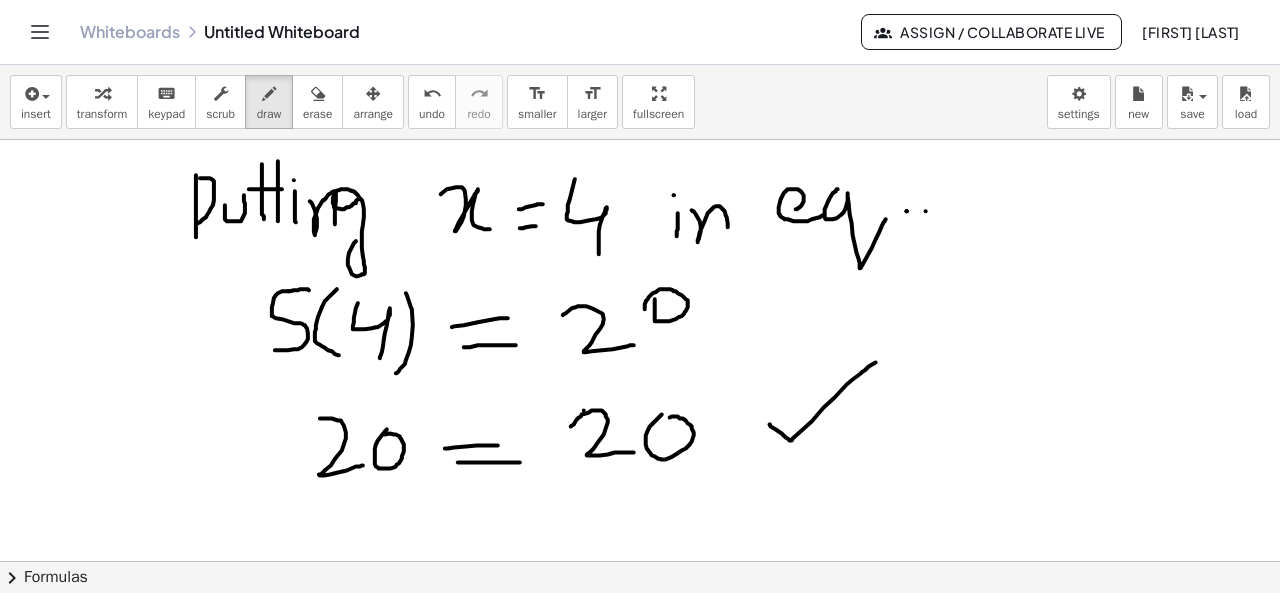 drag, startPoint x: 770, startPoint y: 423, endPoint x: 880, endPoint y: 359, distance: 127.263504 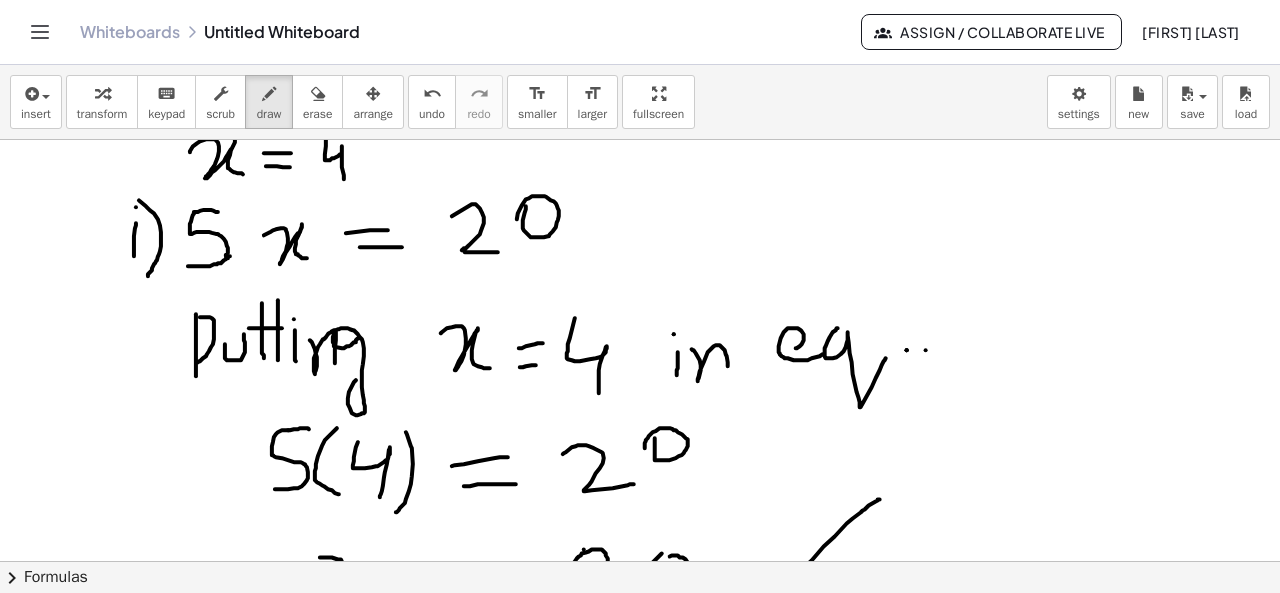 scroll, scrollTop: 0, scrollLeft: 0, axis: both 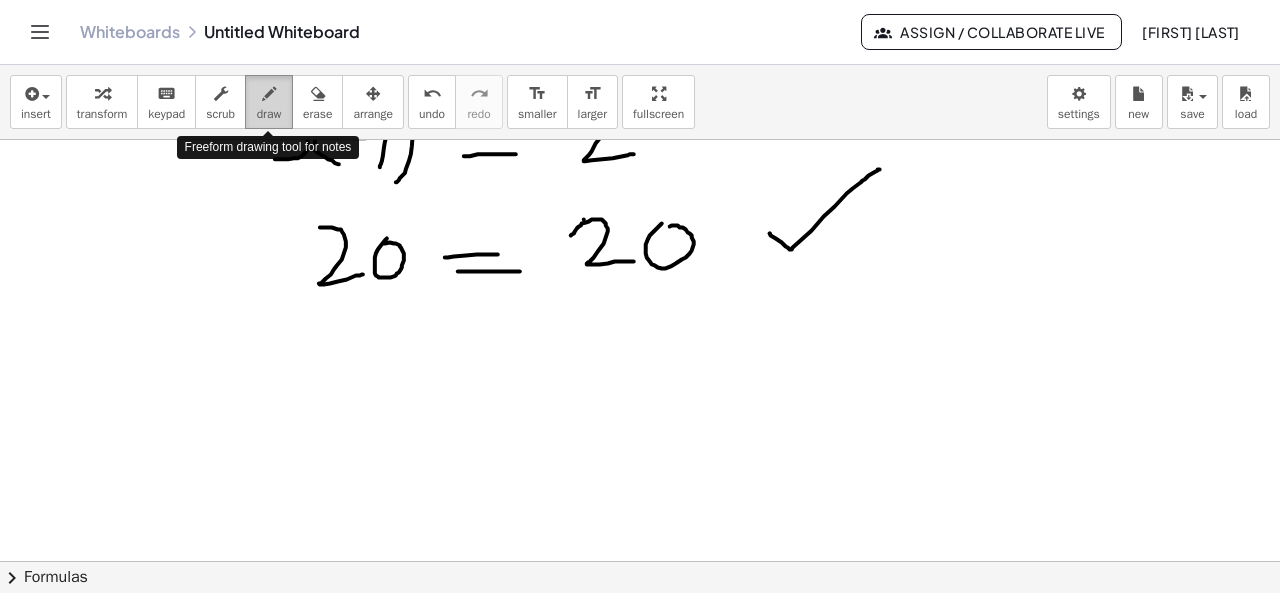 click on "draw" at bounding box center (269, 114) 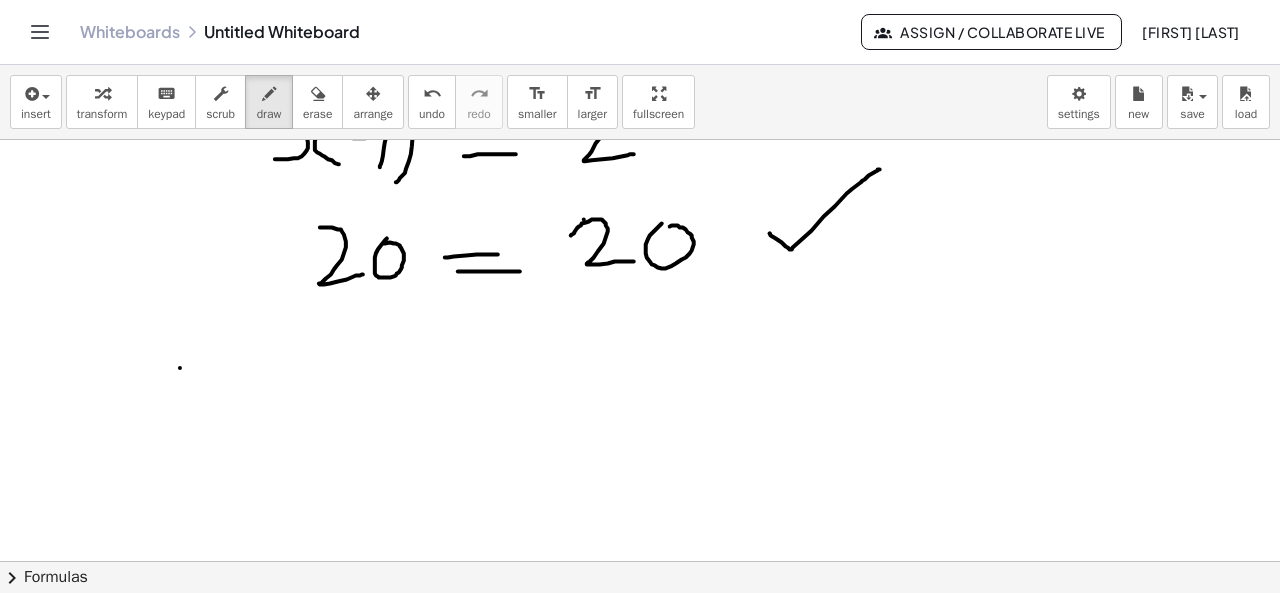 drag, startPoint x: 180, startPoint y: 367, endPoint x: 180, endPoint y: 411, distance: 44 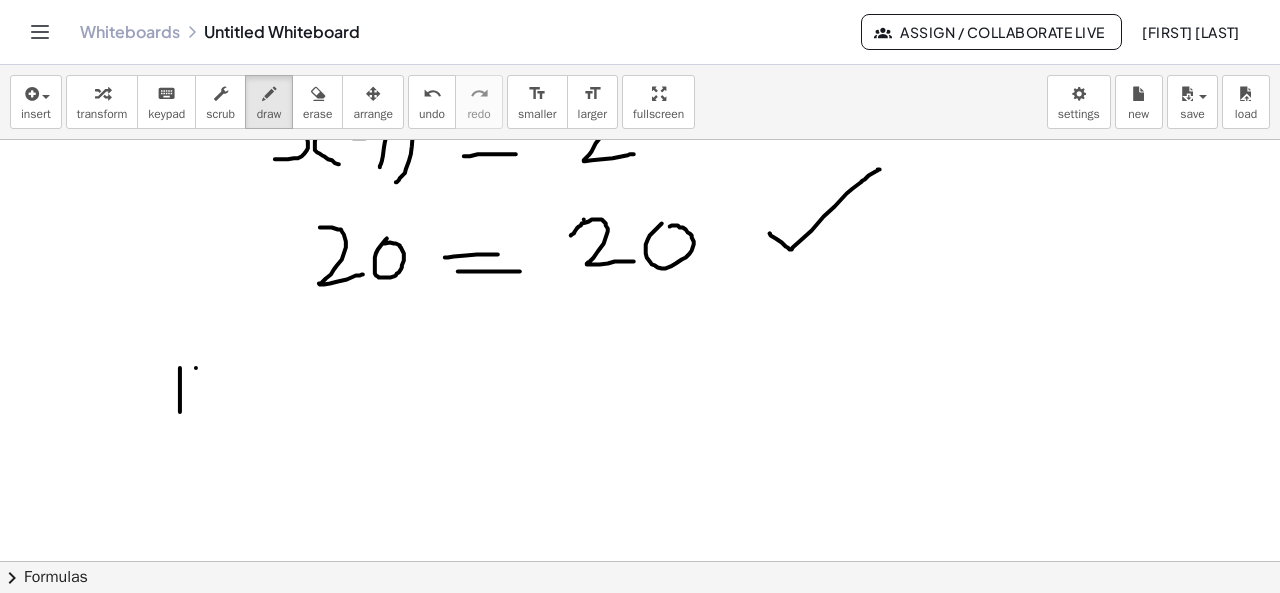 drag, startPoint x: 196, startPoint y: 367, endPoint x: 197, endPoint y: 403, distance: 36.013885 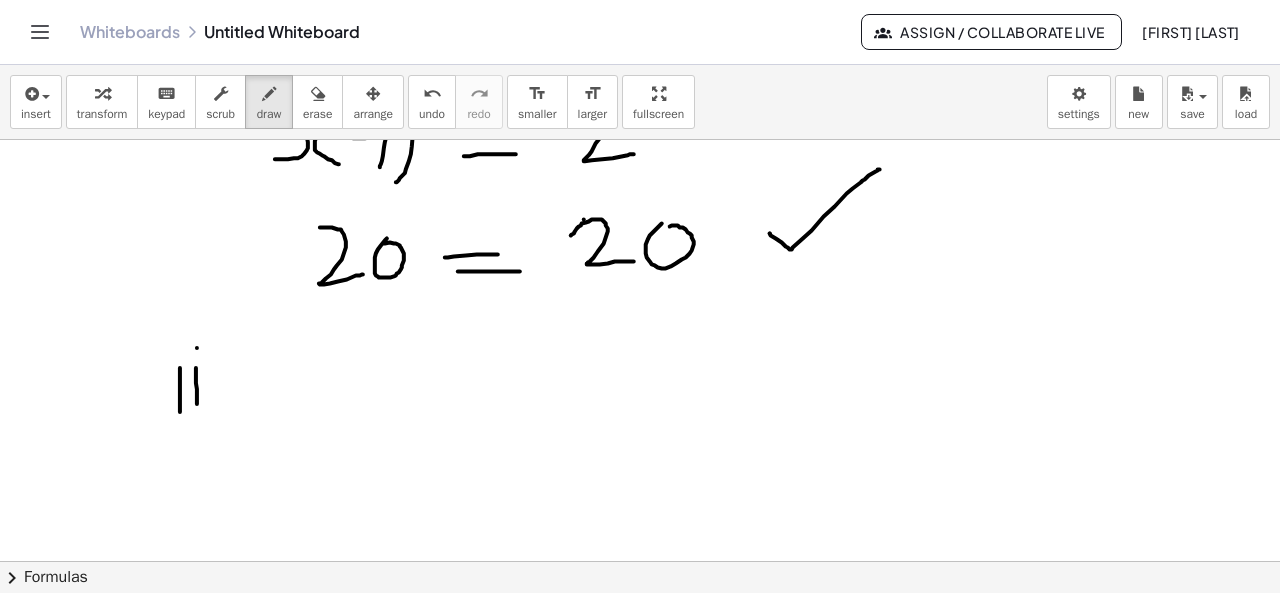 click at bounding box center [640, 267] 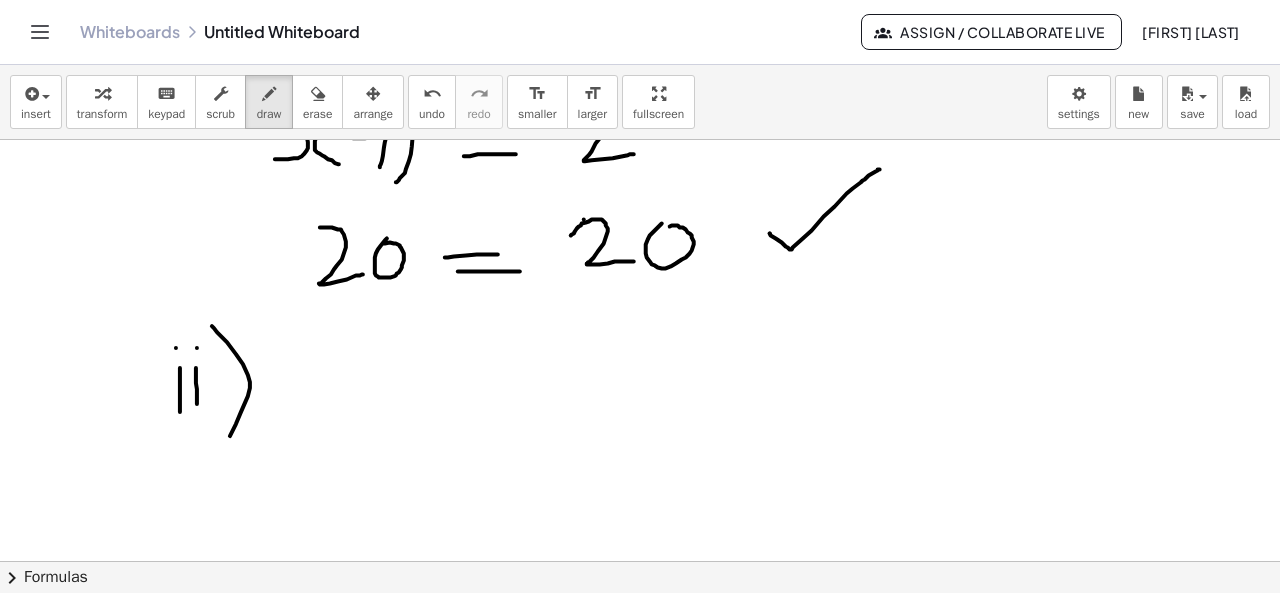 drag, startPoint x: 212, startPoint y: 325, endPoint x: 212, endPoint y: 451, distance: 126 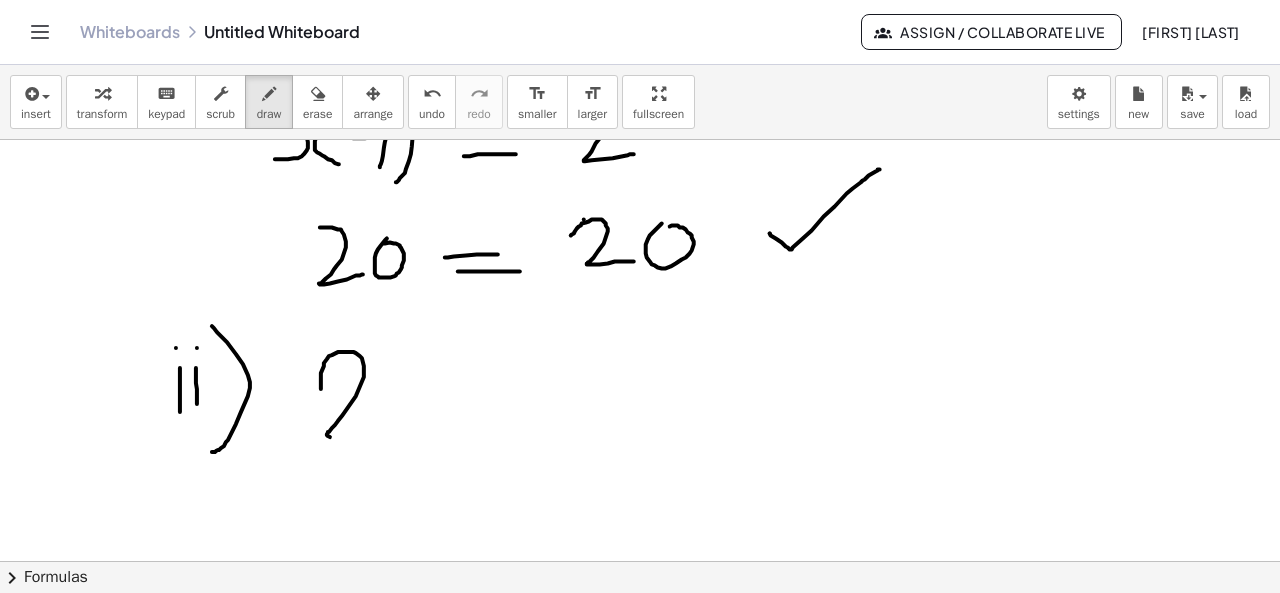 drag, startPoint x: 321, startPoint y: 388, endPoint x: 391, endPoint y: 429, distance: 81.12336 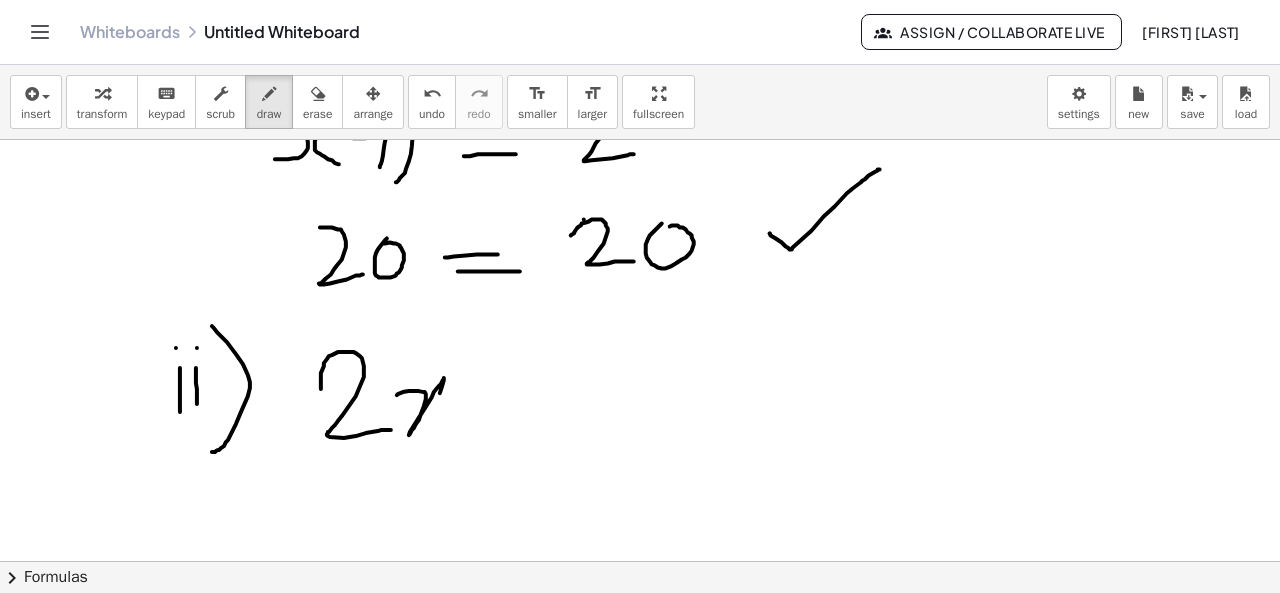 drag, startPoint x: 397, startPoint y: 394, endPoint x: 463, endPoint y: 428, distance: 74.24284 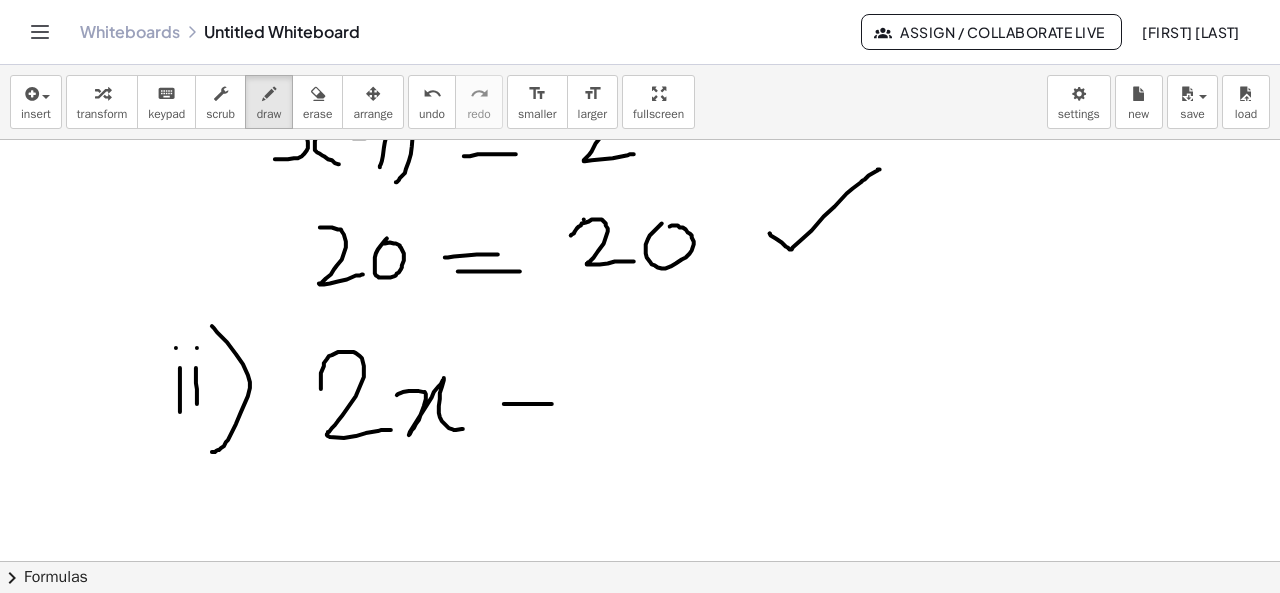 drag, startPoint x: 504, startPoint y: 403, endPoint x: 552, endPoint y: 403, distance: 48 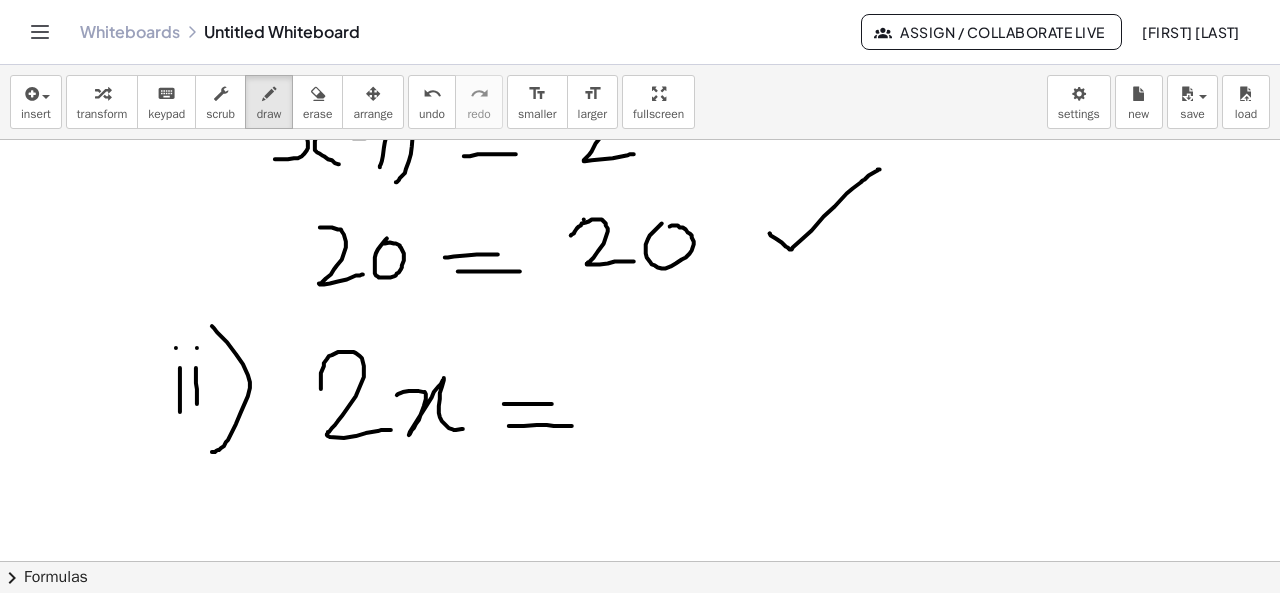 drag, startPoint x: 509, startPoint y: 425, endPoint x: 572, endPoint y: 425, distance: 63 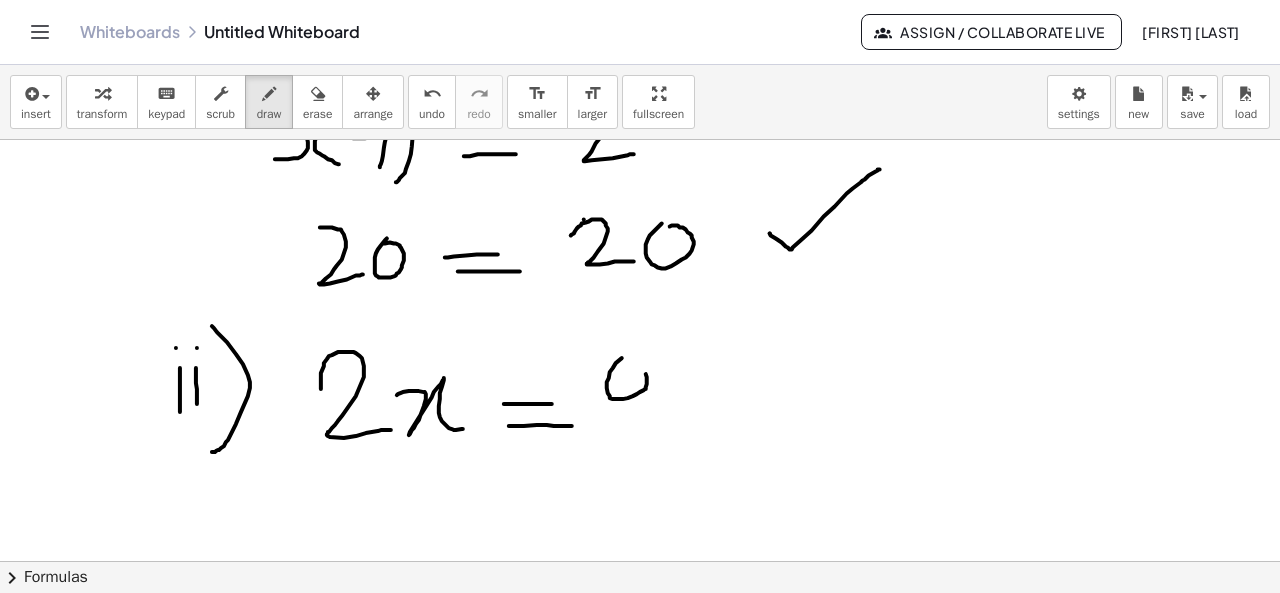 click at bounding box center [640, 267] 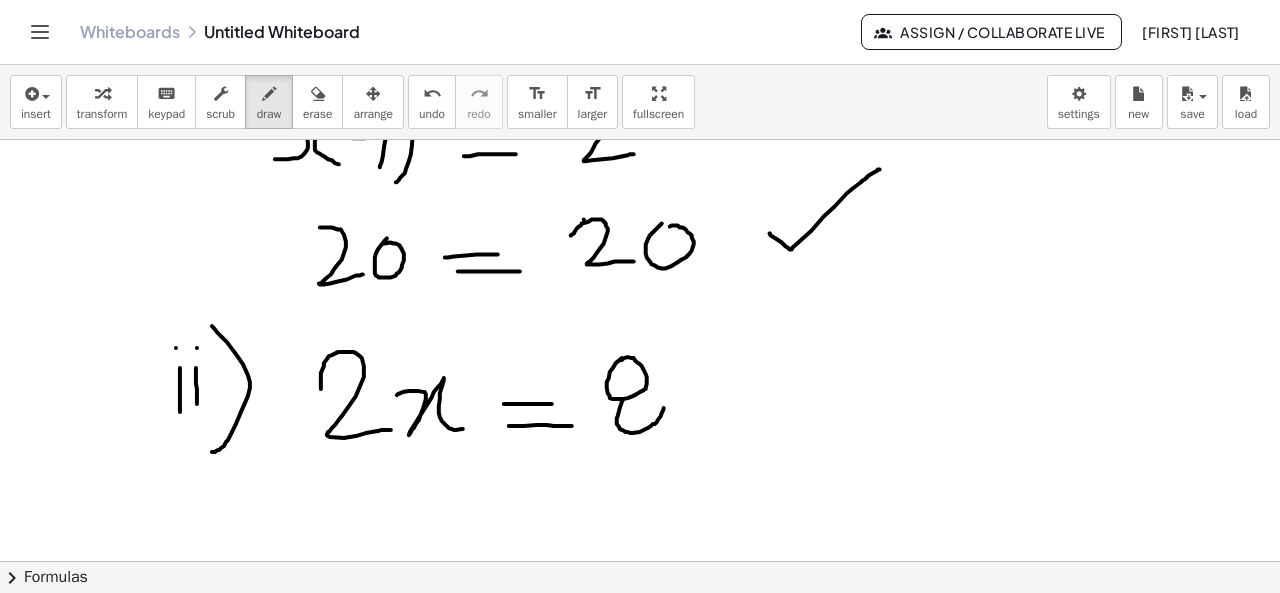 drag, startPoint x: 623, startPoint y: 399, endPoint x: 603, endPoint y: 421, distance: 29.732138 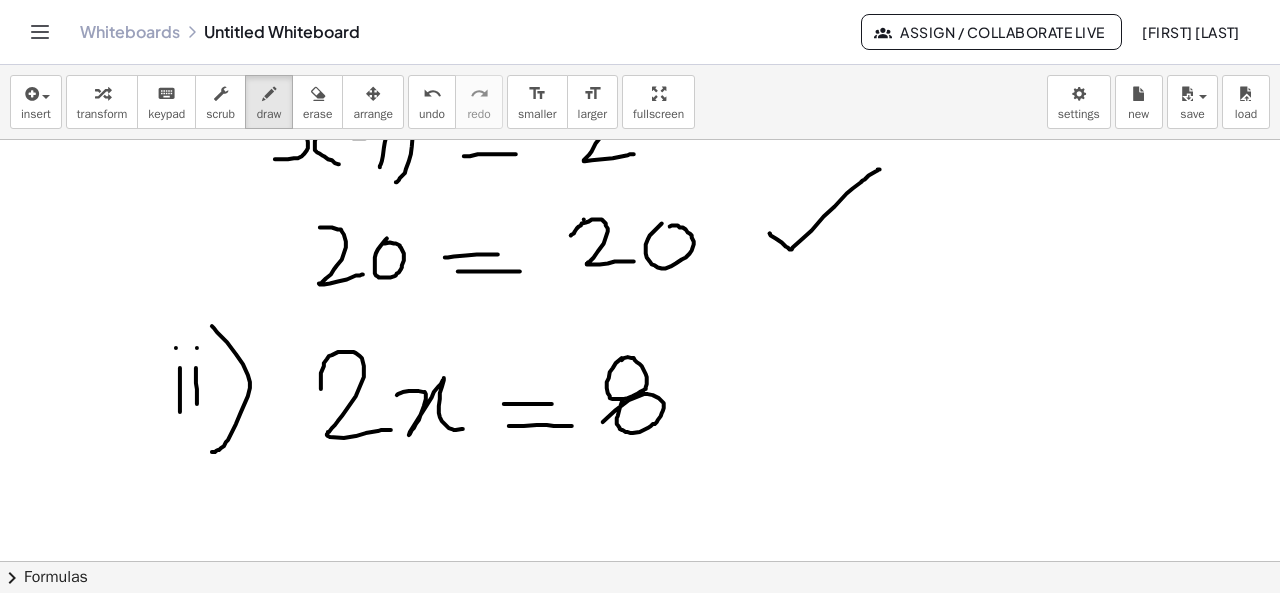 scroll, scrollTop: 0, scrollLeft: 0, axis: both 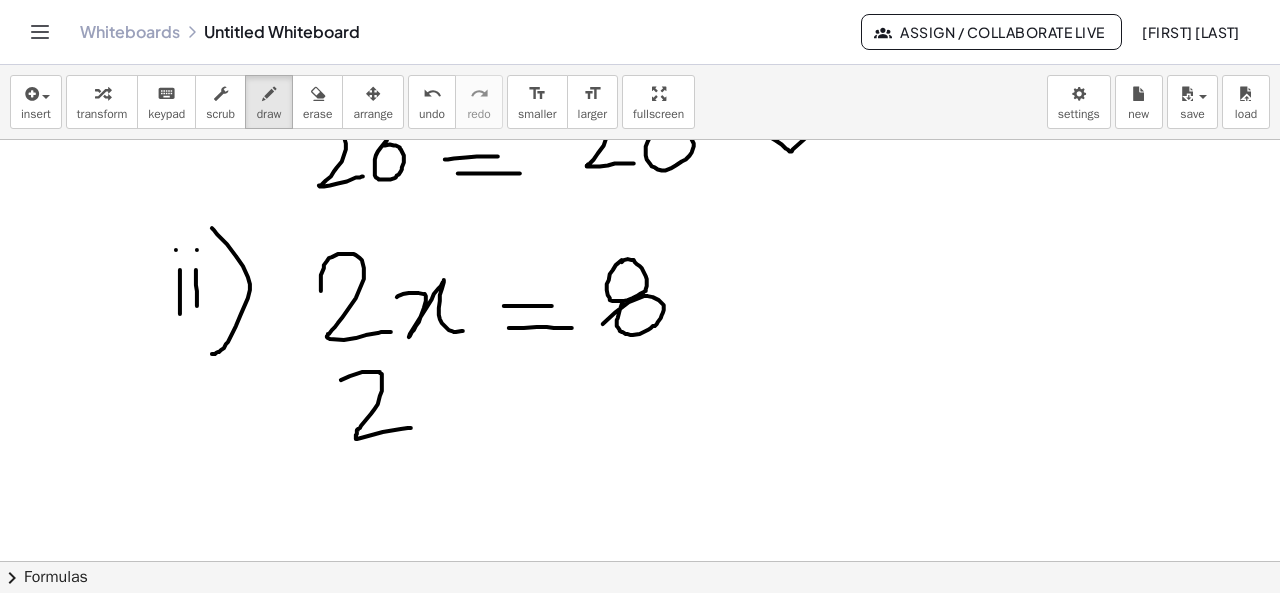 drag, startPoint x: 341, startPoint y: 379, endPoint x: 412, endPoint y: 427, distance: 85.70297 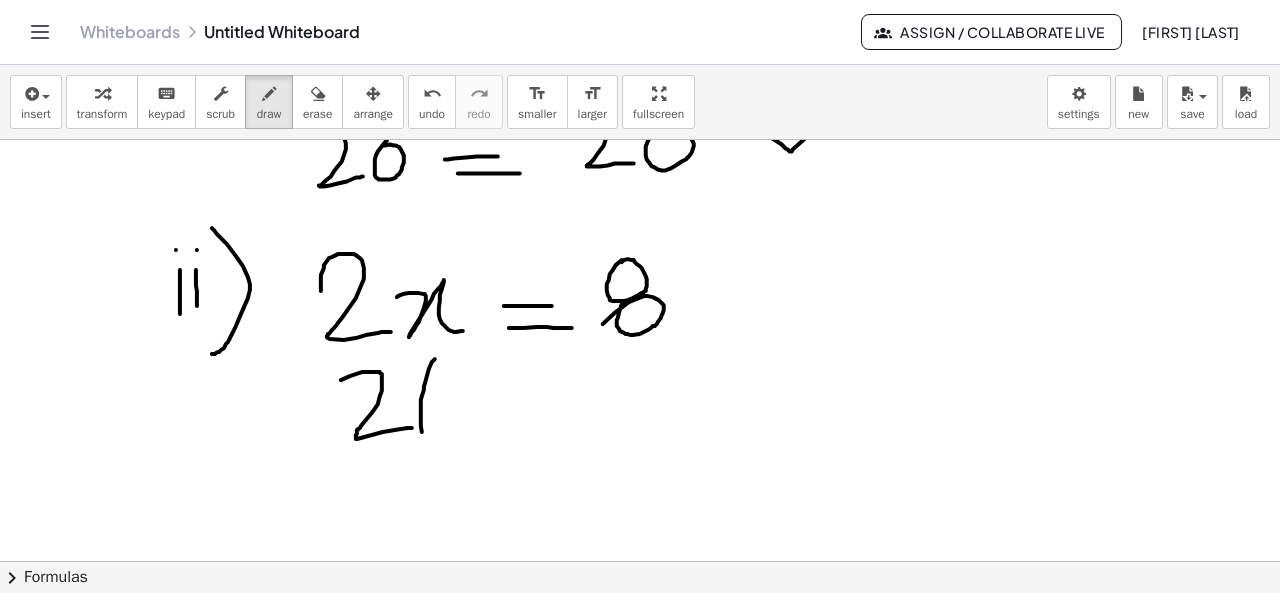drag, startPoint x: 435, startPoint y: 358, endPoint x: 446, endPoint y: 450, distance: 92.65527 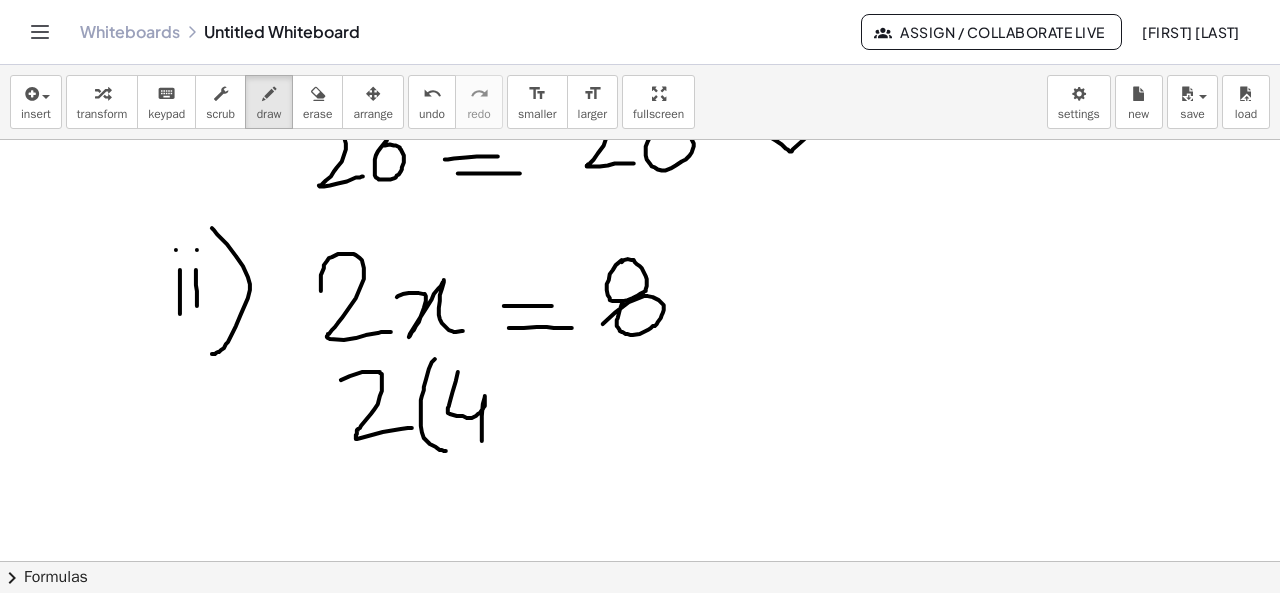 drag, startPoint x: 458, startPoint y: 371, endPoint x: 482, endPoint y: 450, distance: 82.565125 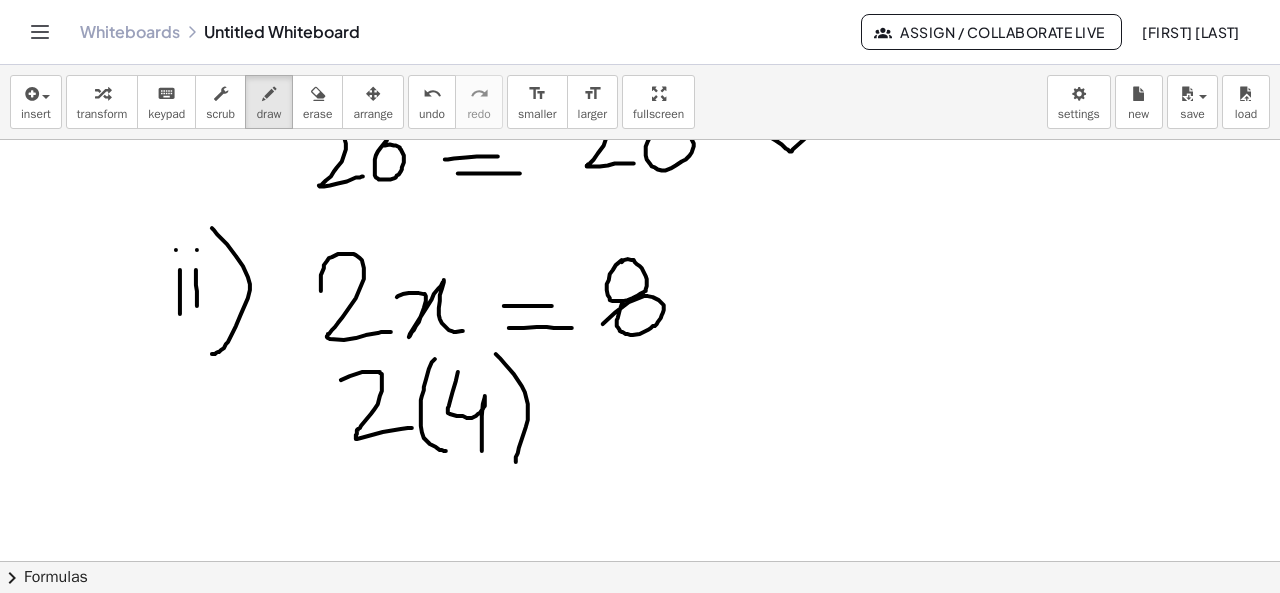 drag, startPoint x: 496, startPoint y: 353, endPoint x: 516, endPoint y: 461, distance: 109.83624 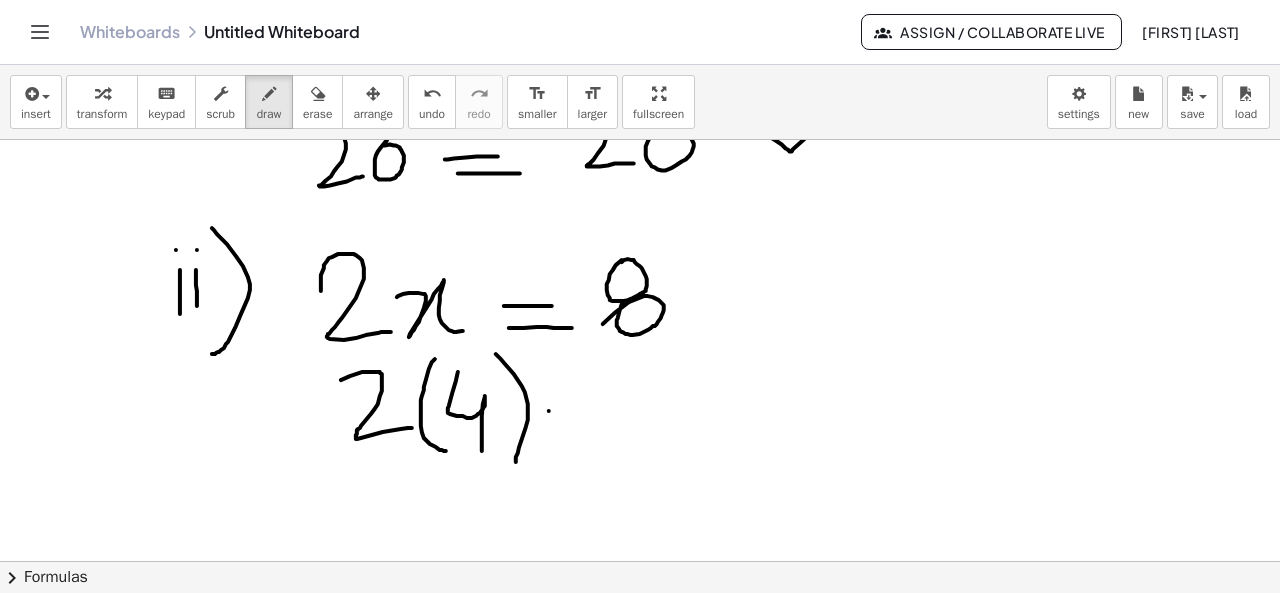 drag, startPoint x: 549, startPoint y: 410, endPoint x: 584, endPoint y: 409, distance: 35.014282 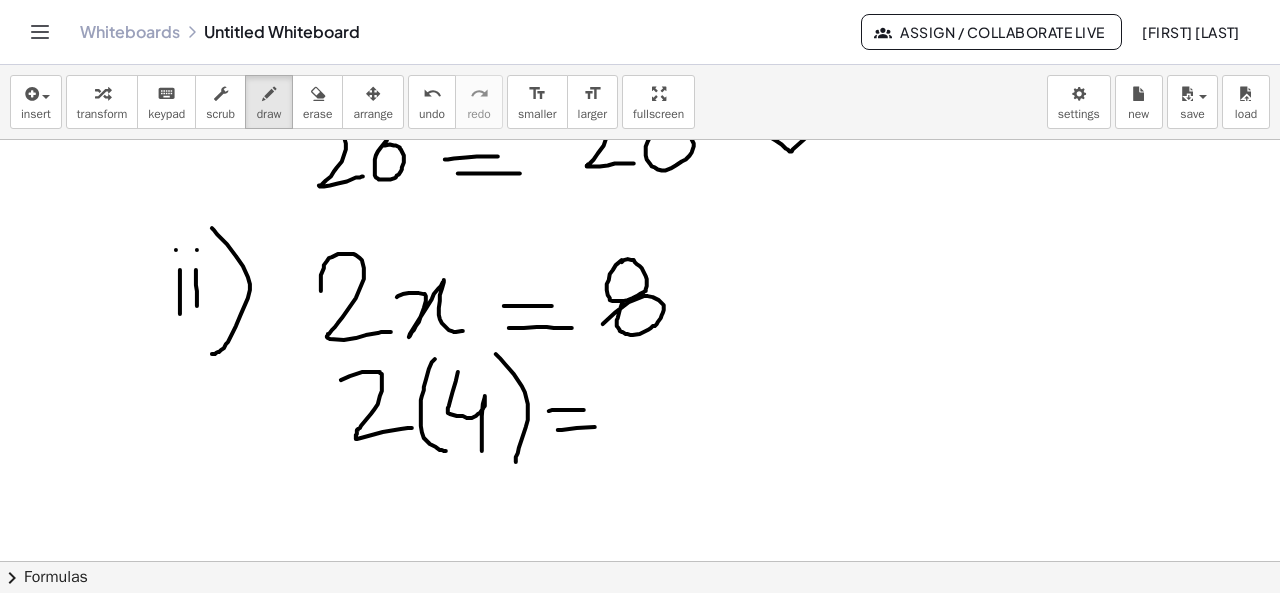 drag, startPoint x: 558, startPoint y: 429, endPoint x: 604, endPoint y: 425, distance: 46.173584 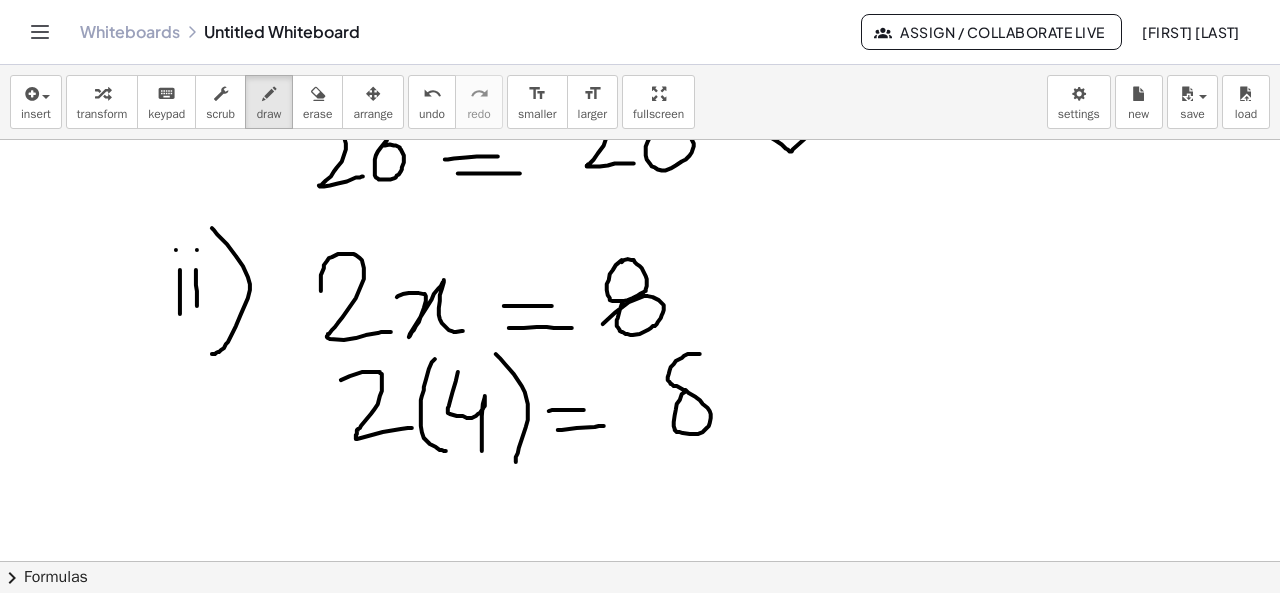 click at bounding box center [640, 169] 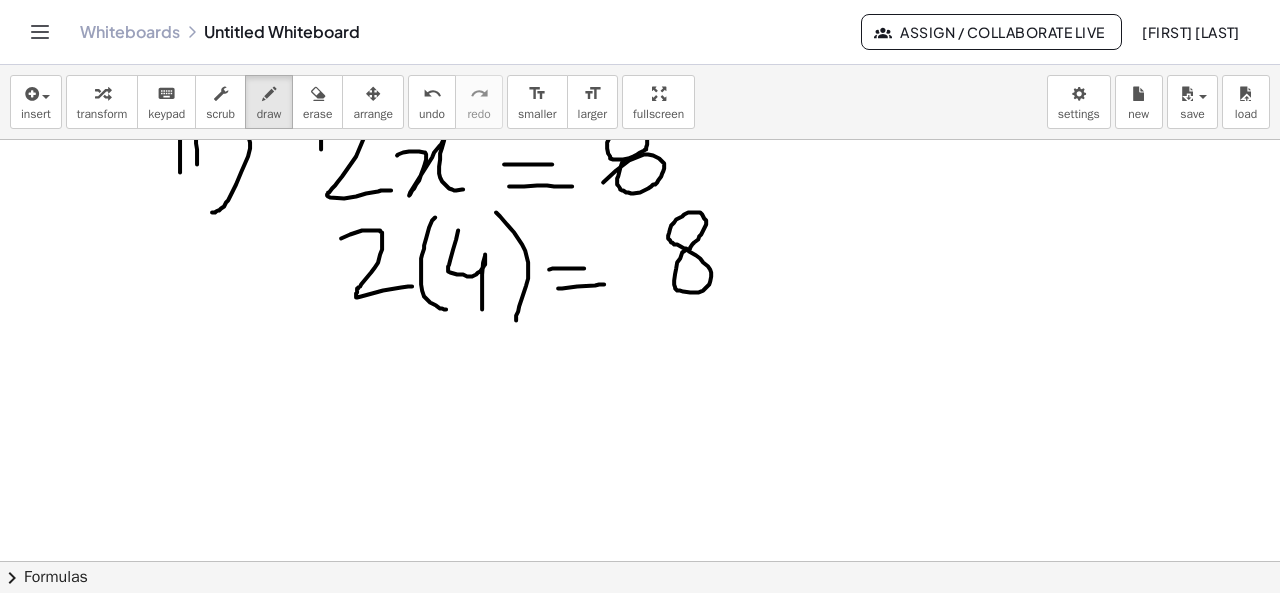 scroll, scrollTop: 604, scrollLeft: 0, axis: vertical 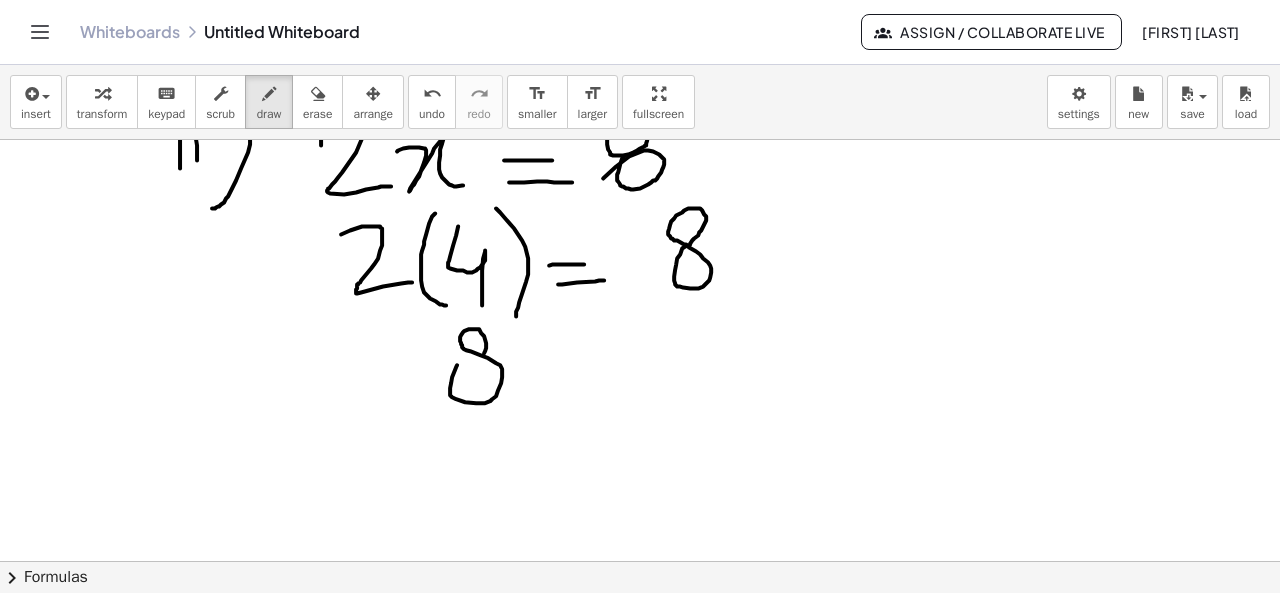 drag, startPoint x: 457, startPoint y: 363, endPoint x: 476, endPoint y: 358, distance: 19.646883 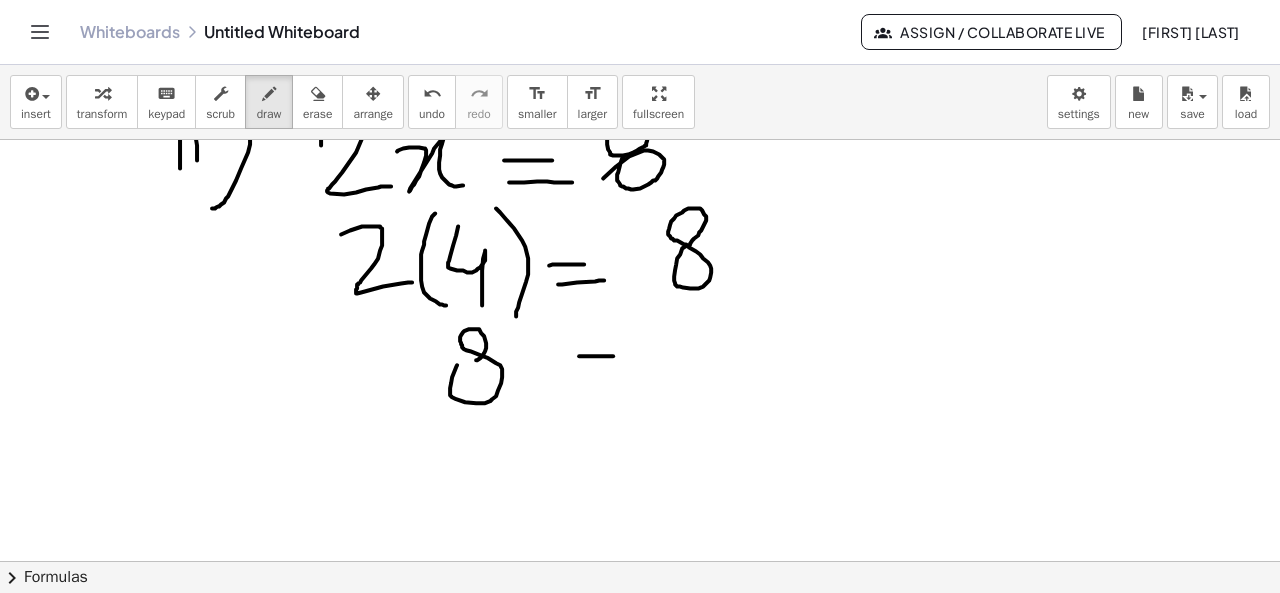drag, startPoint x: 579, startPoint y: 354, endPoint x: 620, endPoint y: 353, distance: 41.01219 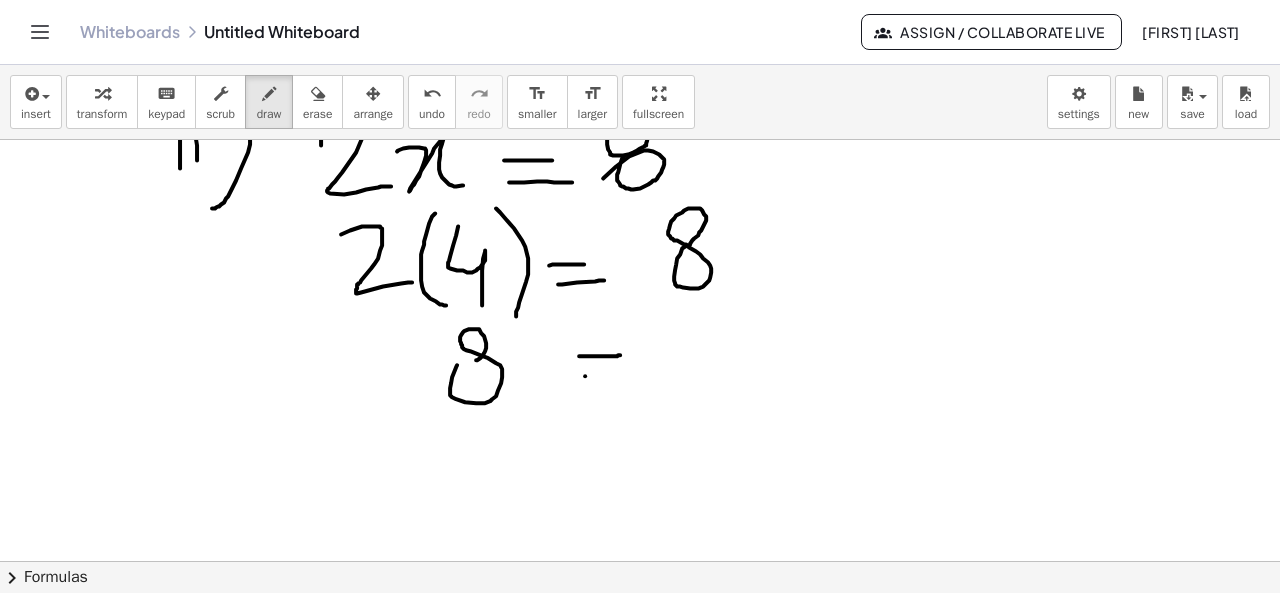 drag, startPoint x: 585, startPoint y: 374, endPoint x: 642, endPoint y: 374, distance: 57 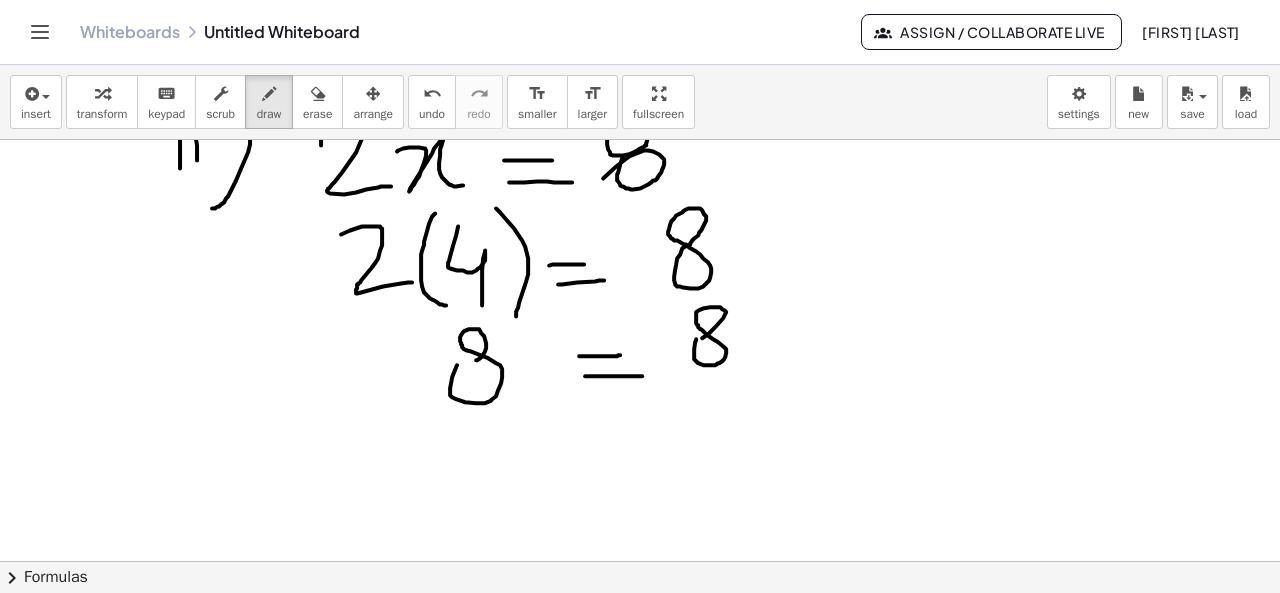 click at bounding box center (640, 170) 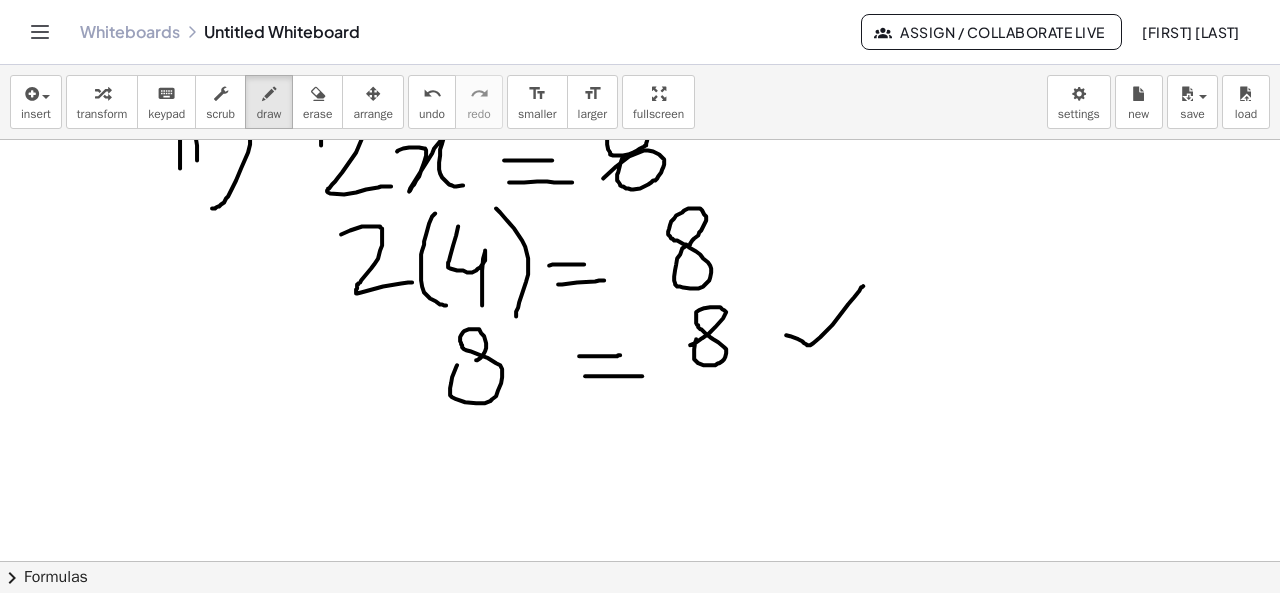 drag, startPoint x: 786, startPoint y: 333, endPoint x: 863, endPoint y: 284, distance: 91.26884 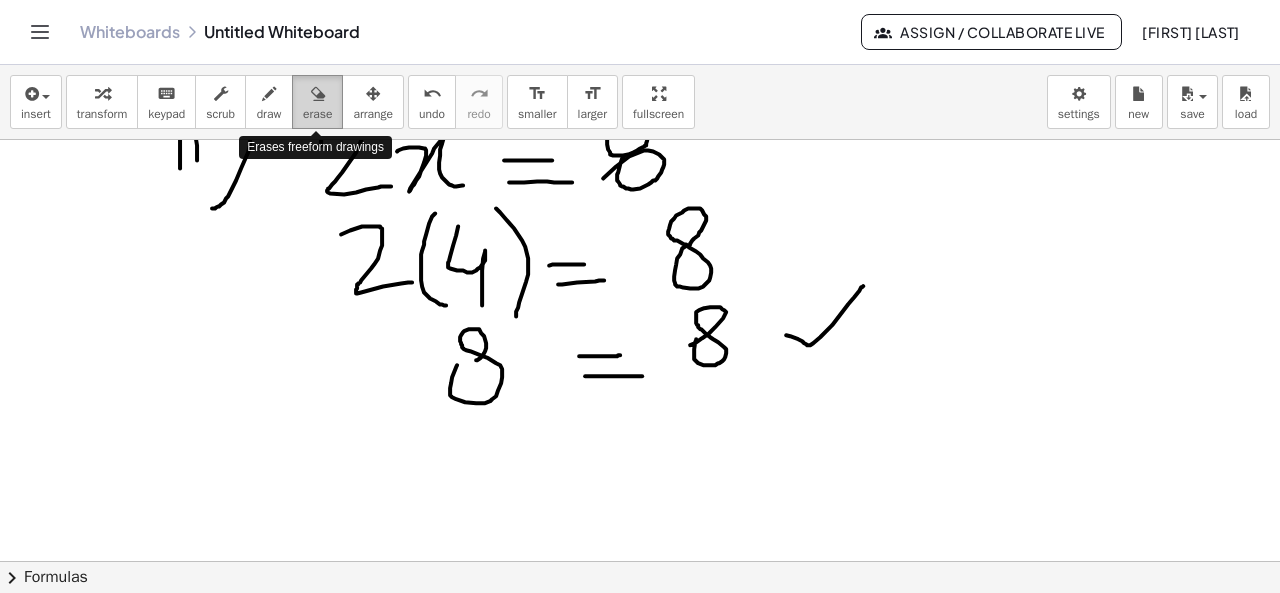 click on "erase" at bounding box center [317, 102] 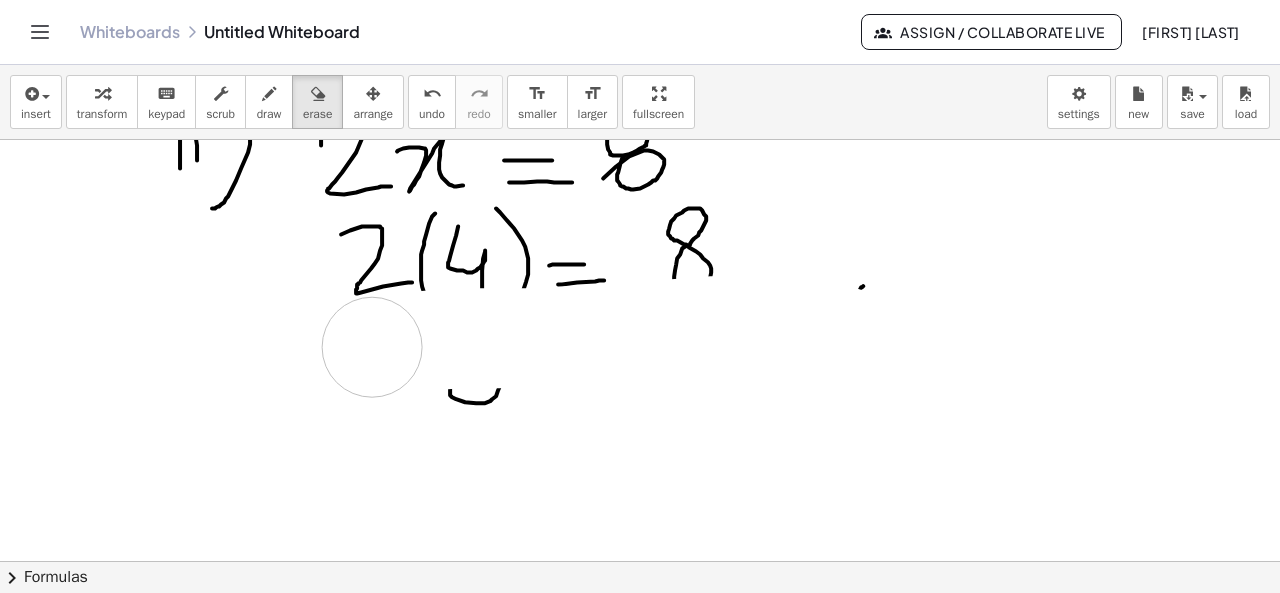 drag, startPoint x: 855, startPoint y: 337, endPoint x: 610, endPoint y: 385, distance: 249.65776 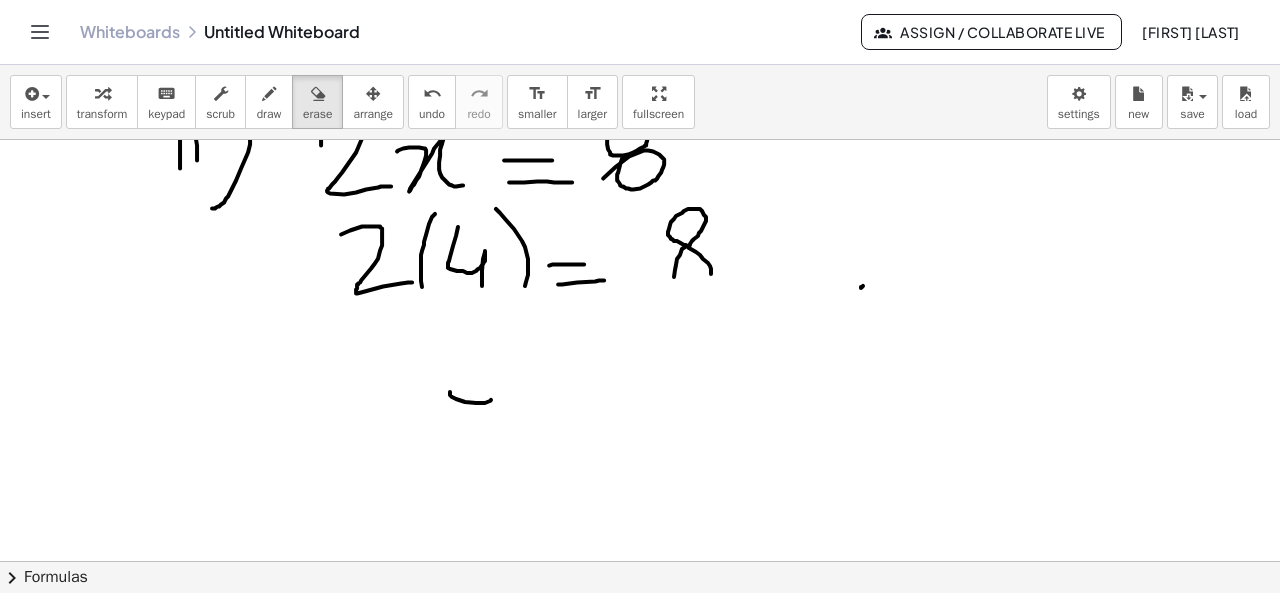 click at bounding box center (640, 170) 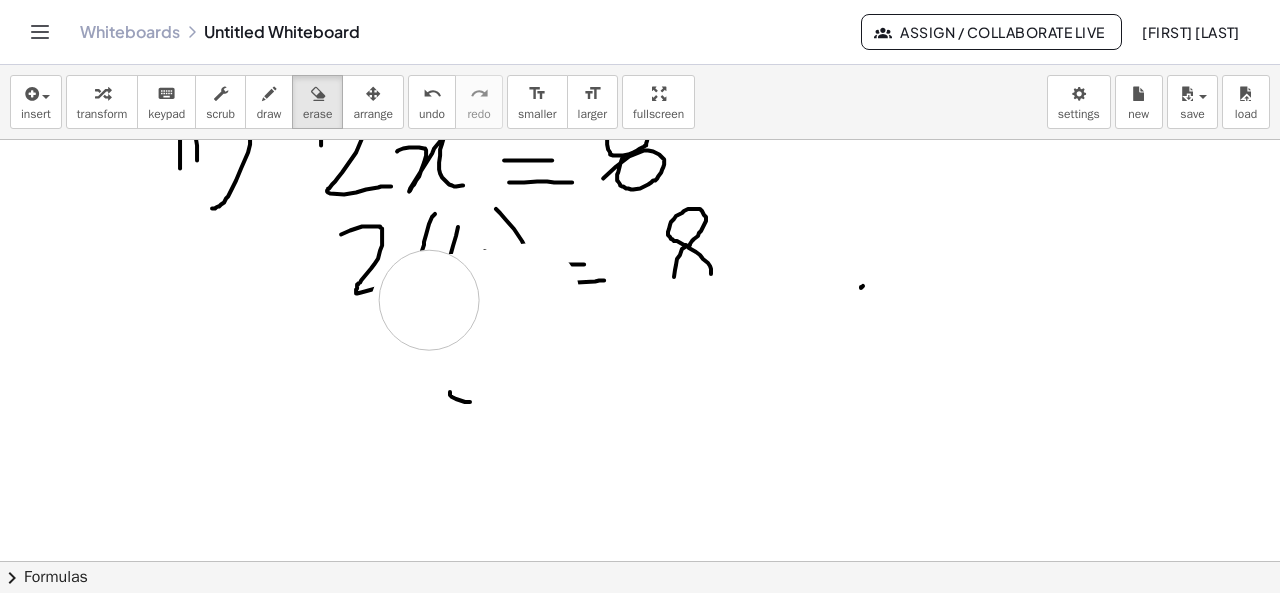 drag, startPoint x: 428, startPoint y: 302, endPoint x: 814, endPoint y: 295, distance: 386.06348 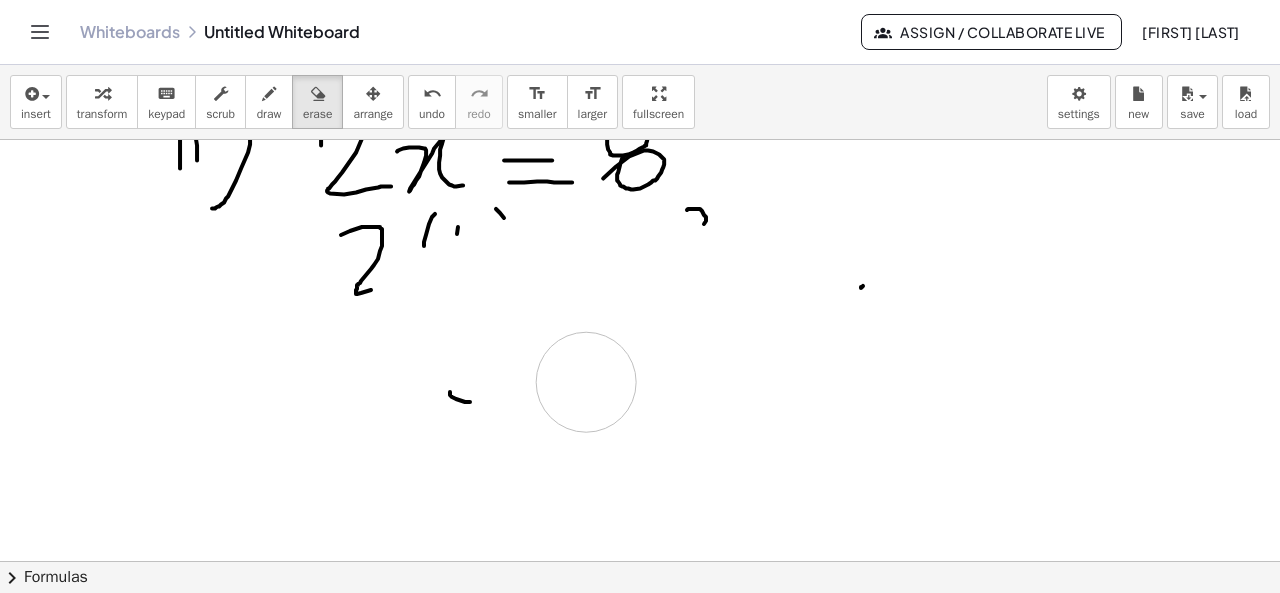 drag, startPoint x: 586, startPoint y: 380, endPoint x: 574, endPoint y: 389, distance: 15 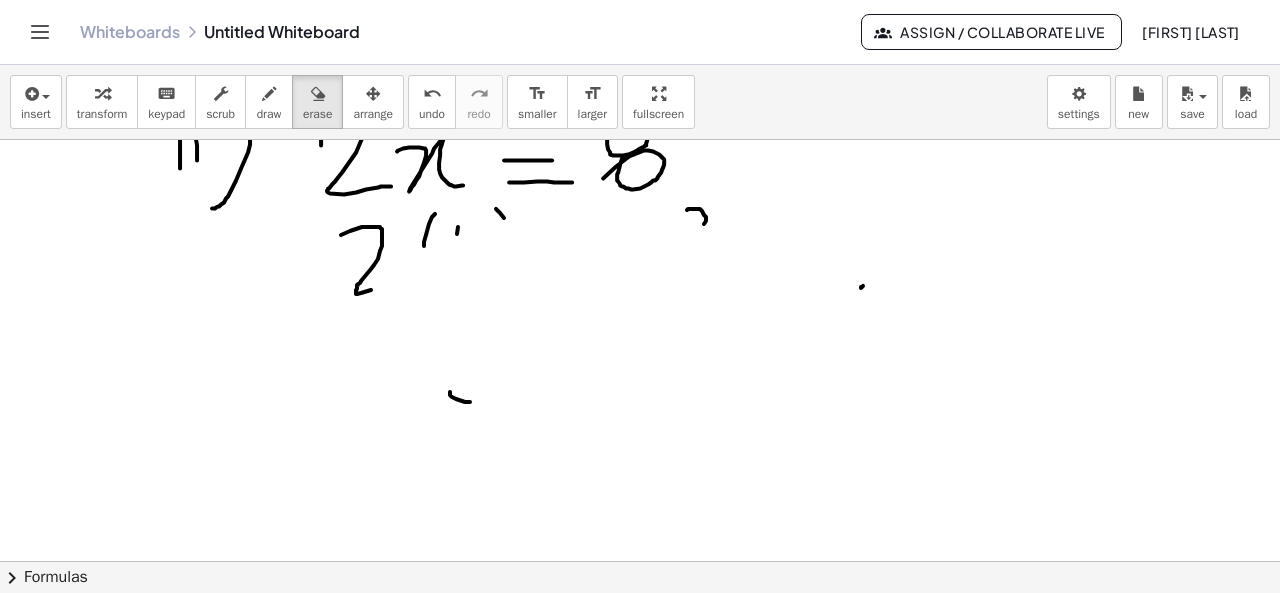 click at bounding box center [640, 170] 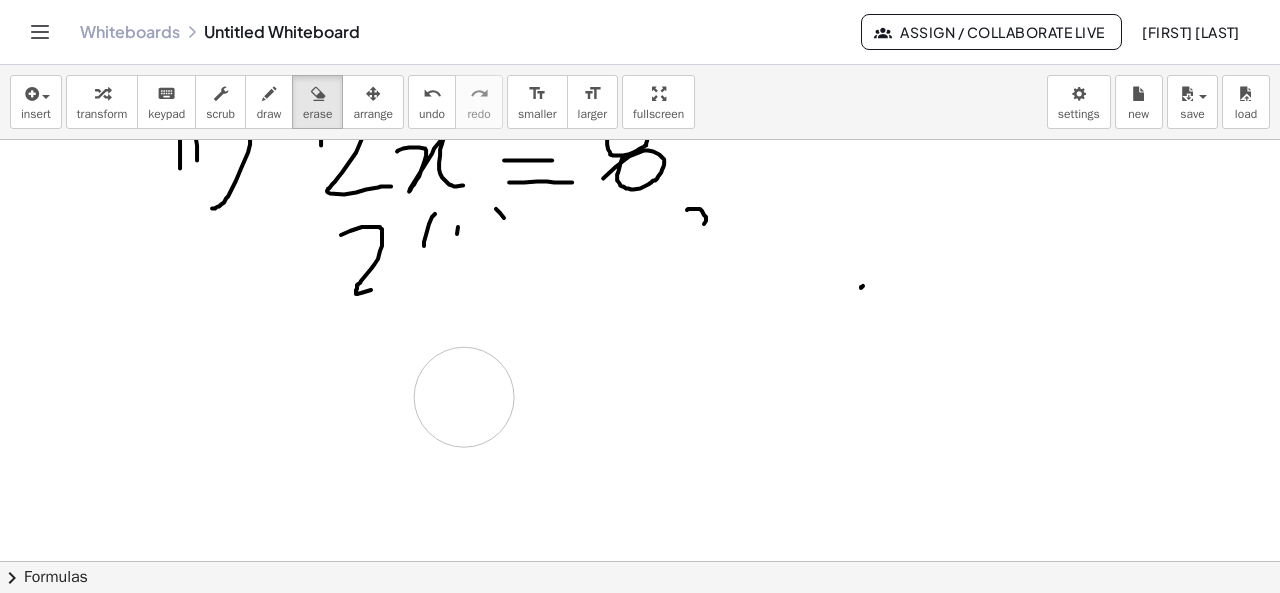 drag, startPoint x: 464, startPoint y: 395, endPoint x: 503, endPoint y: 365, distance: 49.20366 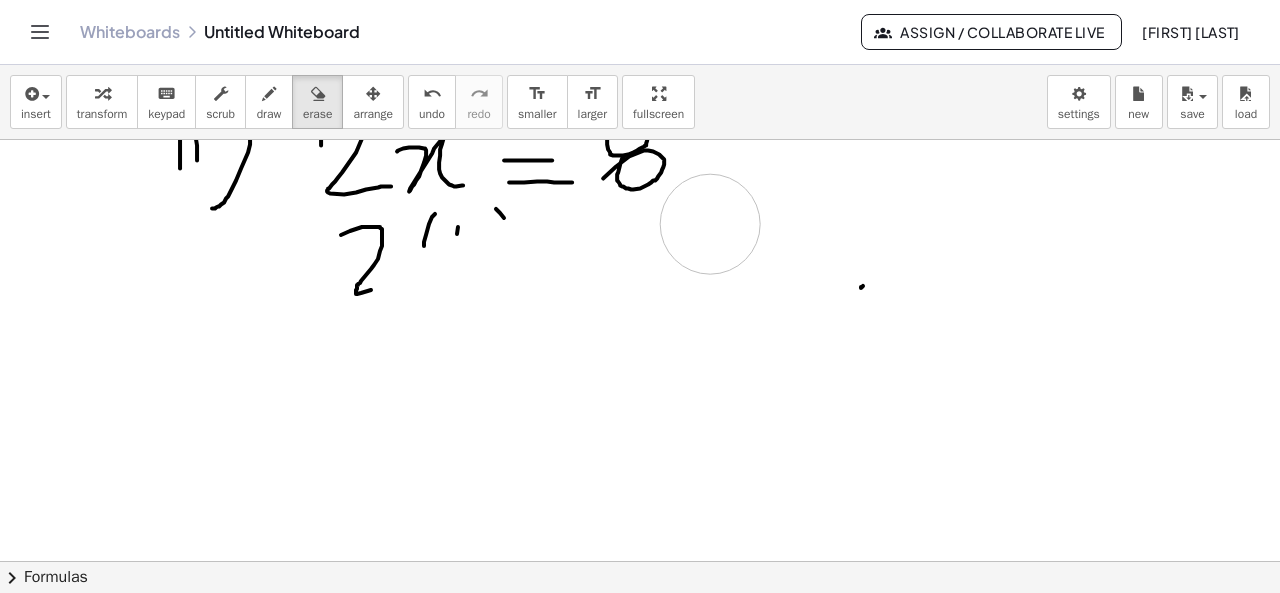 drag, startPoint x: 713, startPoint y: 223, endPoint x: 700, endPoint y: 219, distance: 13.601471 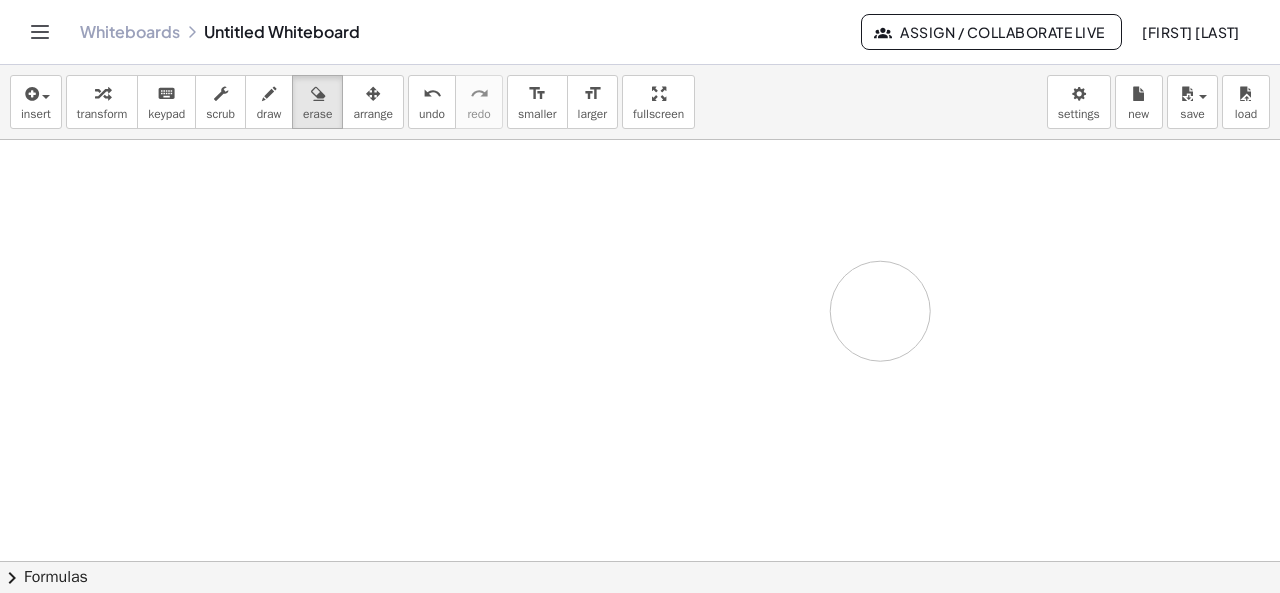 drag, startPoint x: 648, startPoint y: 215, endPoint x: 960, endPoint y: 286, distance: 319.97656 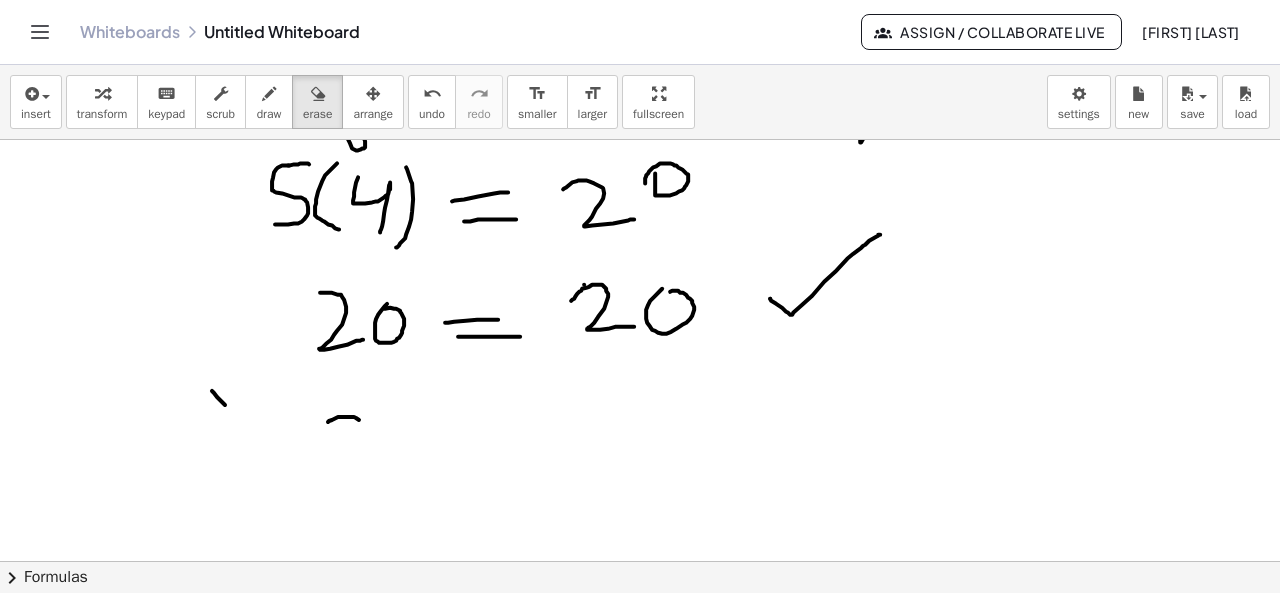 scroll, scrollTop: 315, scrollLeft: 0, axis: vertical 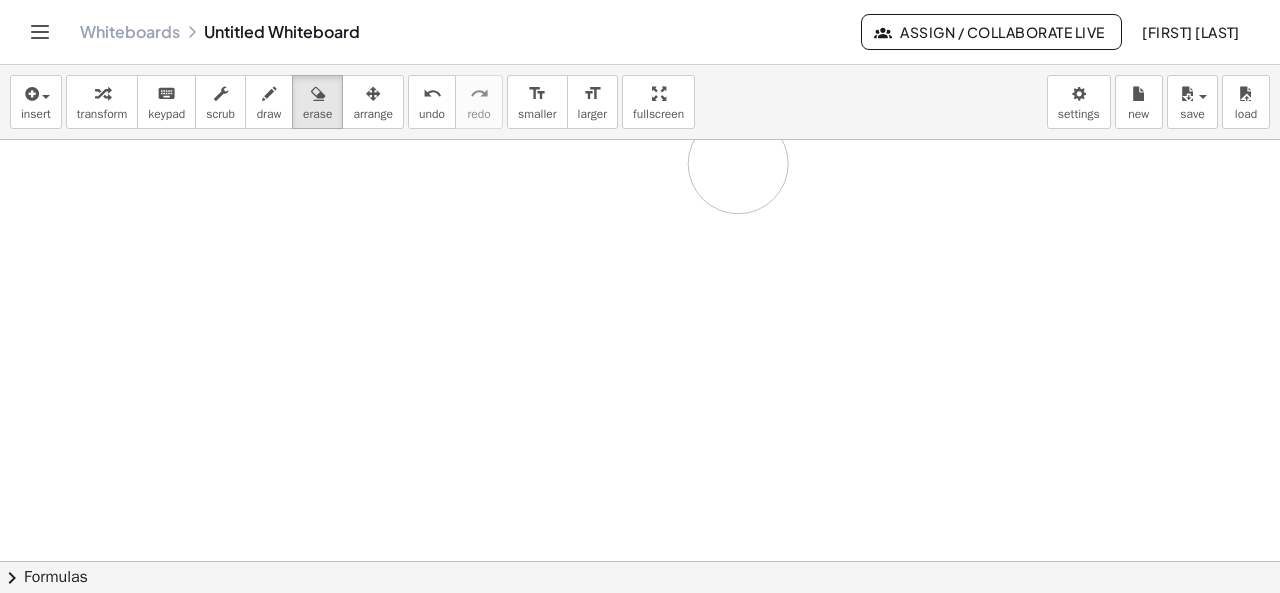 drag, startPoint x: 368, startPoint y: 415, endPoint x: 738, endPoint y: 162, distance: 448.22873 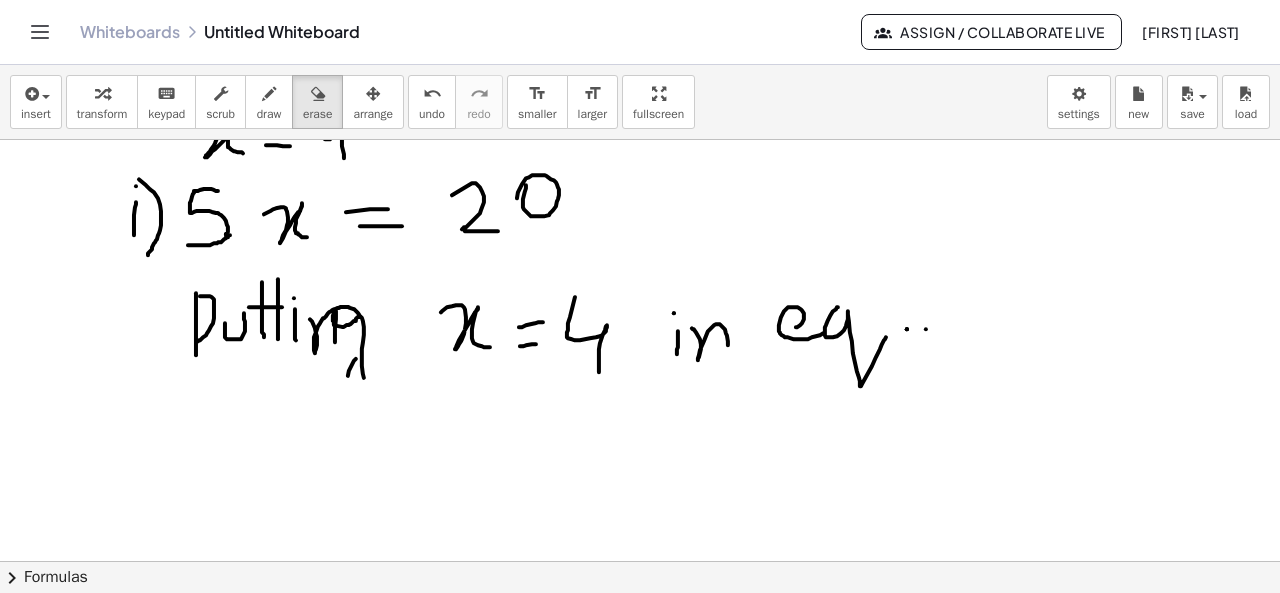 scroll, scrollTop: 46, scrollLeft: 0, axis: vertical 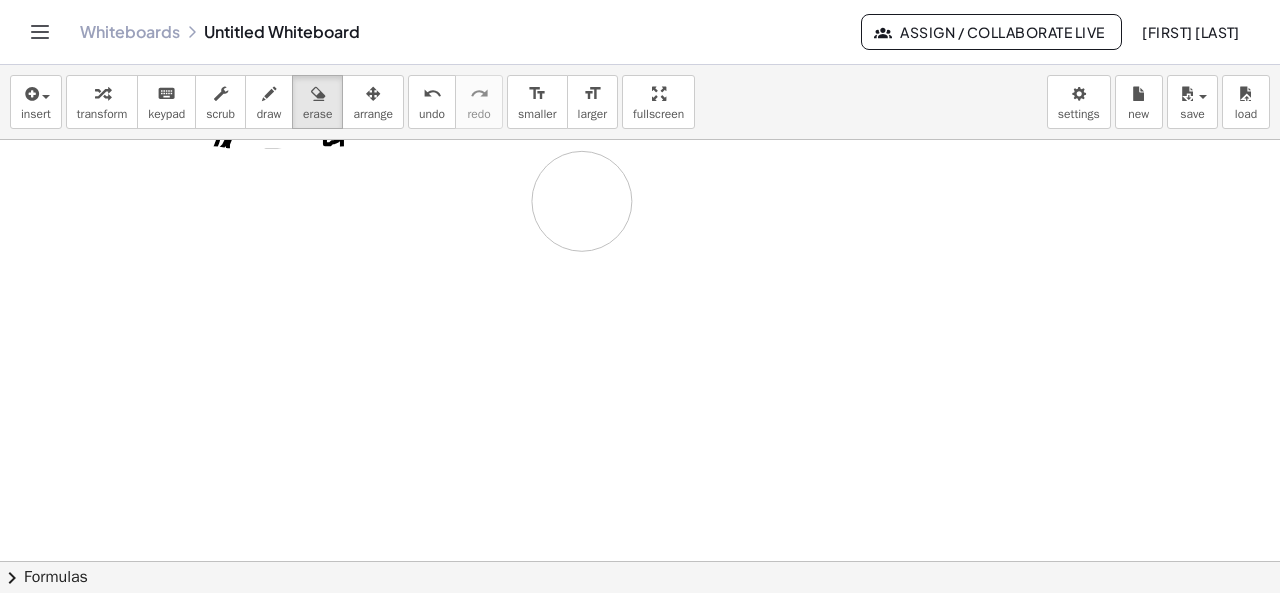 drag, startPoint x: 992, startPoint y: 339, endPoint x: 600, endPoint y: 201, distance: 415.5815 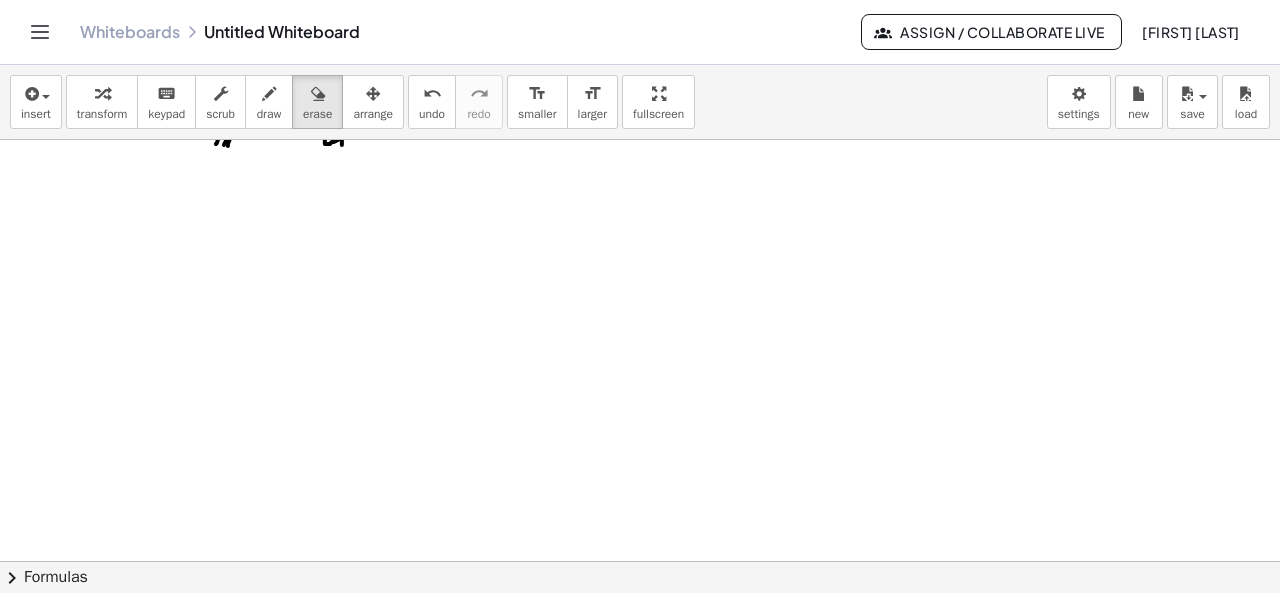 scroll, scrollTop: 0, scrollLeft: 0, axis: both 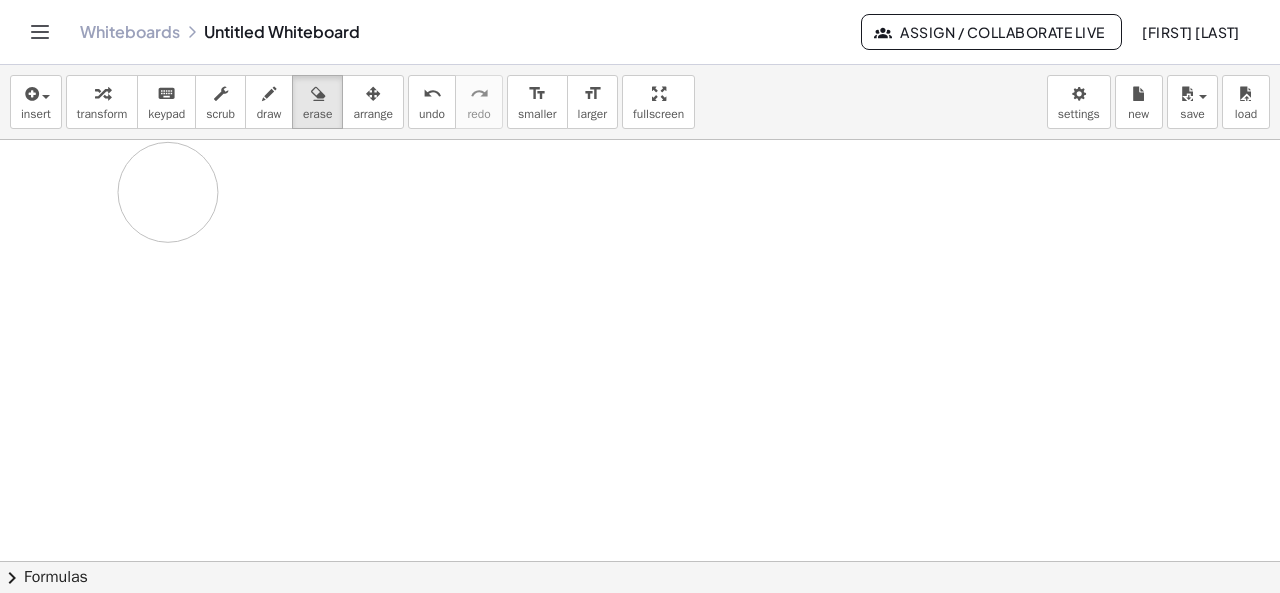 drag, startPoint x: 374, startPoint y: 197, endPoint x: 168, endPoint y: 192, distance: 206.06067 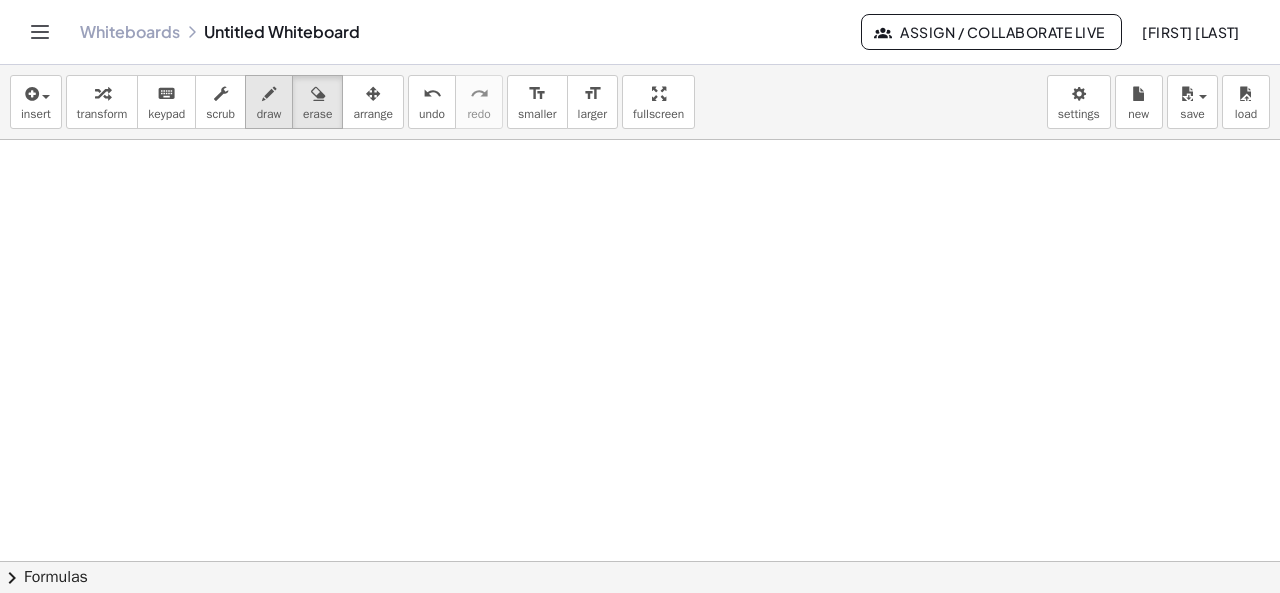 click at bounding box center (269, 93) 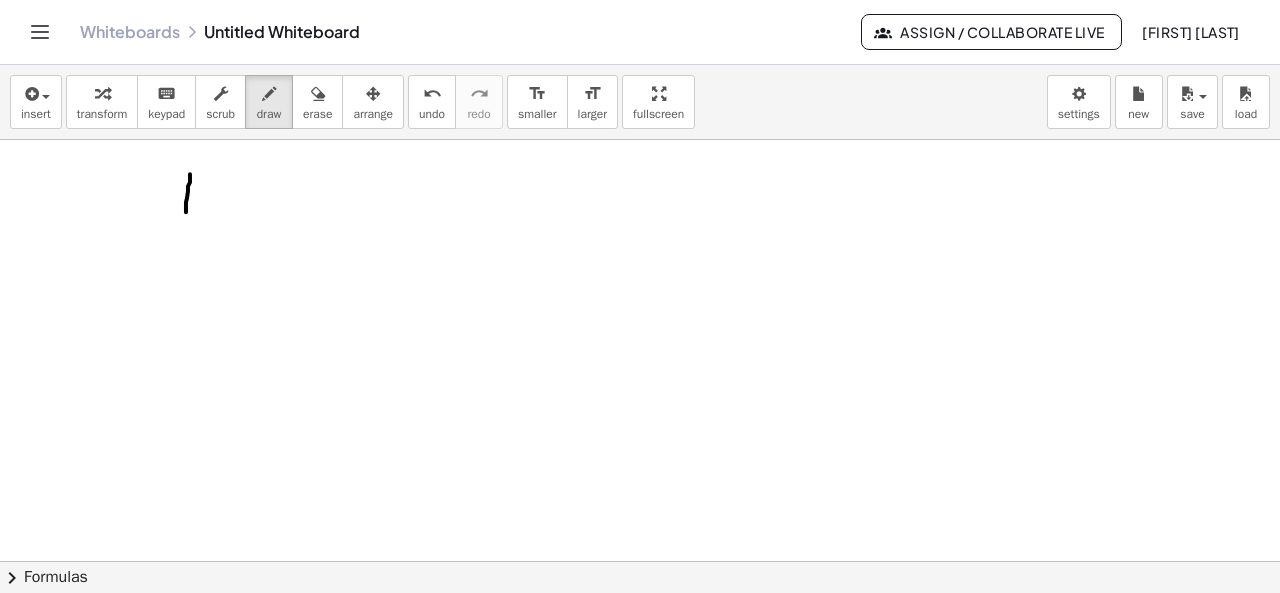 drag, startPoint x: 190, startPoint y: 173, endPoint x: 186, endPoint y: 211, distance: 38.209946 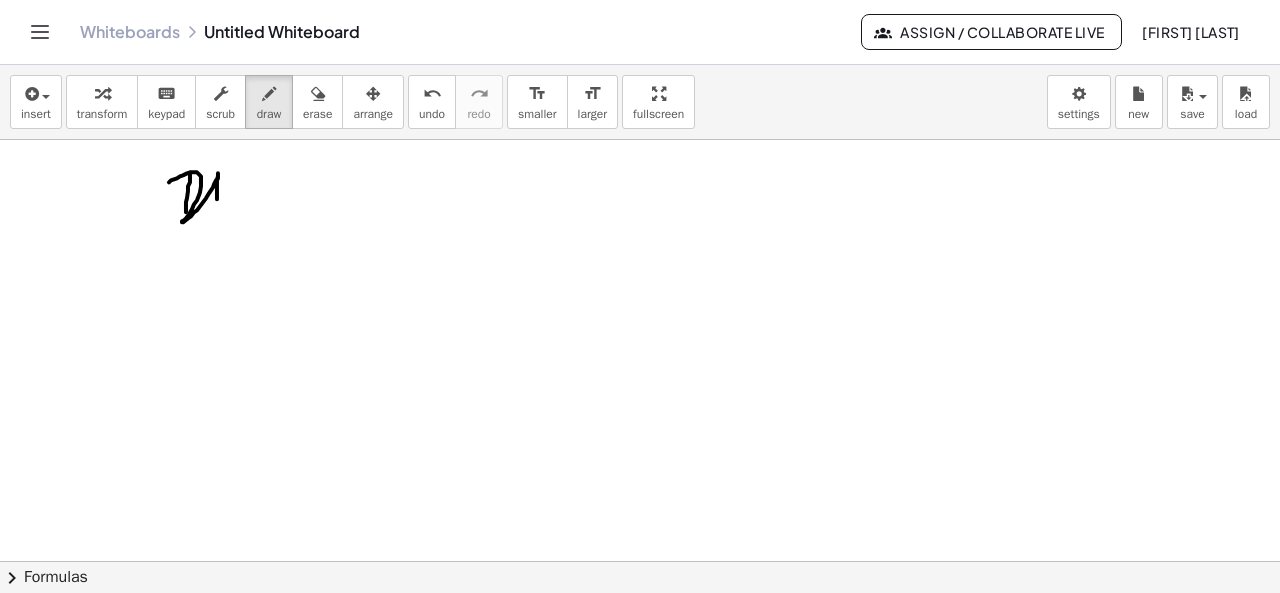 drag, startPoint x: 169, startPoint y: 181, endPoint x: 228, endPoint y: 209, distance: 65.30697 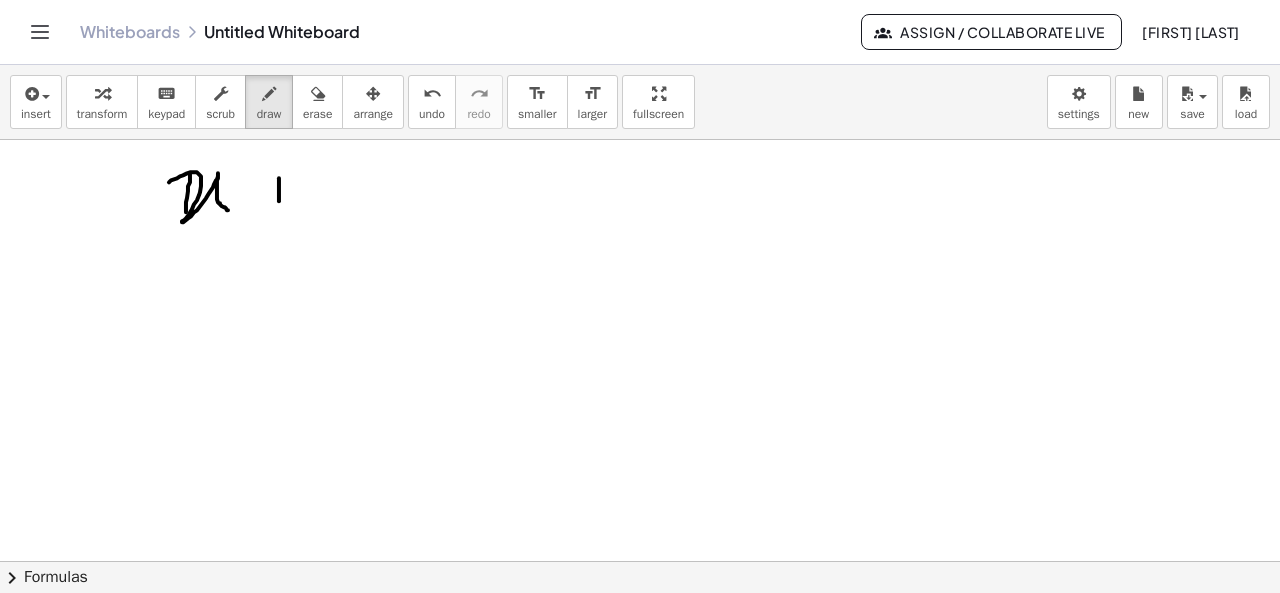 drag, startPoint x: 279, startPoint y: 177, endPoint x: 280, endPoint y: 216, distance: 39.012817 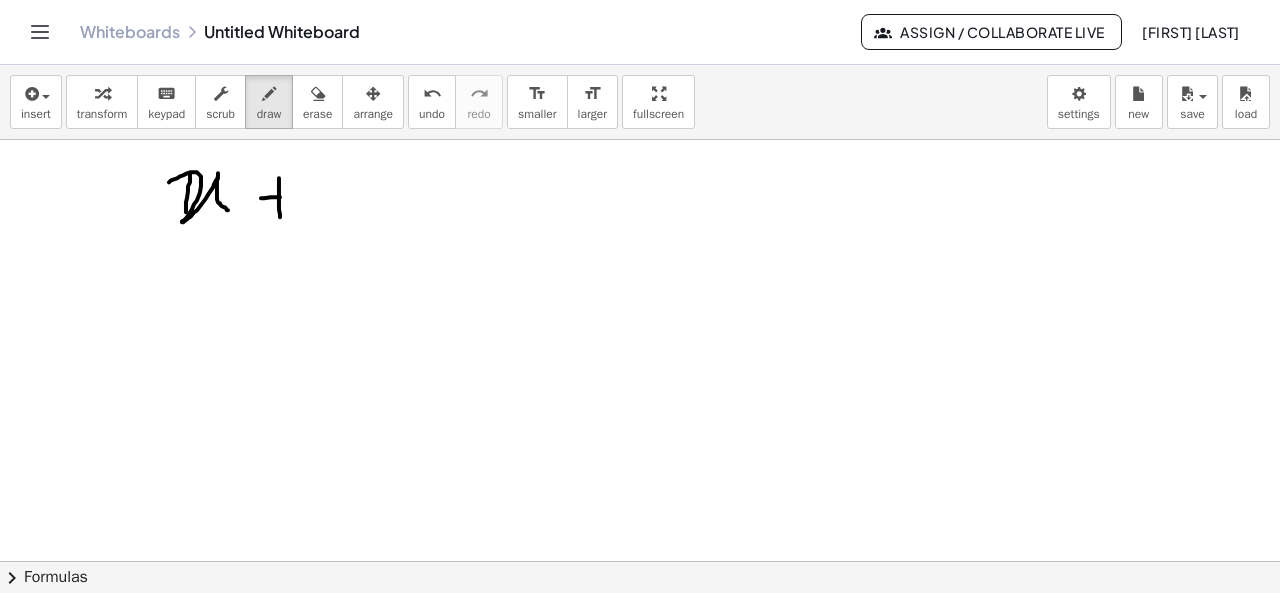 drag, startPoint x: 261, startPoint y: 197, endPoint x: 293, endPoint y: 196, distance: 32.01562 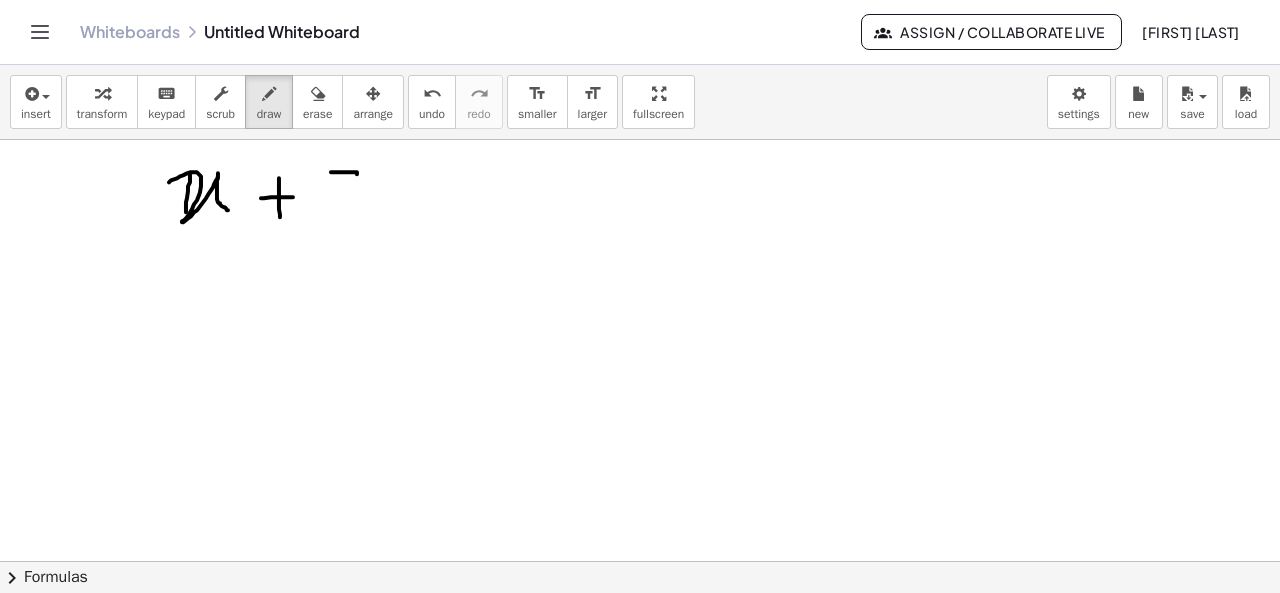 drag, startPoint x: 331, startPoint y: 171, endPoint x: 341, endPoint y: 216, distance: 46.09772 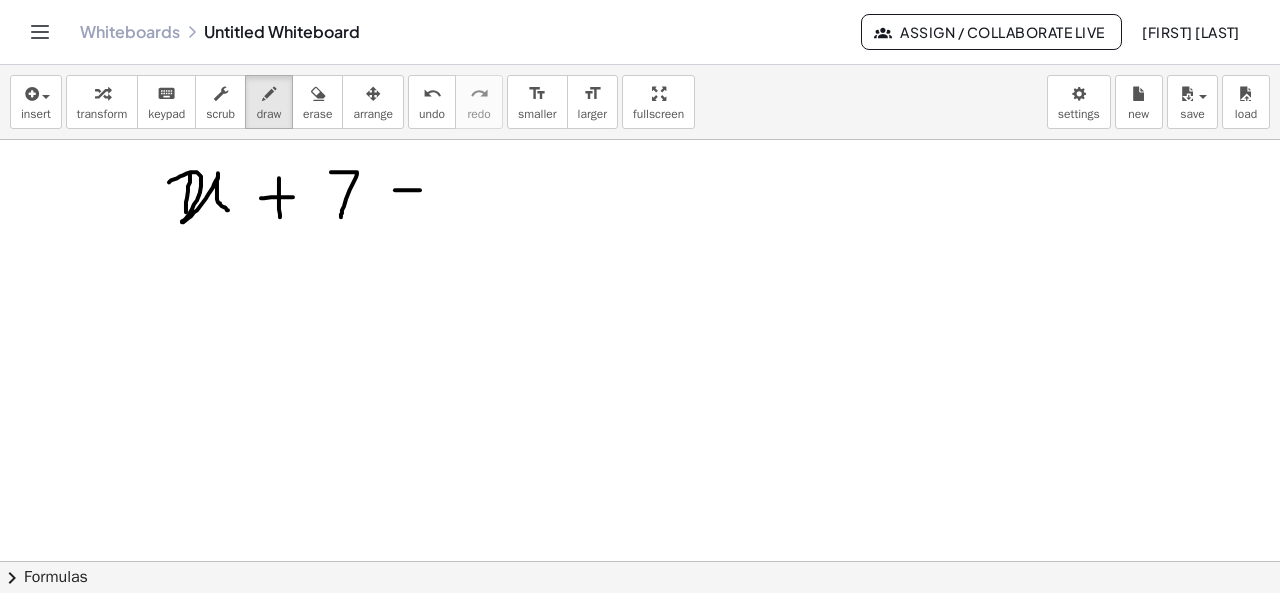 drag, startPoint x: 395, startPoint y: 189, endPoint x: 424, endPoint y: 189, distance: 29 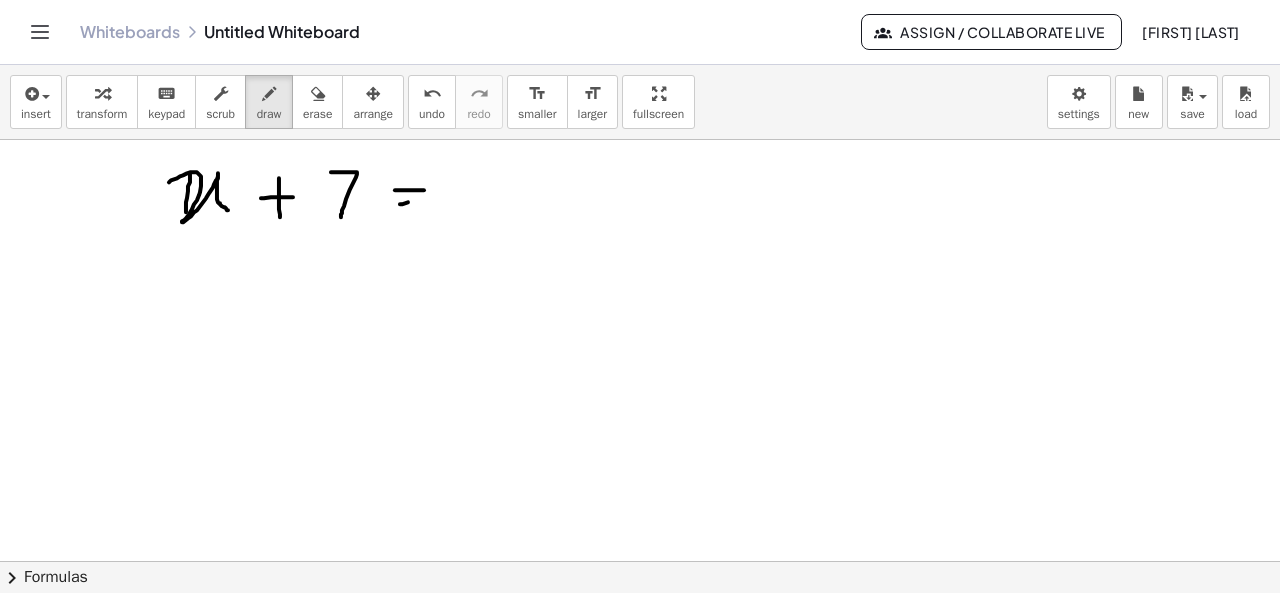 drag, startPoint x: 400, startPoint y: 203, endPoint x: 413, endPoint y: 201, distance: 13.152946 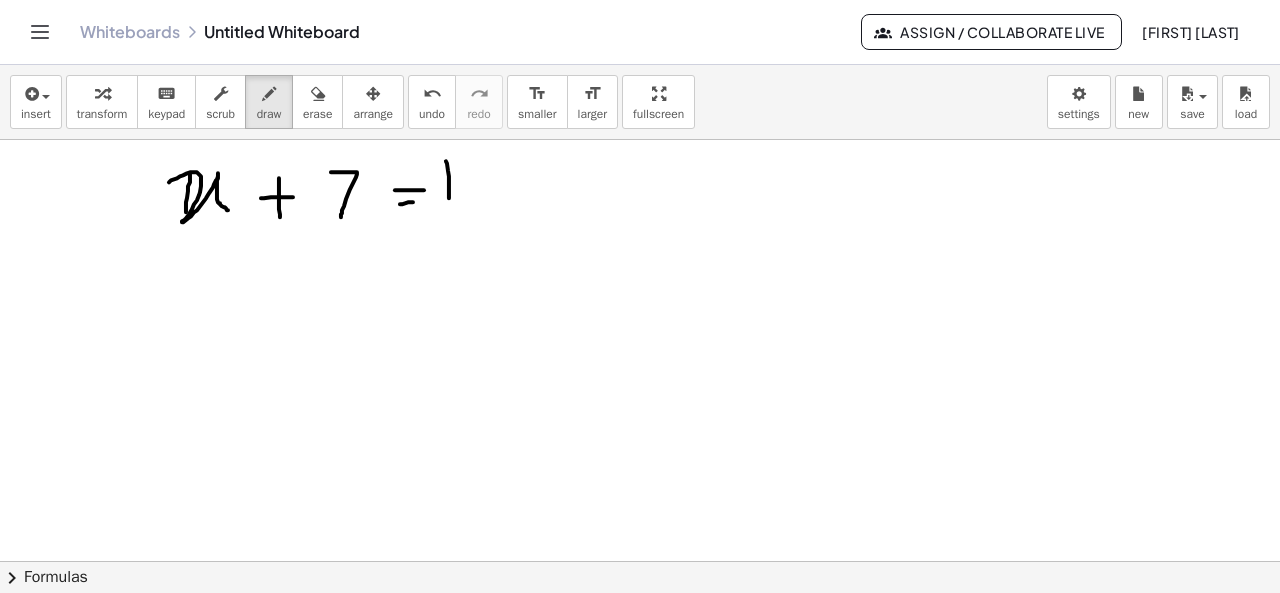drag, startPoint x: 446, startPoint y: 160, endPoint x: 449, endPoint y: 198, distance: 38.118237 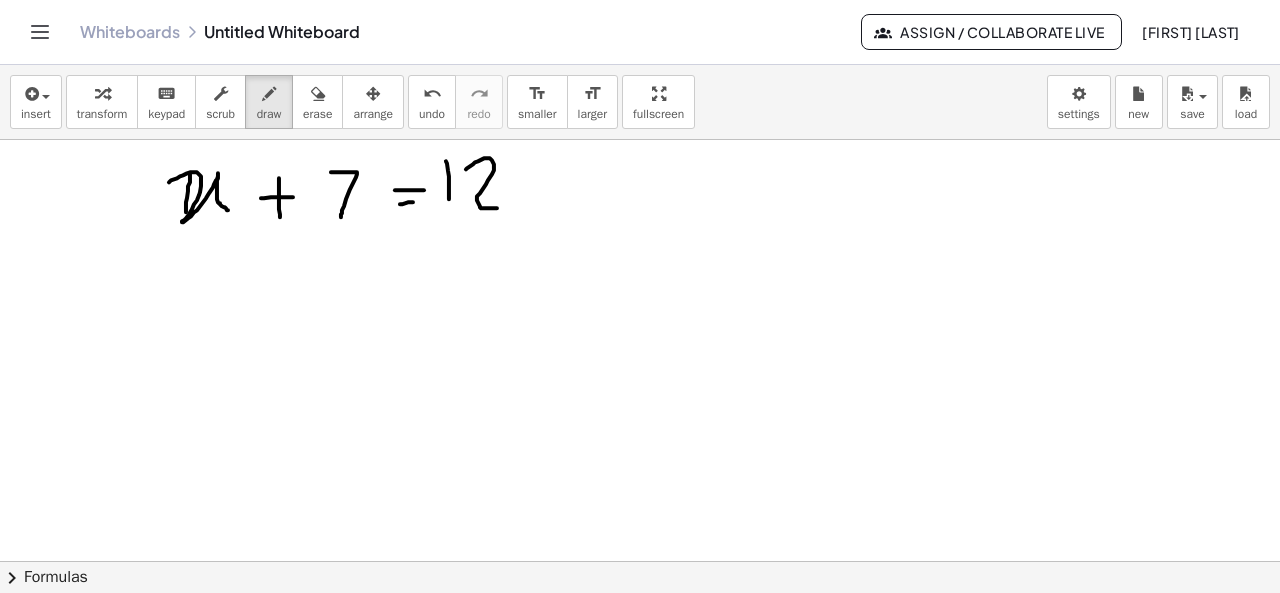 drag, startPoint x: 466, startPoint y: 168, endPoint x: 499, endPoint y: 207, distance: 51.088158 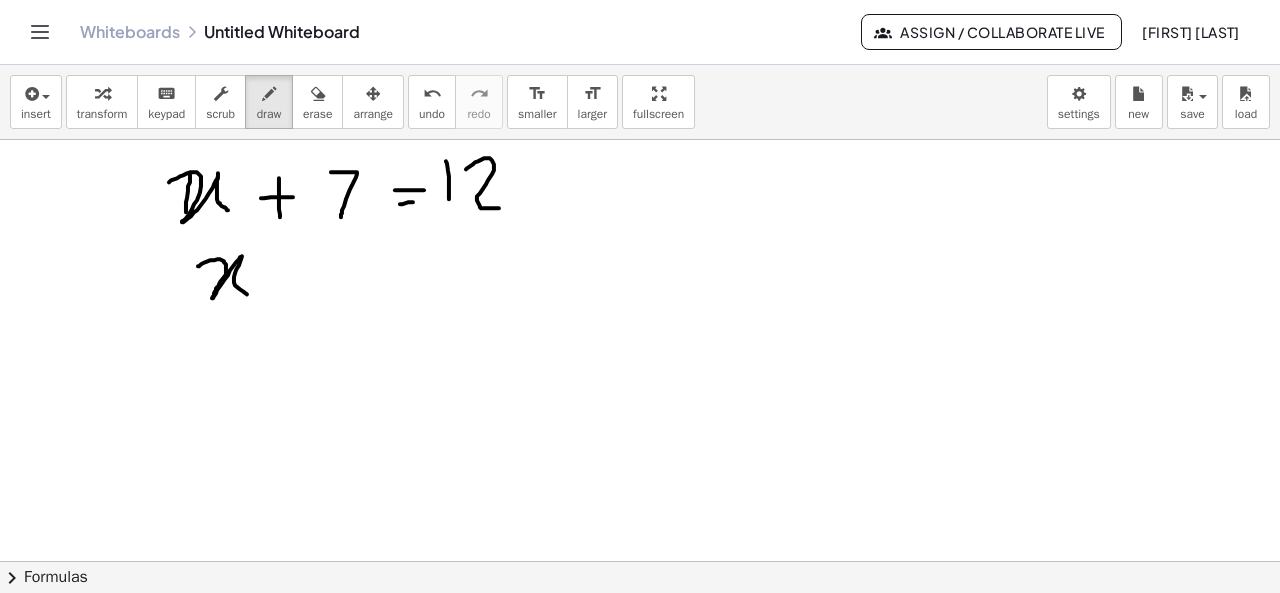 drag, startPoint x: 198, startPoint y: 265, endPoint x: 256, endPoint y: 297, distance: 66.24198 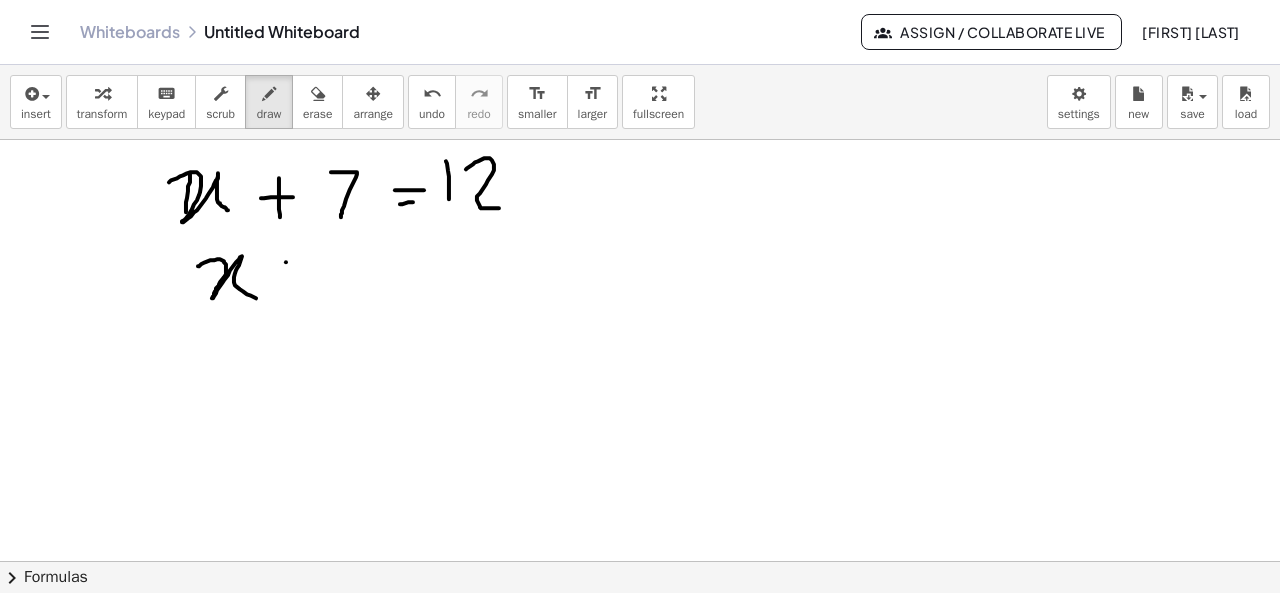 drag, startPoint x: 286, startPoint y: 261, endPoint x: 294, endPoint y: 299, distance: 38.832977 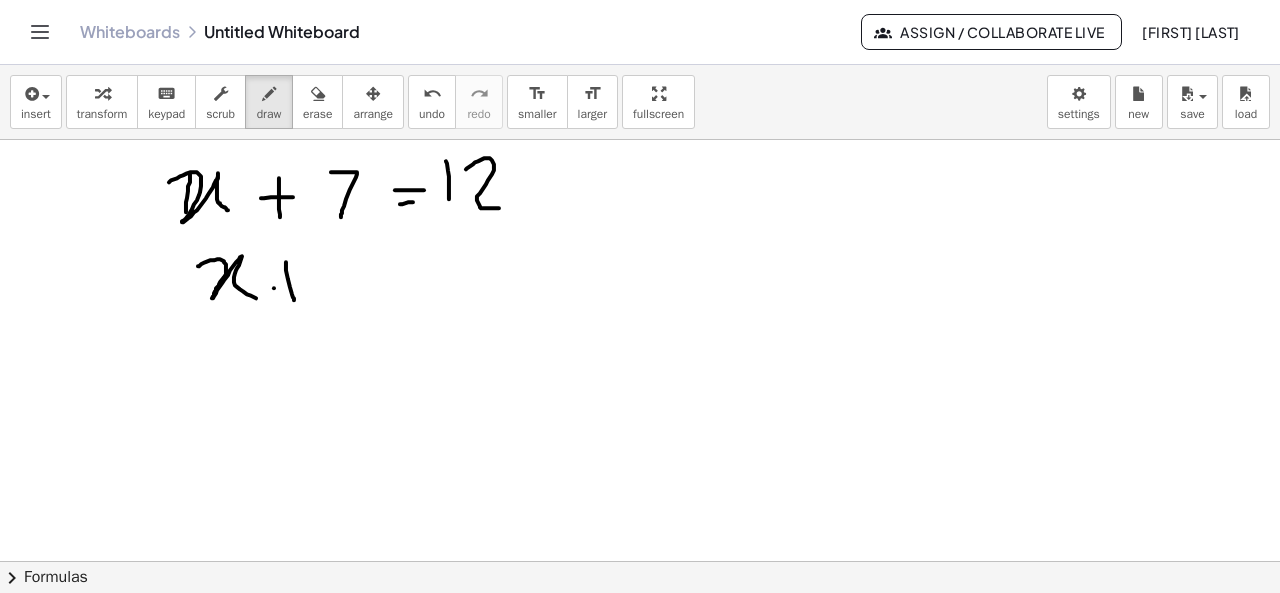 drag, startPoint x: 274, startPoint y: 287, endPoint x: 302, endPoint y: 285, distance: 28.071337 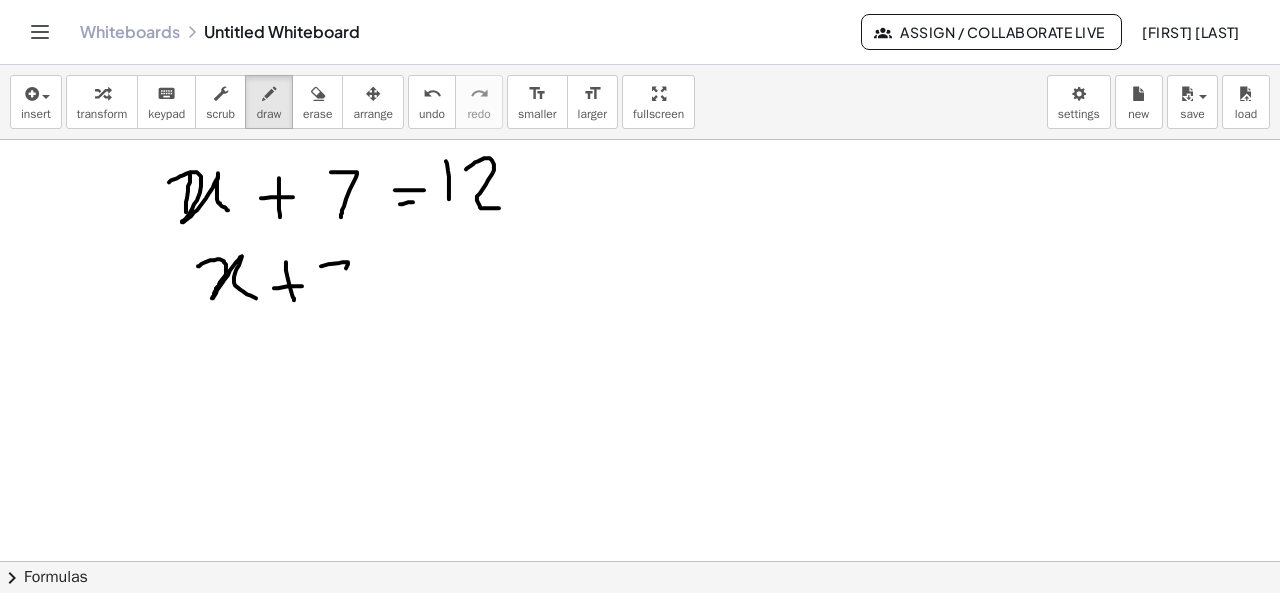 drag, startPoint x: 321, startPoint y: 265, endPoint x: 336, endPoint y: 312, distance: 49.335587 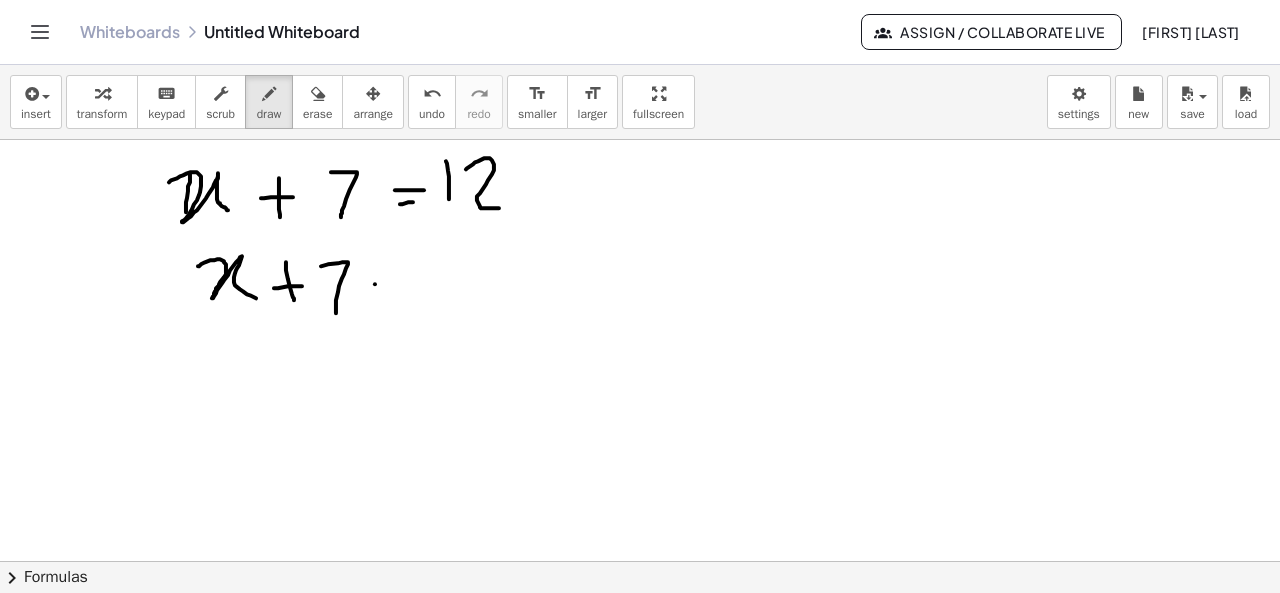 drag, startPoint x: 375, startPoint y: 283, endPoint x: 407, endPoint y: 283, distance: 32 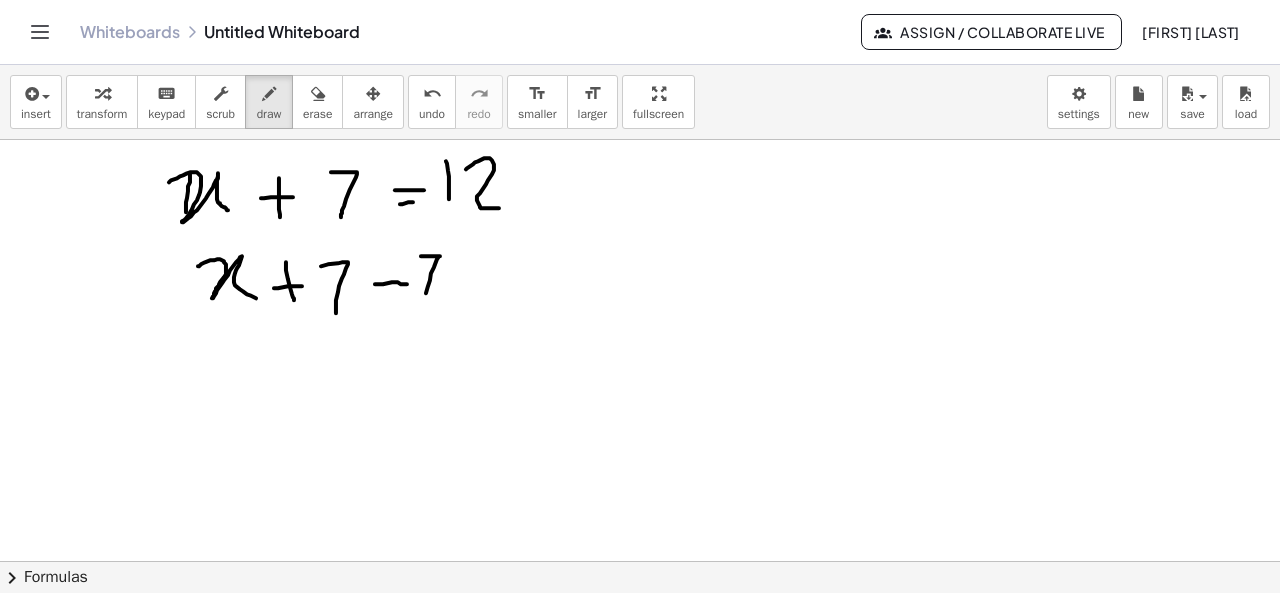 drag, startPoint x: 421, startPoint y: 255, endPoint x: 425, endPoint y: 302, distance: 47.169907 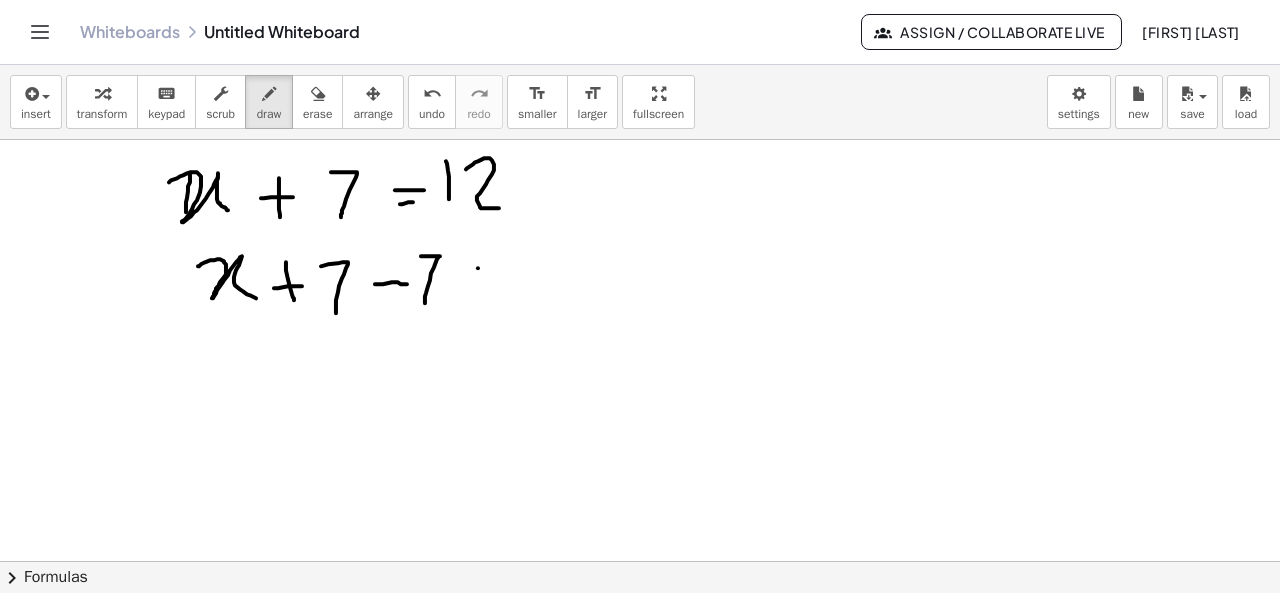 drag, startPoint x: 478, startPoint y: 267, endPoint x: 498, endPoint y: 266, distance: 20.024984 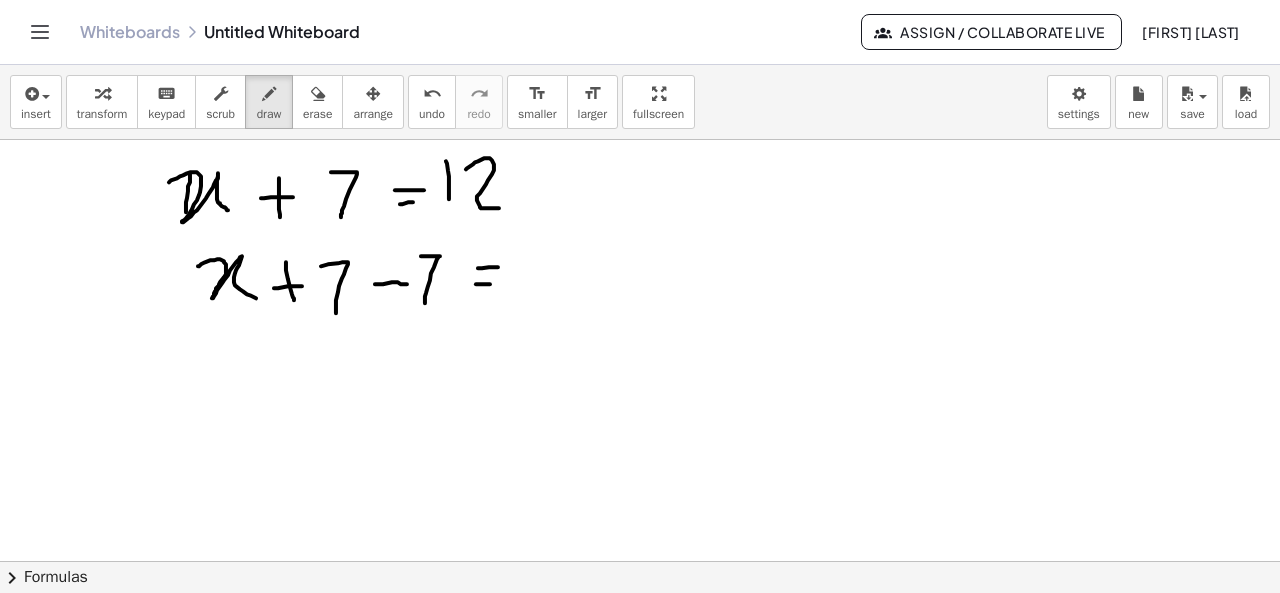 drag, startPoint x: 476, startPoint y: 283, endPoint x: 498, endPoint y: 283, distance: 22 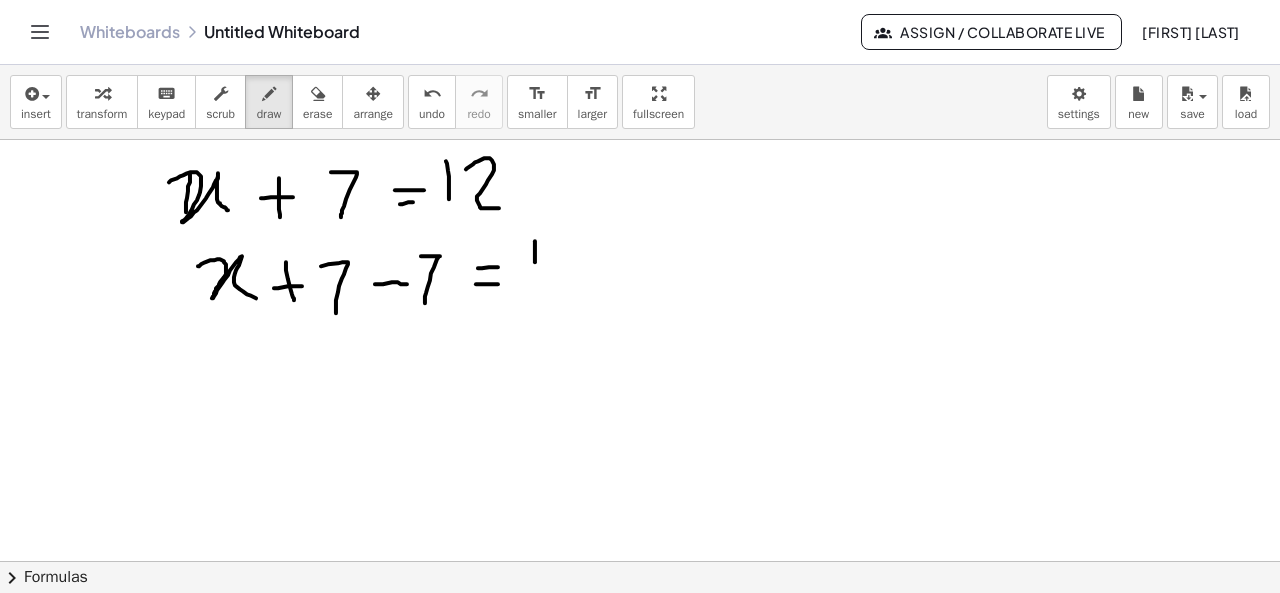 drag, startPoint x: 535, startPoint y: 240, endPoint x: 535, endPoint y: 279, distance: 39 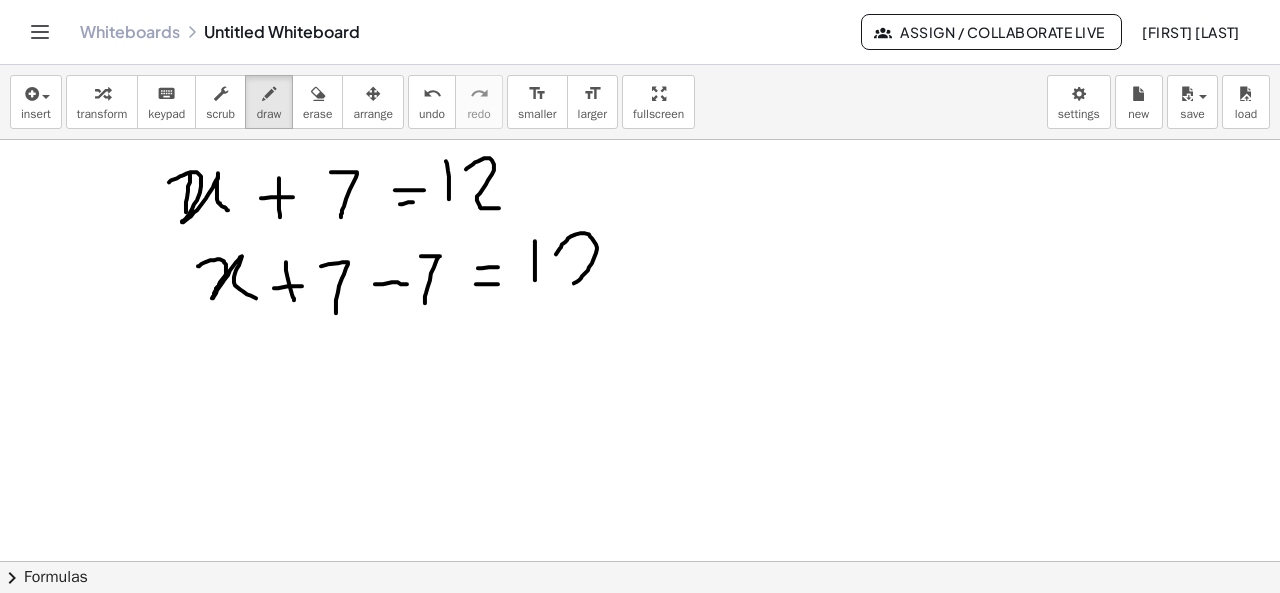 drag, startPoint x: 556, startPoint y: 253, endPoint x: 602, endPoint y: 277, distance: 51.884487 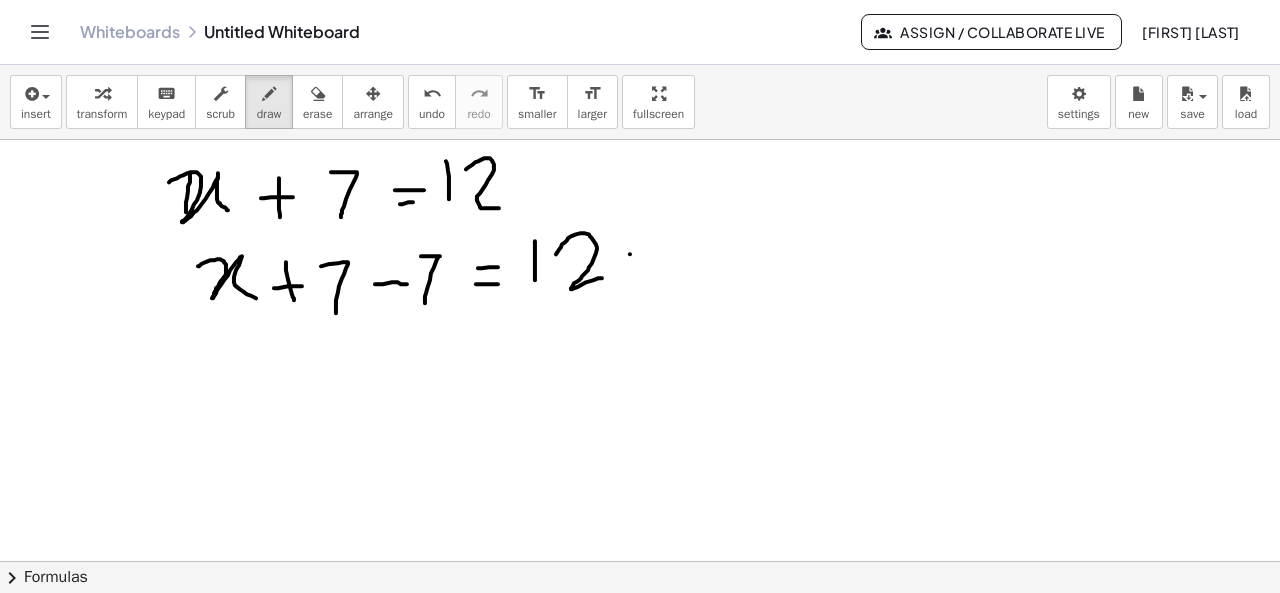 drag, startPoint x: 630, startPoint y: 253, endPoint x: 682, endPoint y: 243, distance: 52.95281 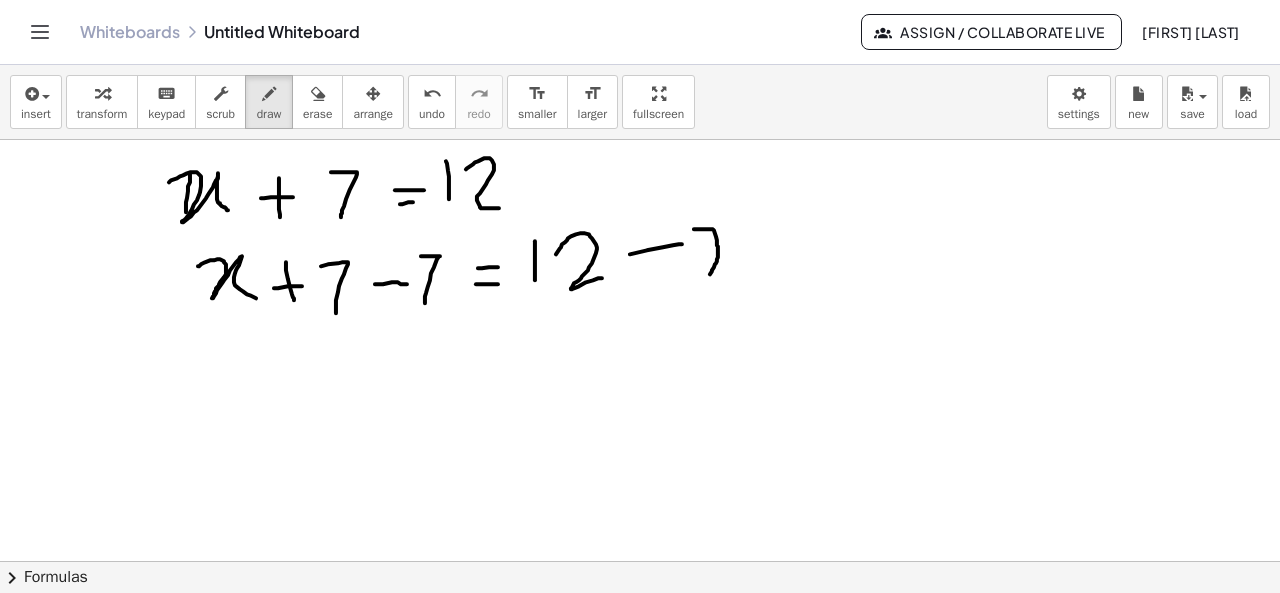 drag, startPoint x: 694, startPoint y: 228, endPoint x: 708, endPoint y: 280, distance: 53.851646 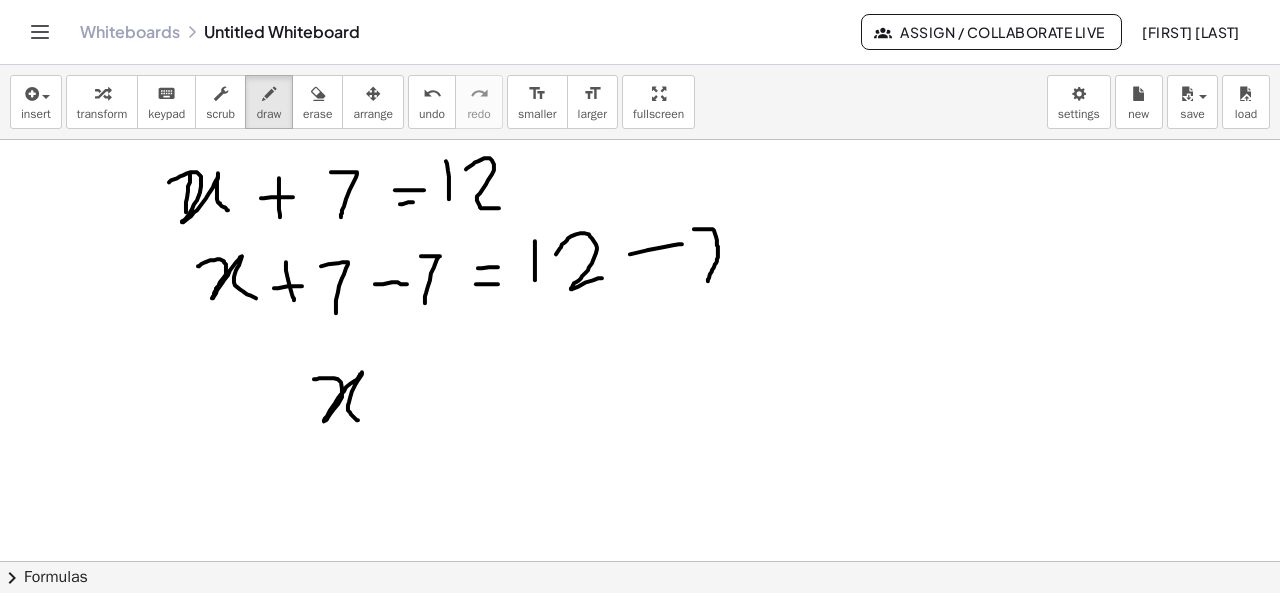 drag, startPoint x: 314, startPoint y: 378, endPoint x: 362, endPoint y: 420, distance: 63.780876 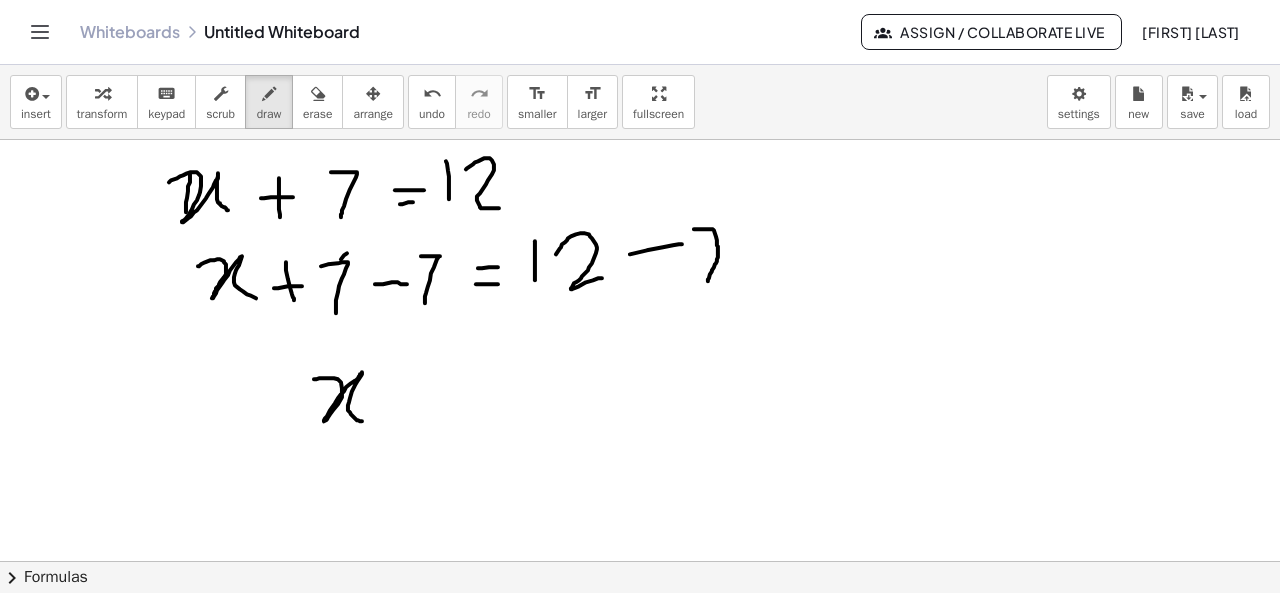 drag, startPoint x: 347, startPoint y: 252, endPoint x: 308, endPoint y: 300, distance: 61.846584 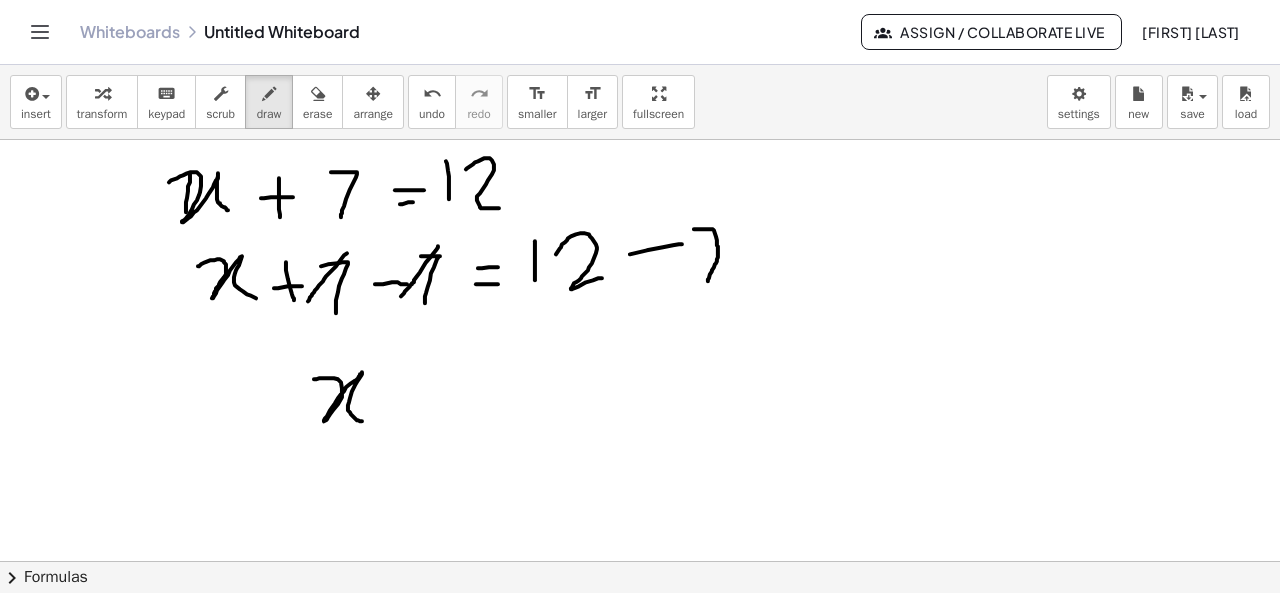 drag, startPoint x: 438, startPoint y: 245, endPoint x: 400, endPoint y: 297, distance: 64.40497 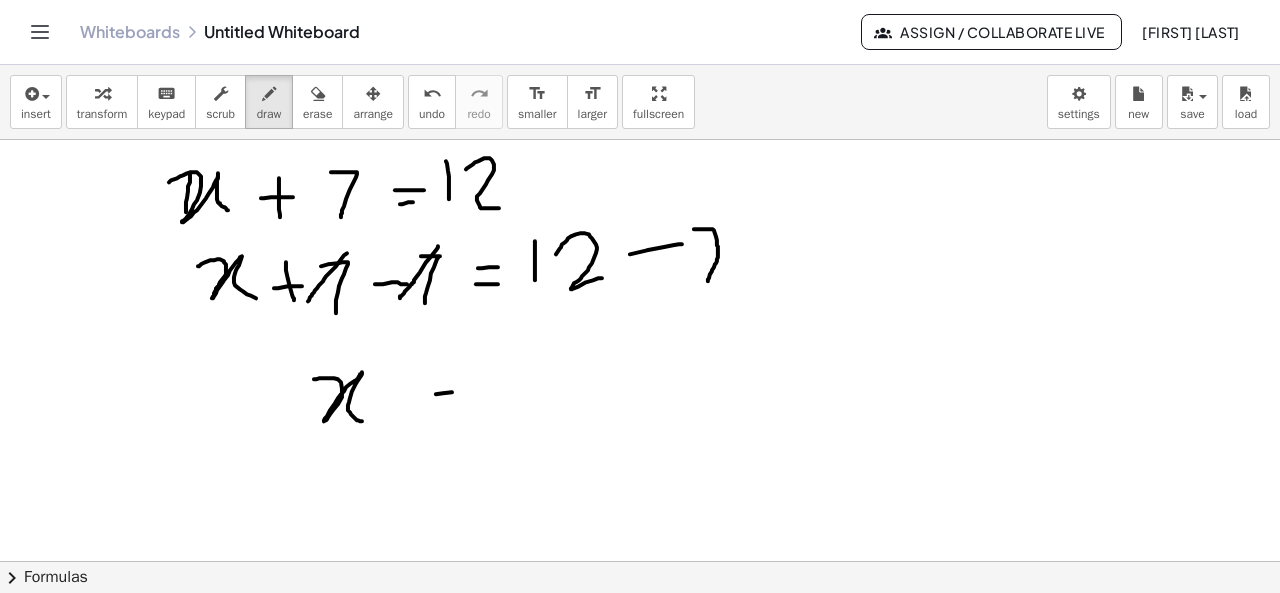 drag, startPoint x: 436, startPoint y: 393, endPoint x: 492, endPoint y: 386, distance: 56.435802 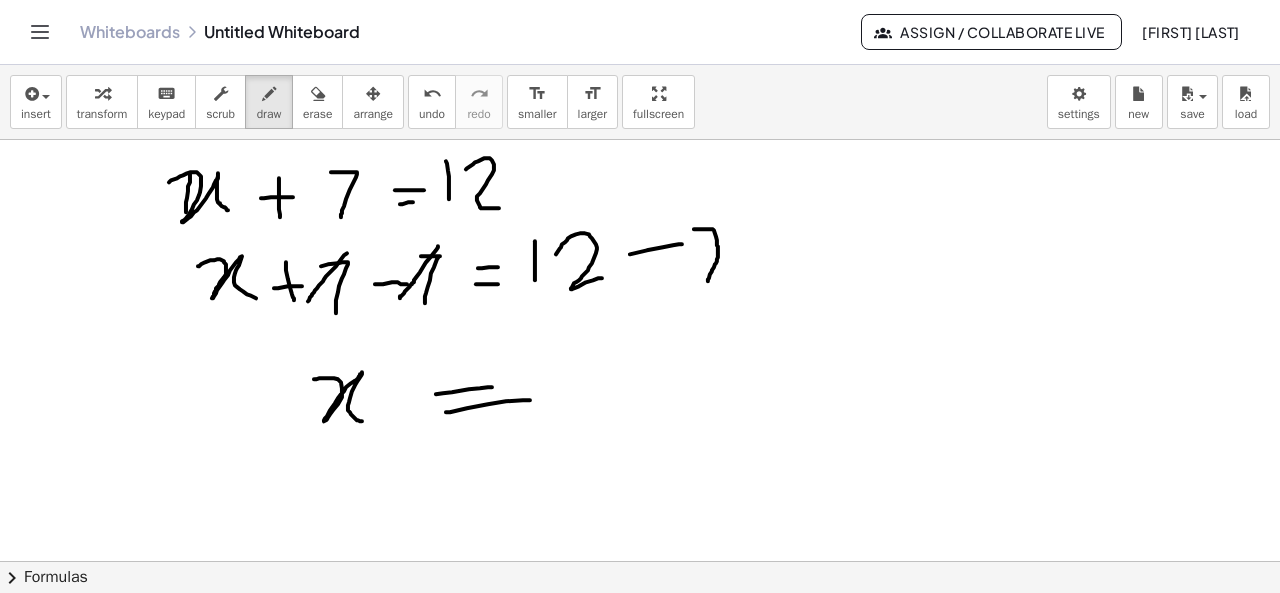drag, startPoint x: 446, startPoint y: 411, endPoint x: 534, endPoint y: 399, distance: 88.814415 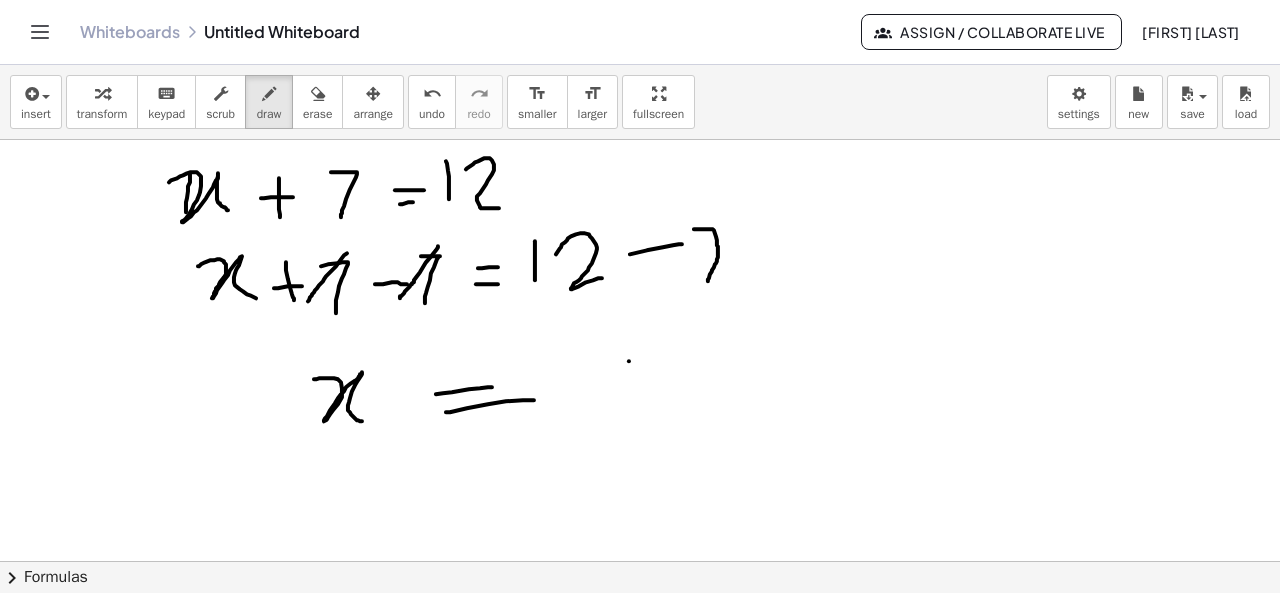 click at bounding box center [640, 562] 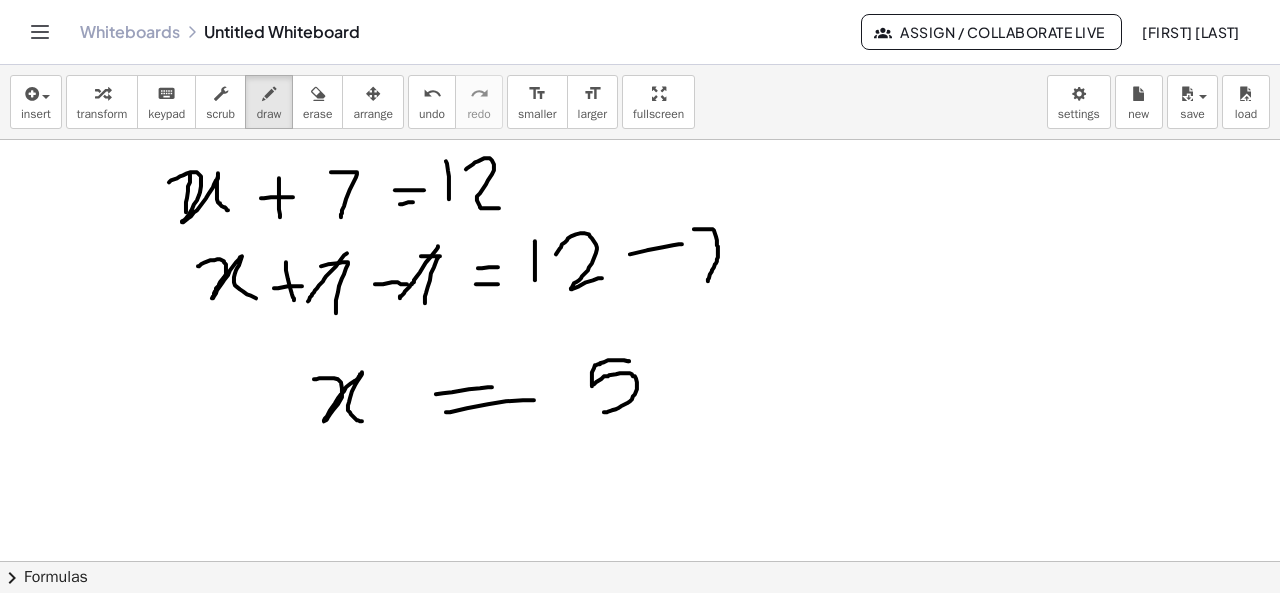 drag, startPoint x: 629, startPoint y: 360, endPoint x: 602, endPoint y: 411, distance: 57.706154 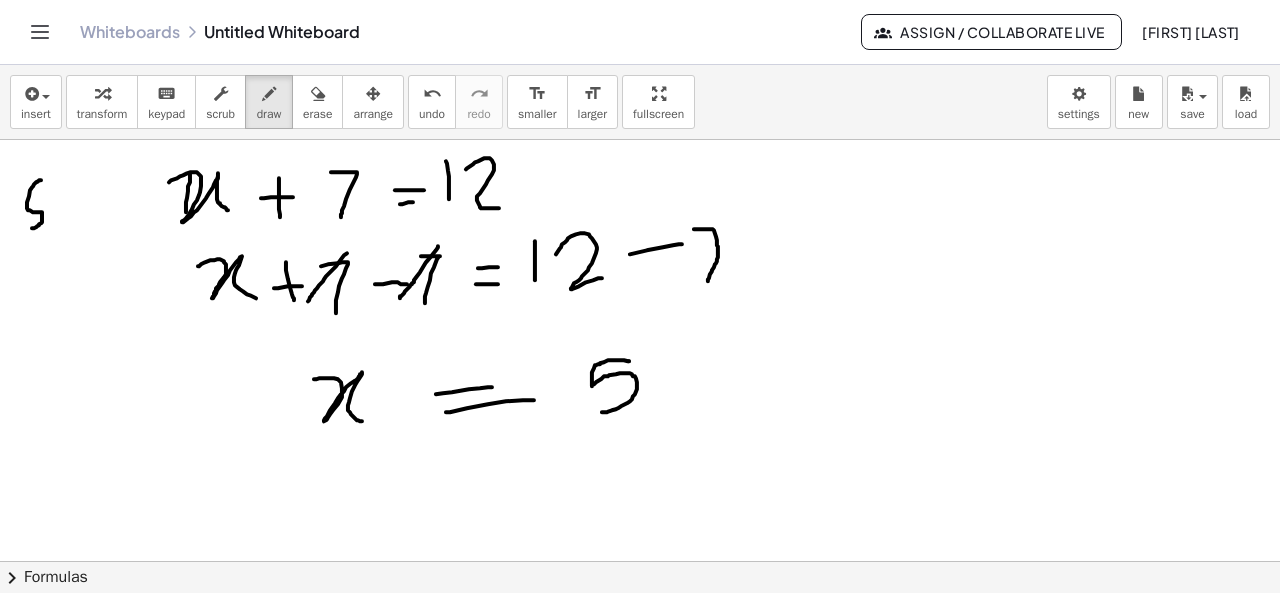 drag, startPoint x: 41, startPoint y: 179, endPoint x: 32, endPoint y: 227, distance: 48.83646 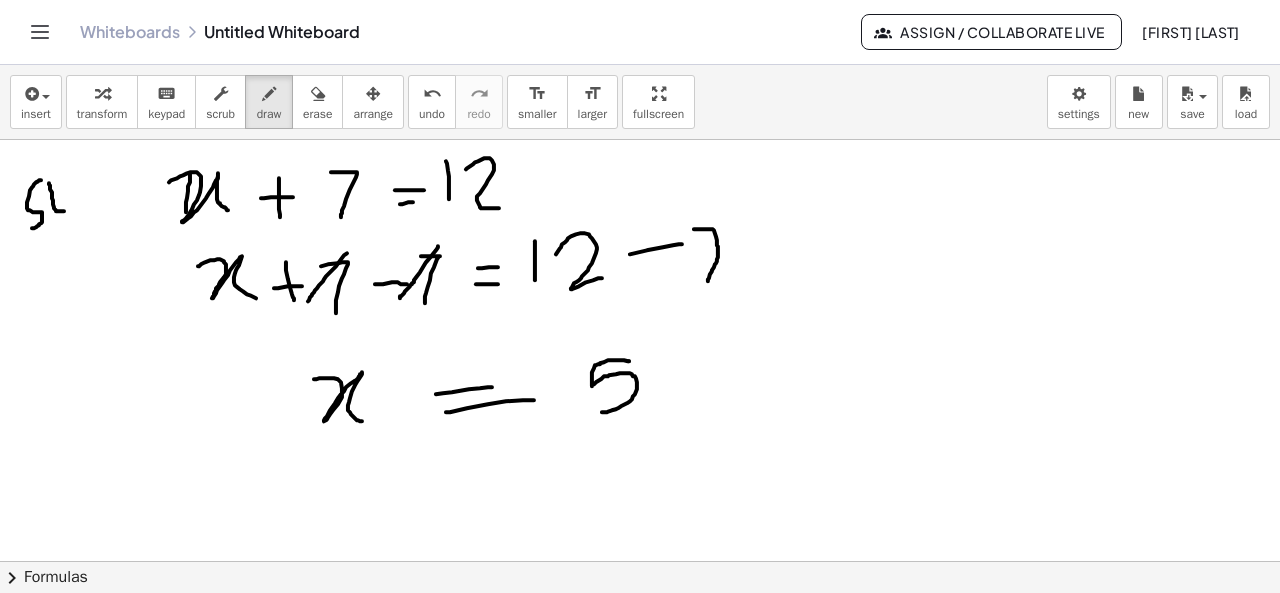 drag, startPoint x: 49, startPoint y: 182, endPoint x: 67, endPoint y: 208, distance: 31.622776 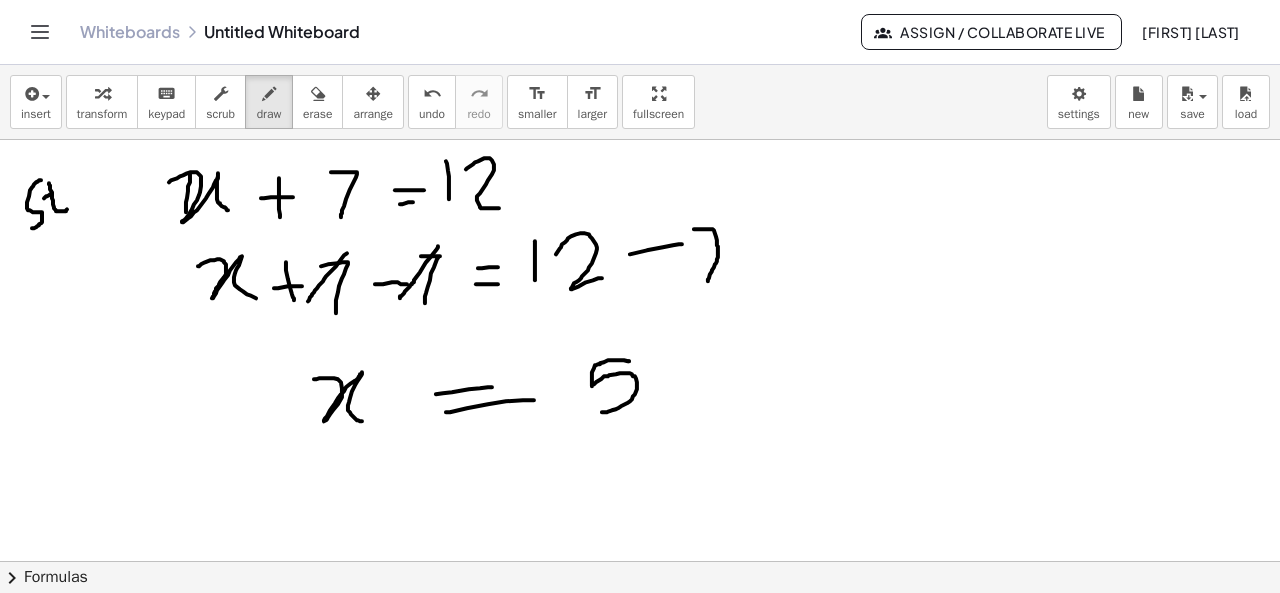 drag, startPoint x: 44, startPoint y: 197, endPoint x: 60, endPoint y: 189, distance: 17.888544 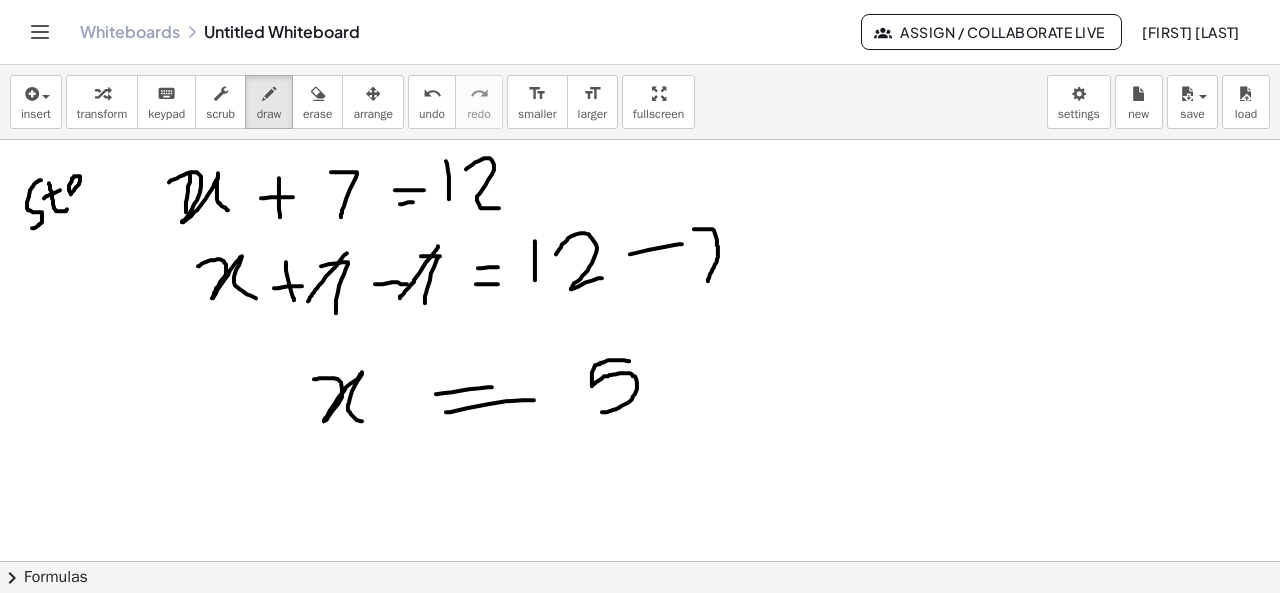 drag, startPoint x: 72, startPoint y: 191, endPoint x: 90, endPoint y: 187, distance: 18.439089 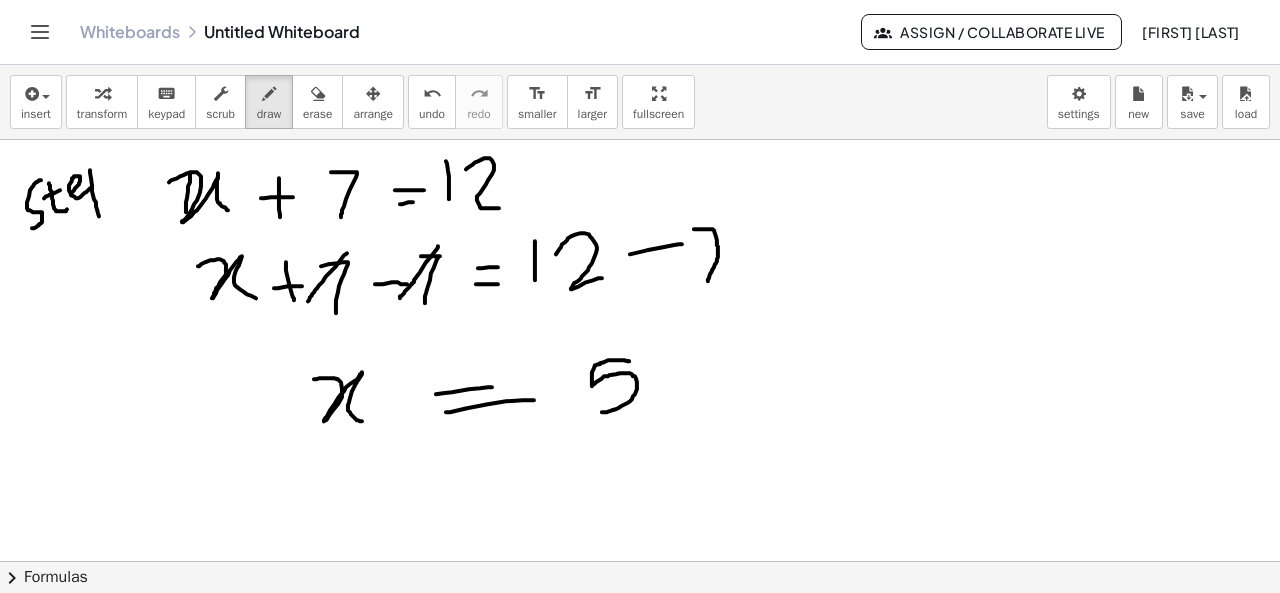 drag, startPoint x: 90, startPoint y: 169, endPoint x: 100, endPoint y: 224, distance: 55.9017 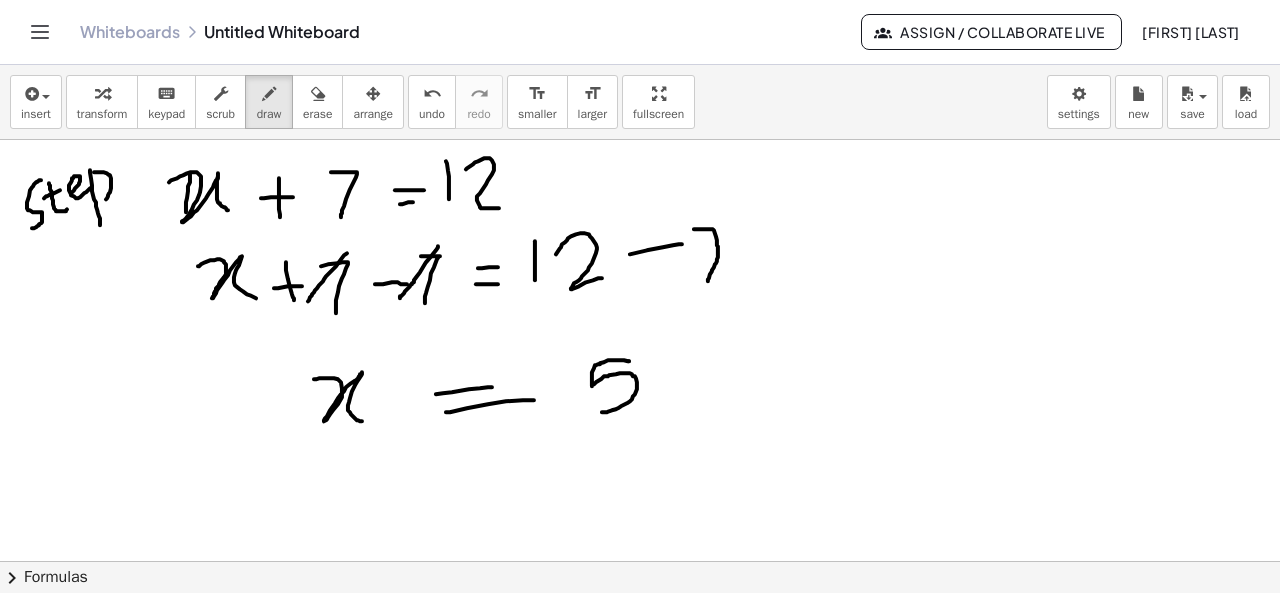 drag, startPoint x: 94, startPoint y: 171, endPoint x: 102, endPoint y: 201, distance: 31.04835 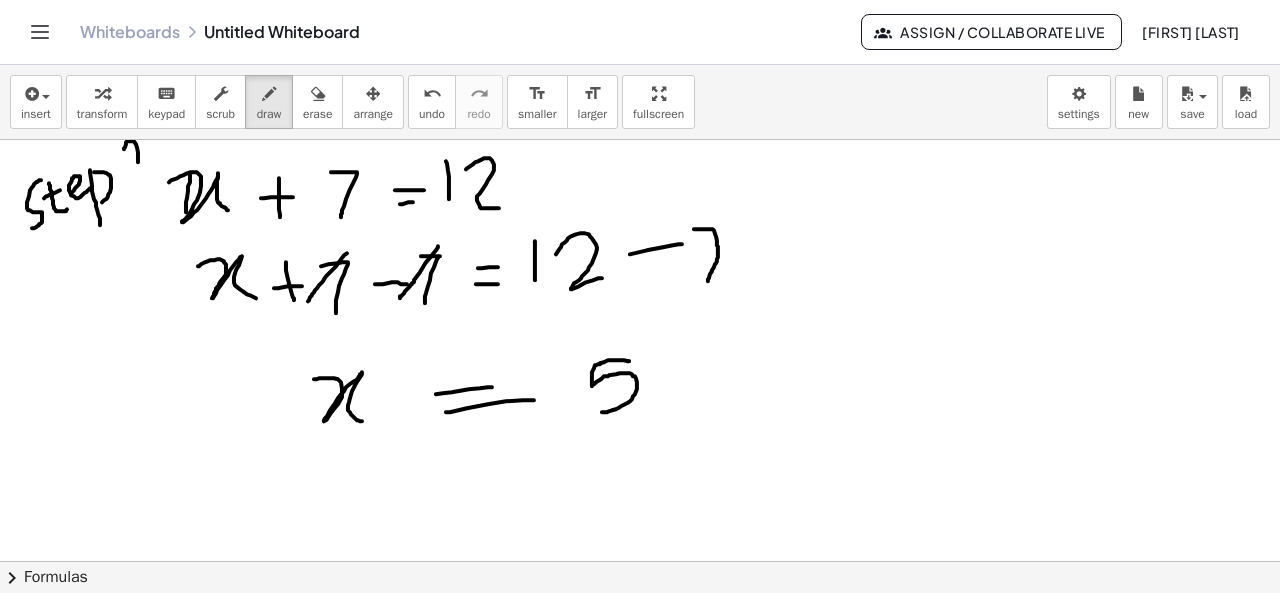 drag, startPoint x: 124, startPoint y: 148, endPoint x: 138, endPoint y: 167, distance: 23.600847 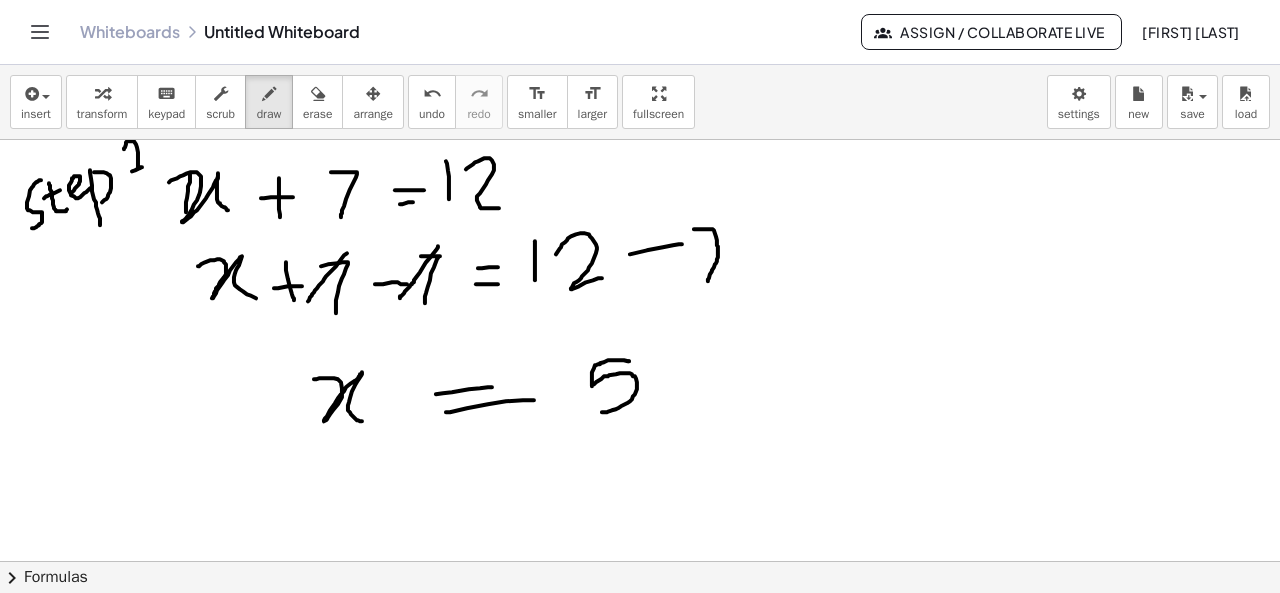 drag, startPoint x: 132, startPoint y: 170, endPoint x: 148, endPoint y: 164, distance: 17.088007 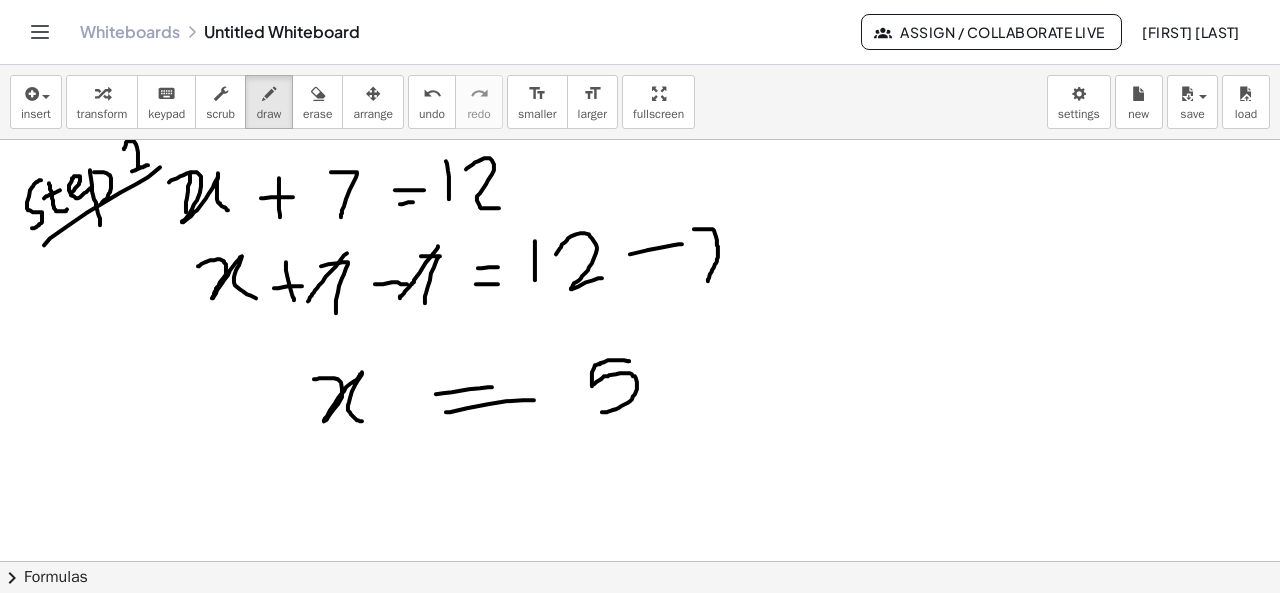 drag, startPoint x: 44, startPoint y: 244, endPoint x: 188, endPoint y: 142, distance: 176.4653 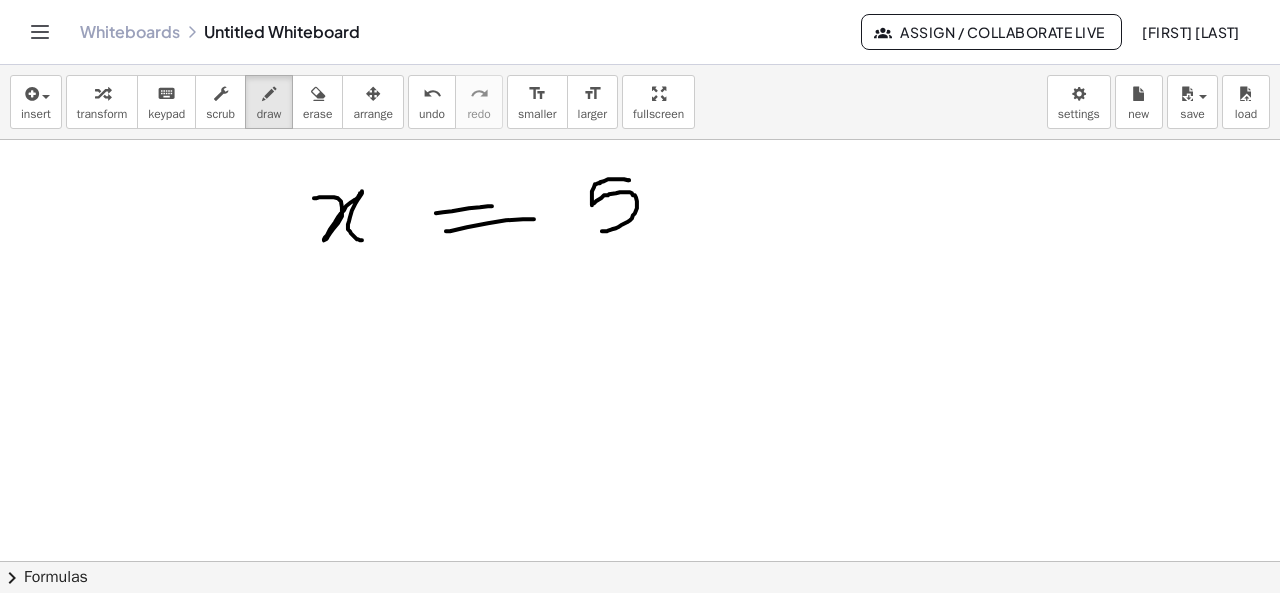 scroll, scrollTop: 191, scrollLeft: 0, axis: vertical 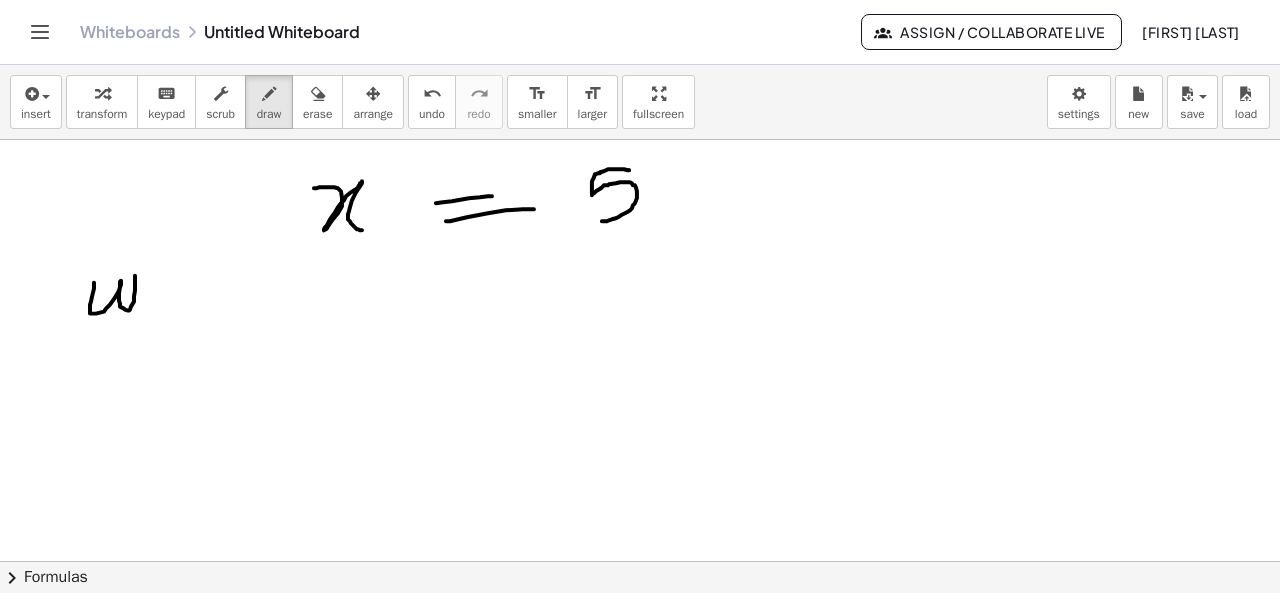 drag, startPoint x: 94, startPoint y: 281, endPoint x: 135, endPoint y: 274, distance: 41.59327 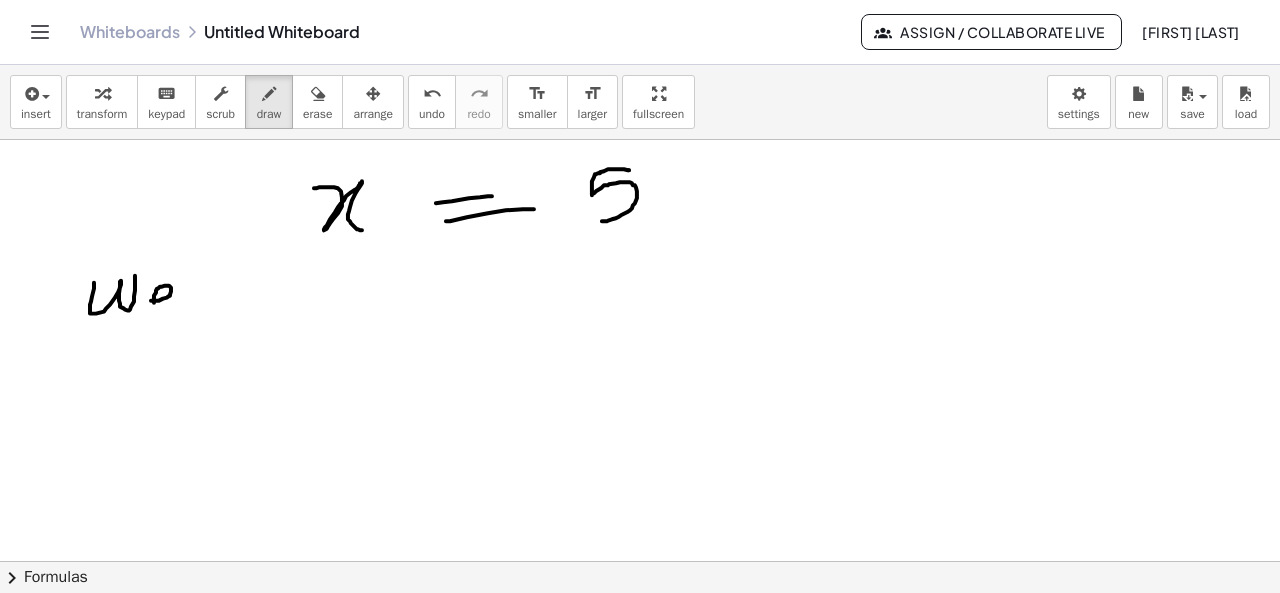 drag, startPoint x: 151, startPoint y: 299, endPoint x: 176, endPoint y: 305, distance: 25.70992 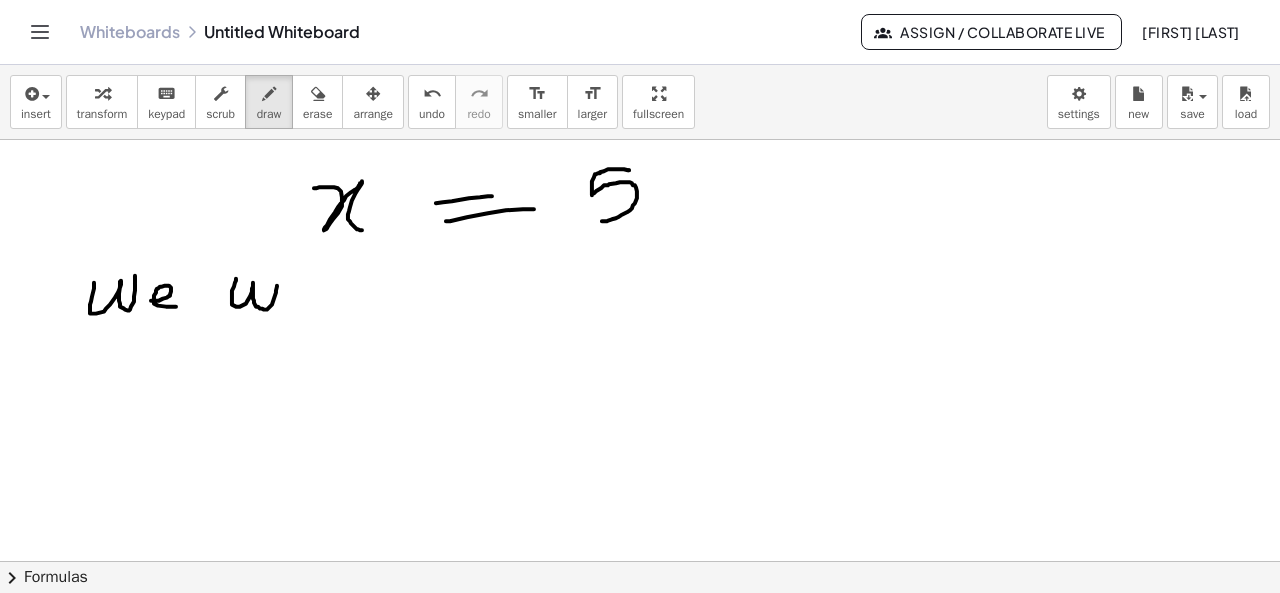 drag, startPoint x: 236, startPoint y: 277, endPoint x: 277, endPoint y: 280, distance: 41.109608 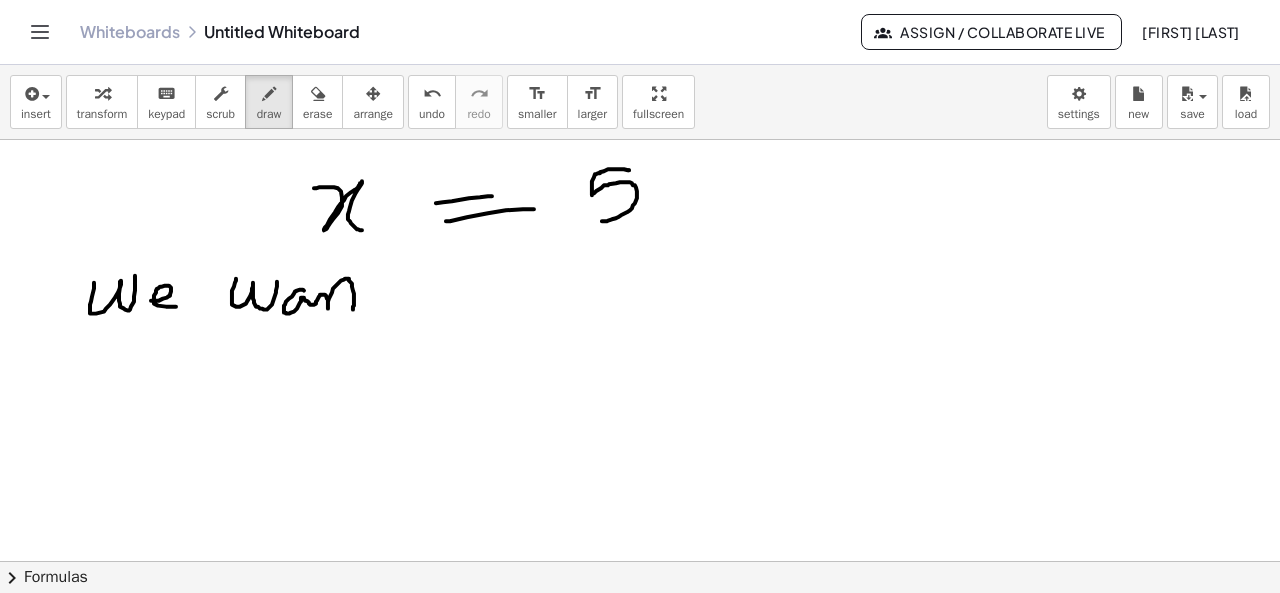 drag, startPoint x: 304, startPoint y: 289, endPoint x: 353, endPoint y: 308, distance: 52.554733 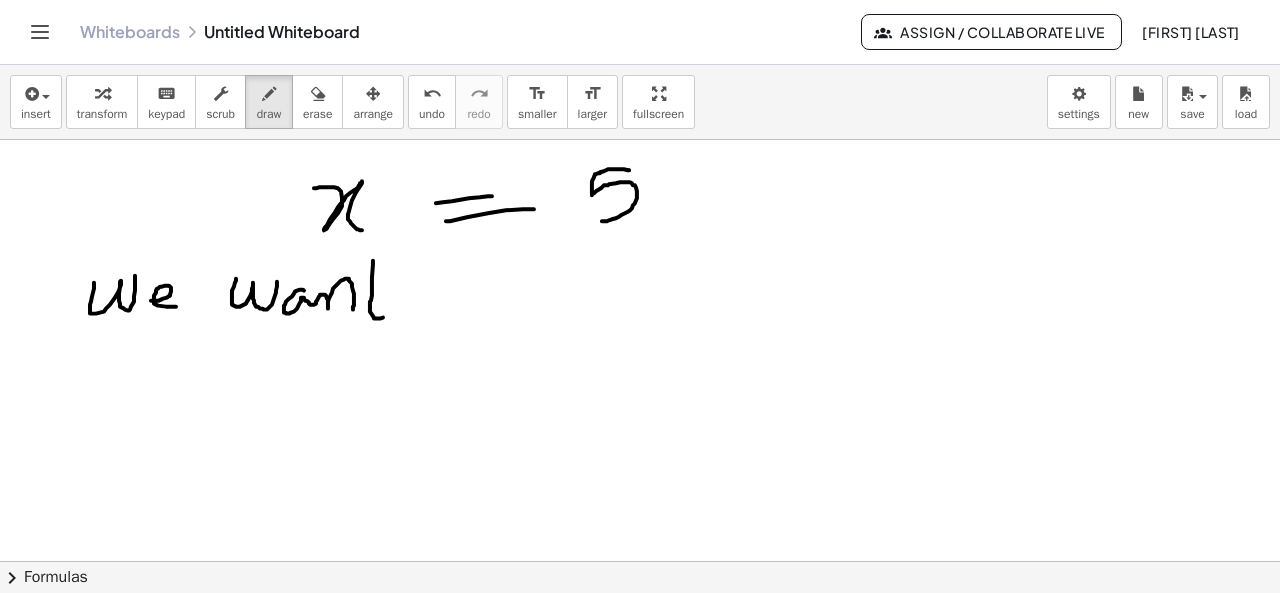 drag, startPoint x: 373, startPoint y: 259, endPoint x: 383, endPoint y: 316, distance: 57.870544 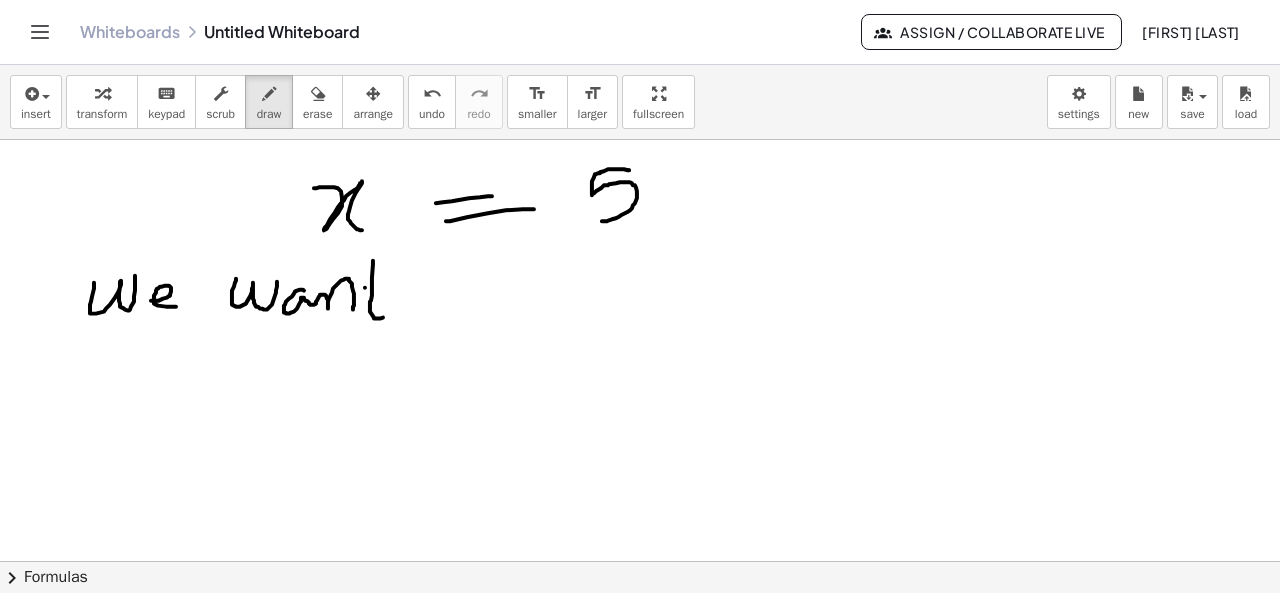 drag, startPoint x: 365, startPoint y: 286, endPoint x: 394, endPoint y: 286, distance: 29 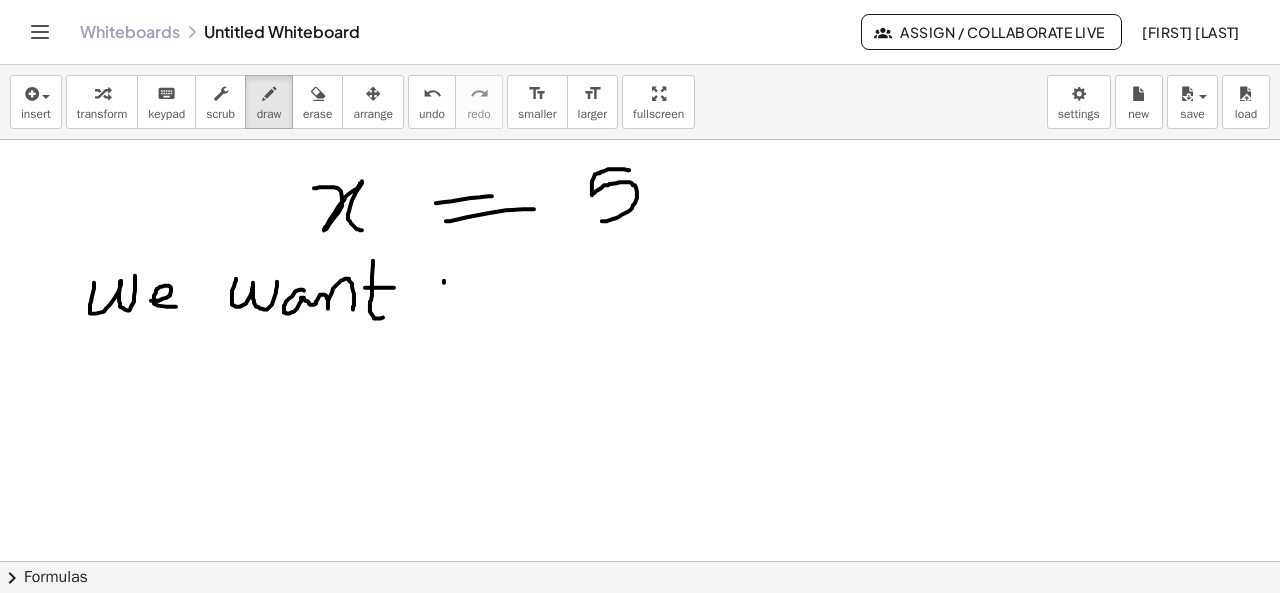 drag, startPoint x: 444, startPoint y: 279, endPoint x: 482, endPoint y: 318, distance: 54.451813 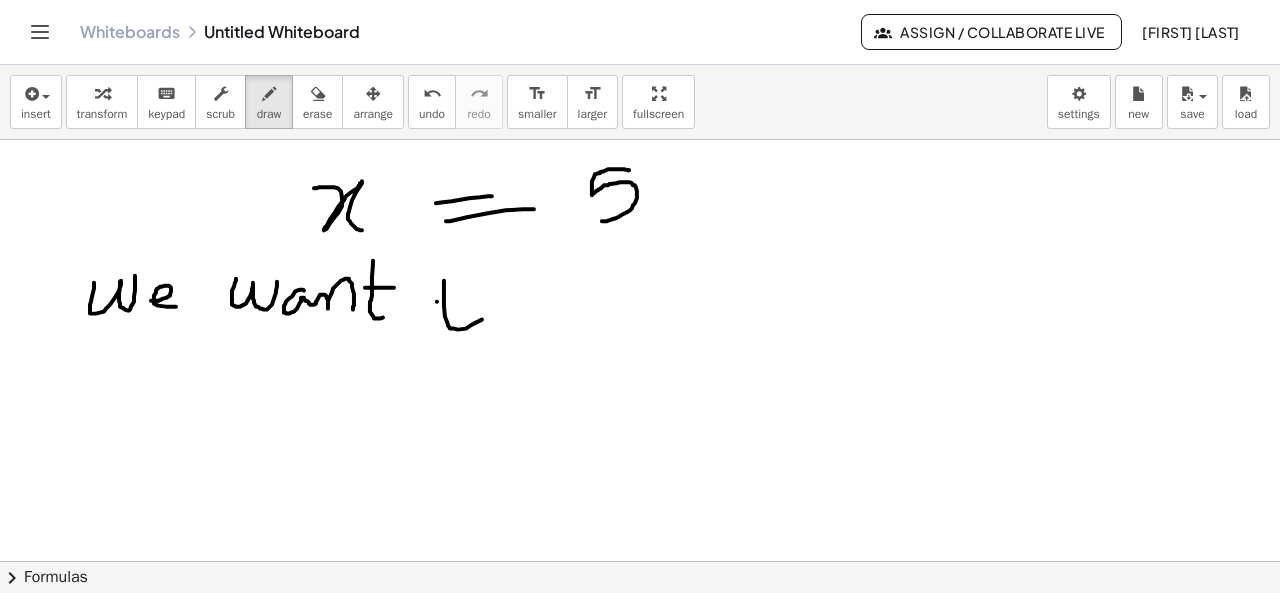 drag, startPoint x: 437, startPoint y: 300, endPoint x: 457, endPoint y: 299, distance: 20.024984 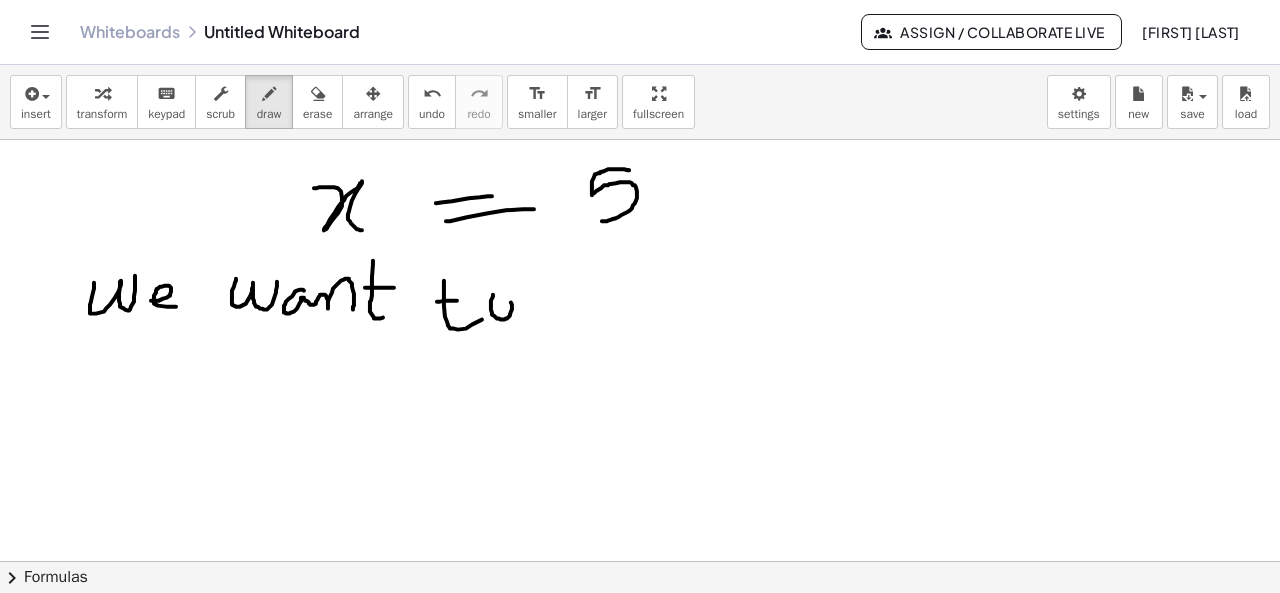 click at bounding box center [640, 371] 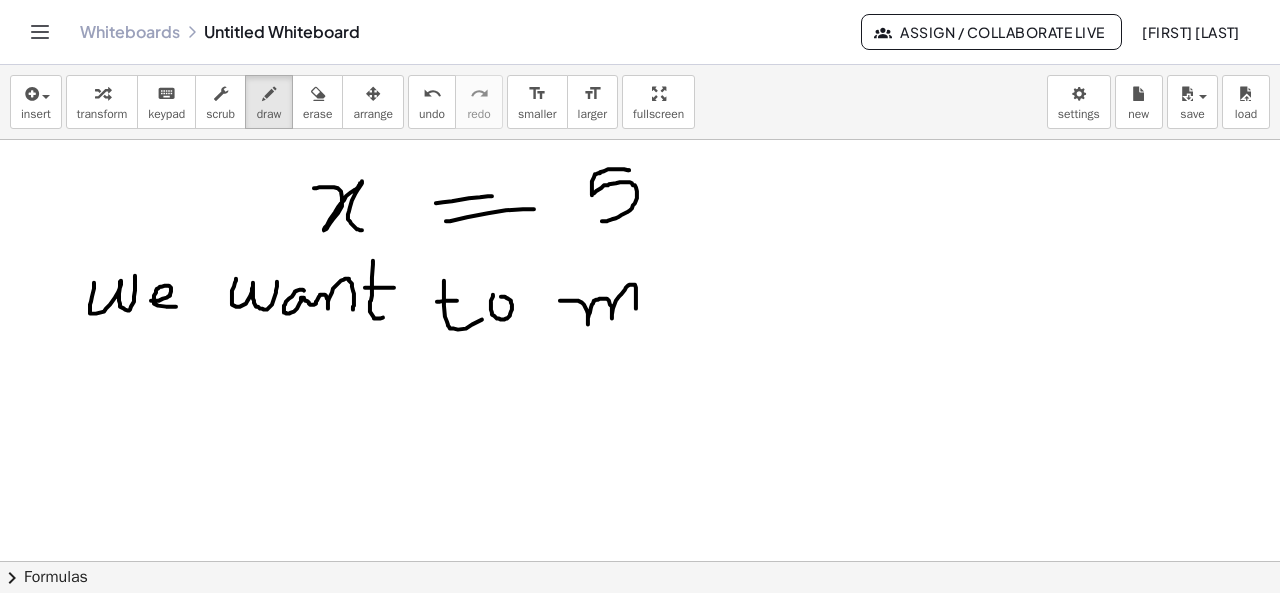drag, startPoint x: 560, startPoint y: 299, endPoint x: 636, endPoint y: 311, distance: 76.941536 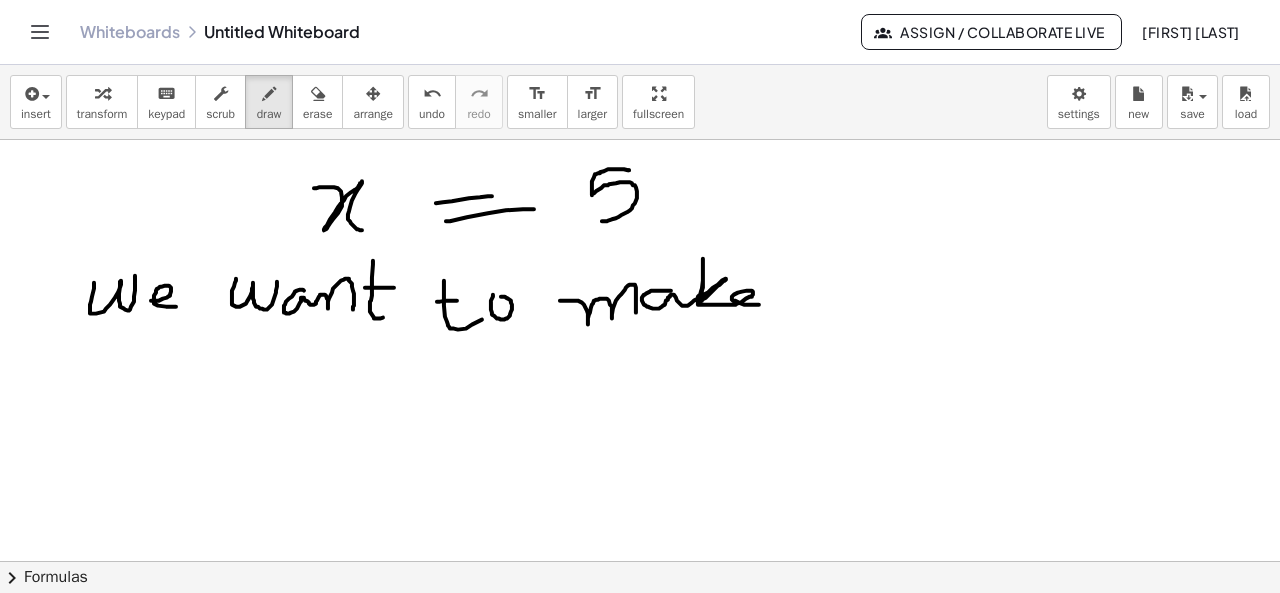 drag, startPoint x: 671, startPoint y: 289, endPoint x: 779, endPoint y: 299, distance: 108.461975 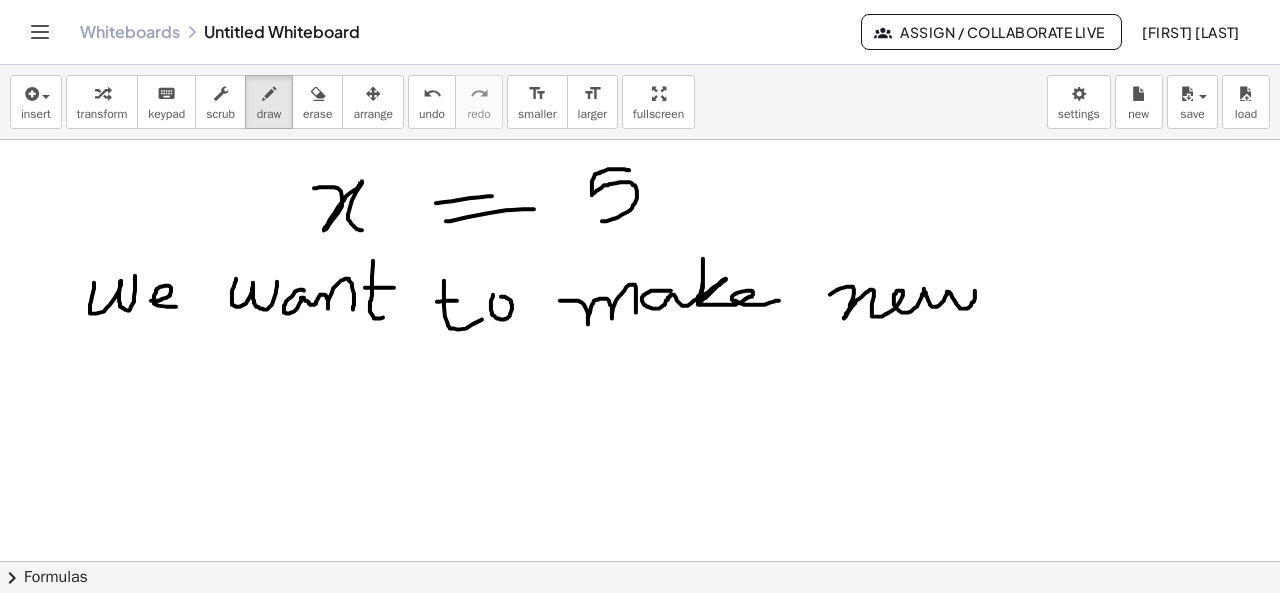 drag, startPoint x: 830, startPoint y: 293, endPoint x: 975, endPoint y: 288, distance: 145.08618 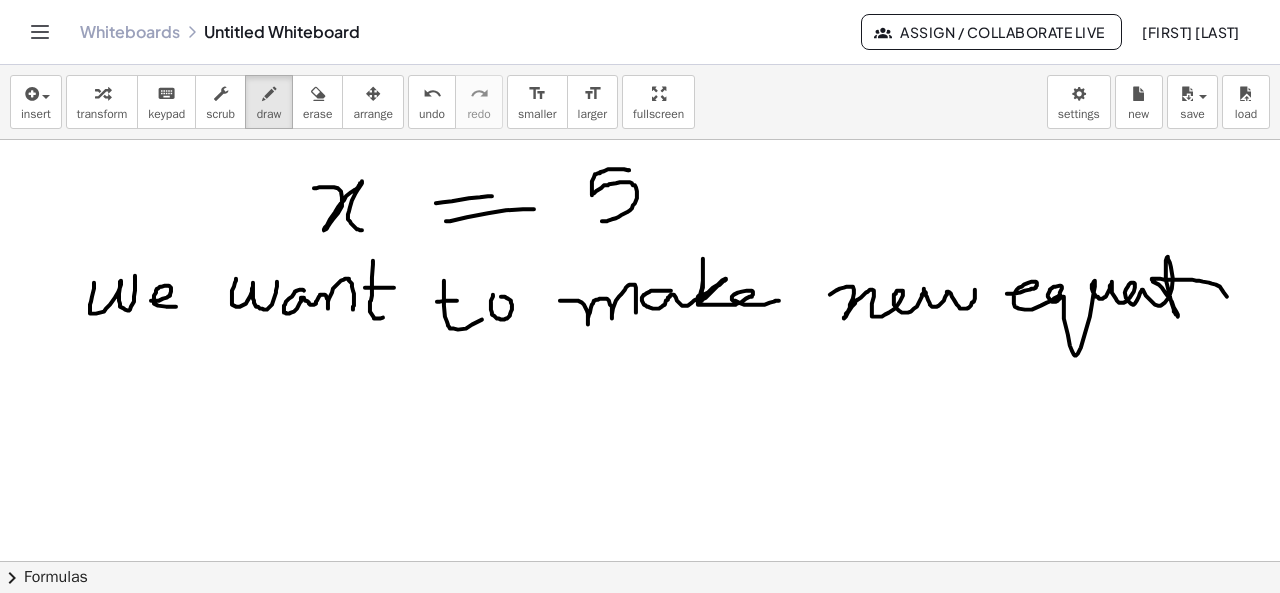 drag, startPoint x: 1007, startPoint y: 292, endPoint x: 1259, endPoint y: 315, distance: 253.04742 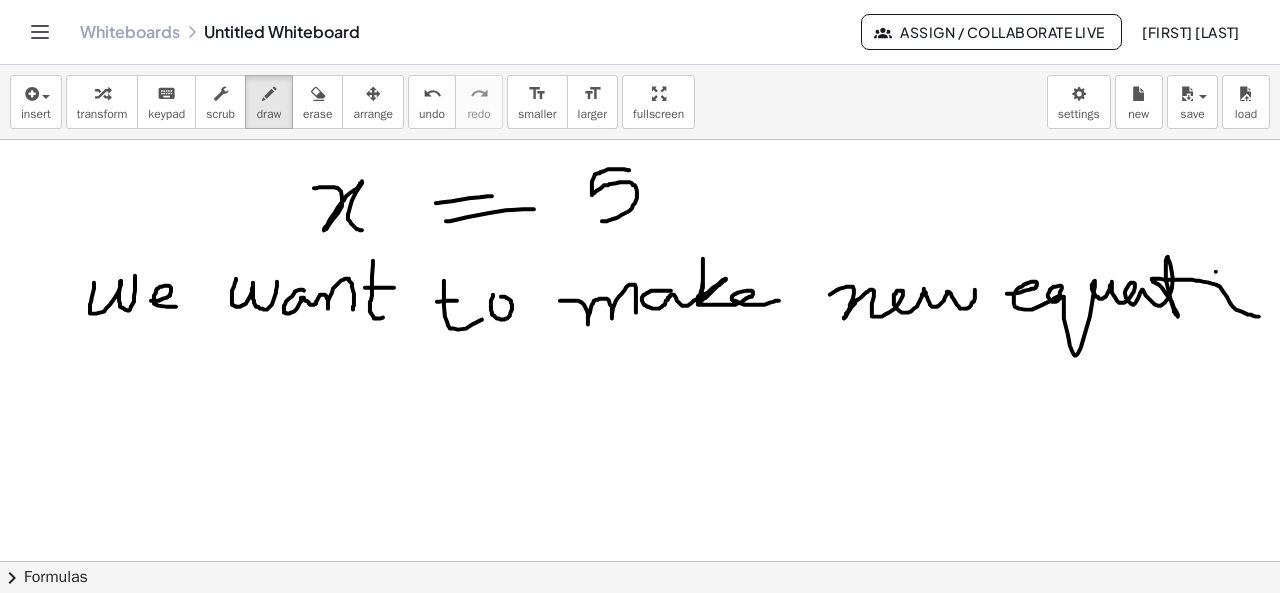 click at bounding box center (640, 371) 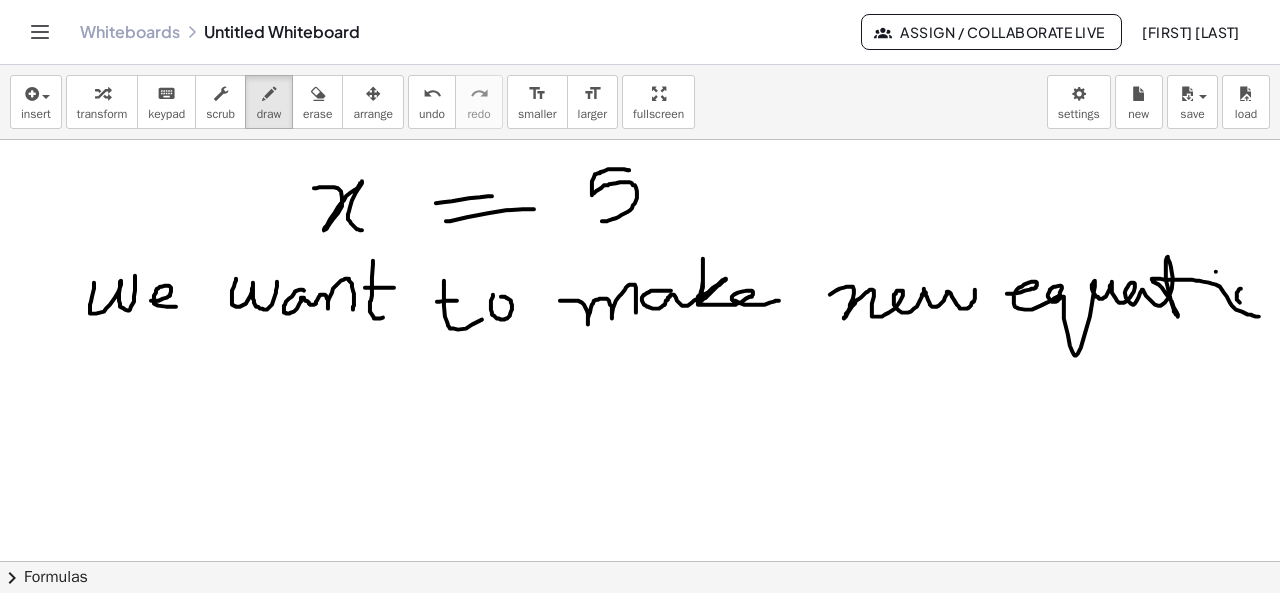 drag, startPoint x: 1241, startPoint y: 287, endPoint x: 1248, endPoint y: 298, distance: 13.038404 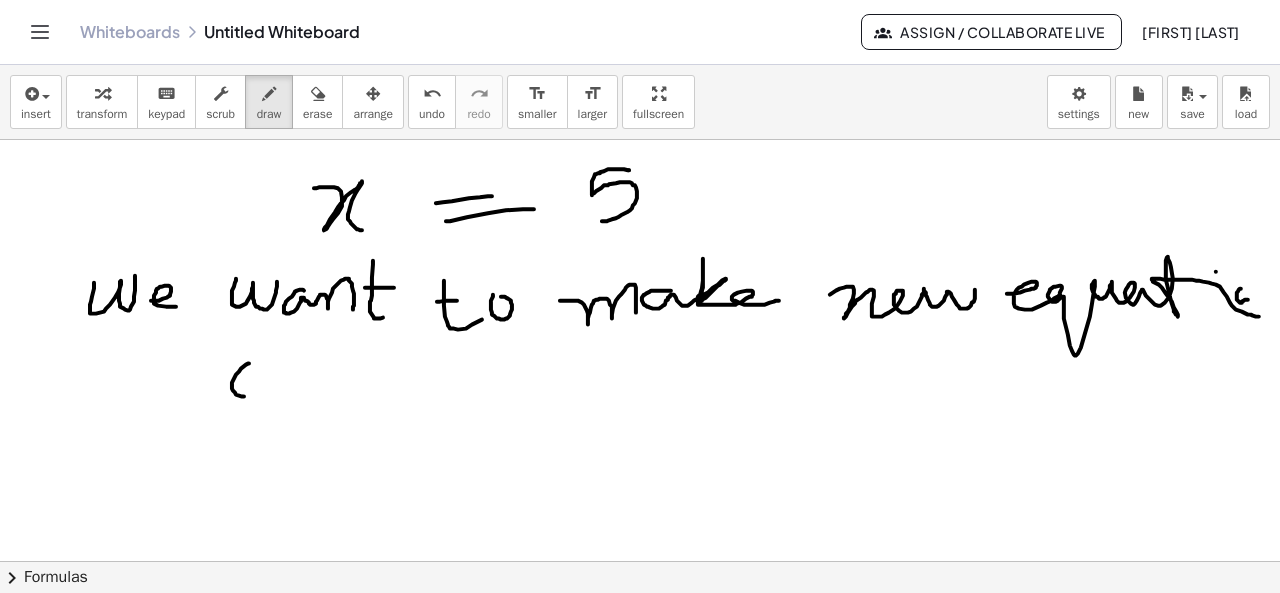 drag, startPoint x: 249, startPoint y: 362, endPoint x: 231, endPoint y: 367, distance: 18.681541 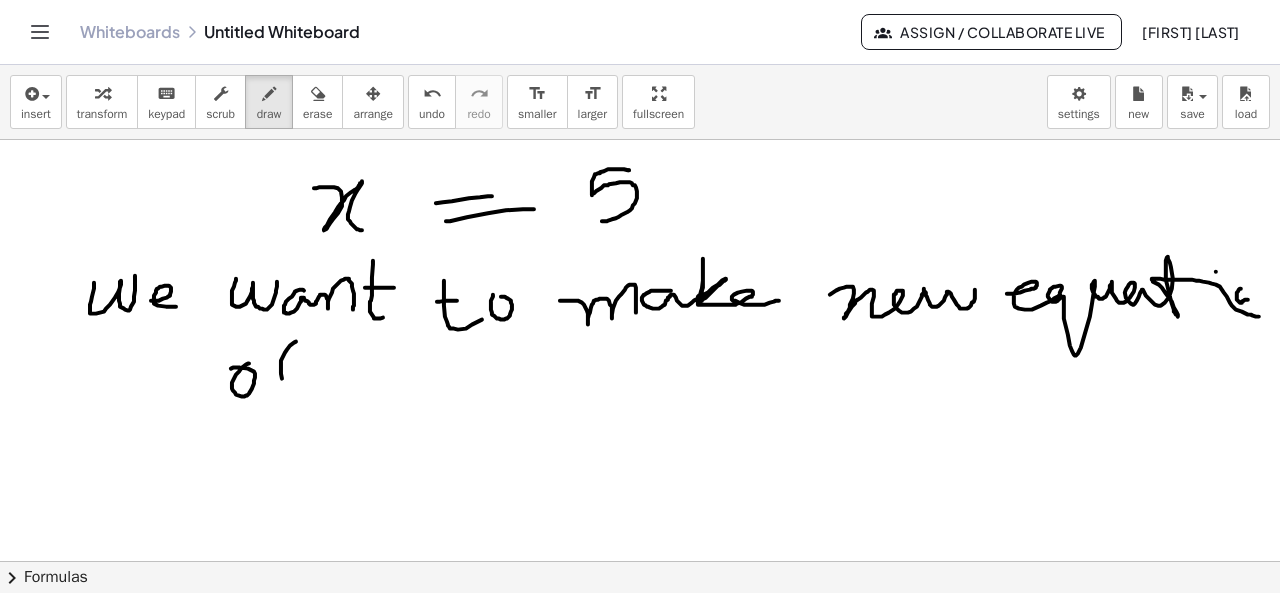 drag, startPoint x: 296, startPoint y: 340, endPoint x: 286, endPoint y: 400, distance: 60.827625 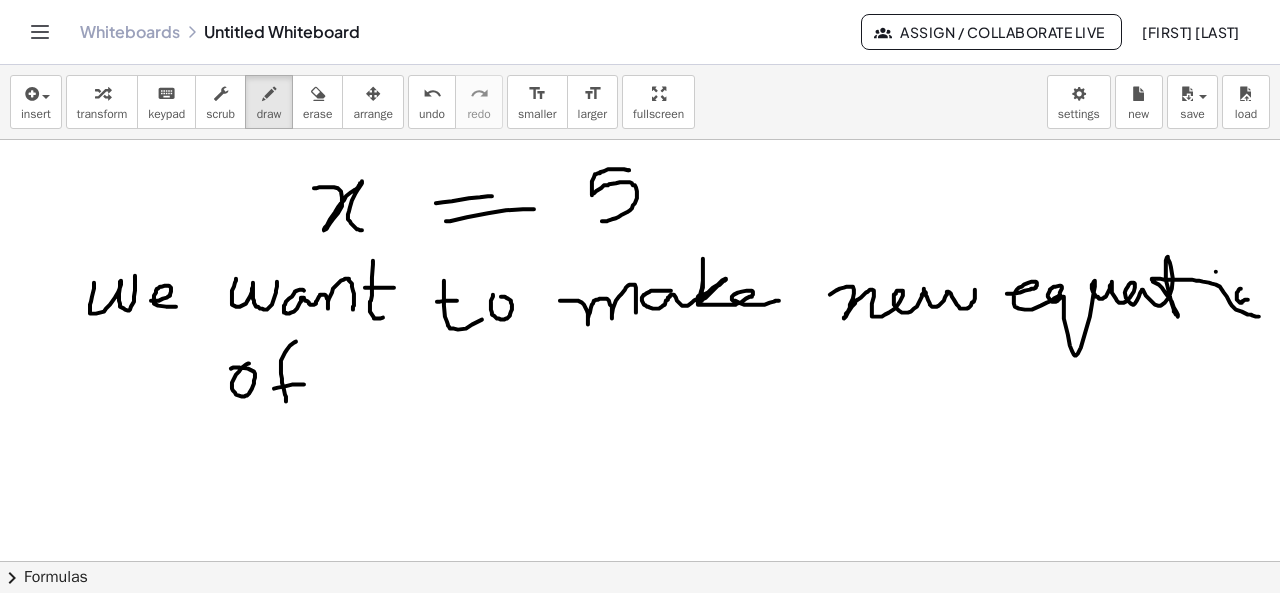 drag, startPoint x: 274, startPoint y: 387, endPoint x: 309, endPoint y: 383, distance: 35.22783 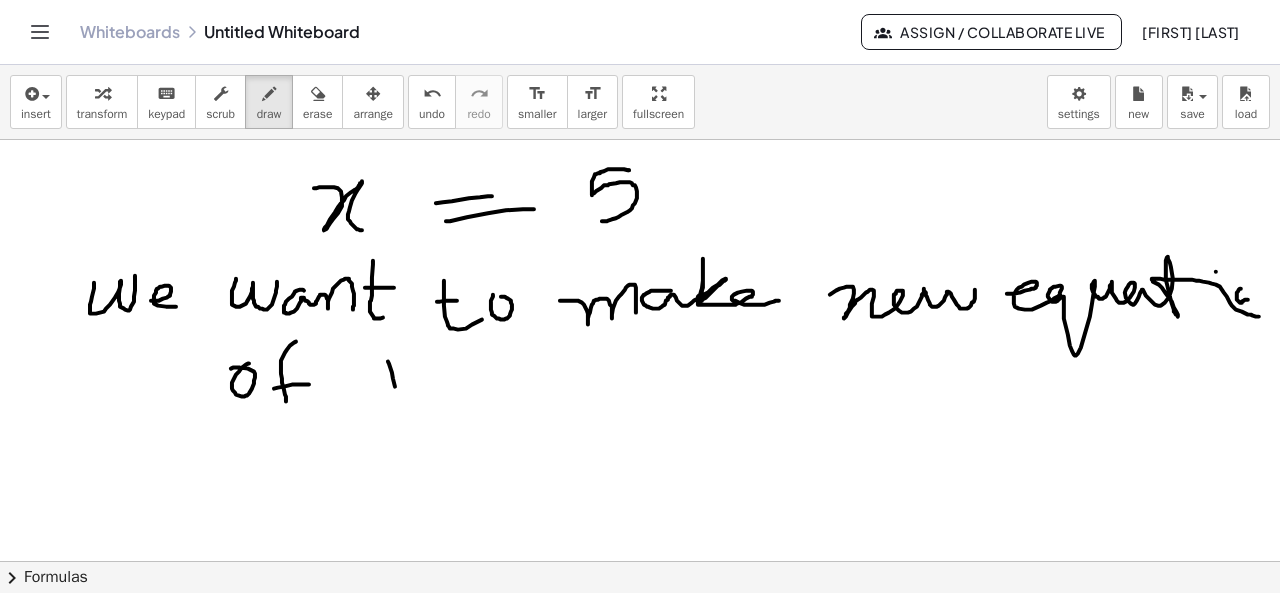 drag, startPoint x: 388, startPoint y: 360, endPoint x: 397, endPoint y: 395, distance: 36.138622 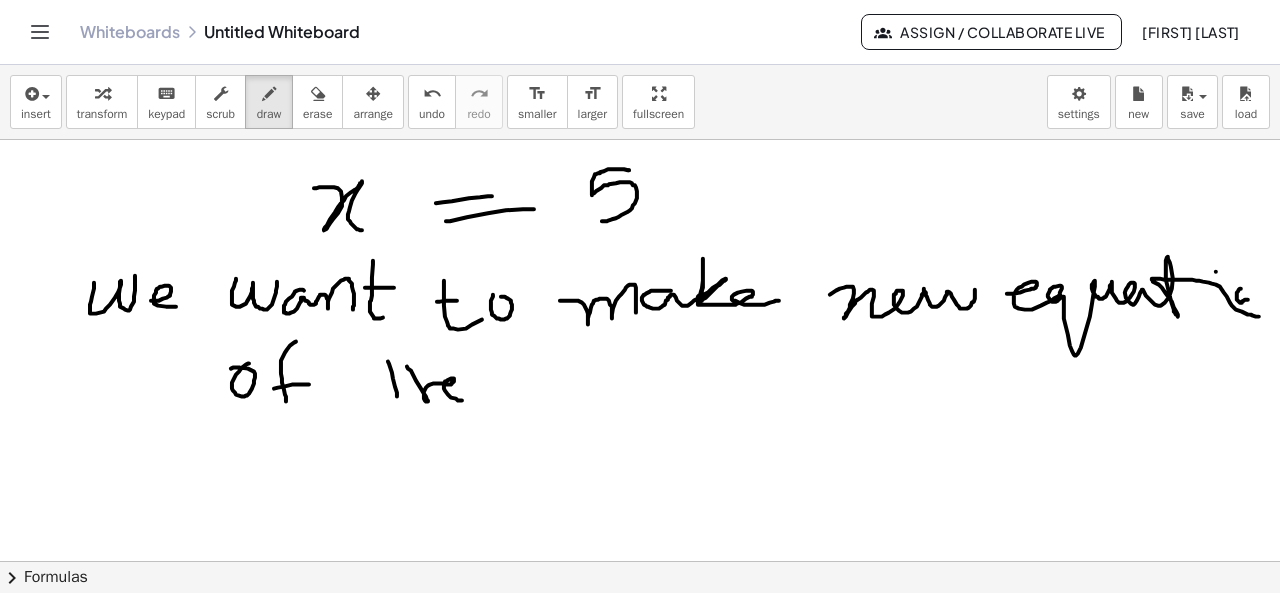 drag, startPoint x: 407, startPoint y: 365, endPoint x: 470, endPoint y: 397, distance: 70.66116 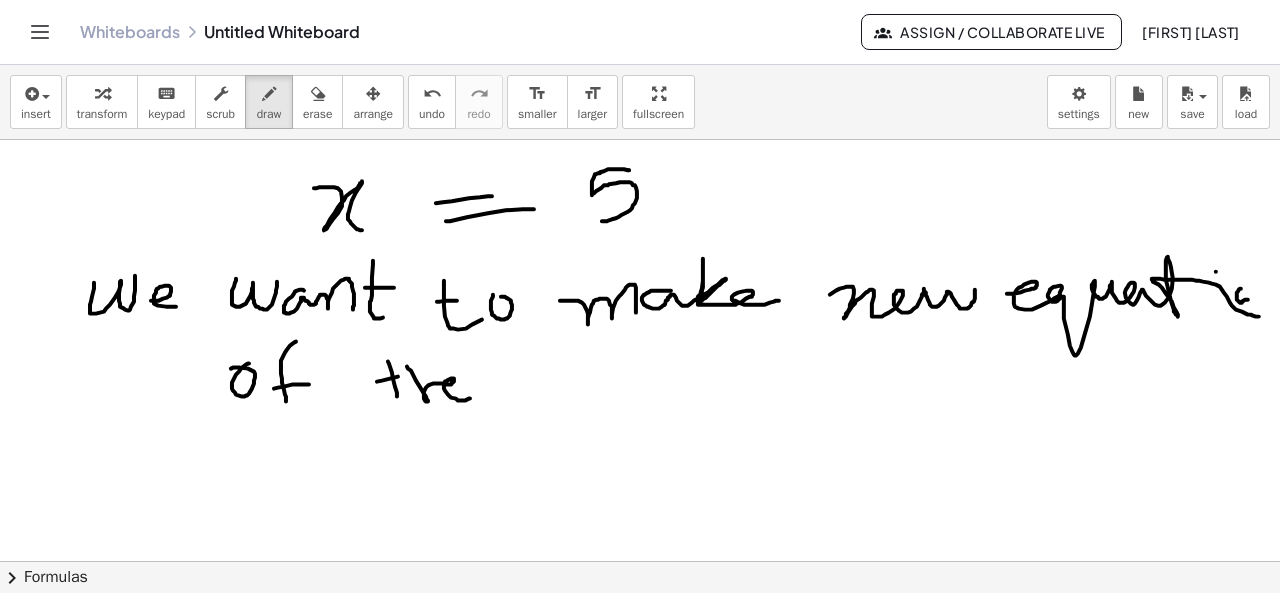 drag, startPoint x: 377, startPoint y: 380, endPoint x: 444, endPoint y: 368, distance: 68.06615 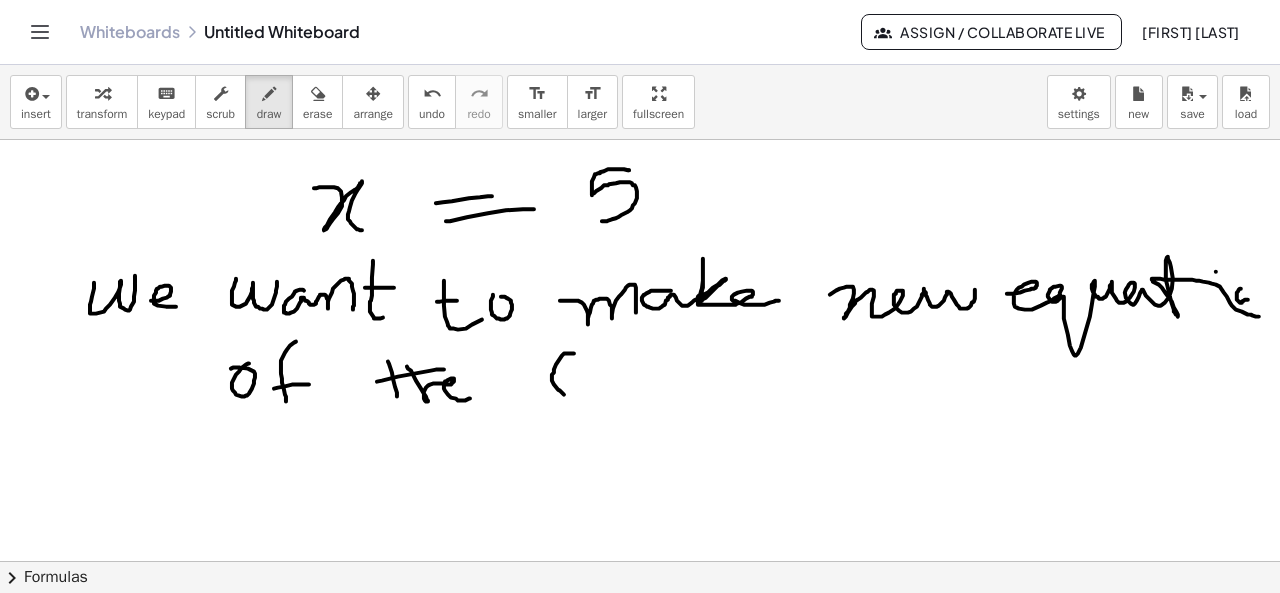 drag, startPoint x: 574, startPoint y: 352, endPoint x: 572, endPoint y: 405, distance: 53.037724 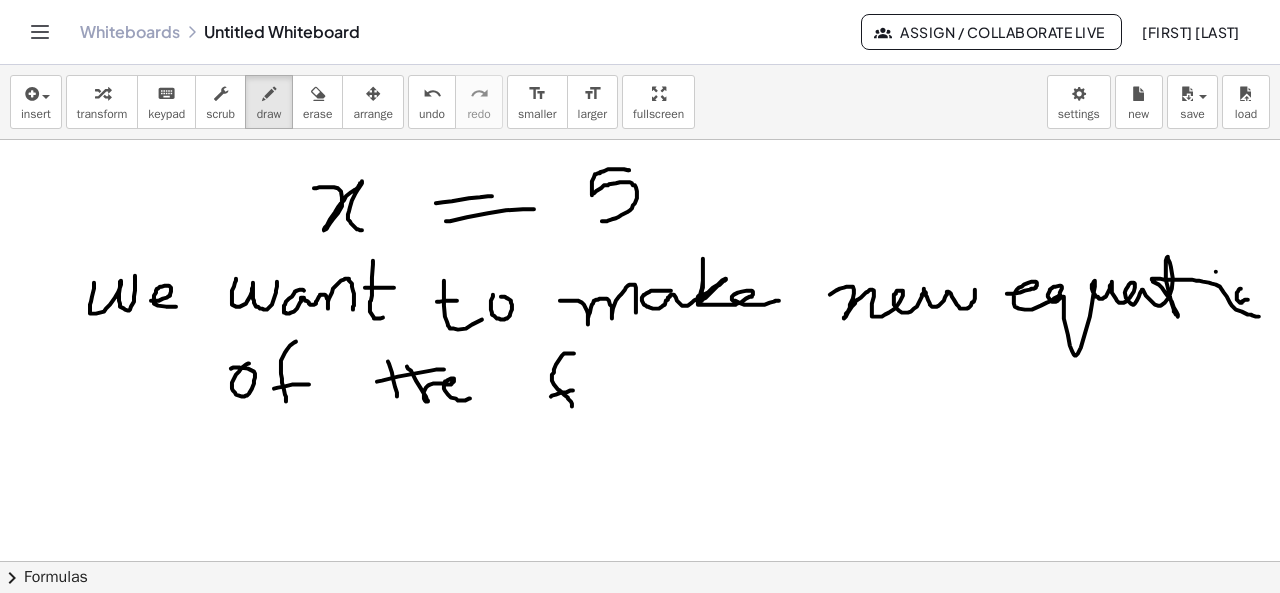 drag, startPoint x: 551, startPoint y: 395, endPoint x: 574, endPoint y: 389, distance: 23.769728 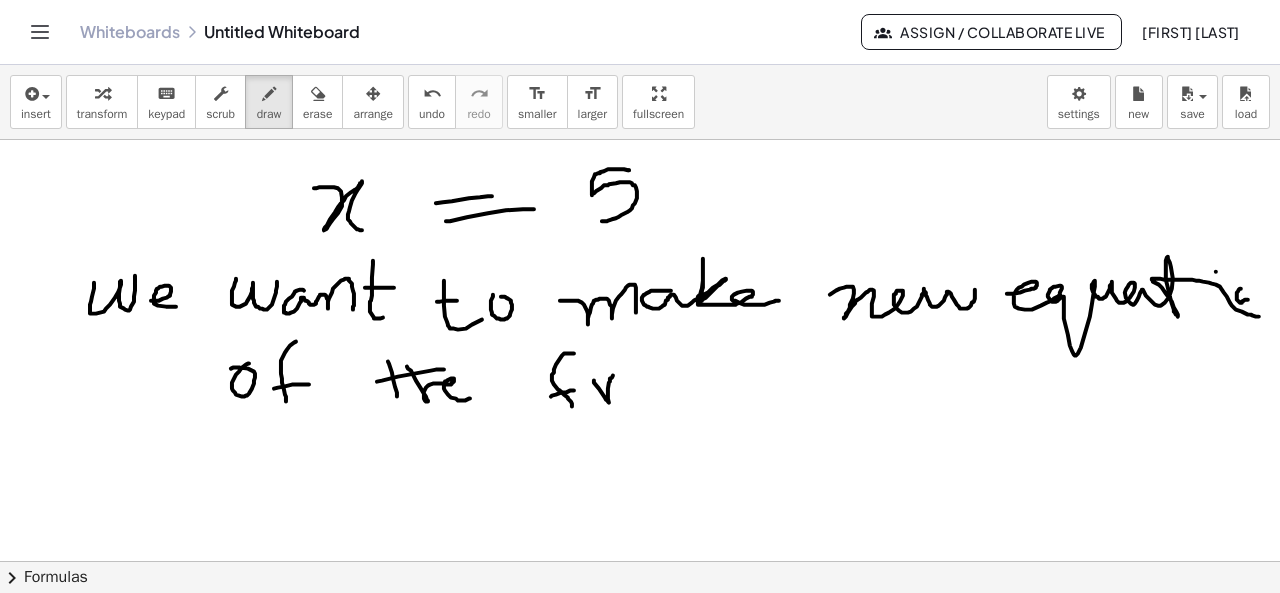 drag, startPoint x: 594, startPoint y: 379, endPoint x: 617, endPoint y: 372, distance: 24.04163 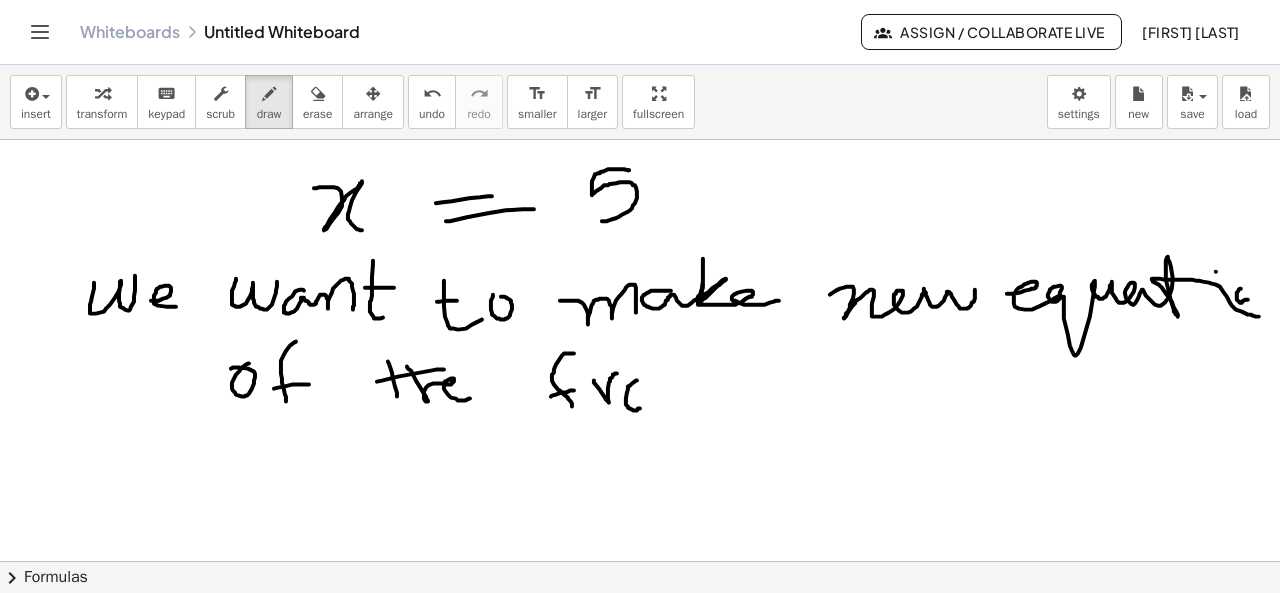 click at bounding box center (640, 371) 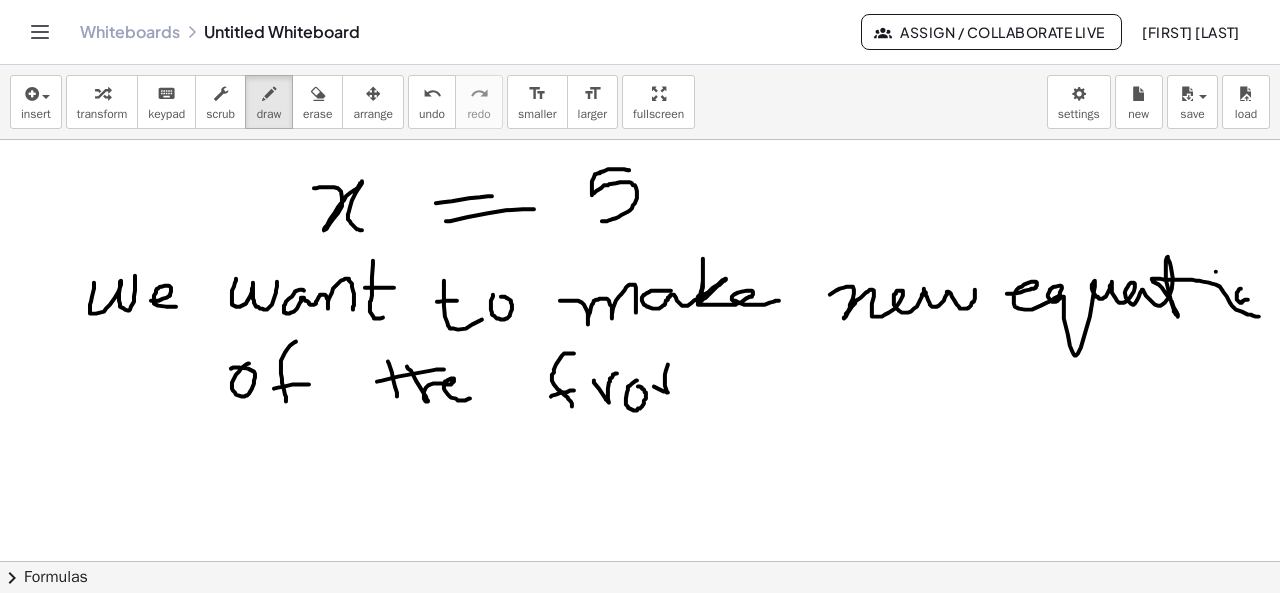 drag, startPoint x: 654, startPoint y: 385, endPoint x: 668, endPoint y: 361, distance: 27.784887 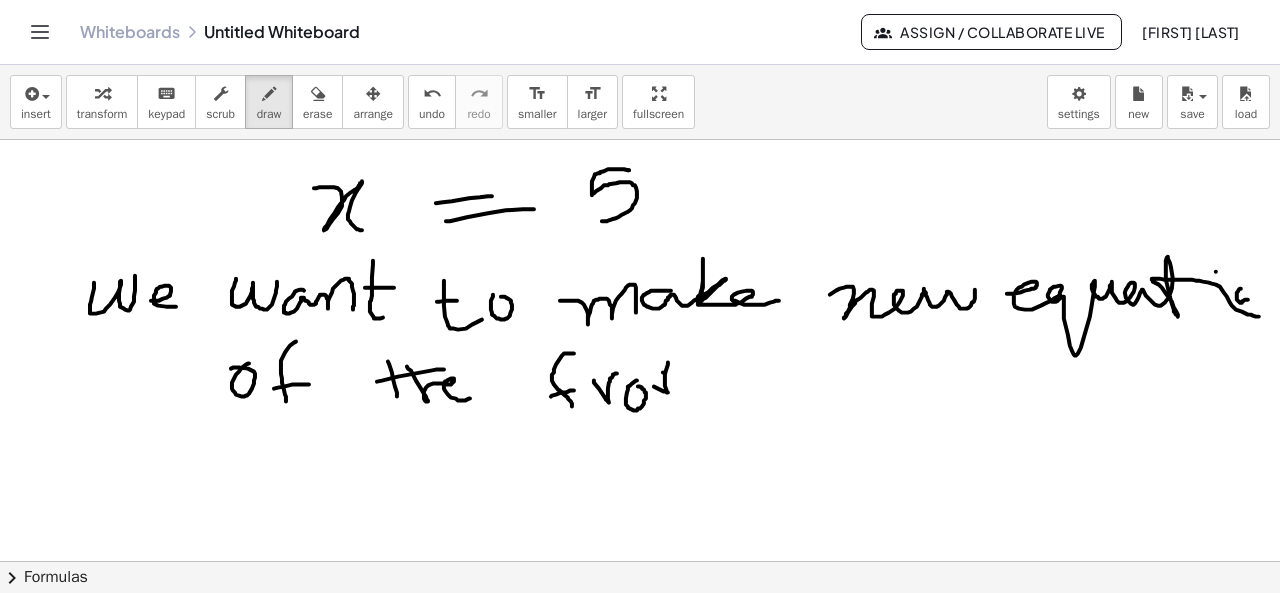 click at bounding box center (640, 371) 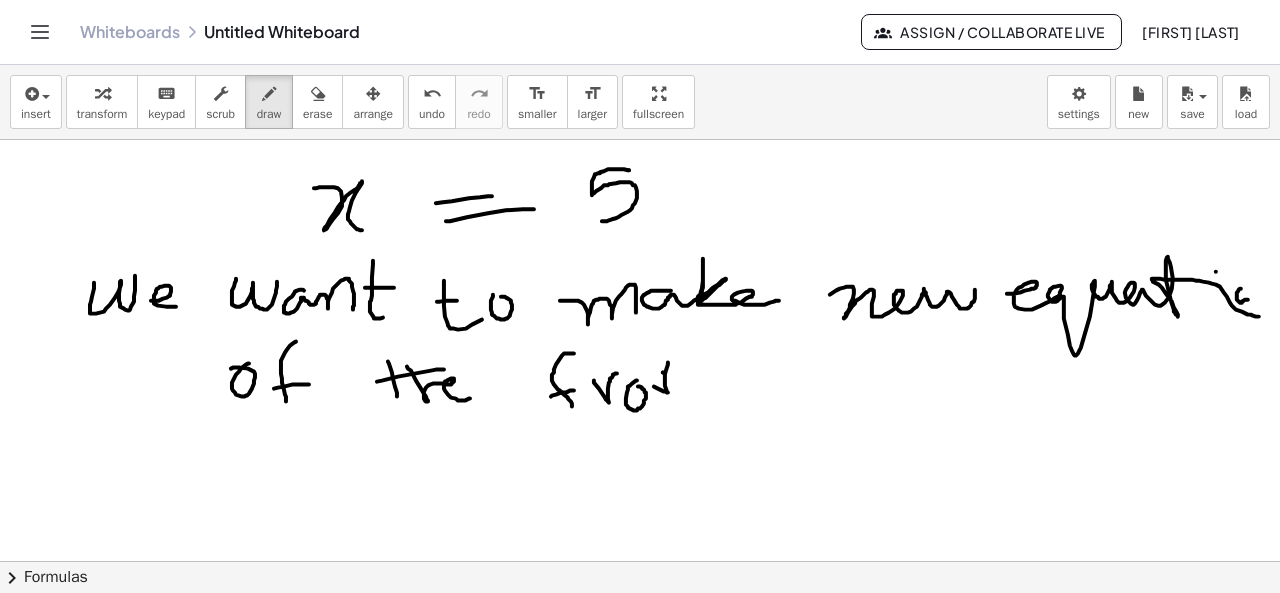 click at bounding box center [640, 371] 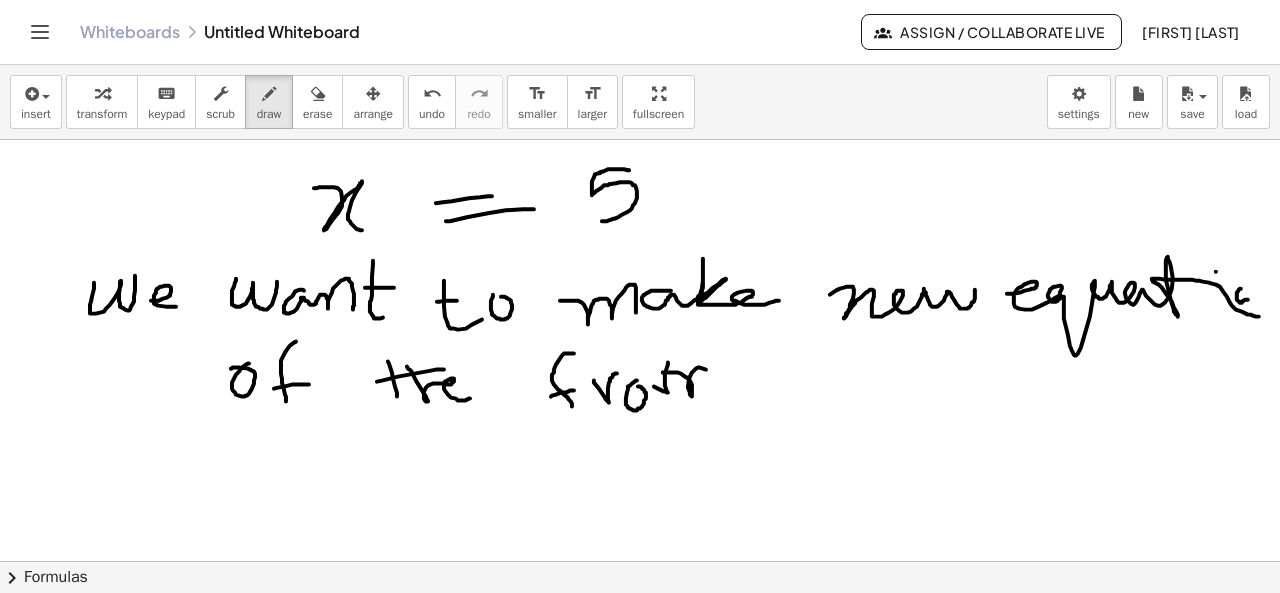drag, startPoint x: 668, startPoint y: 371, endPoint x: 714, endPoint y: 379, distance: 46.69047 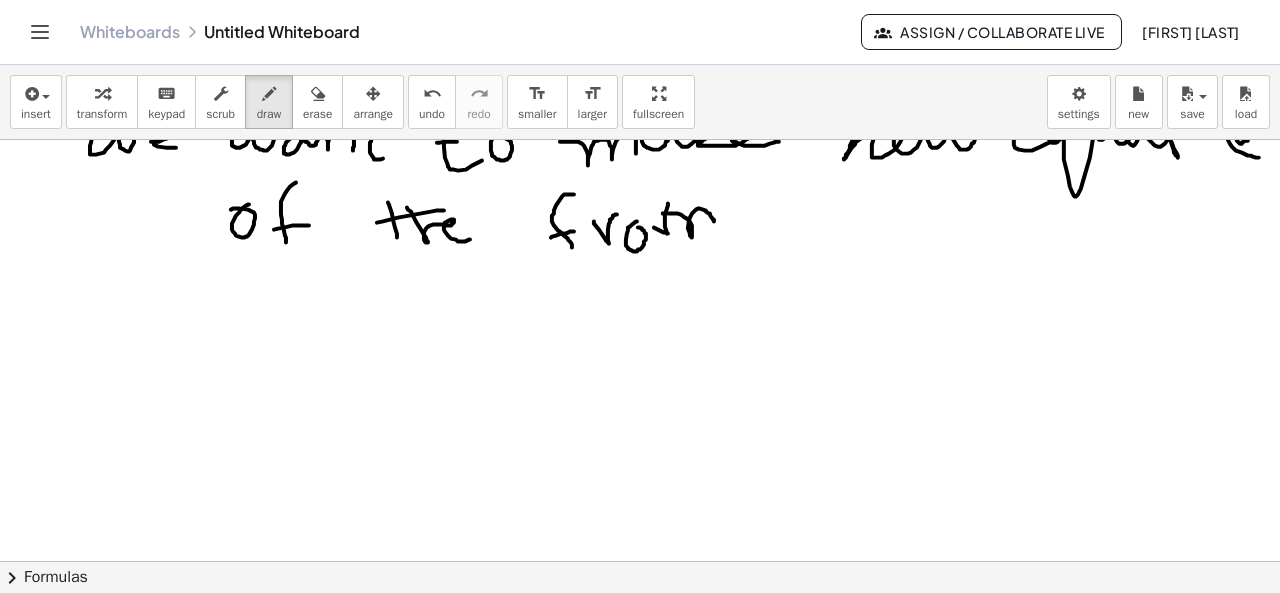 scroll, scrollTop: 334, scrollLeft: 0, axis: vertical 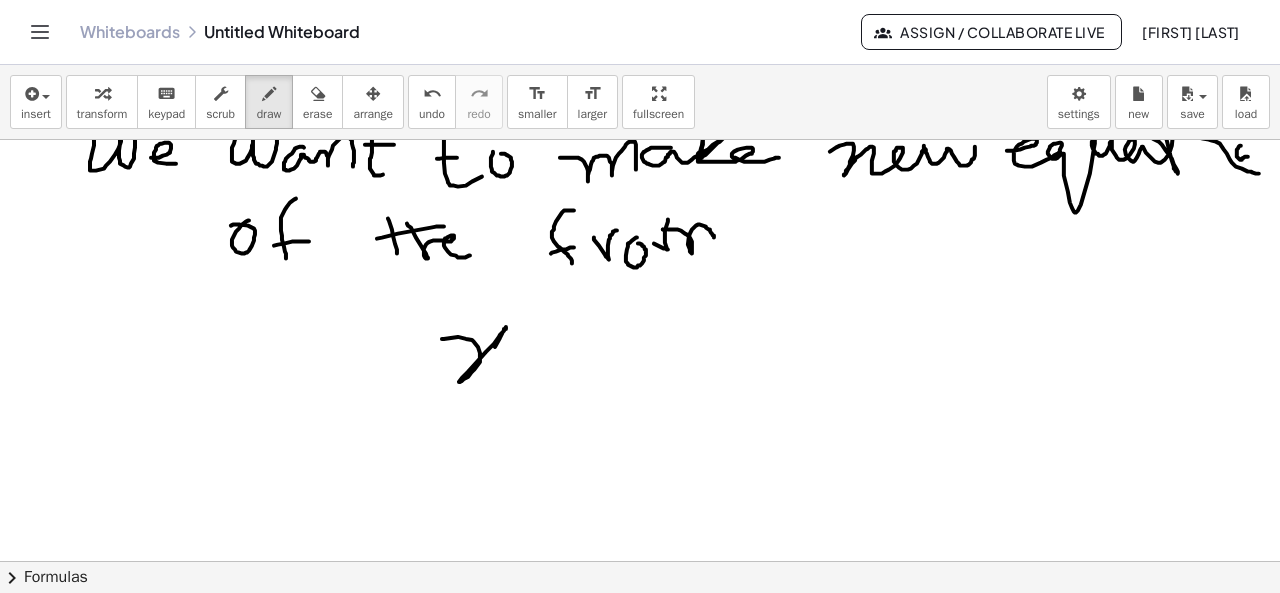drag, startPoint x: 442, startPoint y: 337, endPoint x: 501, endPoint y: 379, distance: 72.42237 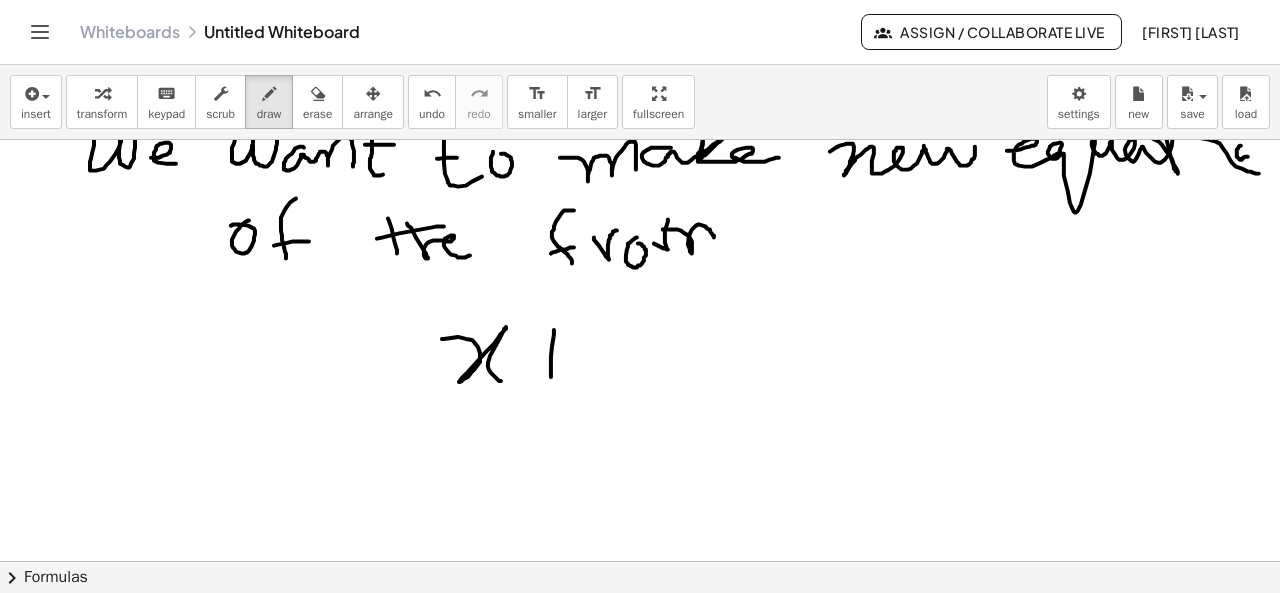 drag, startPoint x: 554, startPoint y: 328, endPoint x: 551, endPoint y: 384, distance: 56.0803 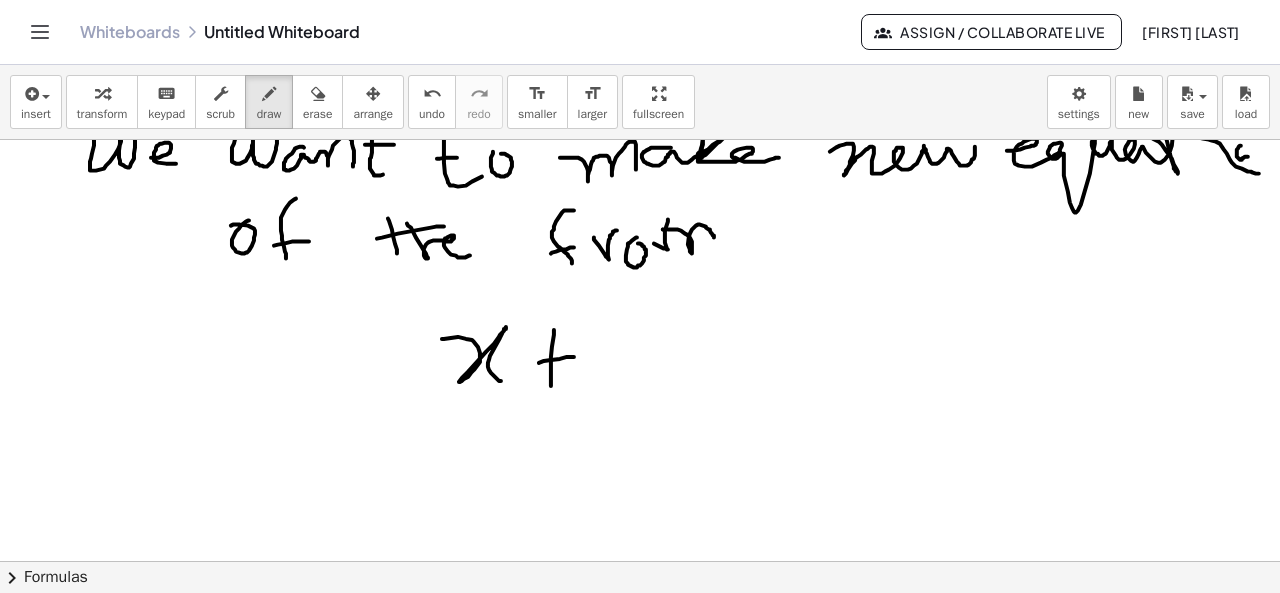 drag, startPoint x: 539, startPoint y: 361, endPoint x: 576, endPoint y: 355, distance: 37.48333 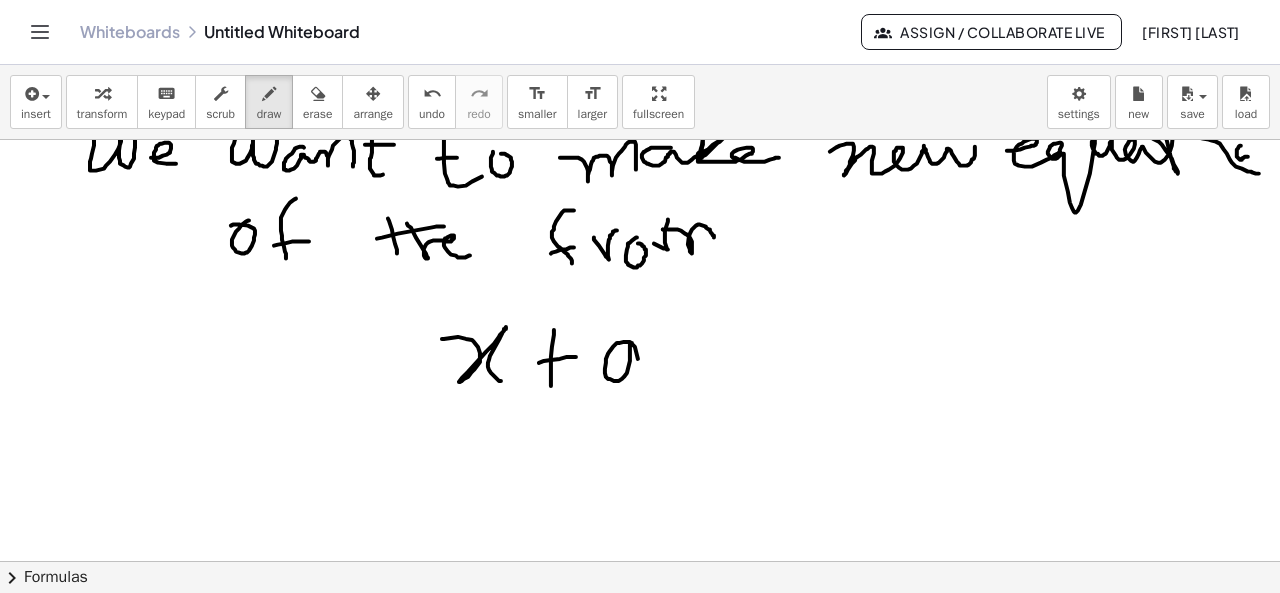 drag, startPoint x: 630, startPoint y: 340, endPoint x: 648, endPoint y: 374, distance: 38.470768 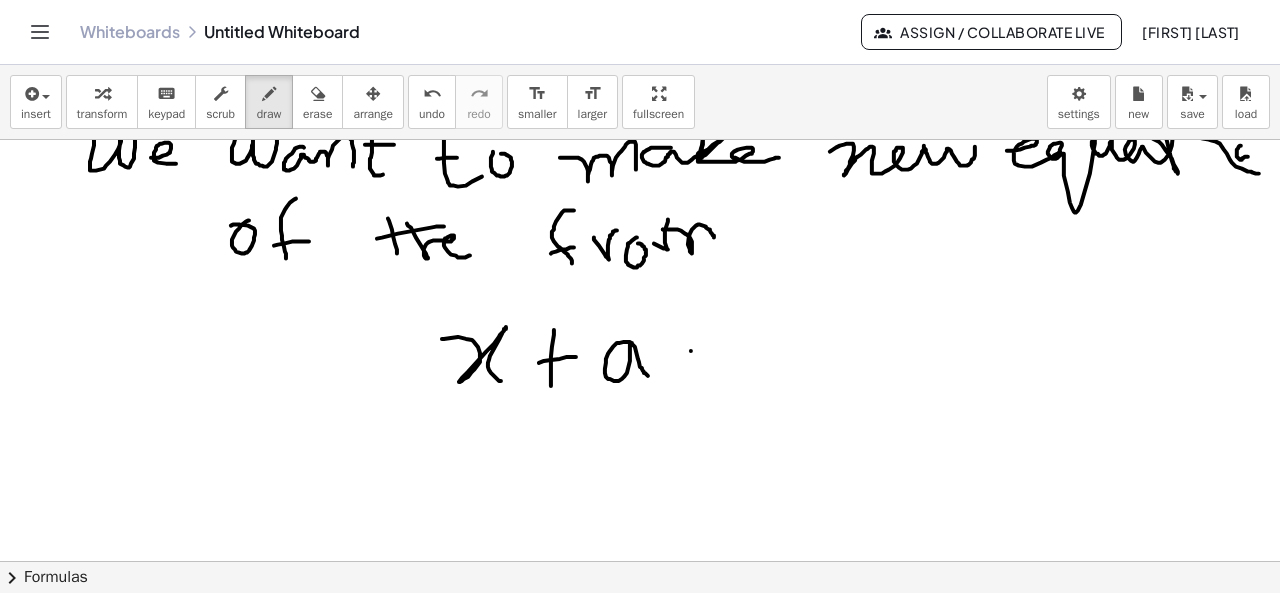 drag, startPoint x: 691, startPoint y: 349, endPoint x: 732, endPoint y: 349, distance: 41 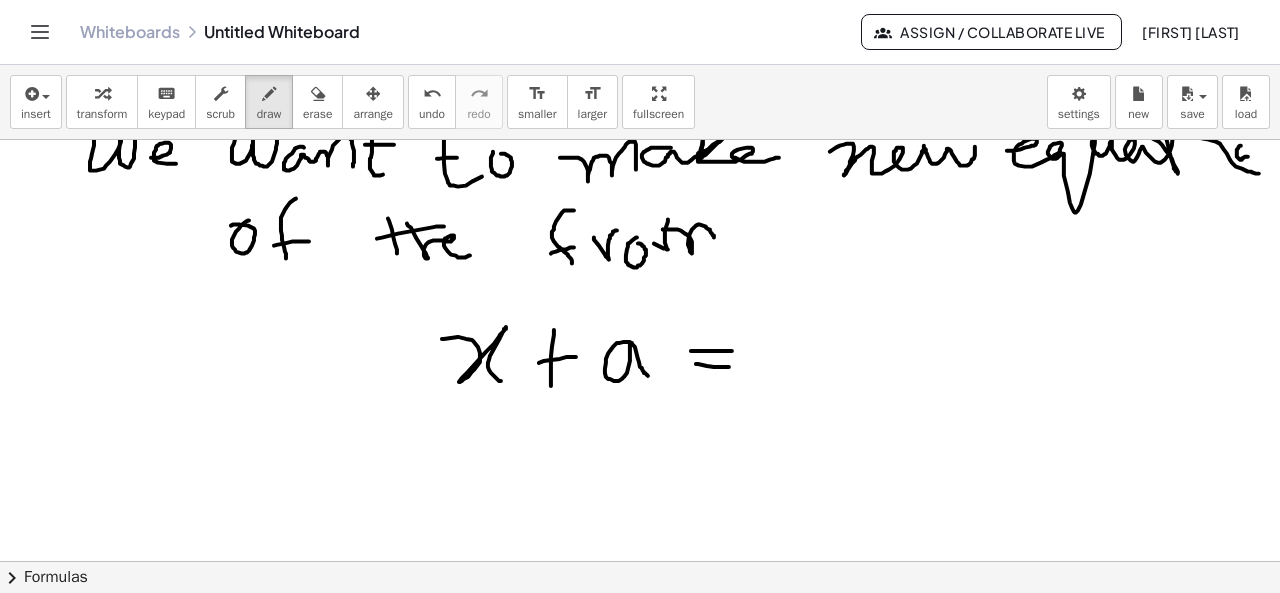 drag, startPoint x: 696, startPoint y: 362, endPoint x: 730, endPoint y: 365, distance: 34.132095 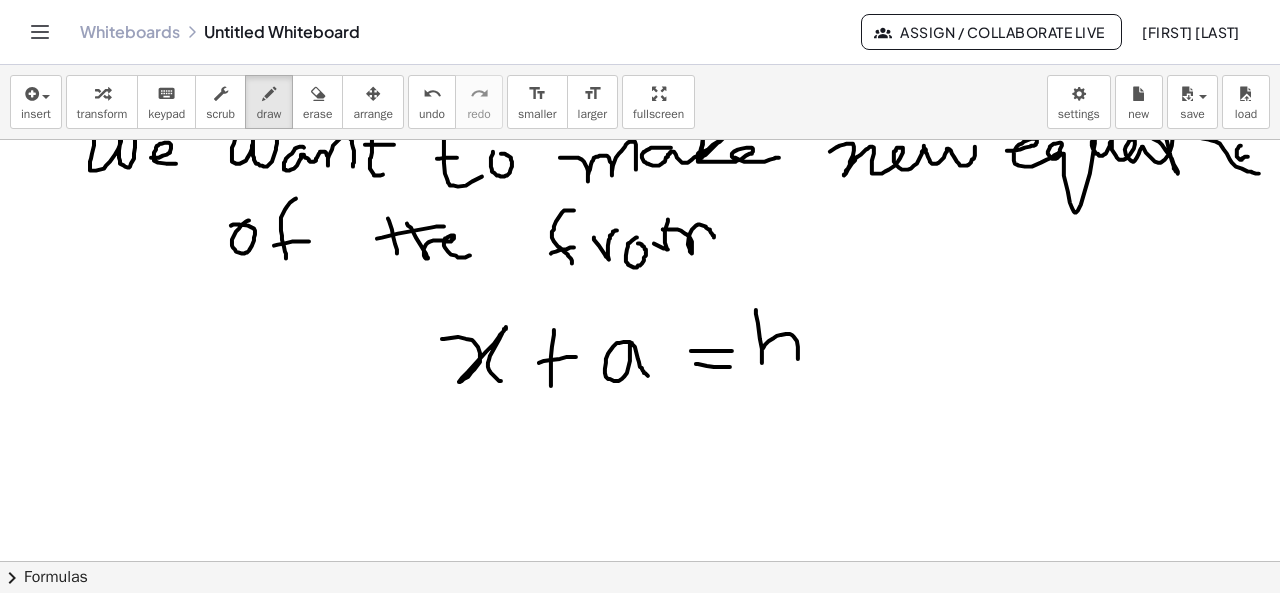 drag, startPoint x: 756, startPoint y: 308, endPoint x: 761, endPoint y: 373, distance: 65.192024 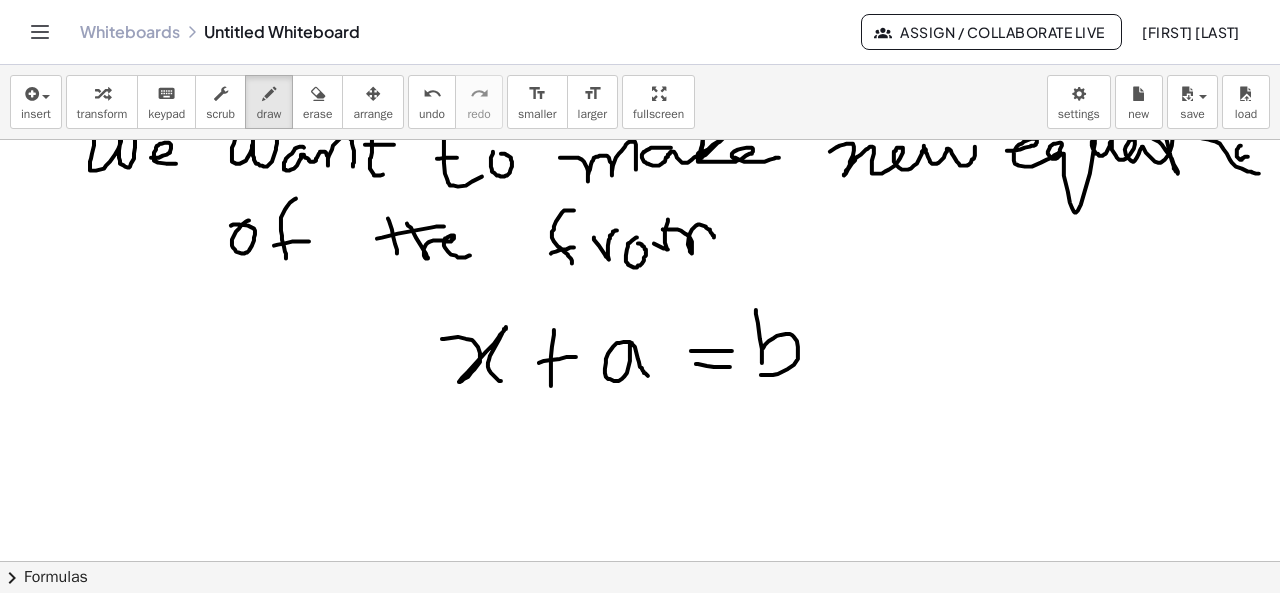 scroll, scrollTop: 366, scrollLeft: 0, axis: vertical 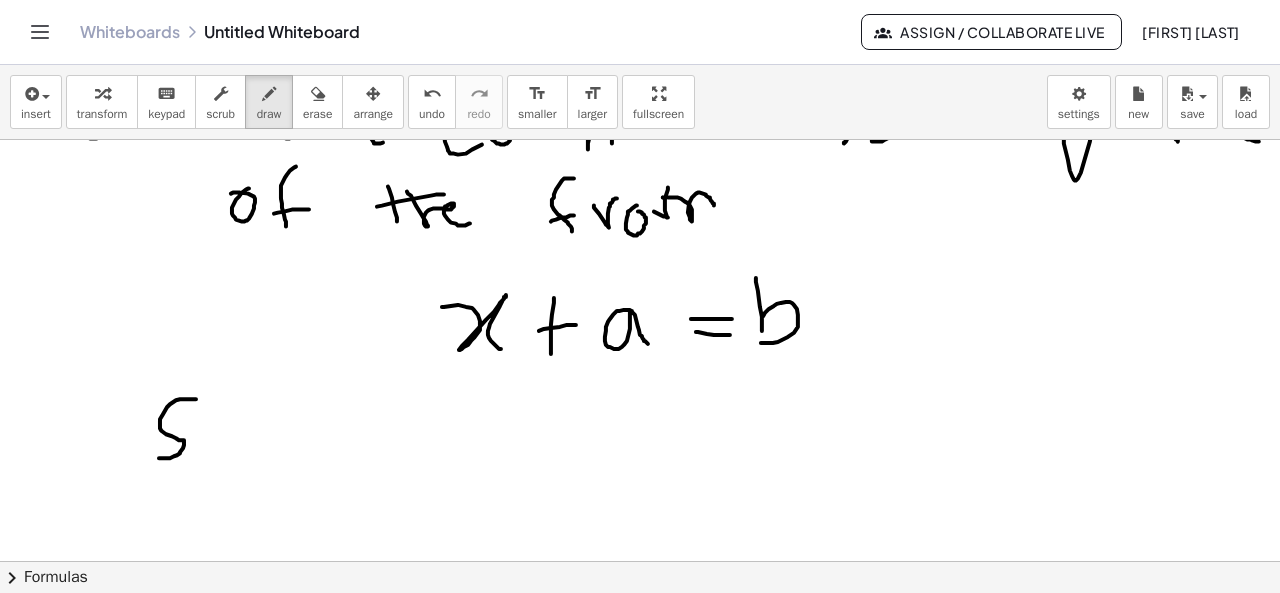 drag, startPoint x: 196, startPoint y: 398, endPoint x: 158, endPoint y: 457, distance: 70.178345 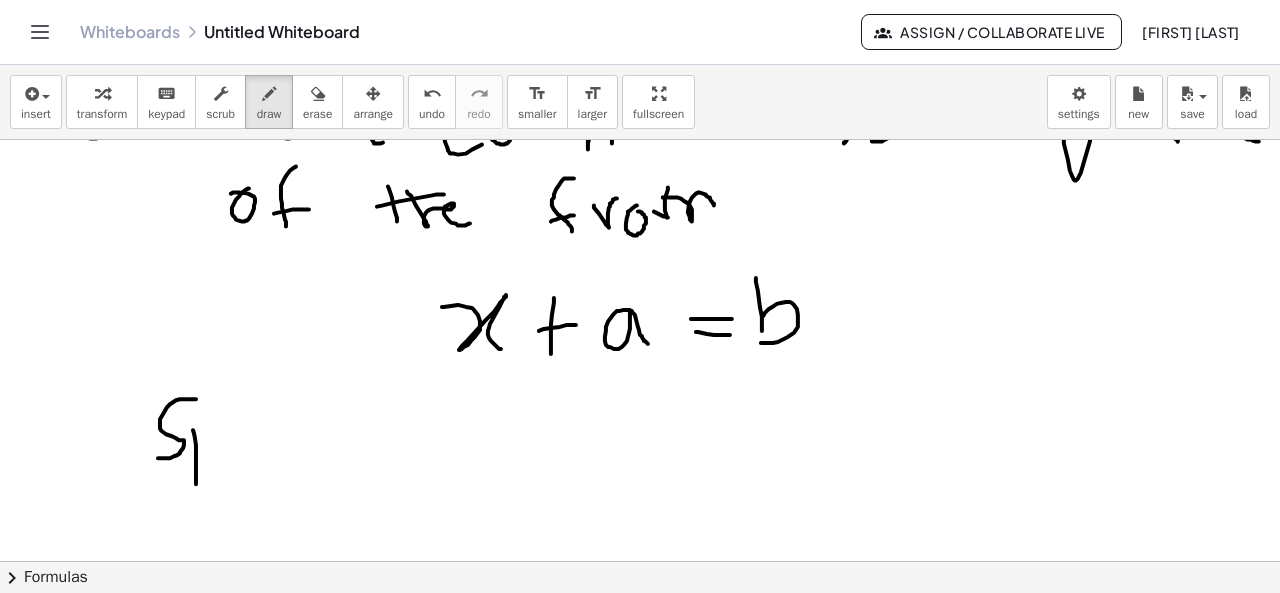 drag, startPoint x: 193, startPoint y: 429, endPoint x: 197, endPoint y: 492, distance: 63.126858 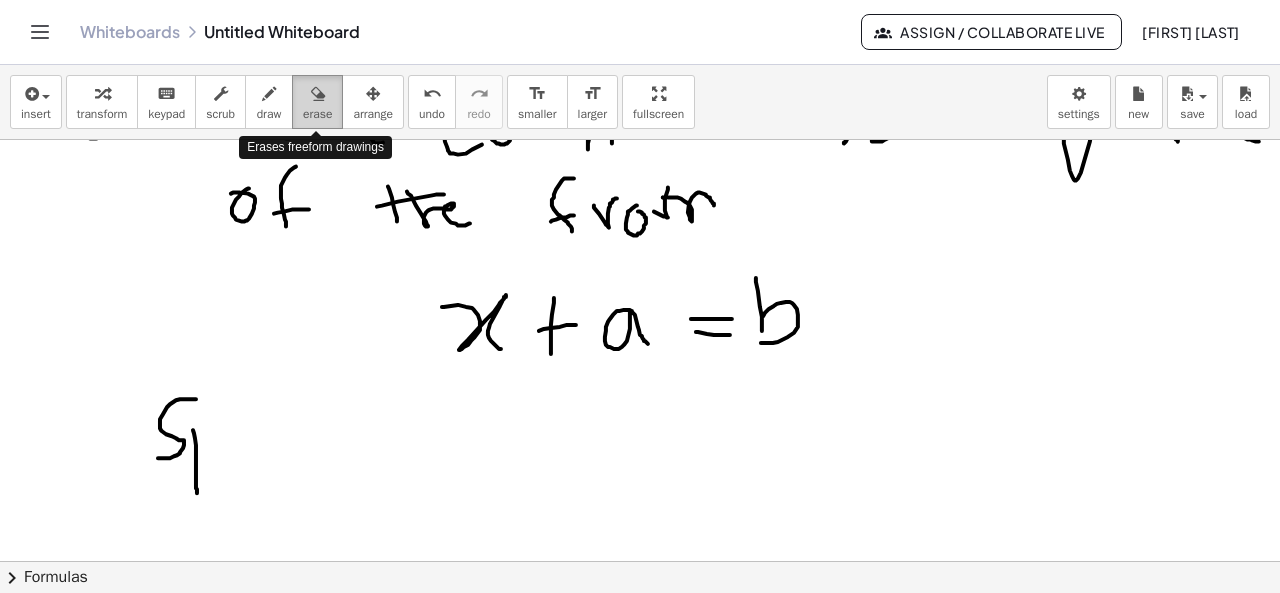 click at bounding box center [318, 94] 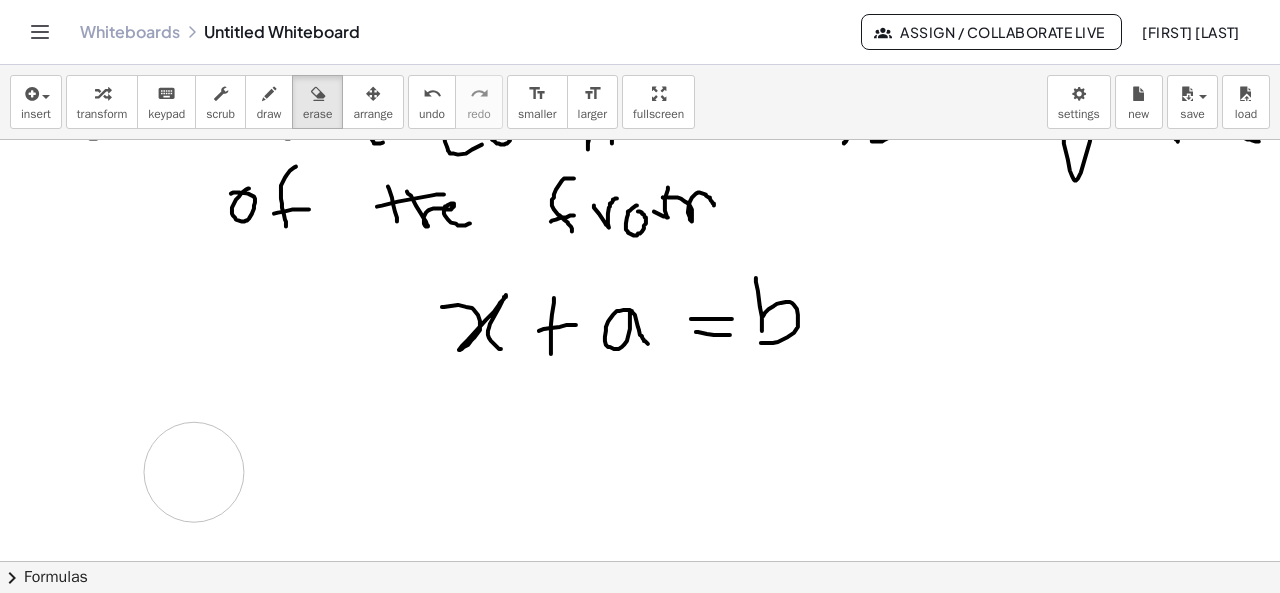 drag, startPoint x: 184, startPoint y: 380, endPoint x: 185, endPoint y: 481, distance: 101.00495 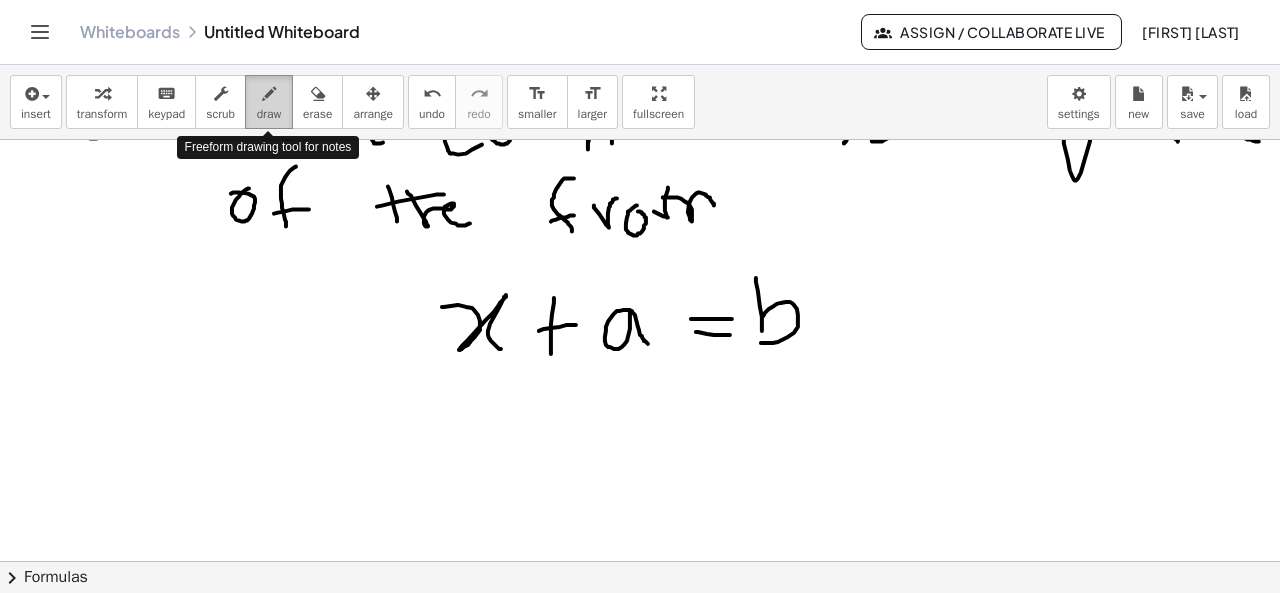 click on "draw" at bounding box center [269, 114] 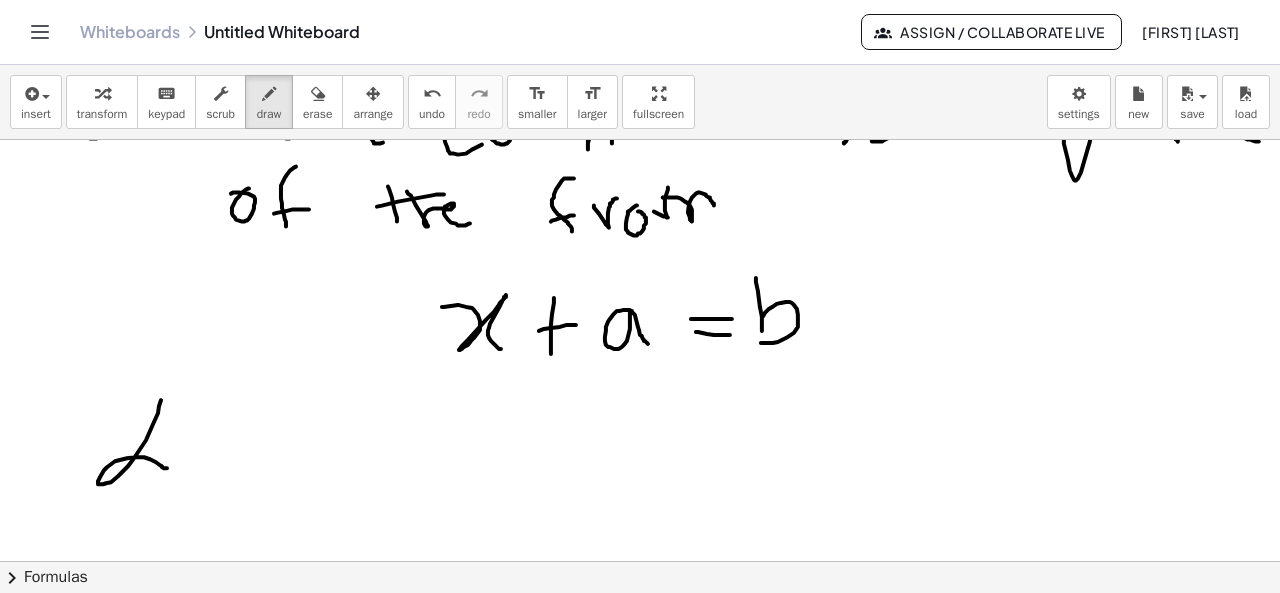 drag, startPoint x: 161, startPoint y: 399, endPoint x: 176, endPoint y: 464, distance: 66.70832 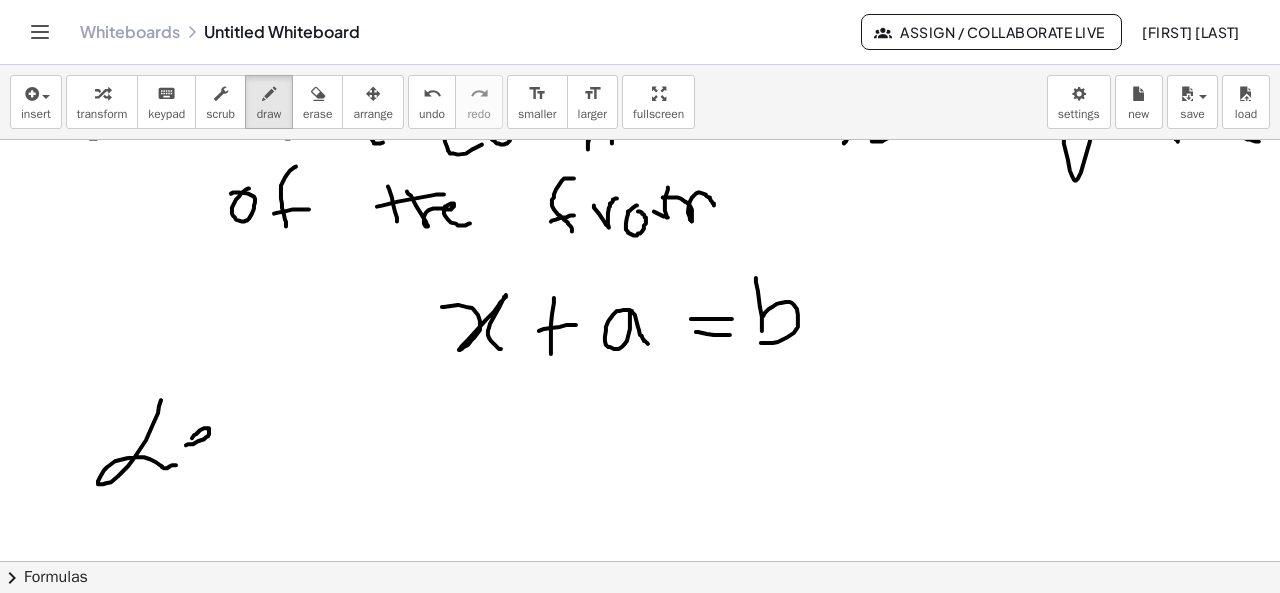 drag, startPoint x: 186, startPoint y: 444, endPoint x: 221, endPoint y: 453, distance: 36.138622 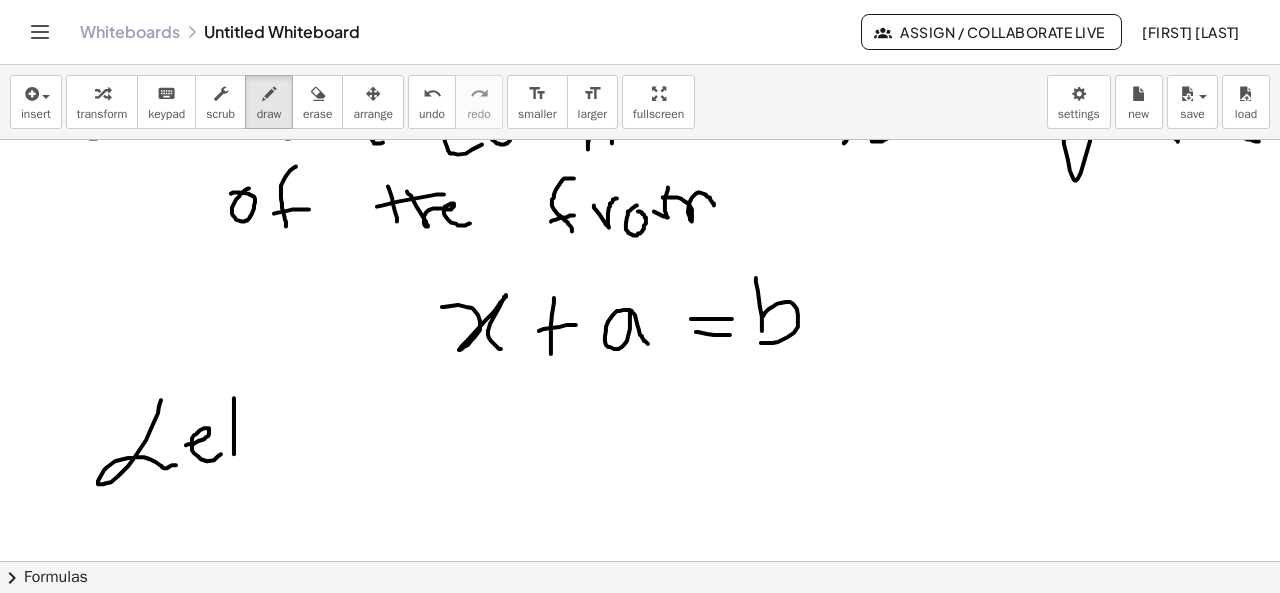 drag, startPoint x: 234, startPoint y: 397, endPoint x: 259, endPoint y: 461, distance: 68.70953 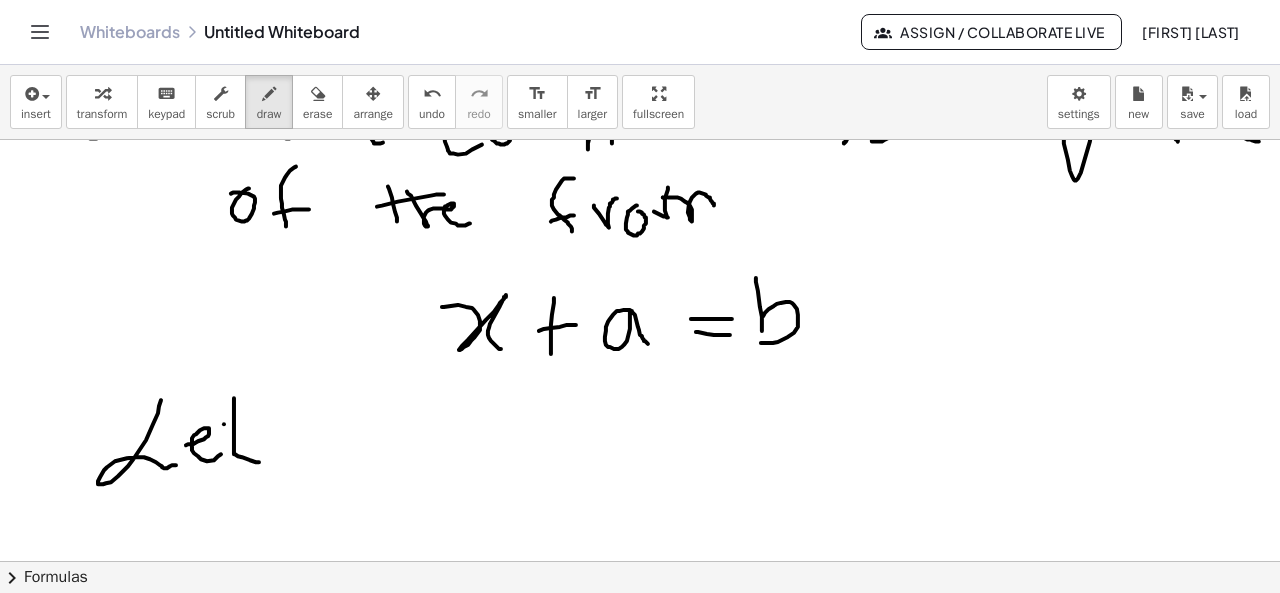 drag, startPoint x: 224, startPoint y: 423, endPoint x: 250, endPoint y: 421, distance: 26.076809 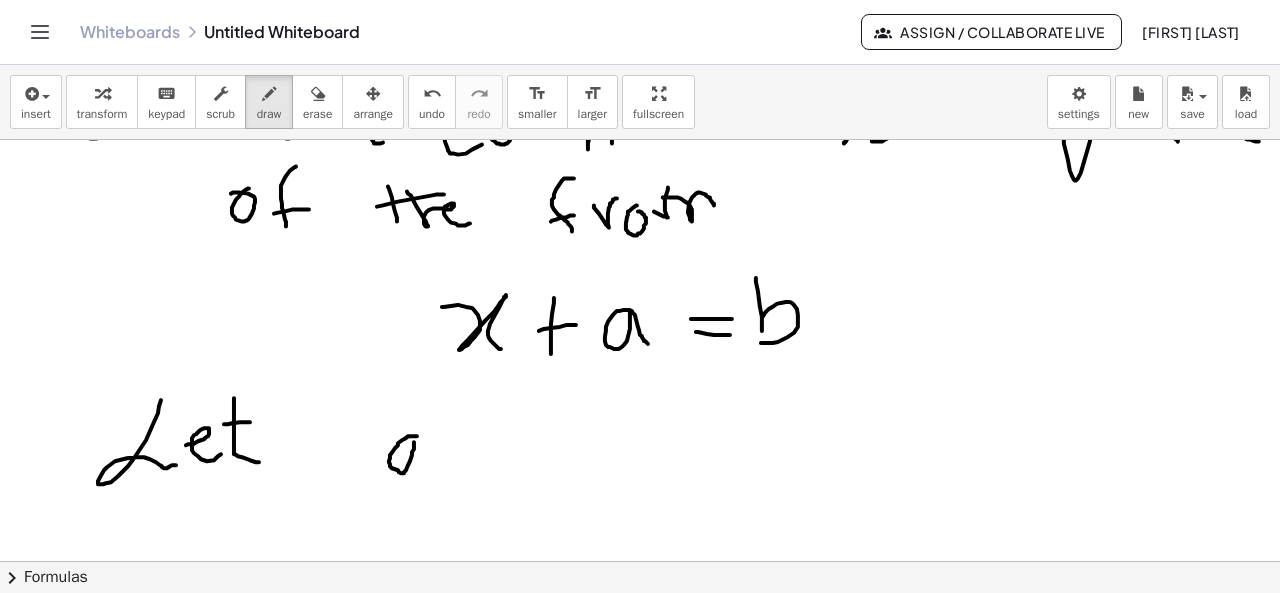 drag, startPoint x: 417, startPoint y: 435, endPoint x: 432, endPoint y: 475, distance: 42.72002 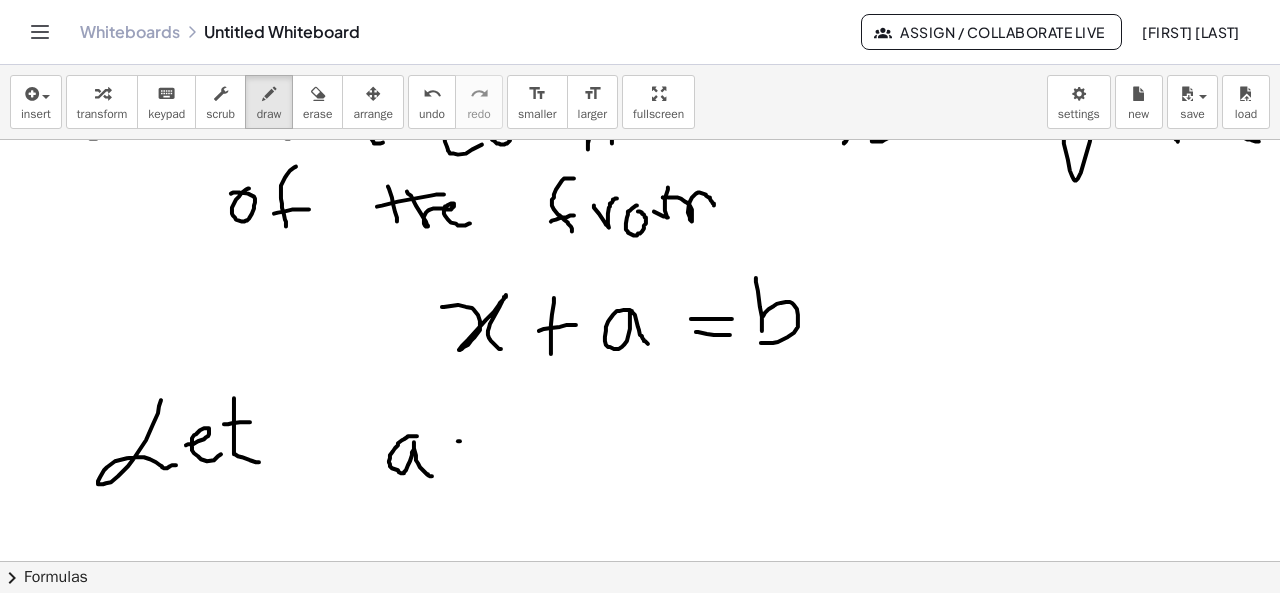 click at bounding box center (640, 196) 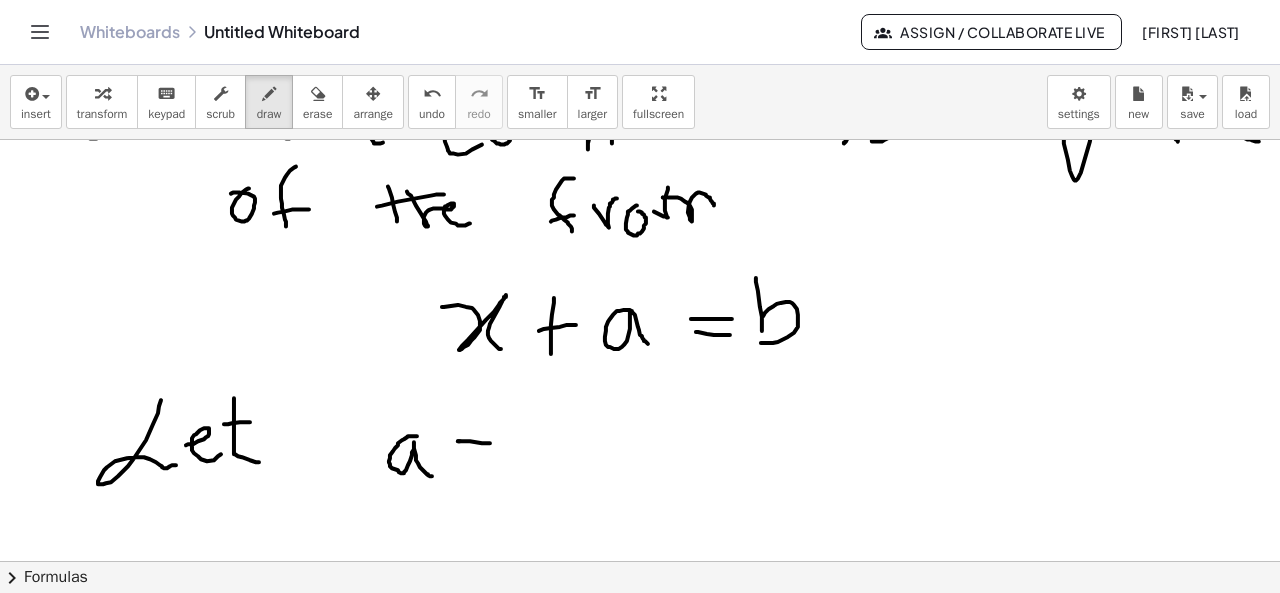 drag, startPoint x: 458, startPoint y: 440, endPoint x: 491, endPoint y: 442, distance: 33.06055 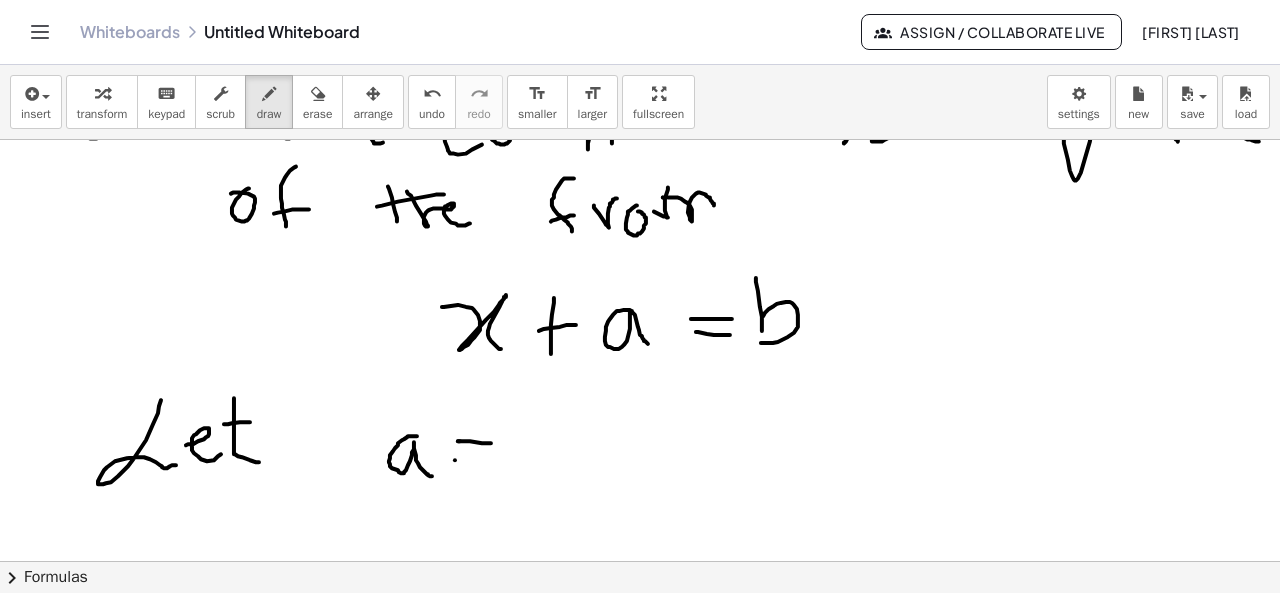 drag, startPoint x: 455, startPoint y: 459, endPoint x: 494, endPoint y: 459, distance: 39 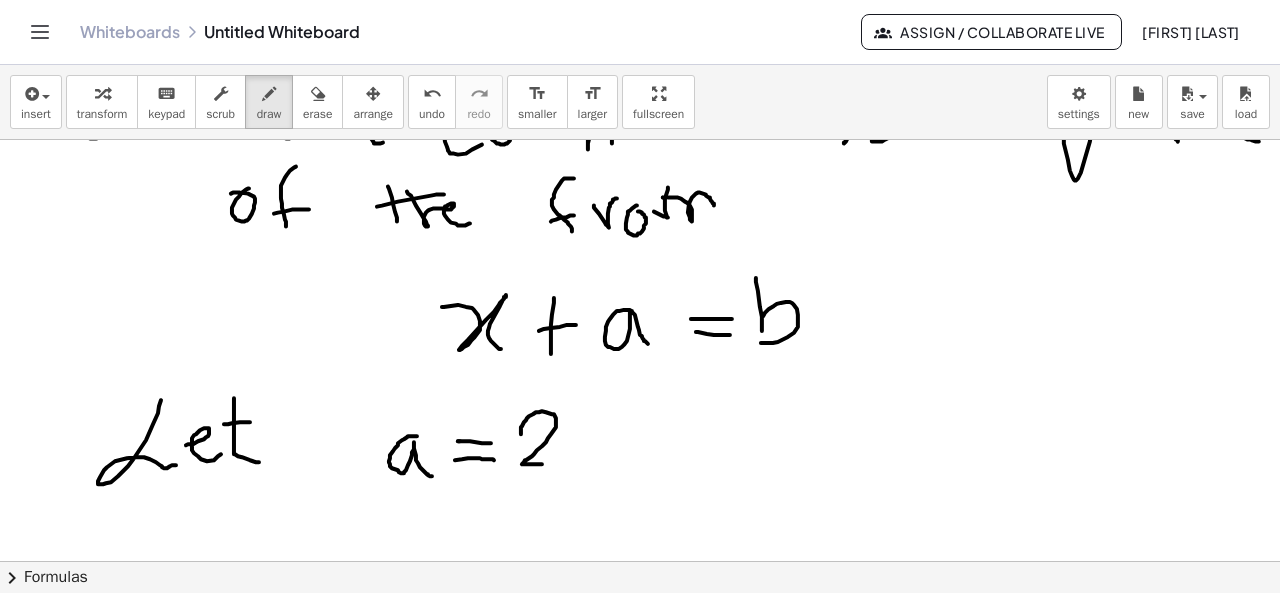 drag, startPoint x: 521, startPoint y: 433, endPoint x: 557, endPoint y: 463, distance: 46.8615 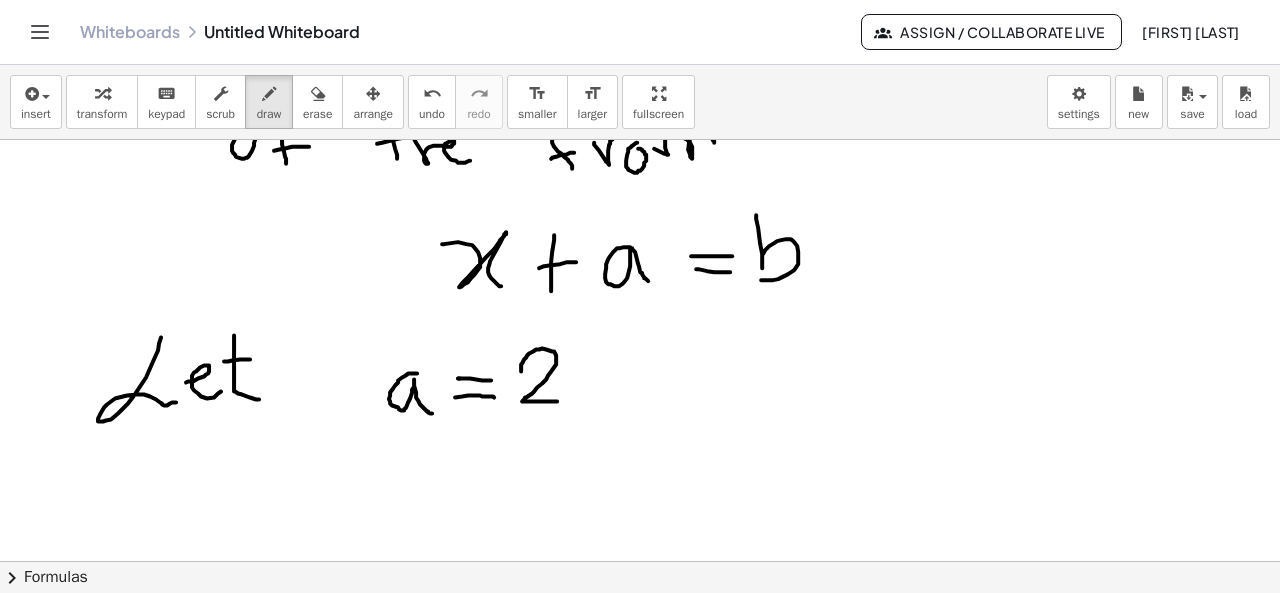 scroll, scrollTop: 438, scrollLeft: 0, axis: vertical 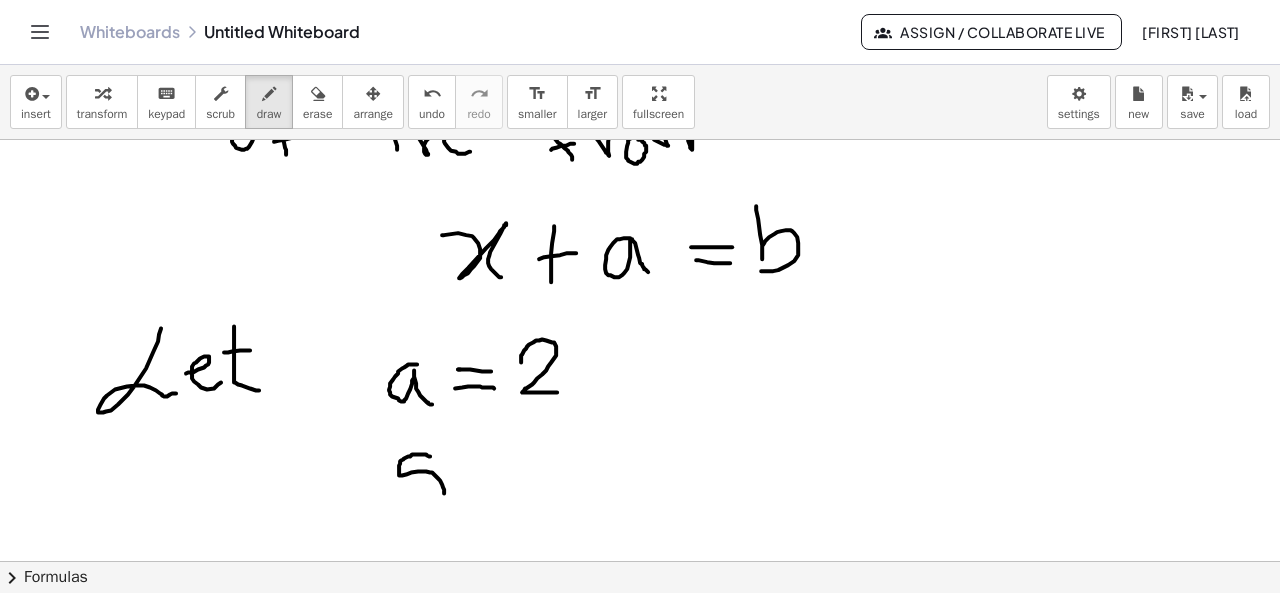 drag, startPoint x: 430, startPoint y: 455, endPoint x: 409, endPoint y: 502, distance: 51.47815 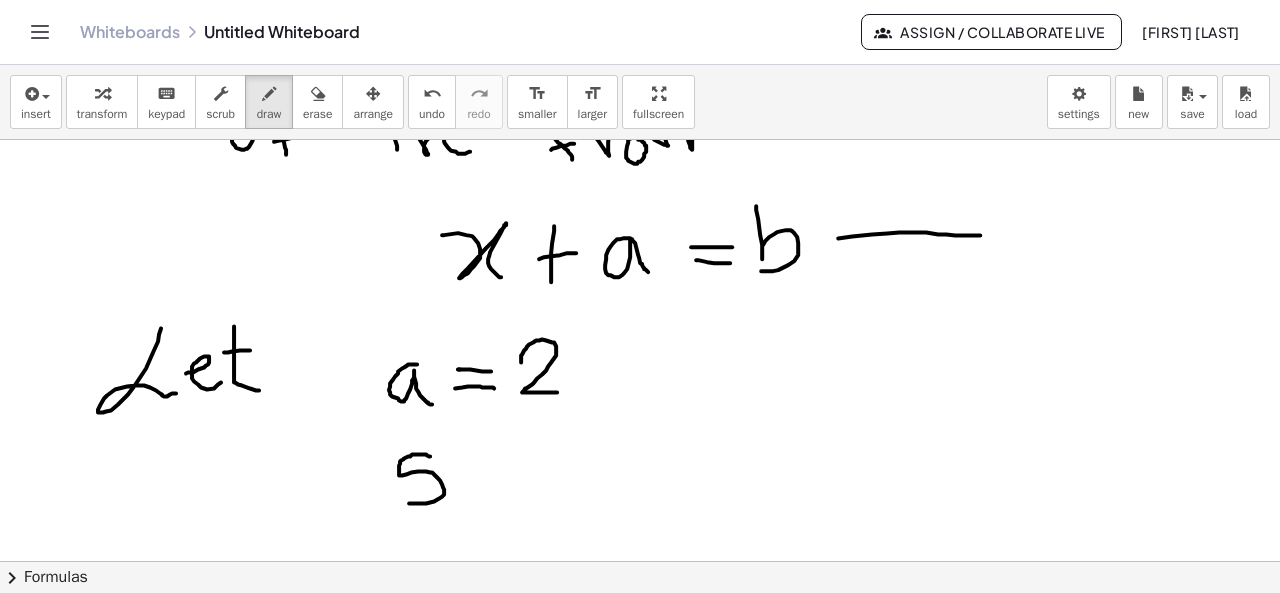 drag, startPoint x: 838, startPoint y: 237, endPoint x: 982, endPoint y: 234, distance: 144.03125 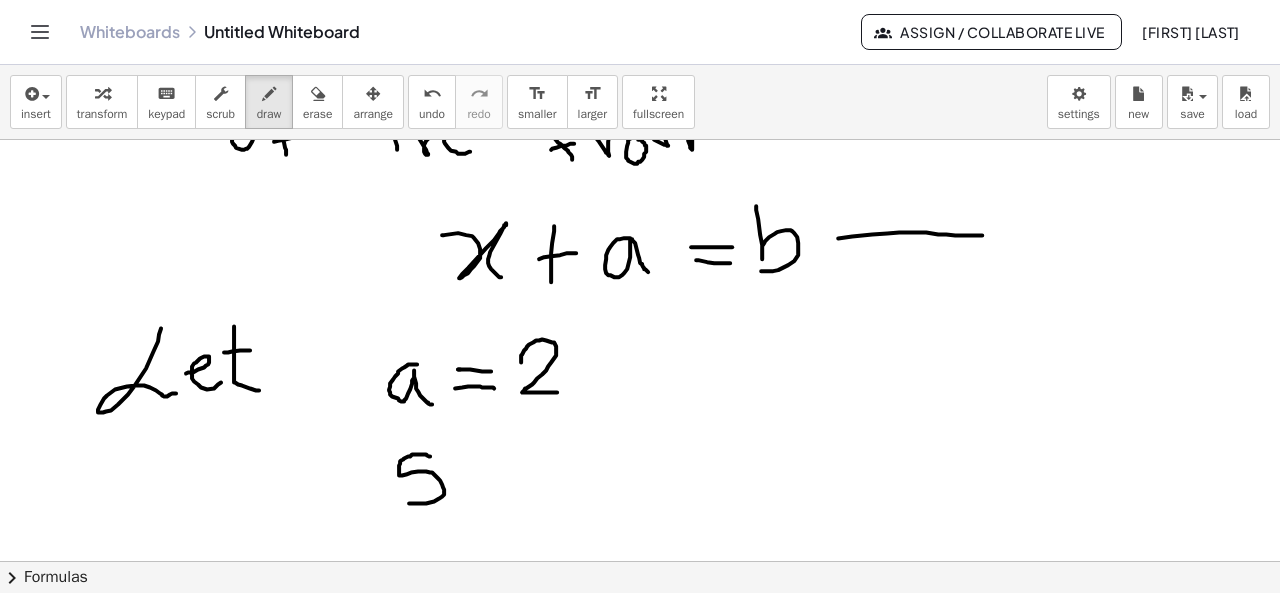 click at bounding box center [640, 336] 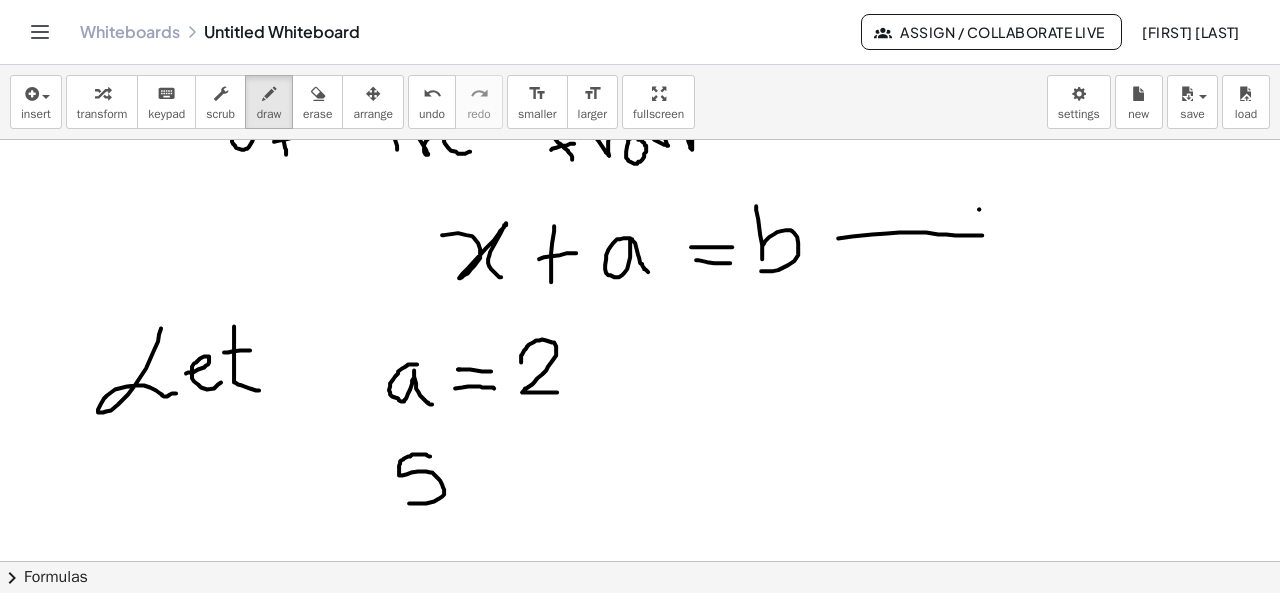 click at bounding box center (640, 336) 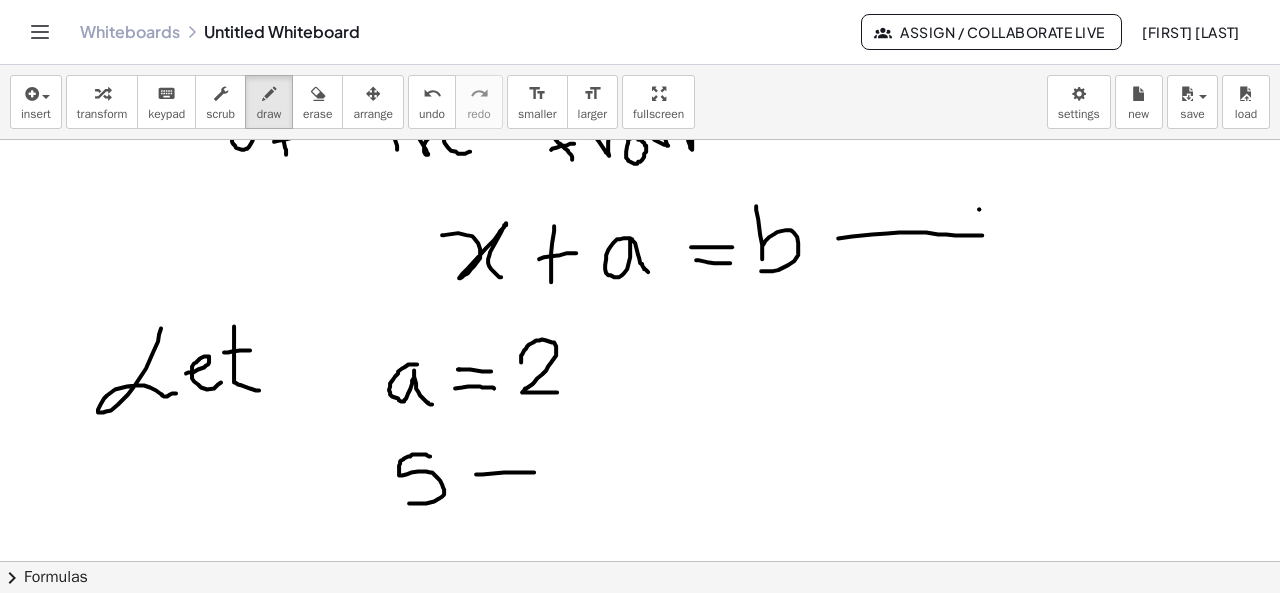 drag, startPoint x: 476, startPoint y: 473, endPoint x: 534, endPoint y: 471, distance: 58.034473 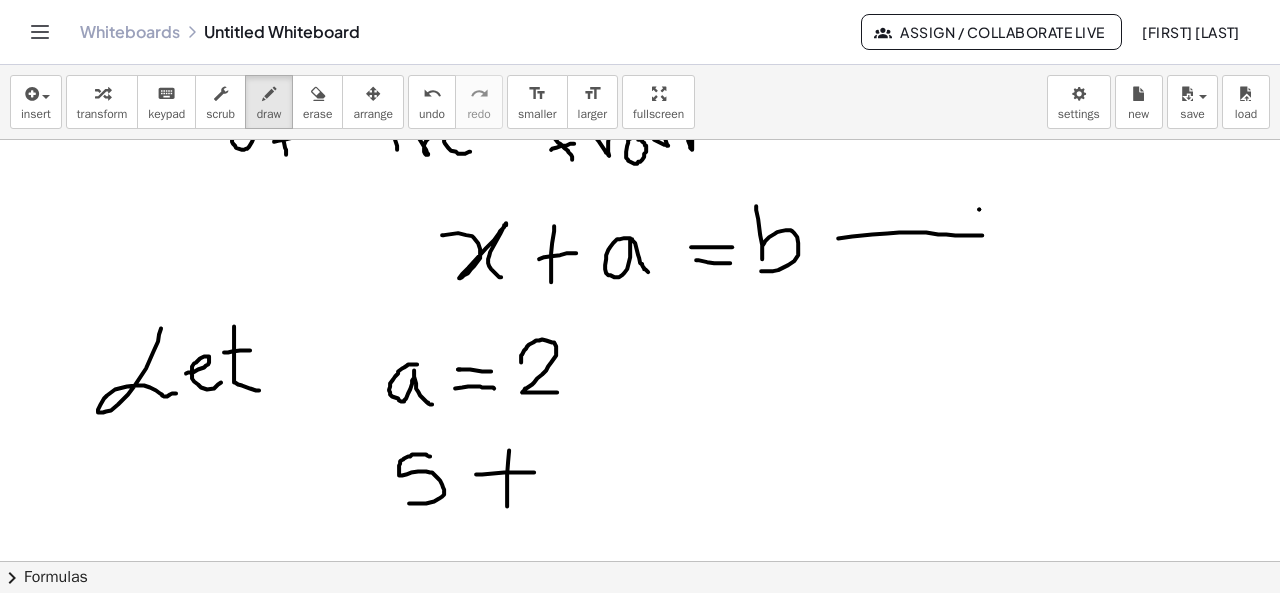 drag, startPoint x: 509, startPoint y: 449, endPoint x: 507, endPoint y: 505, distance: 56.0357 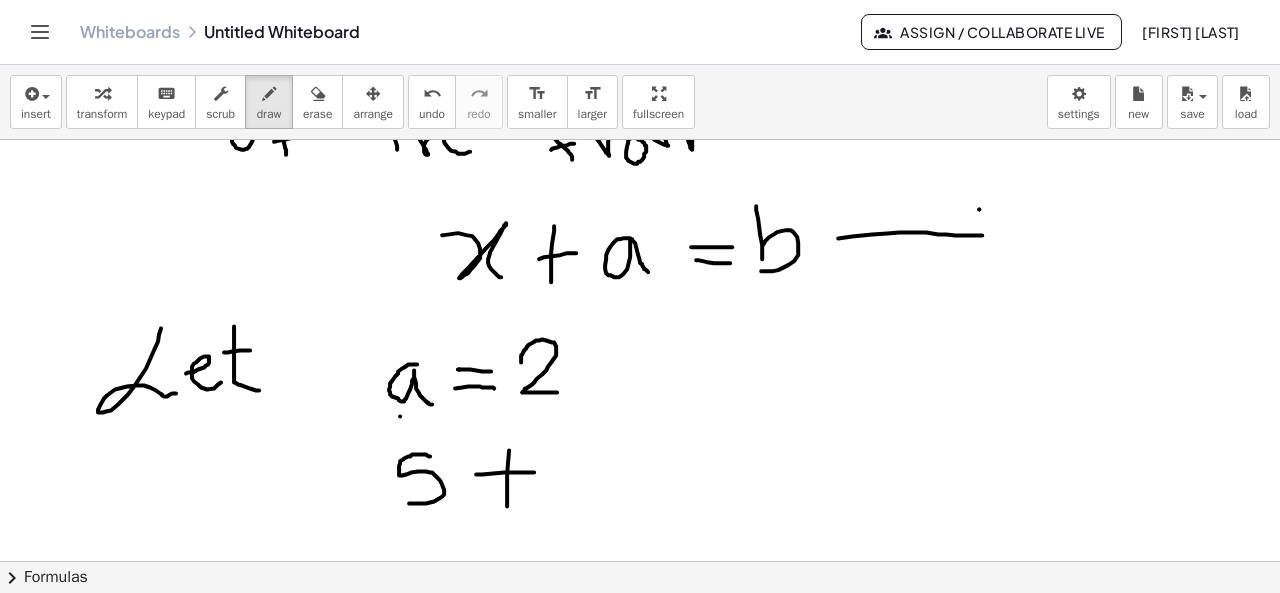 click at bounding box center [640, 336] 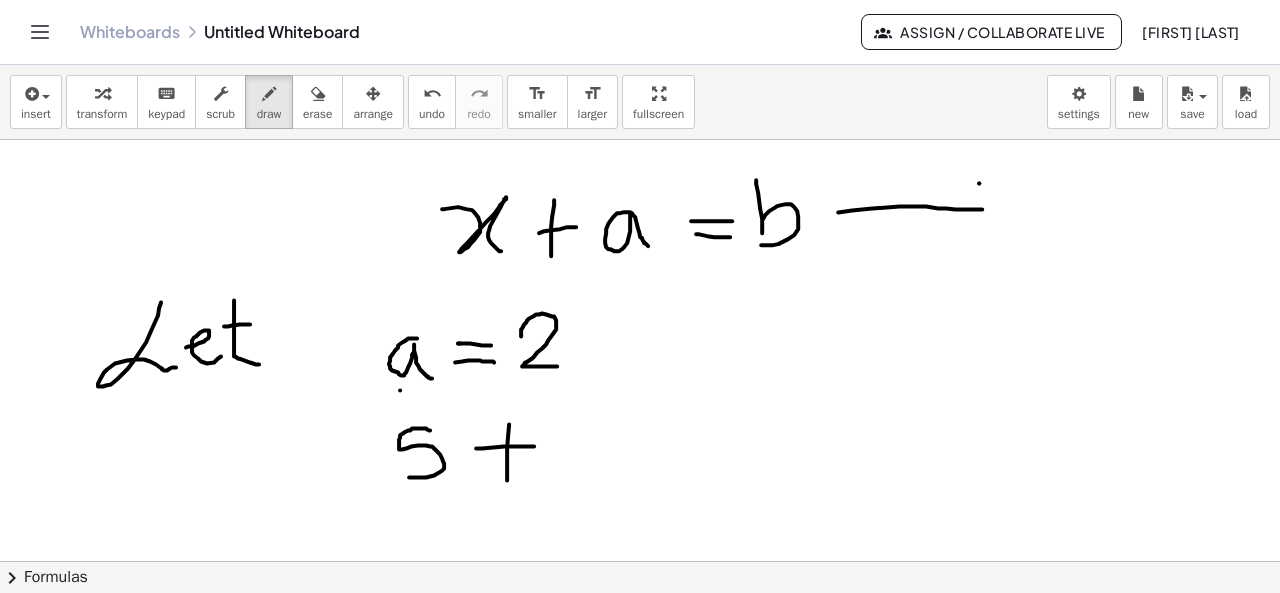 scroll, scrollTop: 462, scrollLeft: 0, axis: vertical 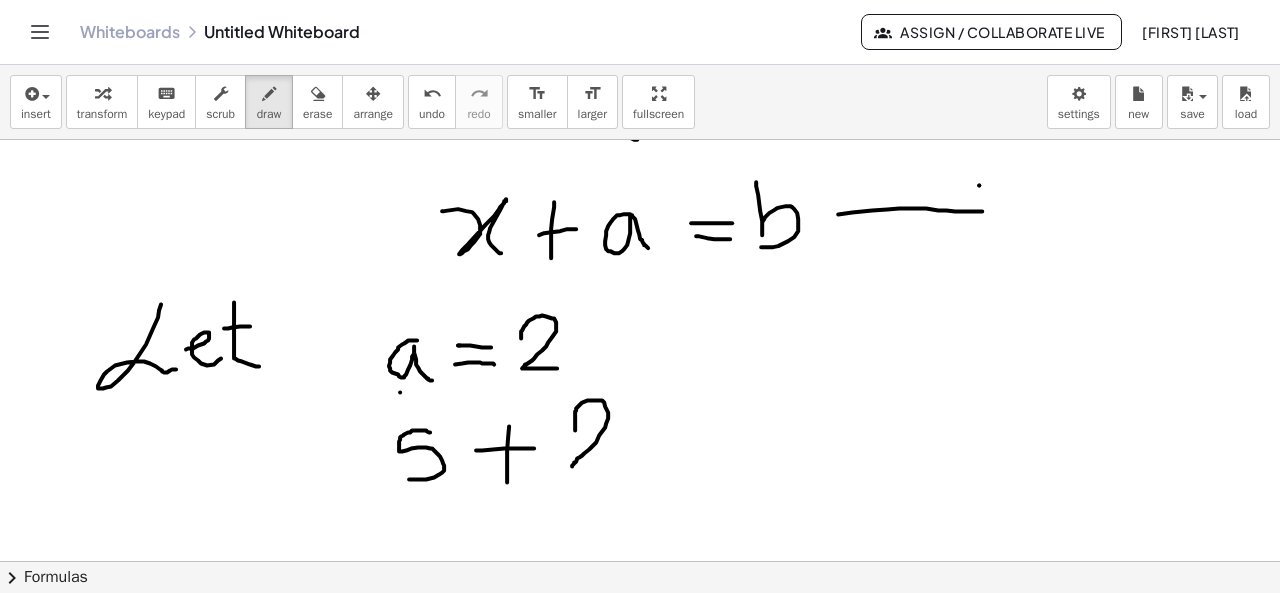 drag, startPoint x: 575, startPoint y: 429, endPoint x: 624, endPoint y: 462, distance: 59.07622 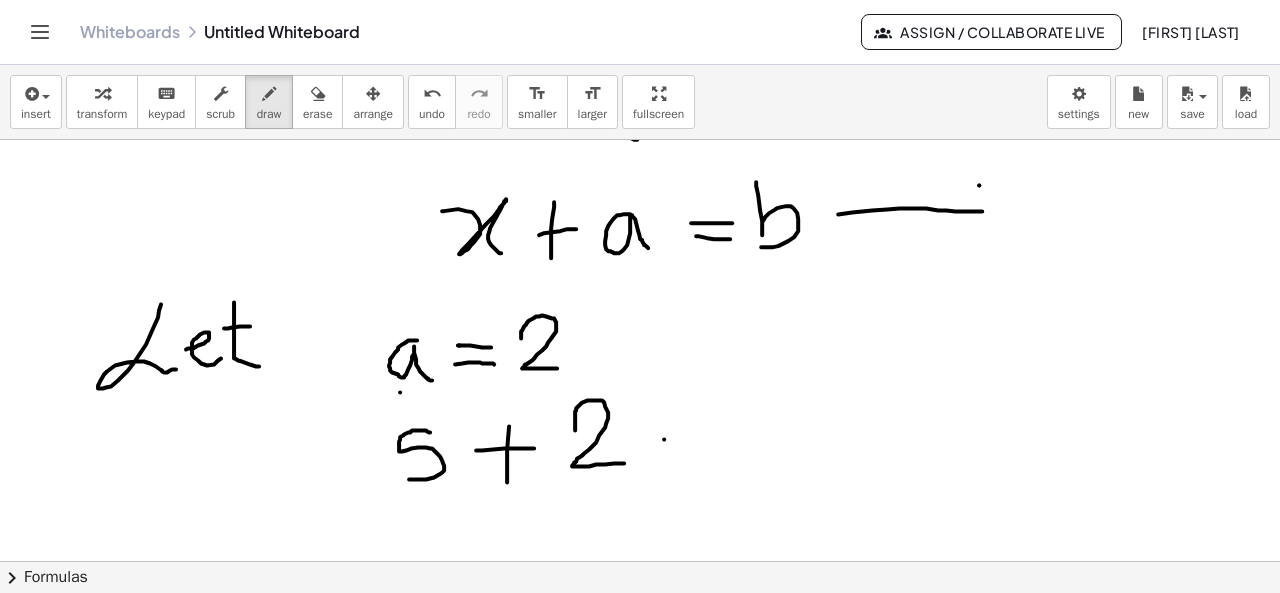 click at bounding box center (640, 312) 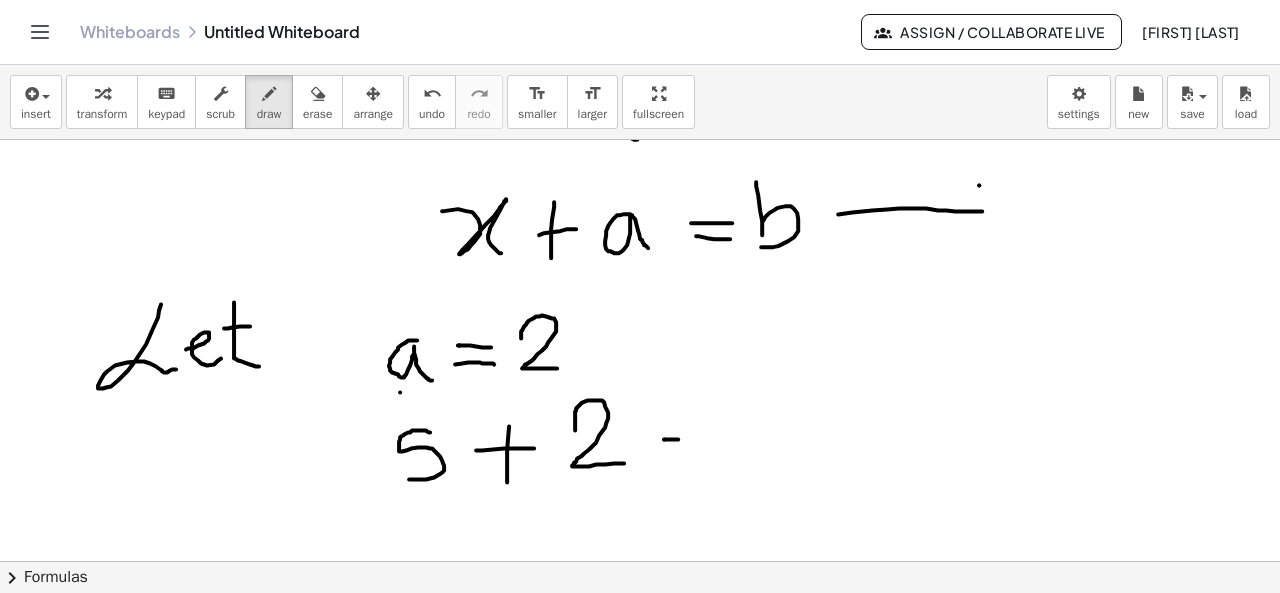 drag, startPoint x: 664, startPoint y: 438, endPoint x: 682, endPoint y: 438, distance: 18 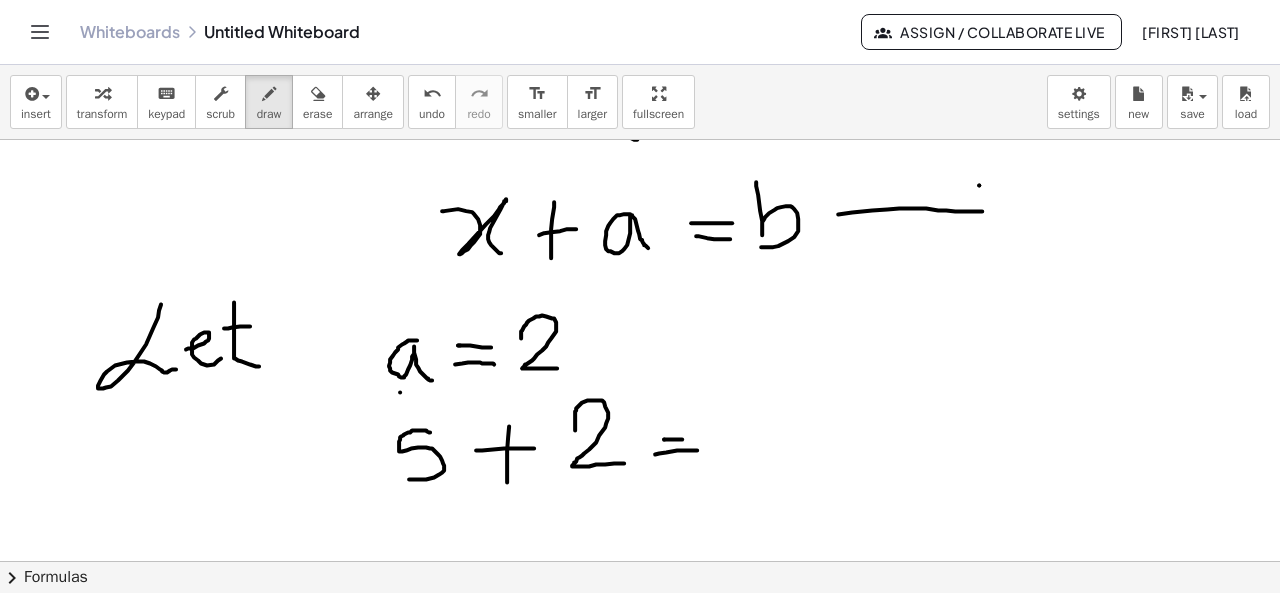 drag, startPoint x: 655, startPoint y: 453, endPoint x: 698, endPoint y: 449, distance: 43.185646 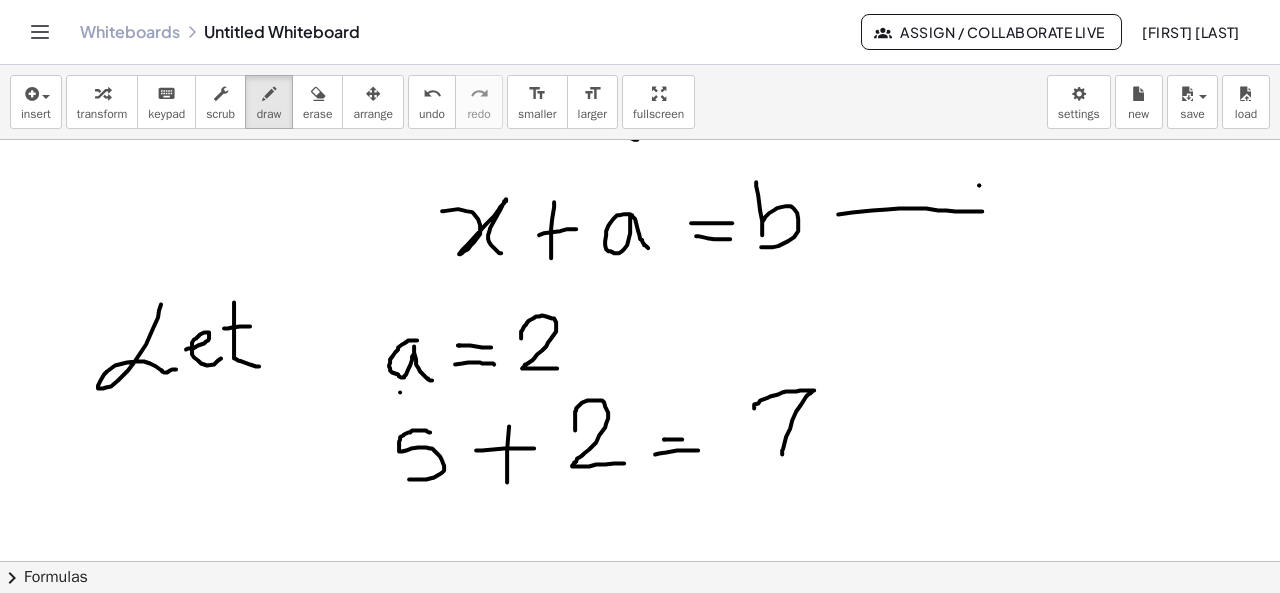 drag, startPoint x: 754, startPoint y: 407, endPoint x: 782, endPoint y: 453, distance: 53.851646 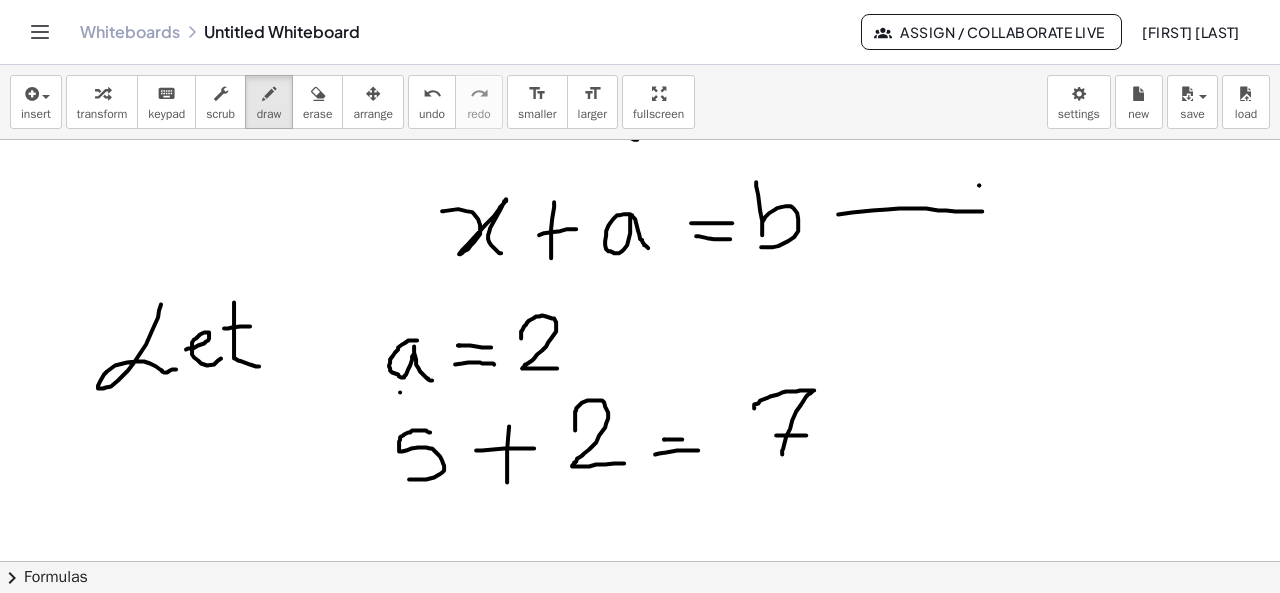 drag, startPoint x: 776, startPoint y: 434, endPoint x: 821, endPoint y: 434, distance: 45 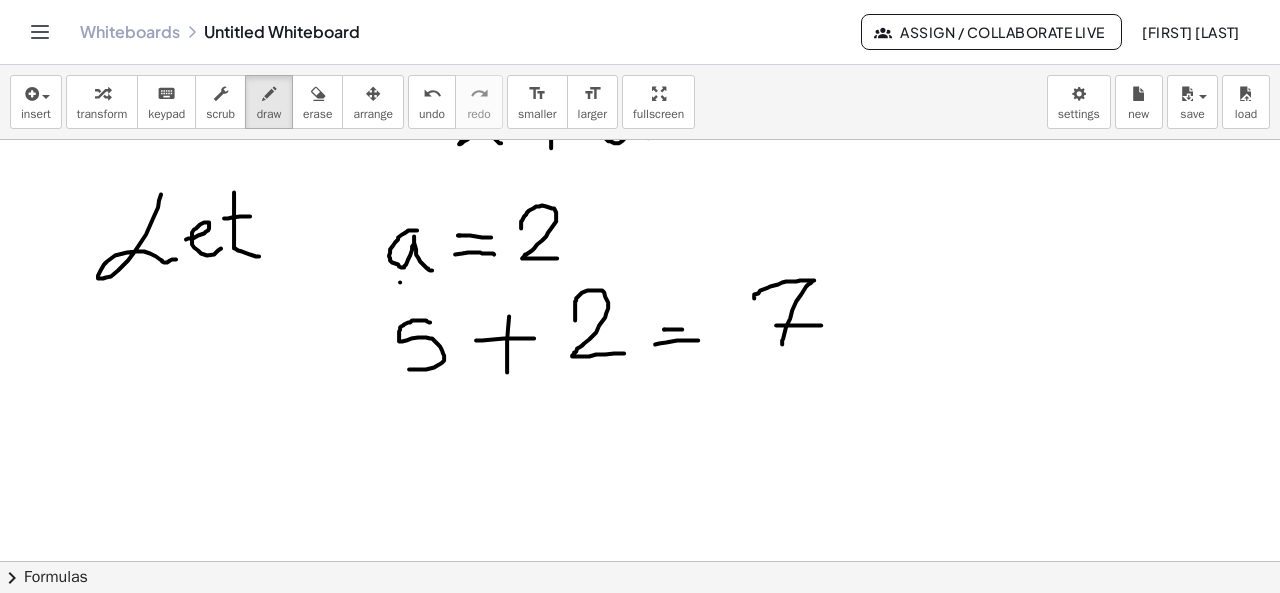 scroll, scrollTop: 602, scrollLeft: 0, axis: vertical 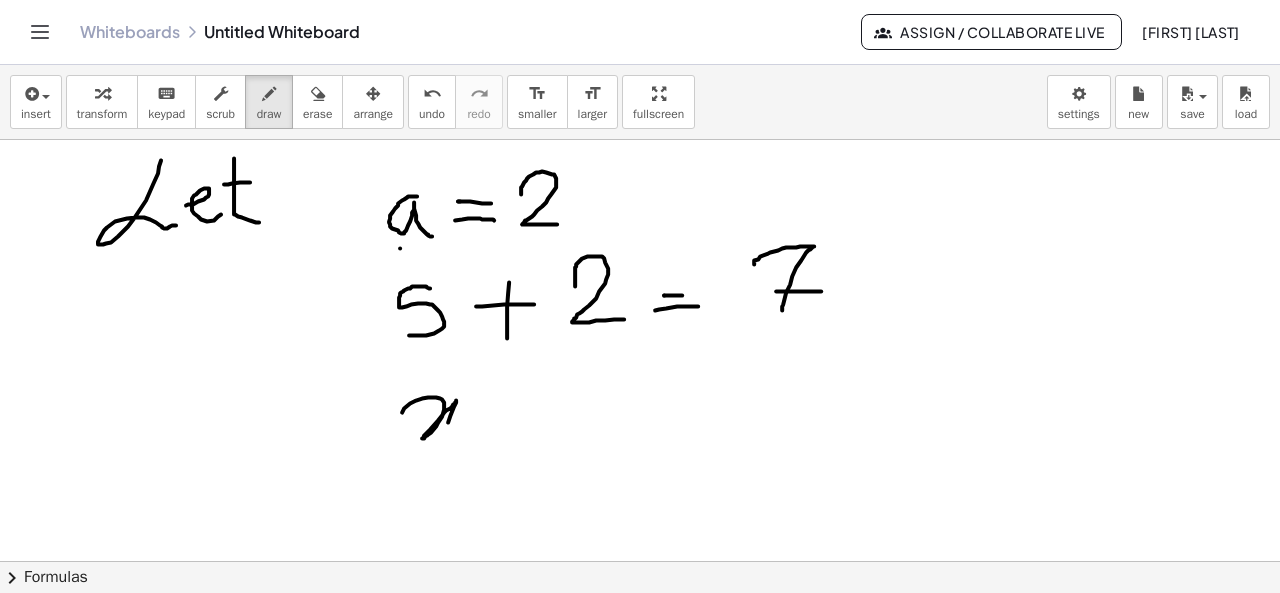 drag, startPoint x: 402, startPoint y: 411, endPoint x: 454, endPoint y: 445, distance: 62.1289 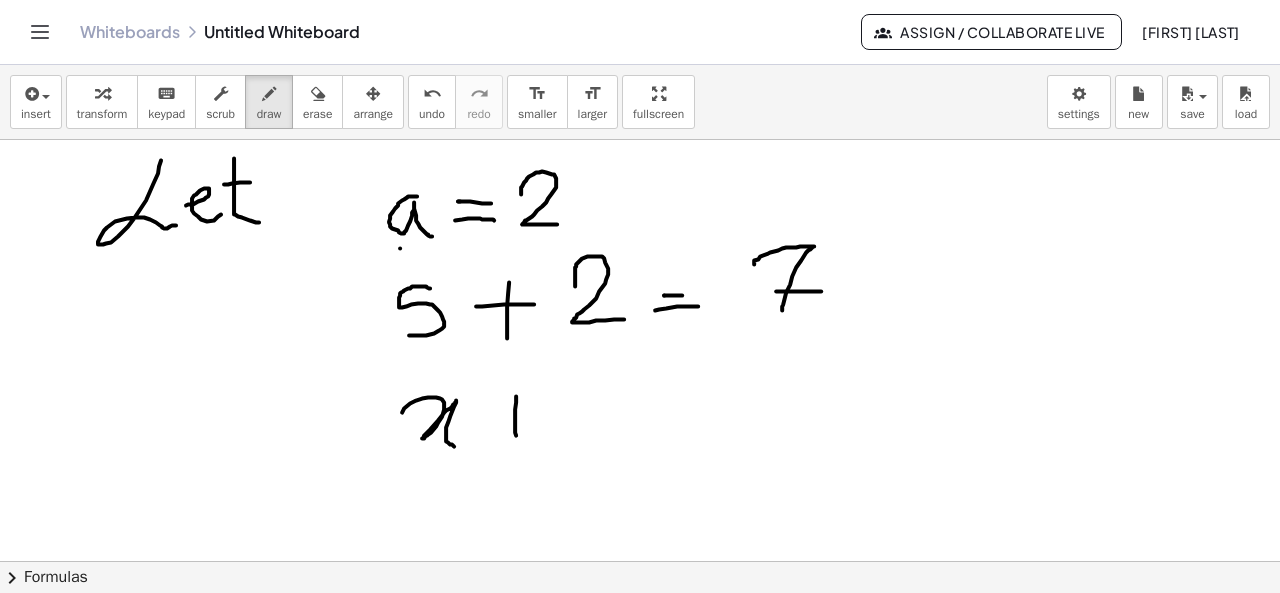 drag, startPoint x: 516, startPoint y: 395, endPoint x: 516, endPoint y: 439, distance: 44 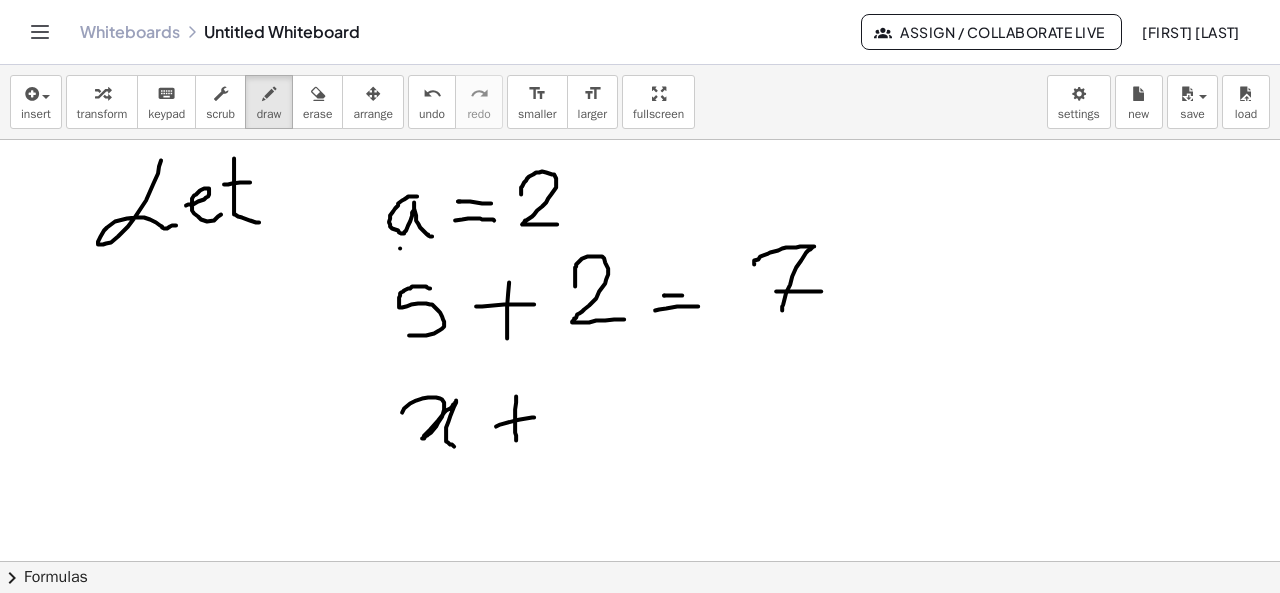 drag, startPoint x: 496, startPoint y: 425, endPoint x: 538, endPoint y: 416, distance: 42.953465 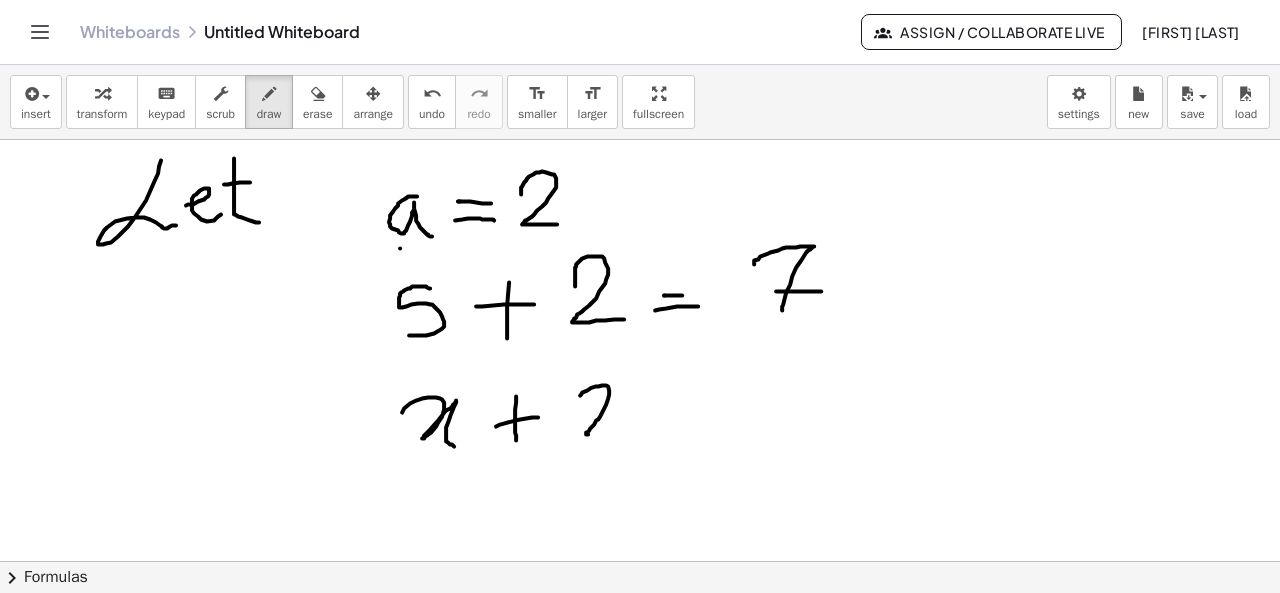 drag, startPoint x: 580, startPoint y: 394, endPoint x: 615, endPoint y: 434, distance: 53.15073 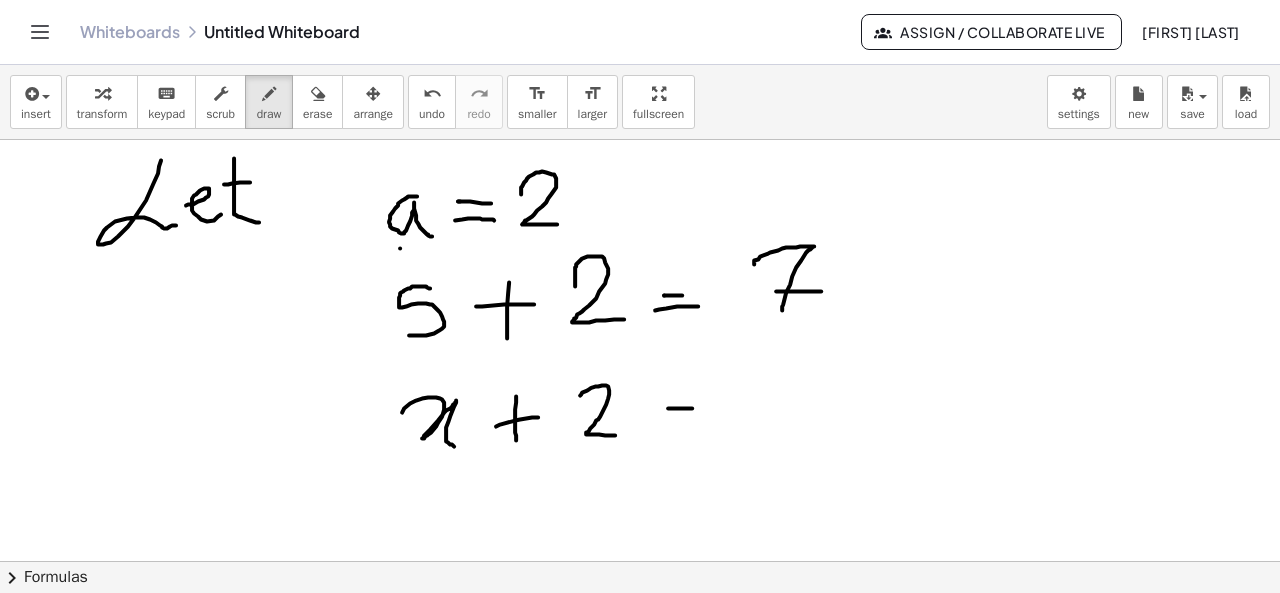 drag, startPoint x: 668, startPoint y: 407, endPoint x: 692, endPoint y: 407, distance: 24 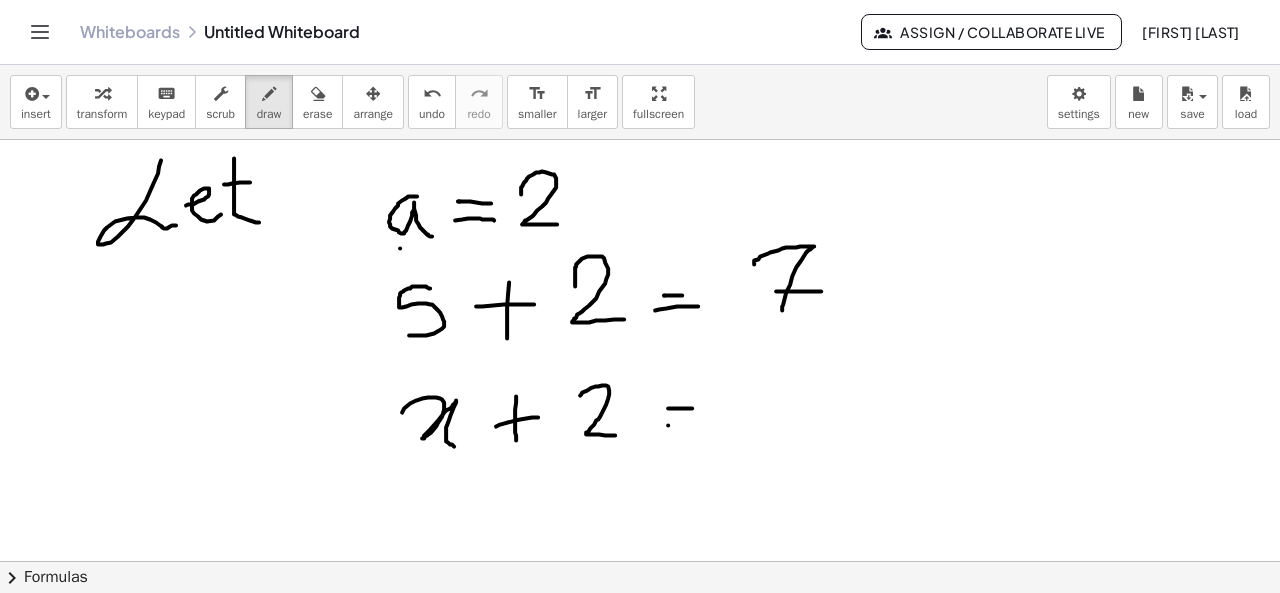 drag, startPoint x: 668, startPoint y: 424, endPoint x: 684, endPoint y: 424, distance: 16 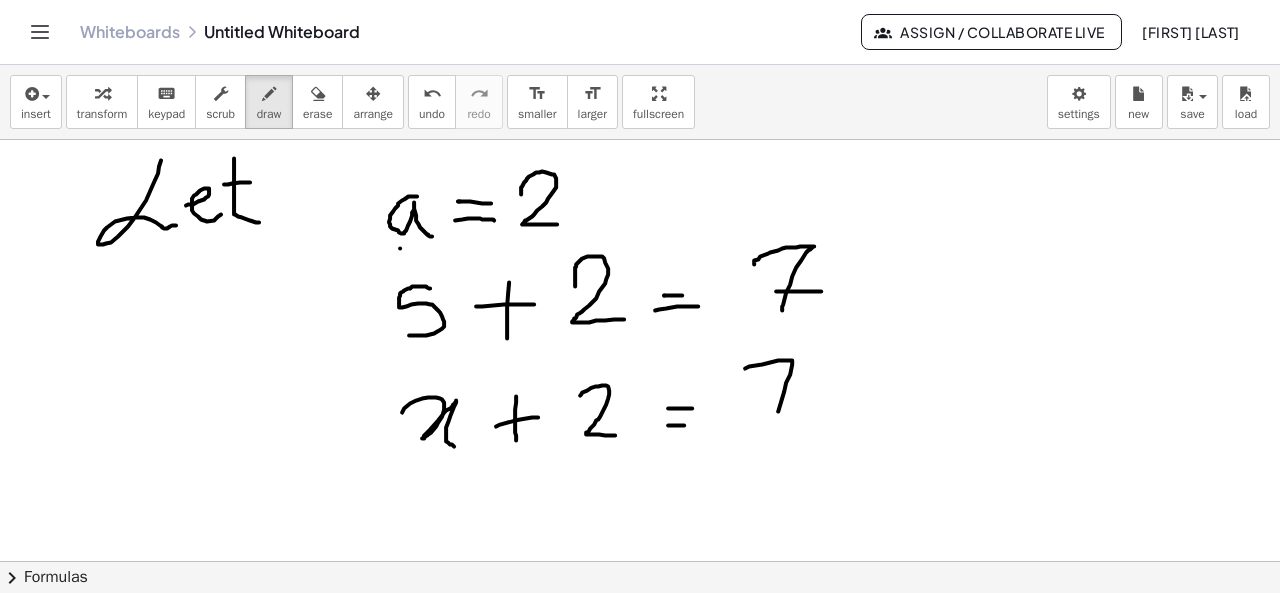 drag, startPoint x: 745, startPoint y: 367, endPoint x: 773, endPoint y: 432, distance: 70.77429 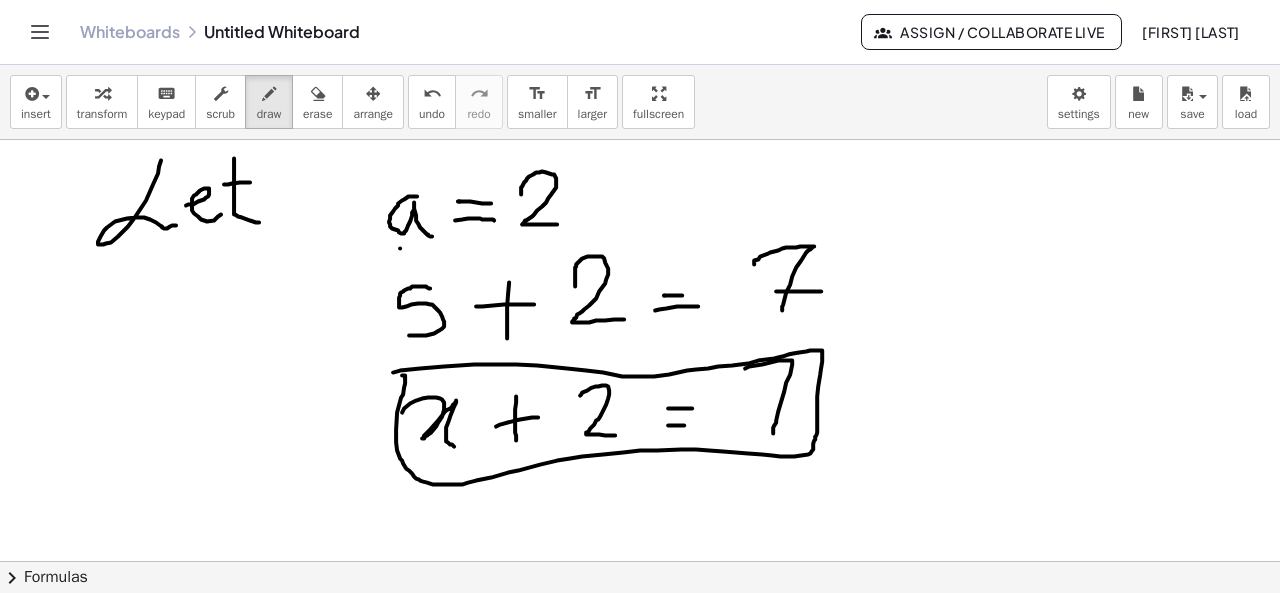 click at bounding box center [640, 168] 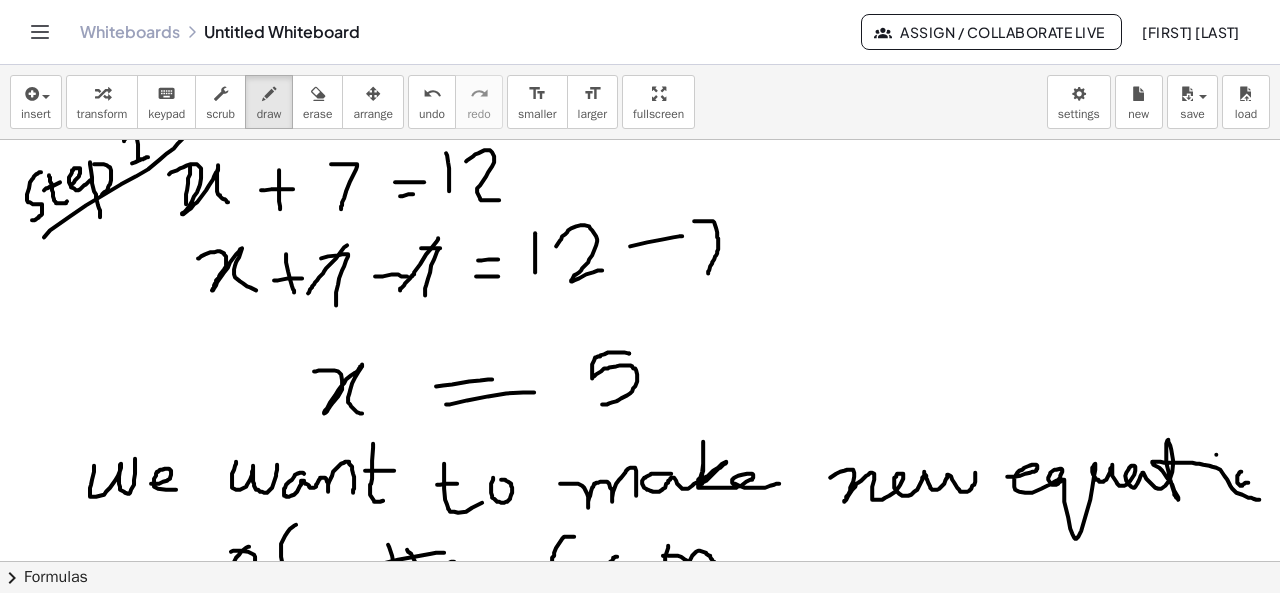 scroll, scrollTop: 0, scrollLeft: 0, axis: both 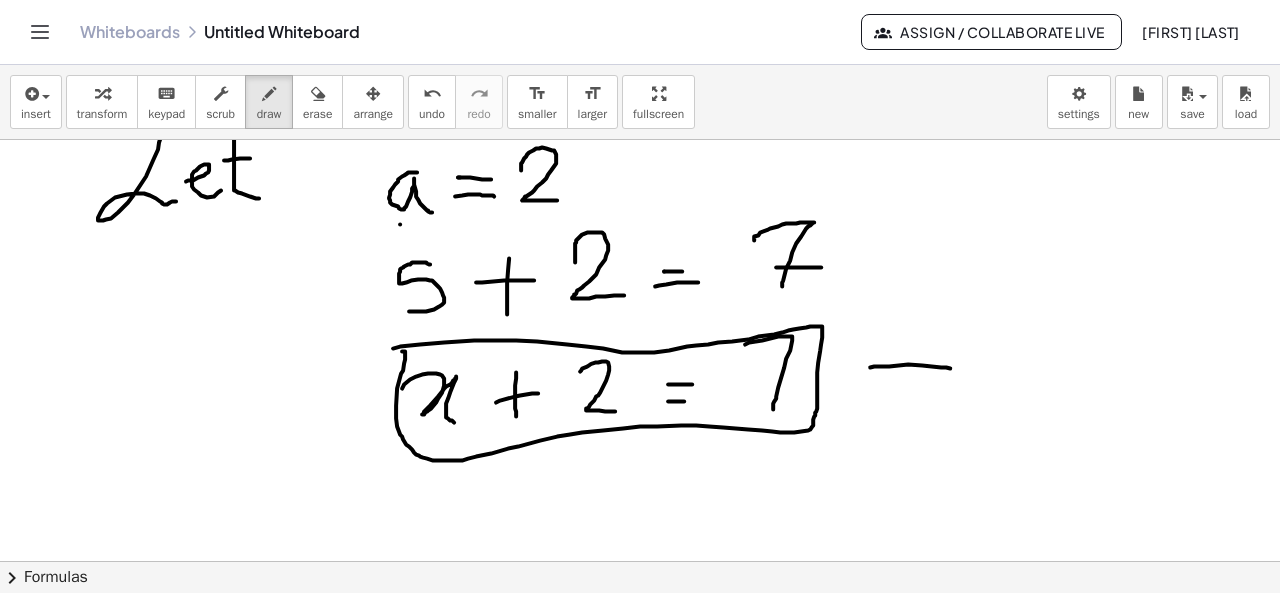 drag, startPoint x: 870, startPoint y: 366, endPoint x: 952, endPoint y: 367, distance: 82.006096 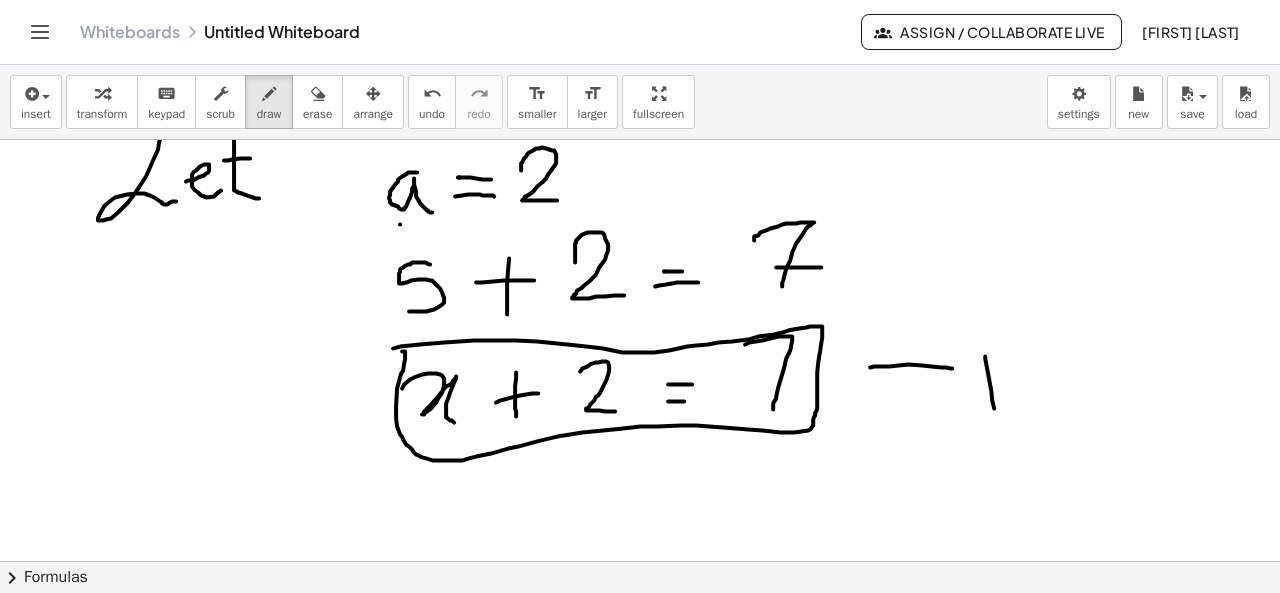 drag, startPoint x: 985, startPoint y: 355, endPoint x: 994, endPoint y: 407, distance: 52.773098 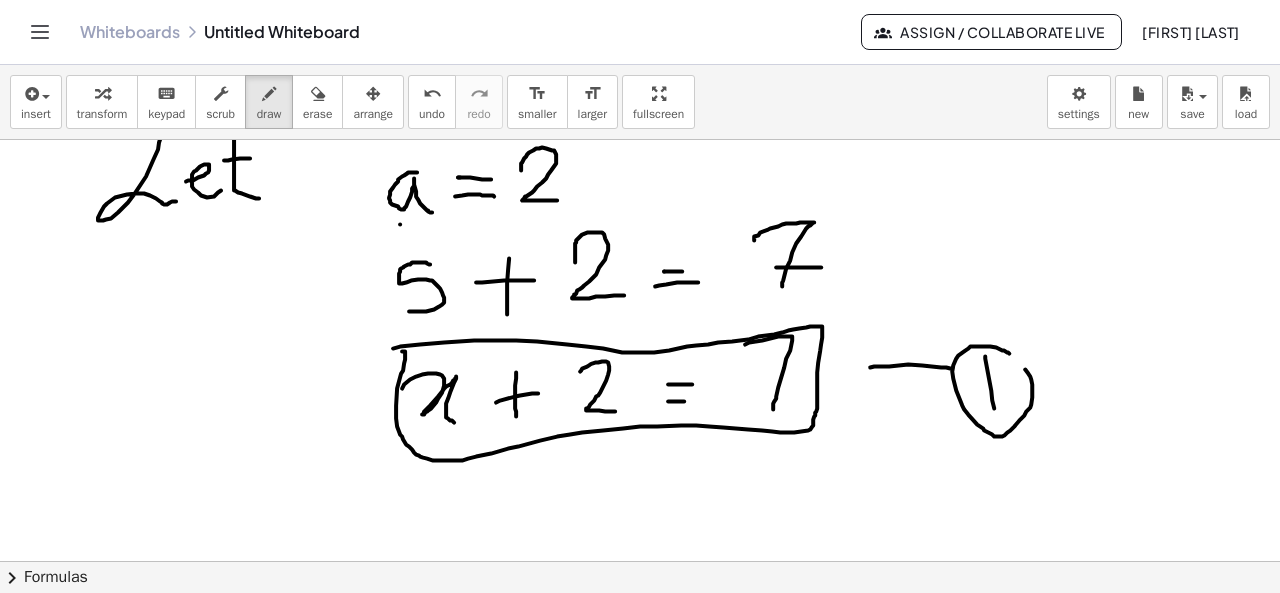 click at bounding box center (640, 144) 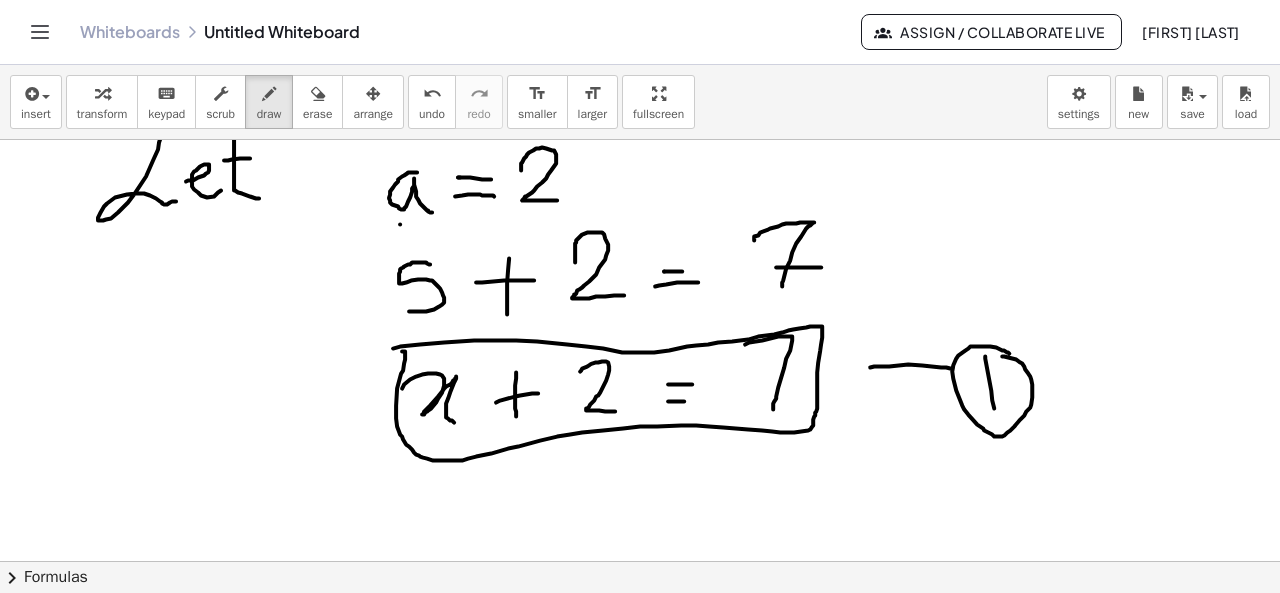scroll, scrollTop: 734, scrollLeft: 0, axis: vertical 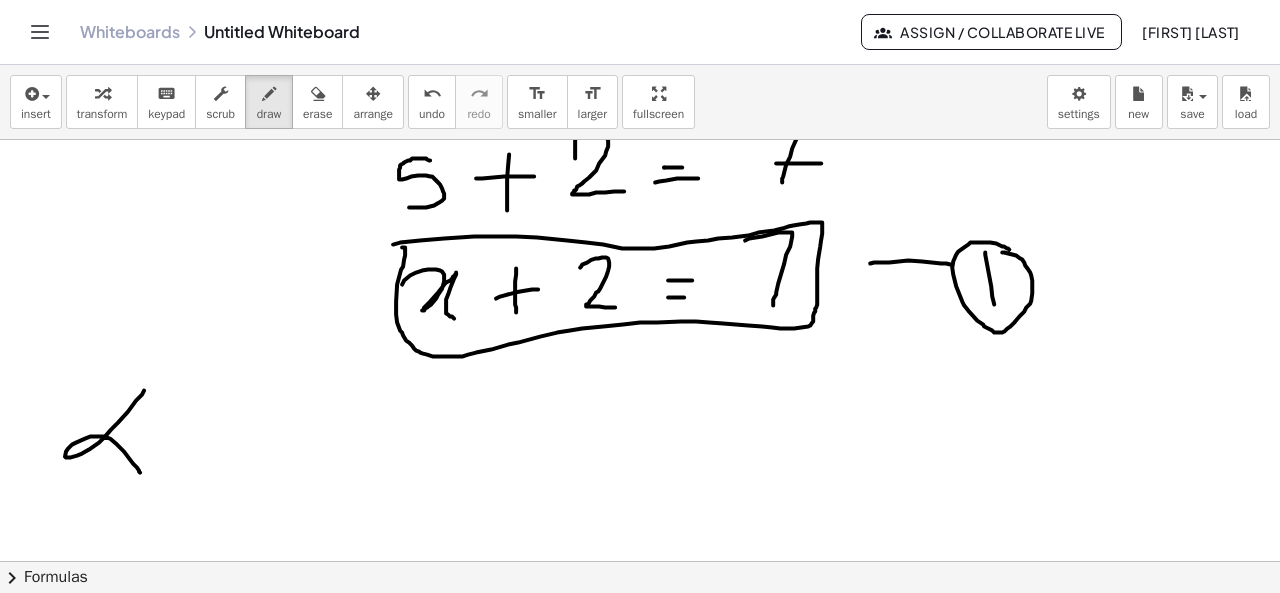 drag, startPoint x: 144, startPoint y: 389, endPoint x: 150, endPoint y: 467, distance: 78.23043 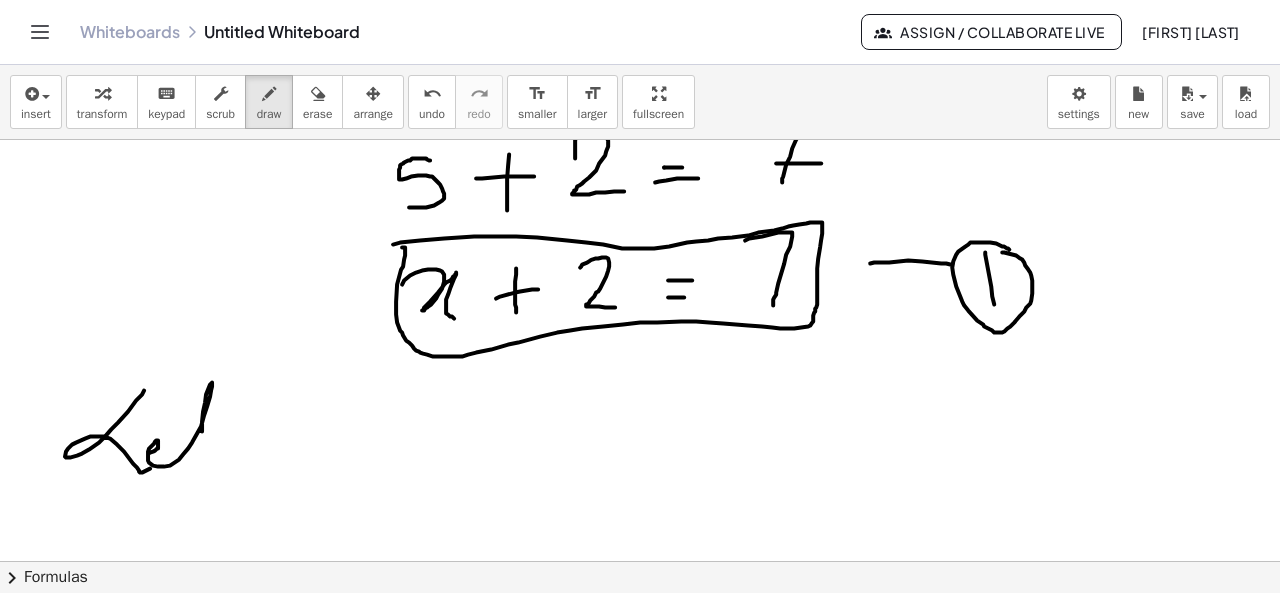 drag, startPoint x: 148, startPoint y: 453, endPoint x: 224, endPoint y: 466, distance: 77.10383 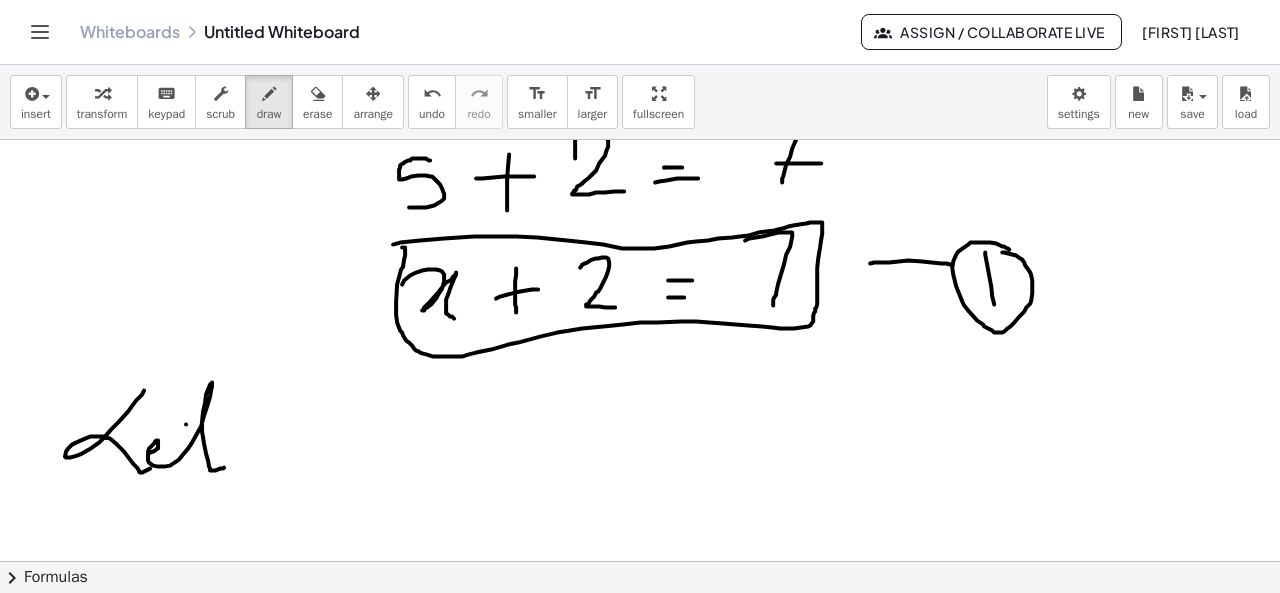 drag, startPoint x: 186, startPoint y: 423, endPoint x: 218, endPoint y: 424, distance: 32.01562 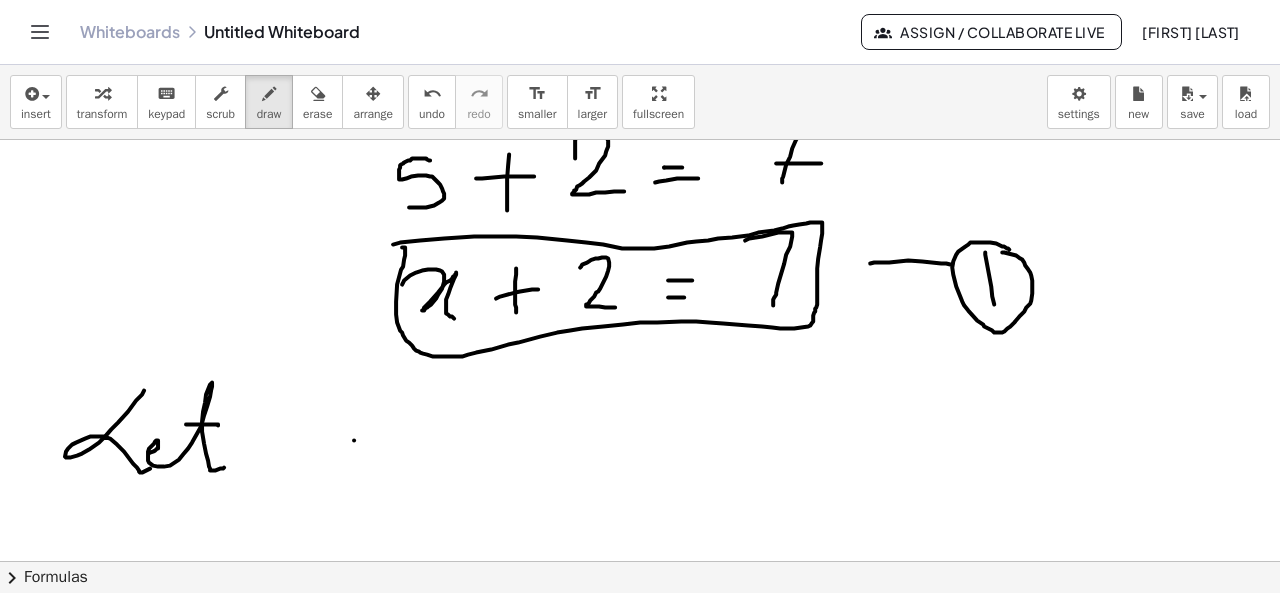 click at bounding box center [640, 40] 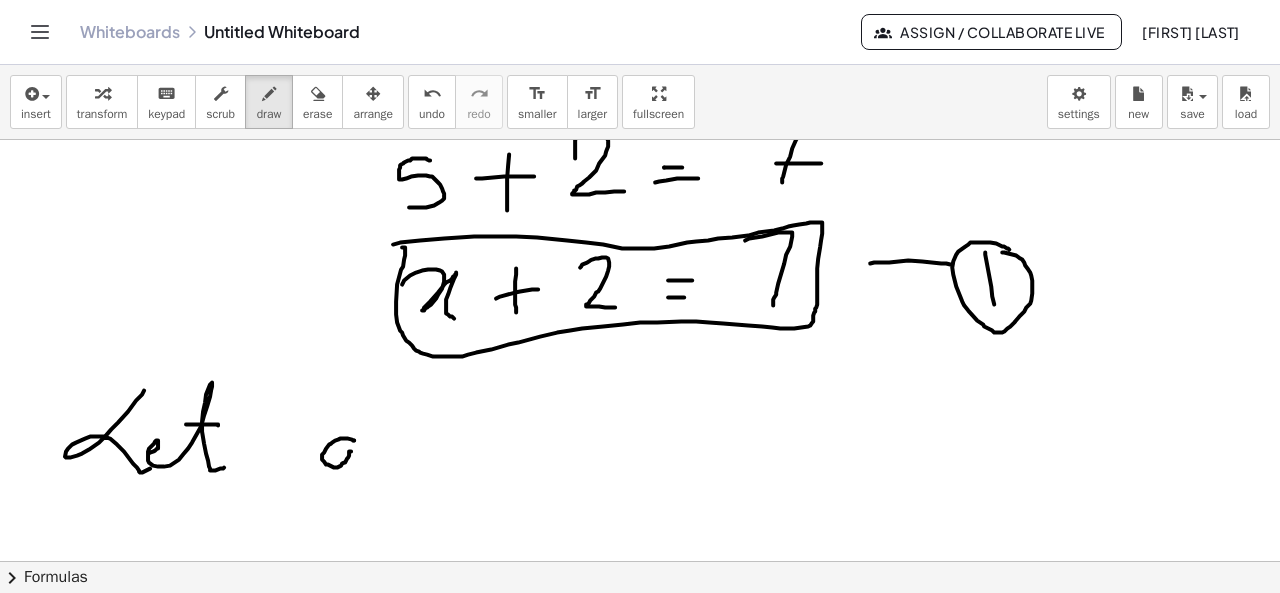 drag, startPoint x: 354, startPoint y: 439, endPoint x: 362, endPoint y: 460, distance: 22.472204 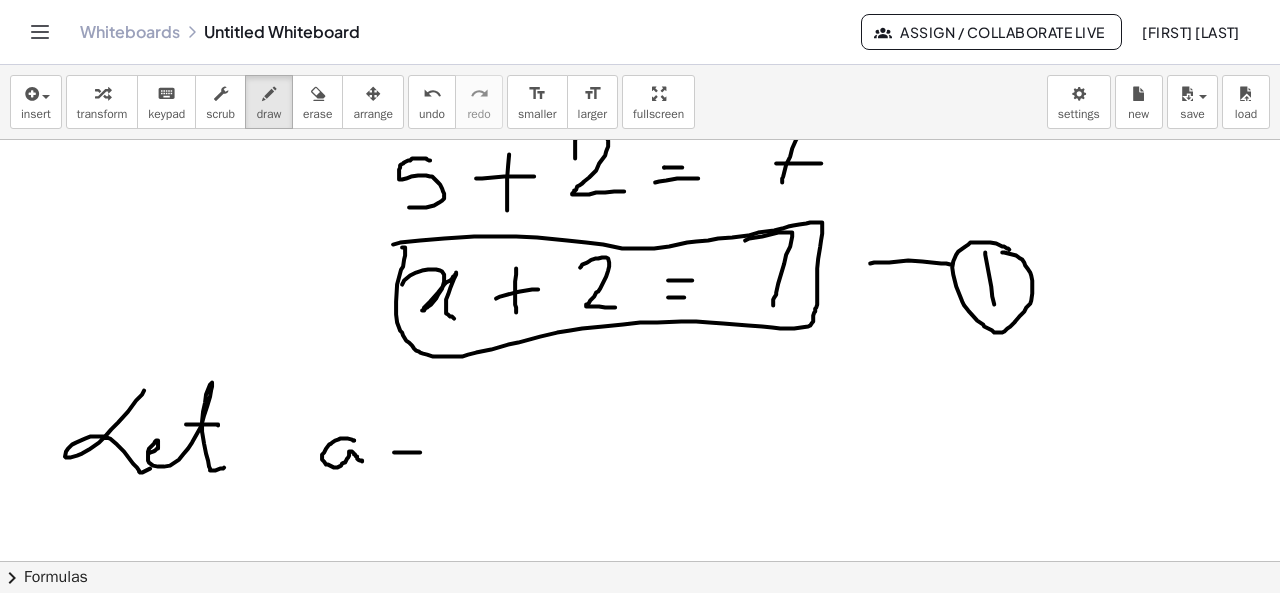 drag, startPoint x: 394, startPoint y: 451, endPoint x: 428, endPoint y: 449, distance: 34.058773 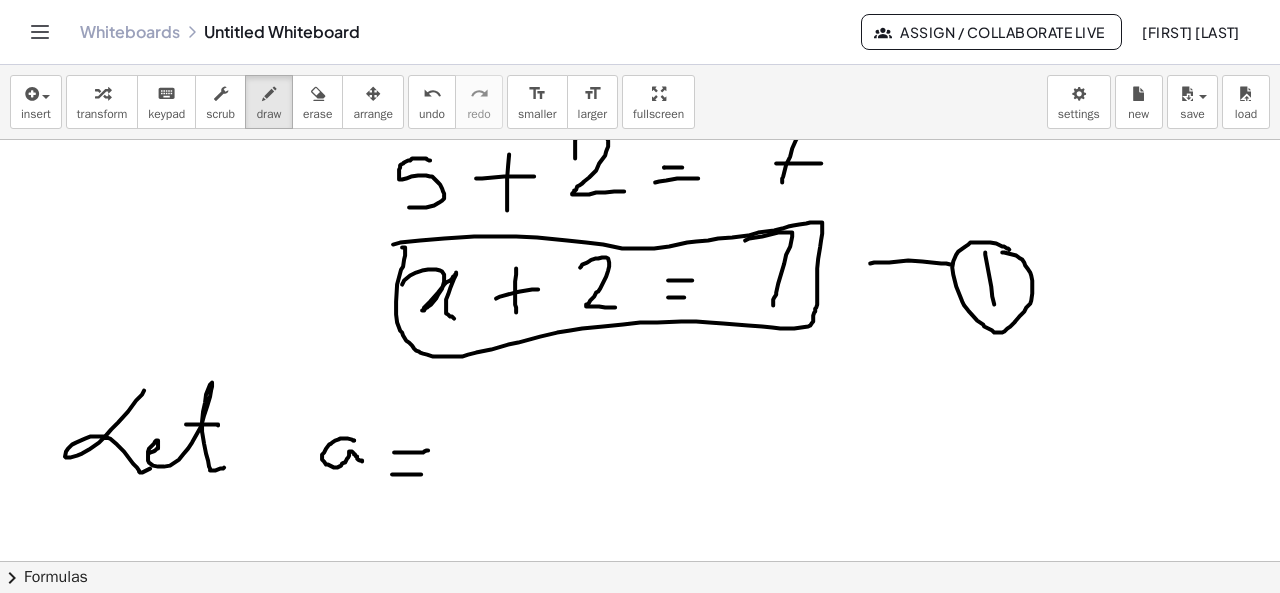 drag, startPoint x: 392, startPoint y: 473, endPoint x: 426, endPoint y: 473, distance: 34 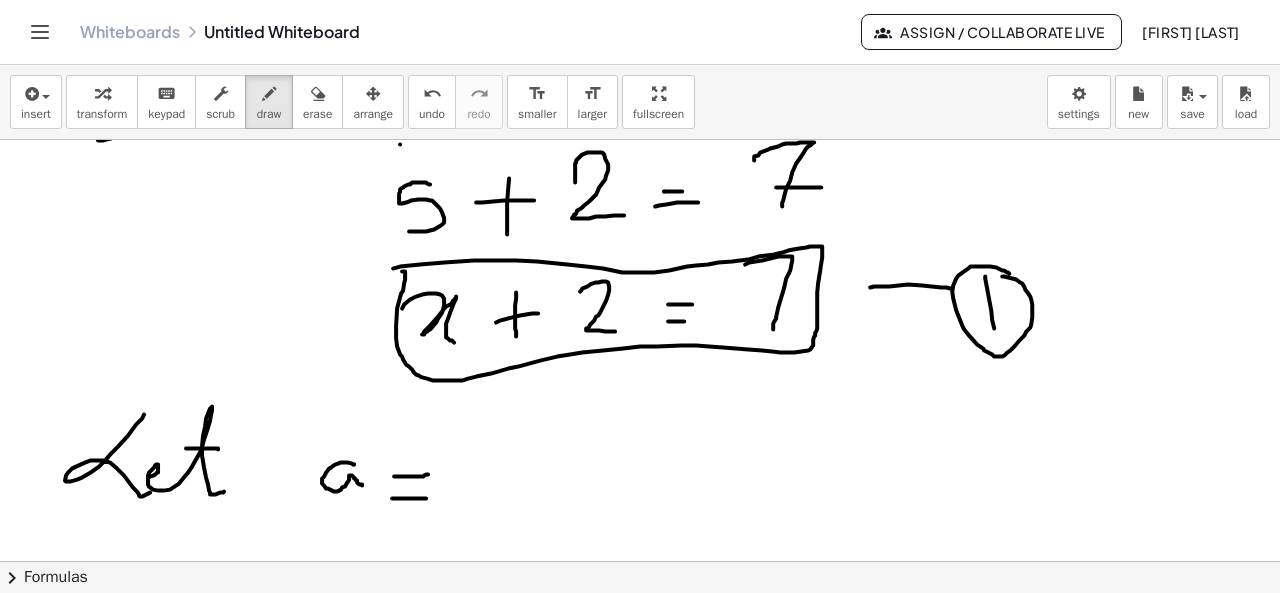 scroll, scrollTop: 720, scrollLeft: 0, axis: vertical 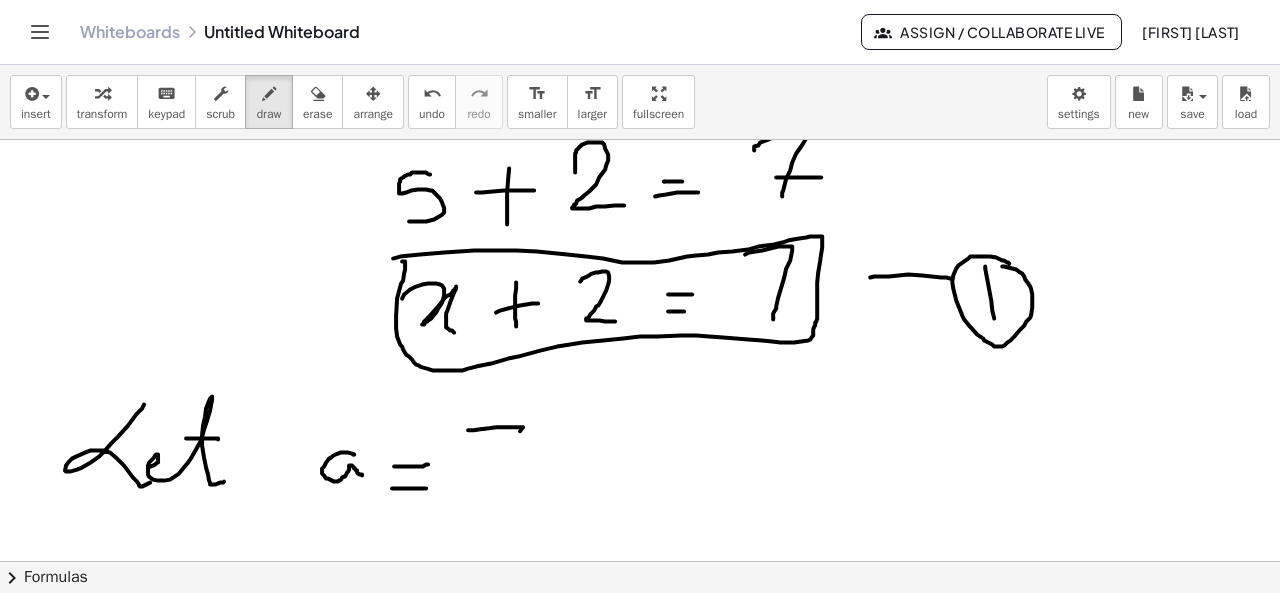 drag, startPoint x: 468, startPoint y: 428, endPoint x: 500, endPoint y: 478, distance: 59.36329 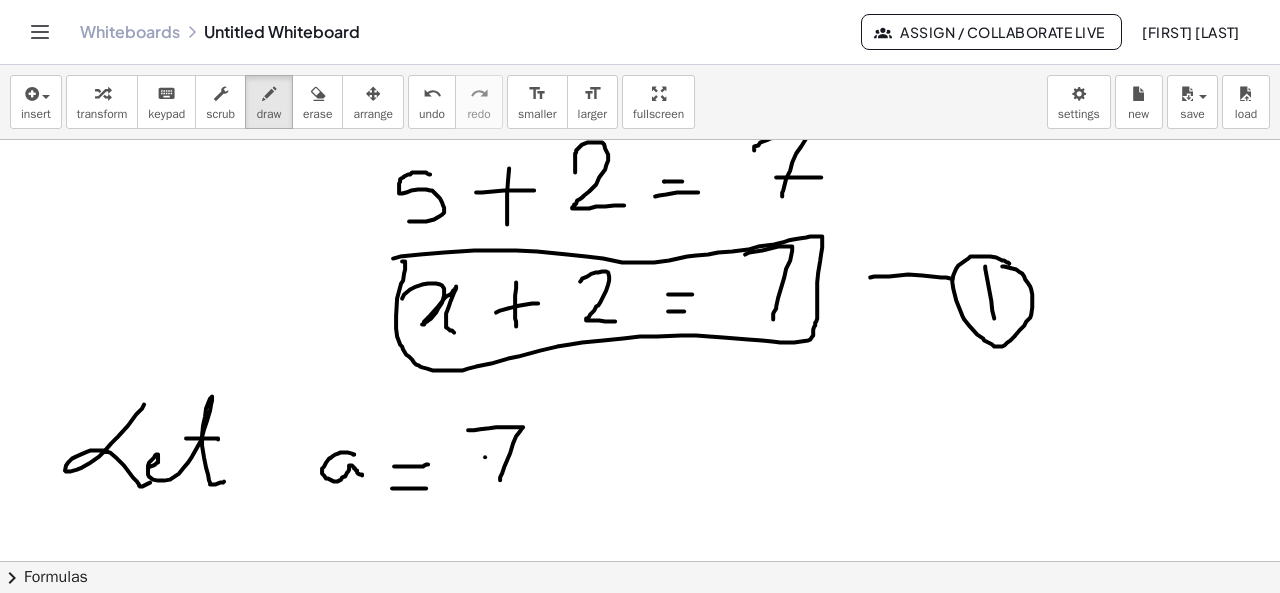 drag, startPoint x: 485, startPoint y: 455, endPoint x: 521, endPoint y: 457, distance: 36.05551 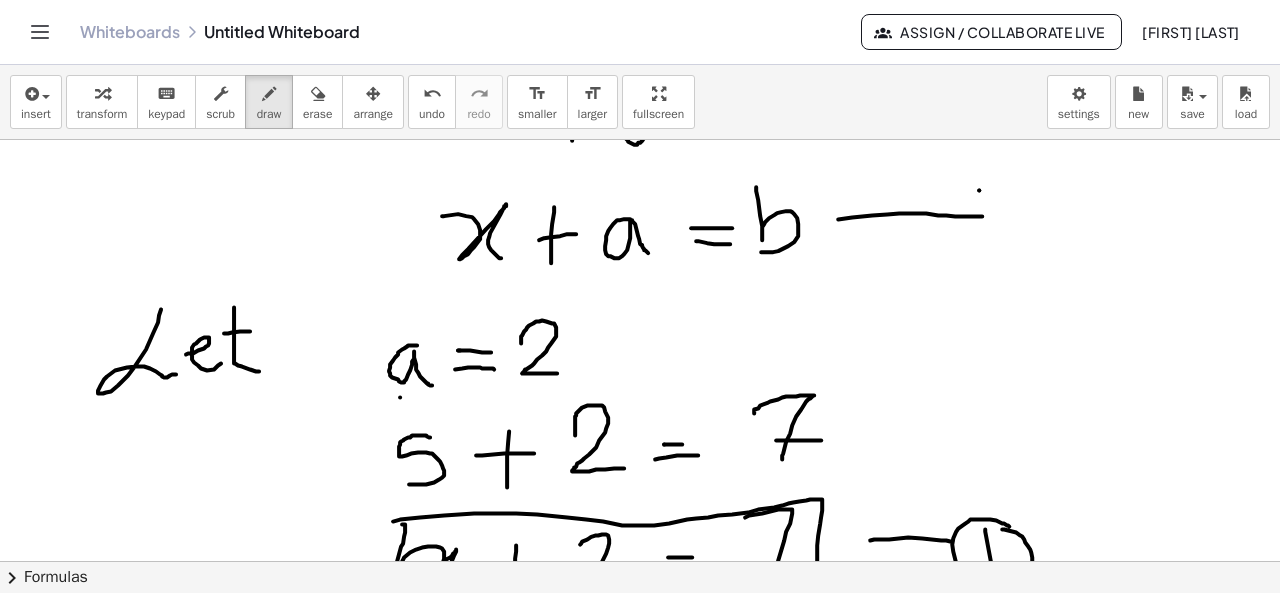 scroll, scrollTop: 496, scrollLeft: 0, axis: vertical 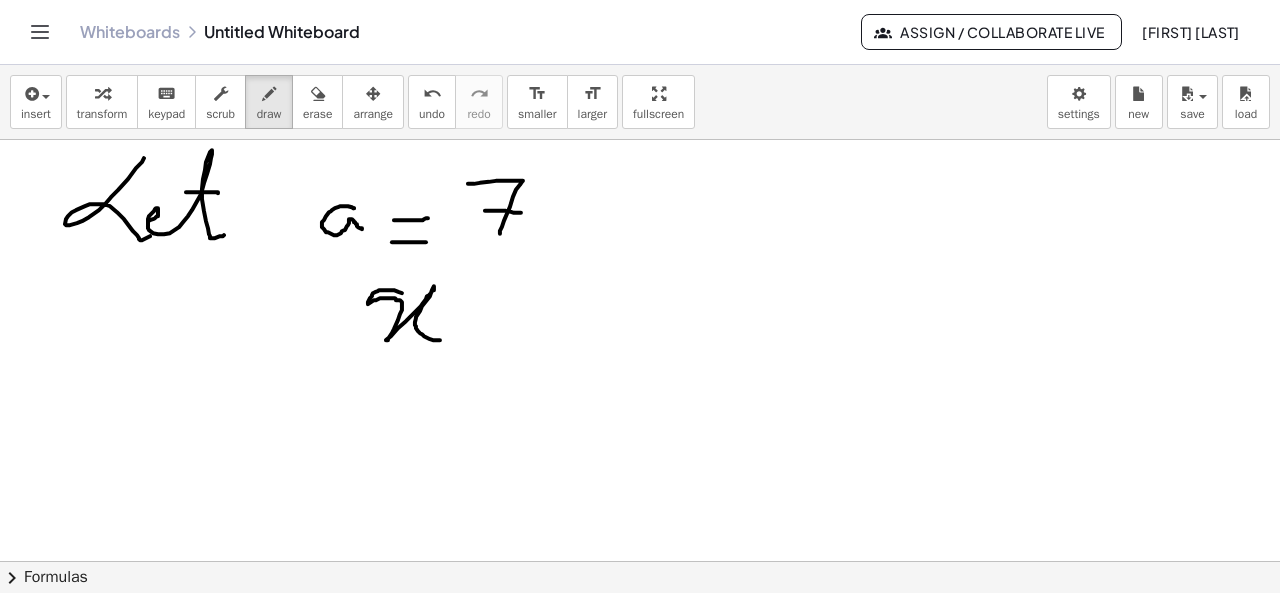 drag, startPoint x: 402, startPoint y: 292, endPoint x: 440, endPoint y: 339, distance: 60.440052 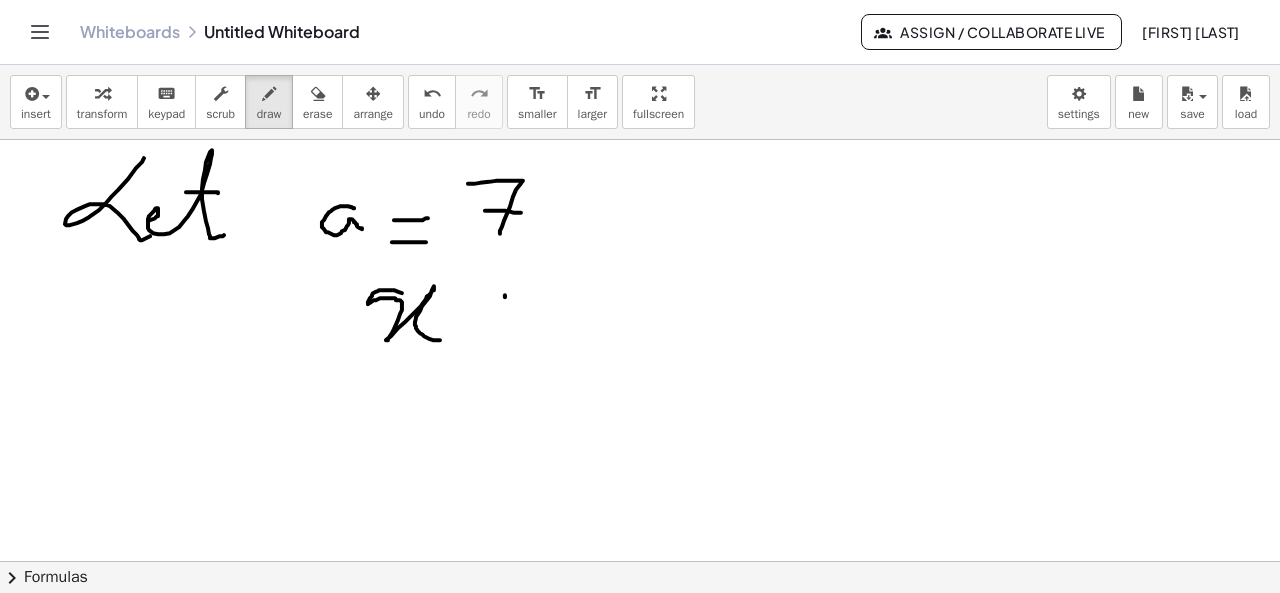 drag, startPoint x: 505, startPoint y: 294, endPoint x: 506, endPoint y: 332, distance: 38.013157 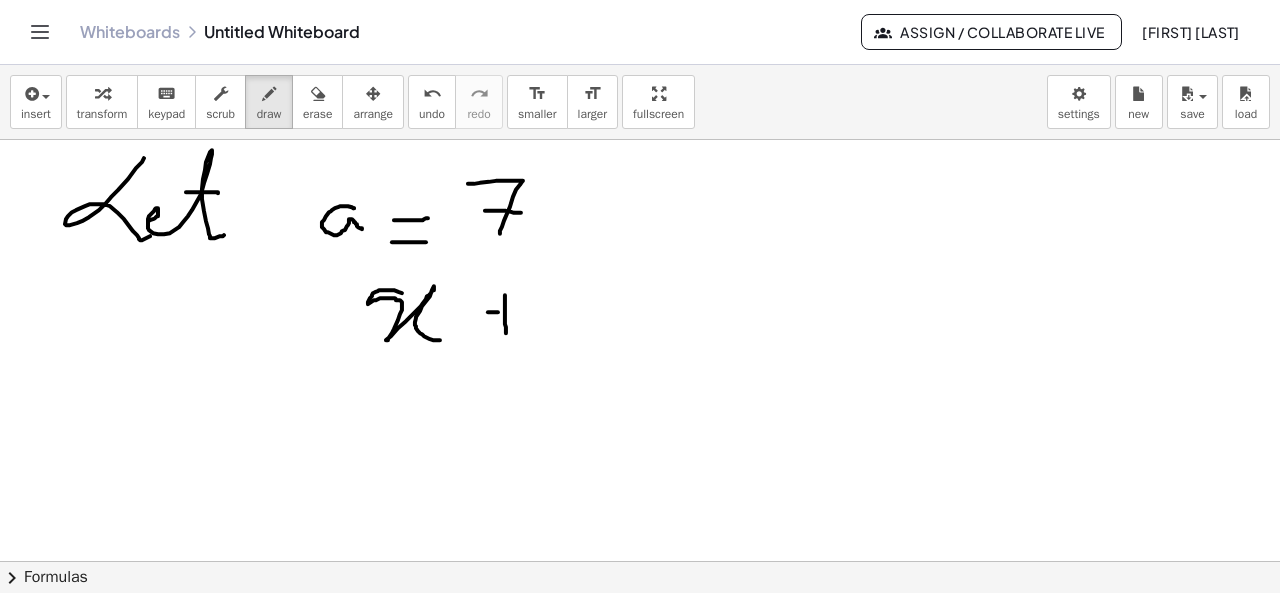 drag, startPoint x: 488, startPoint y: 311, endPoint x: 518, endPoint y: 311, distance: 30 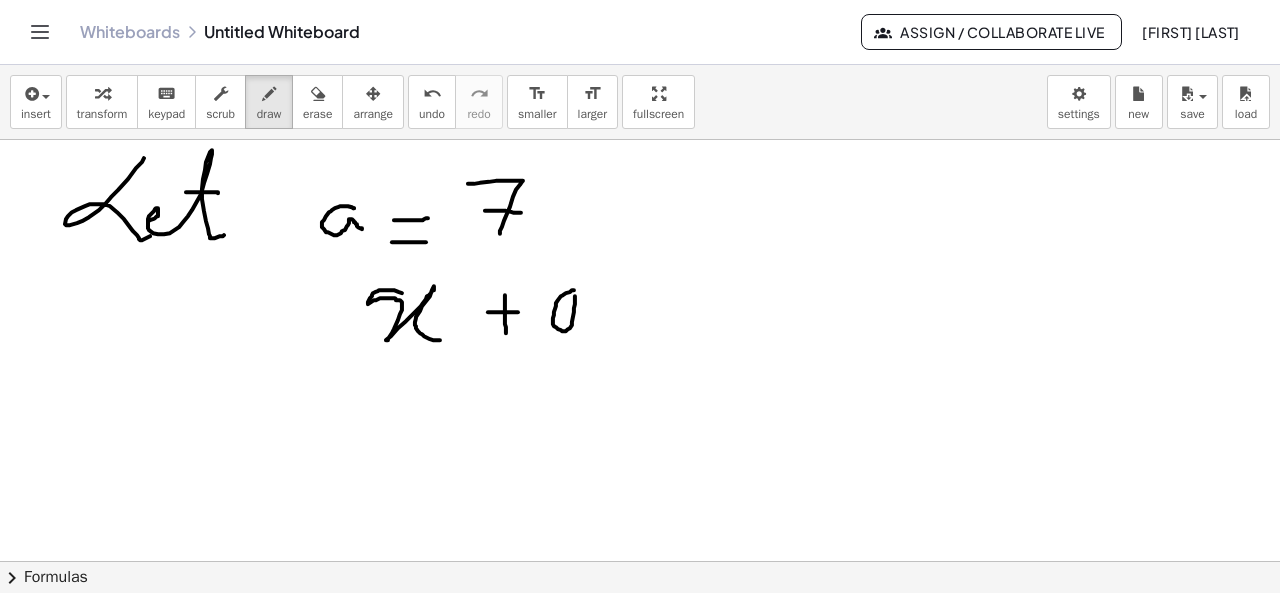 drag, startPoint x: 574, startPoint y: 289, endPoint x: 597, endPoint y: 312, distance: 32.526913 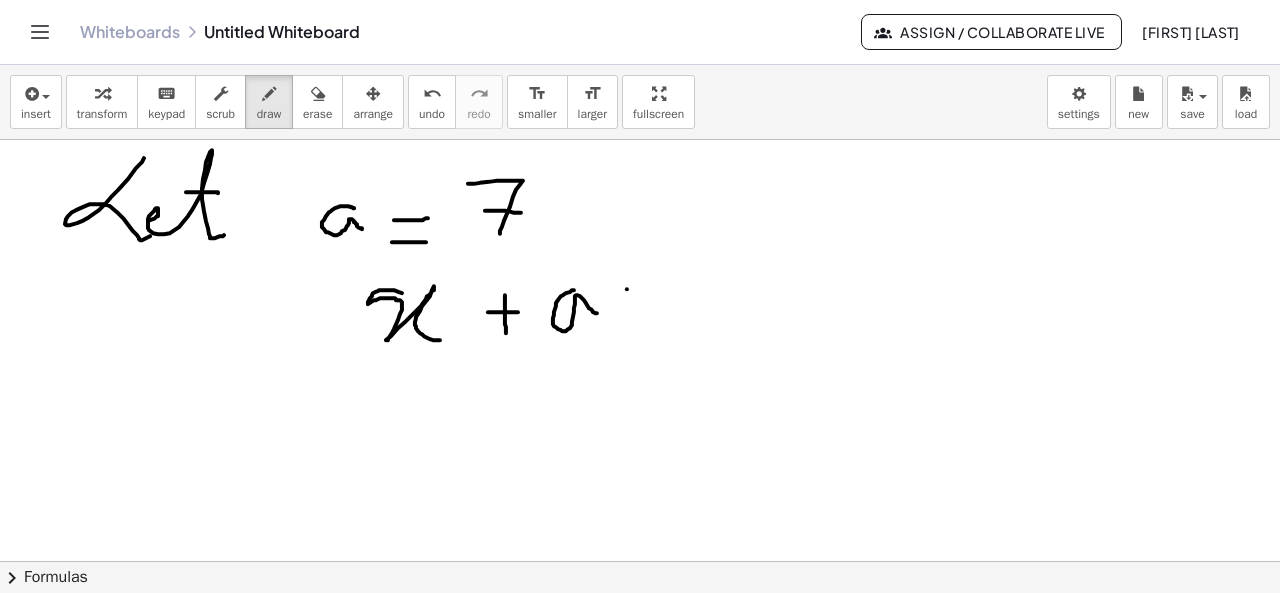 drag, startPoint x: 627, startPoint y: 288, endPoint x: 664, endPoint y: 288, distance: 37 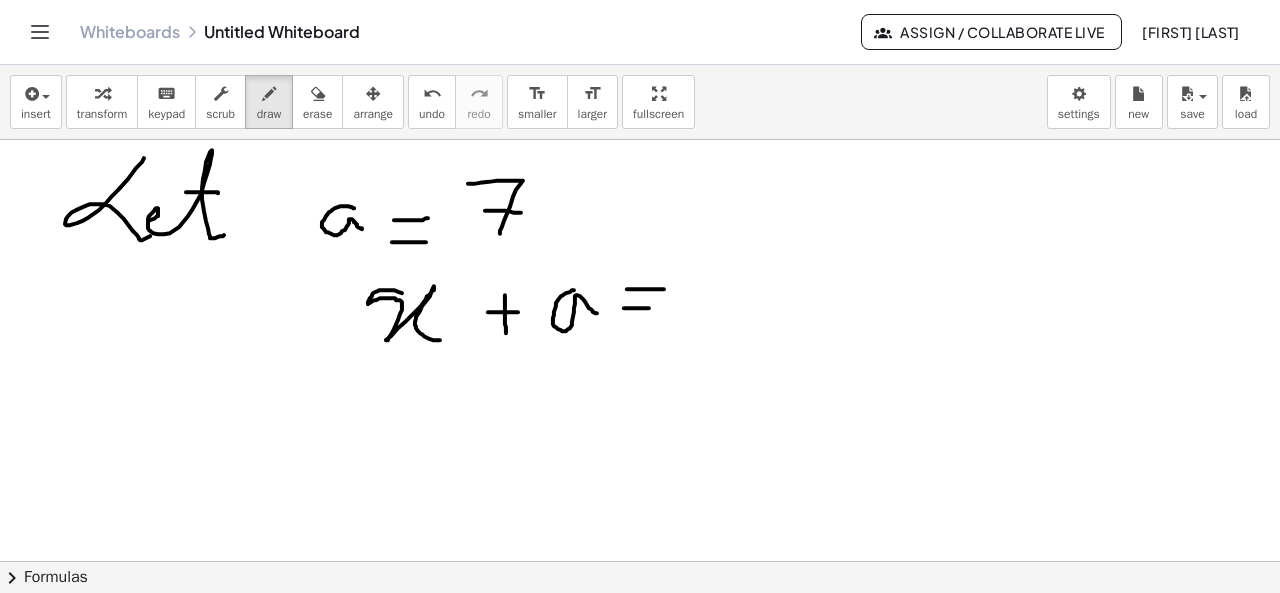 drag, startPoint x: 624, startPoint y: 307, endPoint x: 650, endPoint y: 307, distance: 26 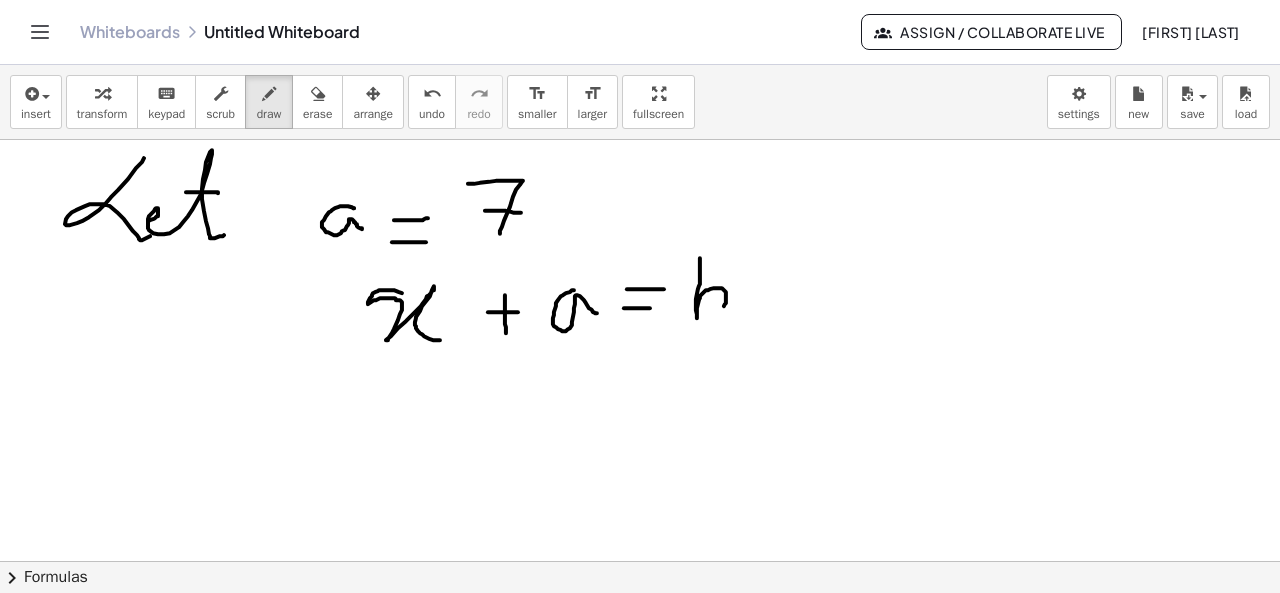 drag, startPoint x: 700, startPoint y: 257, endPoint x: 707, endPoint y: 318, distance: 61.400326 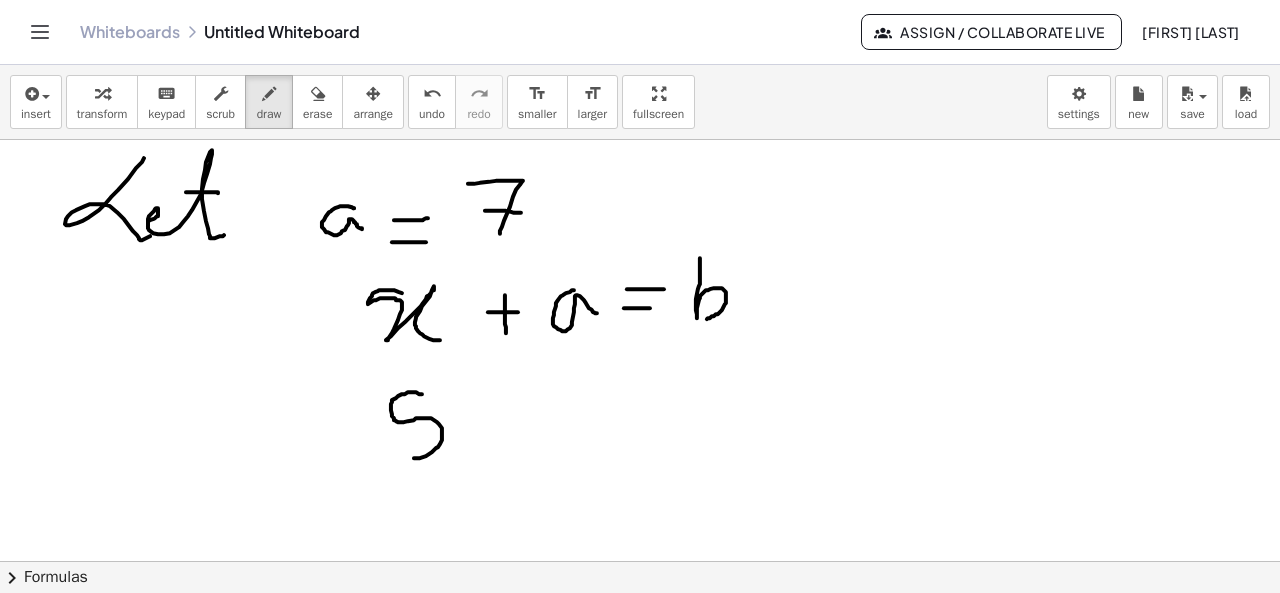drag, startPoint x: 422, startPoint y: 393, endPoint x: 402, endPoint y: 455, distance: 65.14599 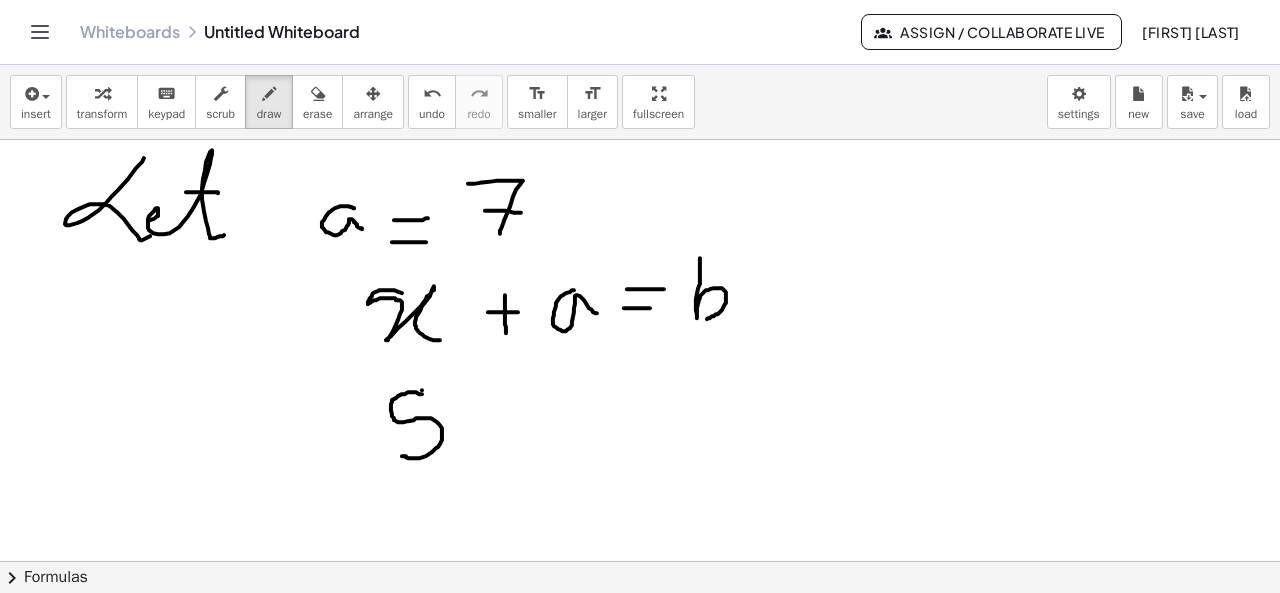 drag, startPoint x: 422, startPoint y: 389, endPoint x: 434, endPoint y: 389, distance: 12 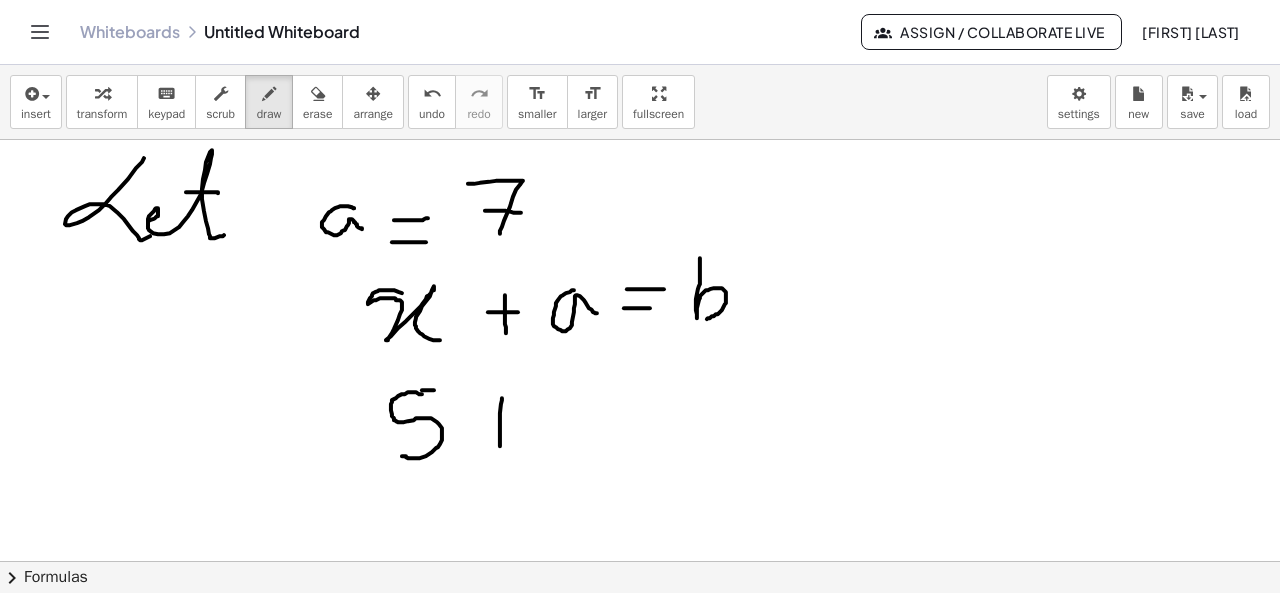 drag, startPoint x: 502, startPoint y: 397, endPoint x: 500, endPoint y: 449, distance: 52.03845 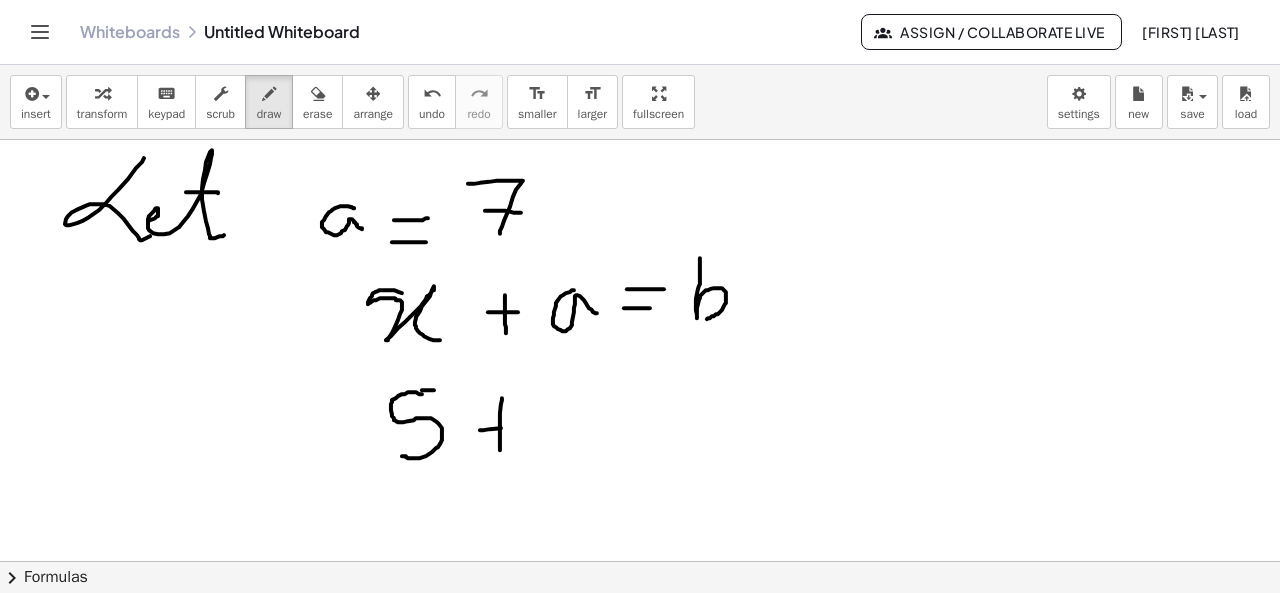 drag, startPoint x: 480, startPoint y: 429, endPoint x: 524, endPoint y: 427, distance: 44.04543 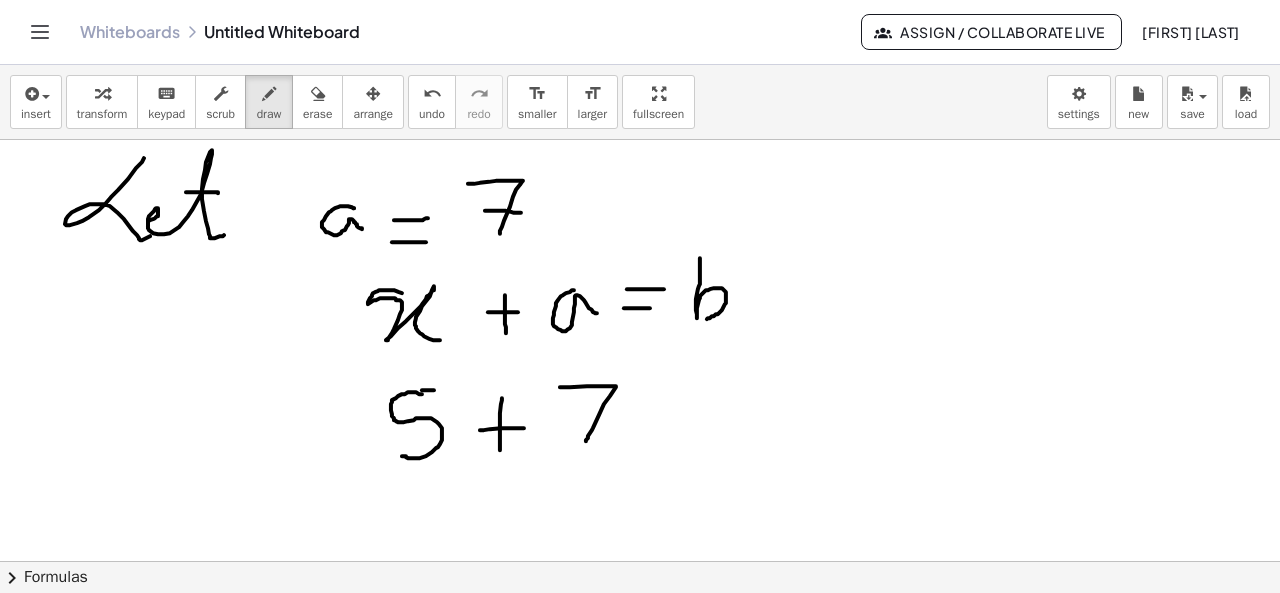 drag, startPoint x: 560, startPoint y: 386, endPoint x: 585, endPoint y: 441, distance: 60.41523 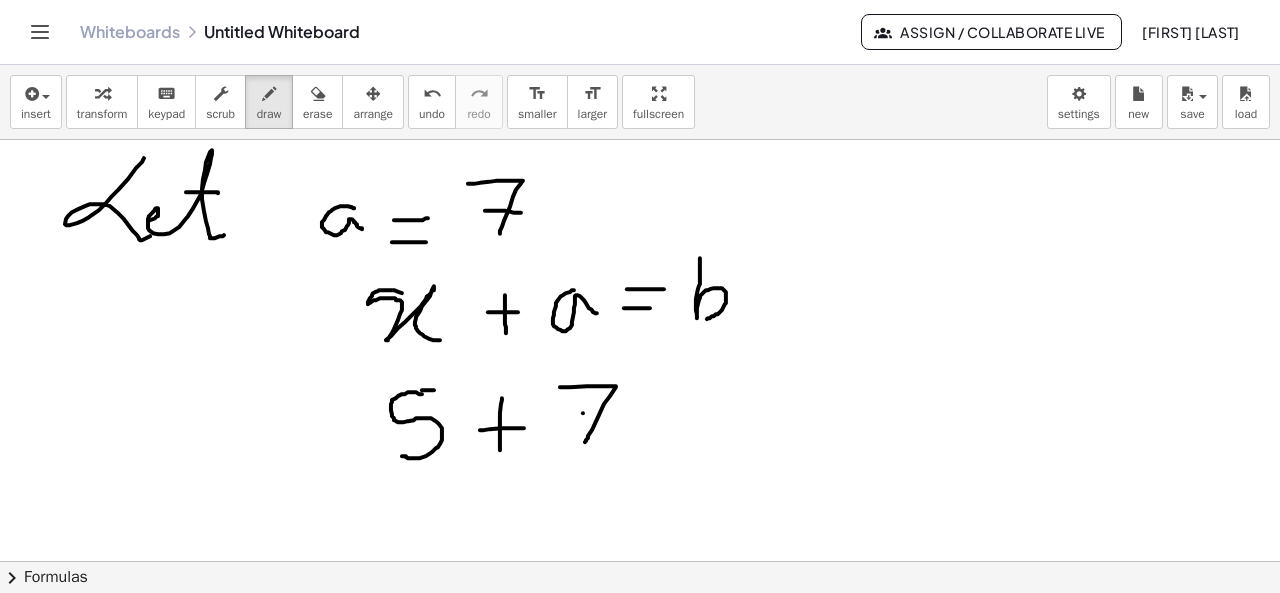 click at bounding box center (640, 19) 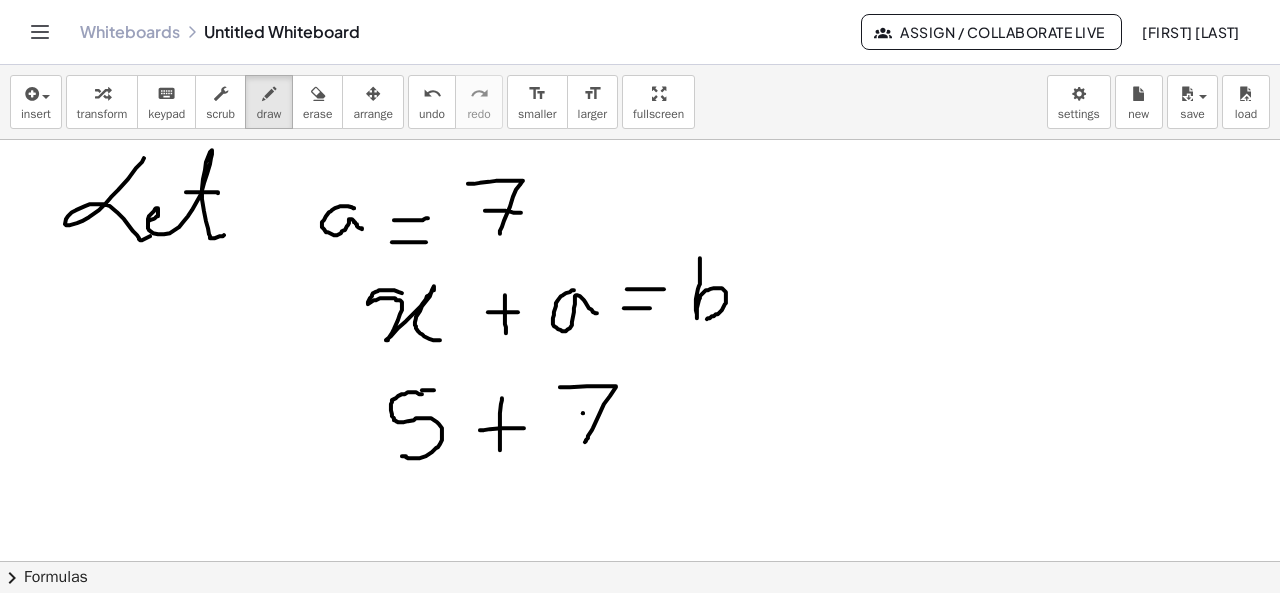 drag, startPoint x: 583, startPoint y: 412, endPoint x: 614, endPoint y: 415, distance: 31.144823 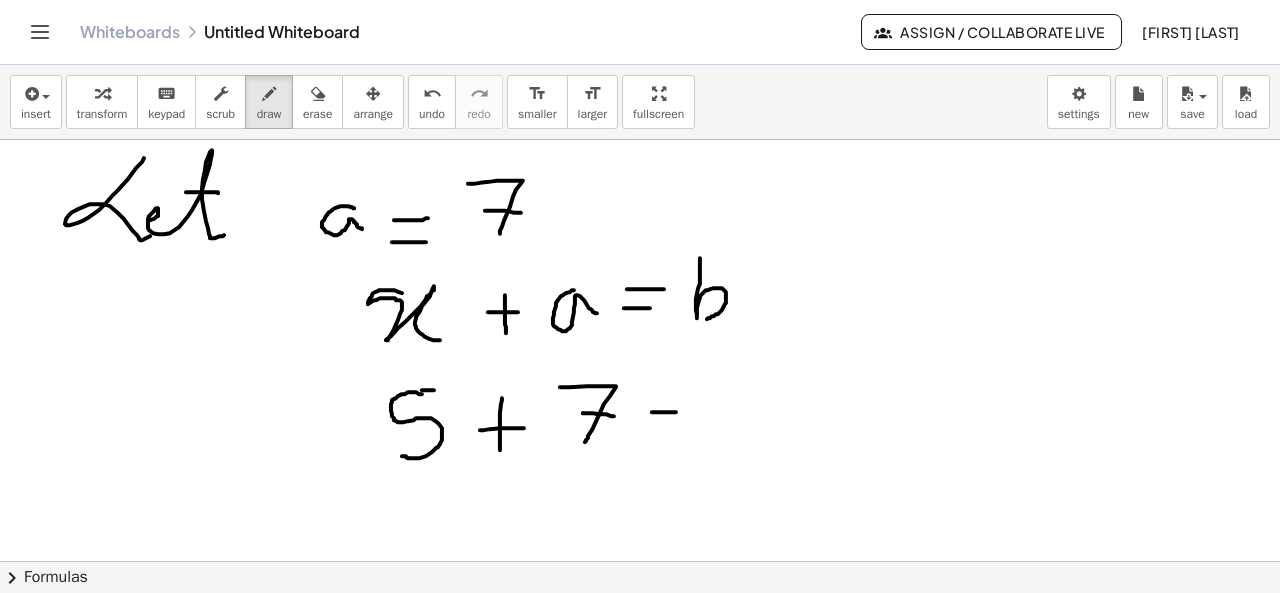 drag, startPoint x: 652, startPoint y: 411, endPoint x: 687, endPoint y: 408, distance: 35.128338 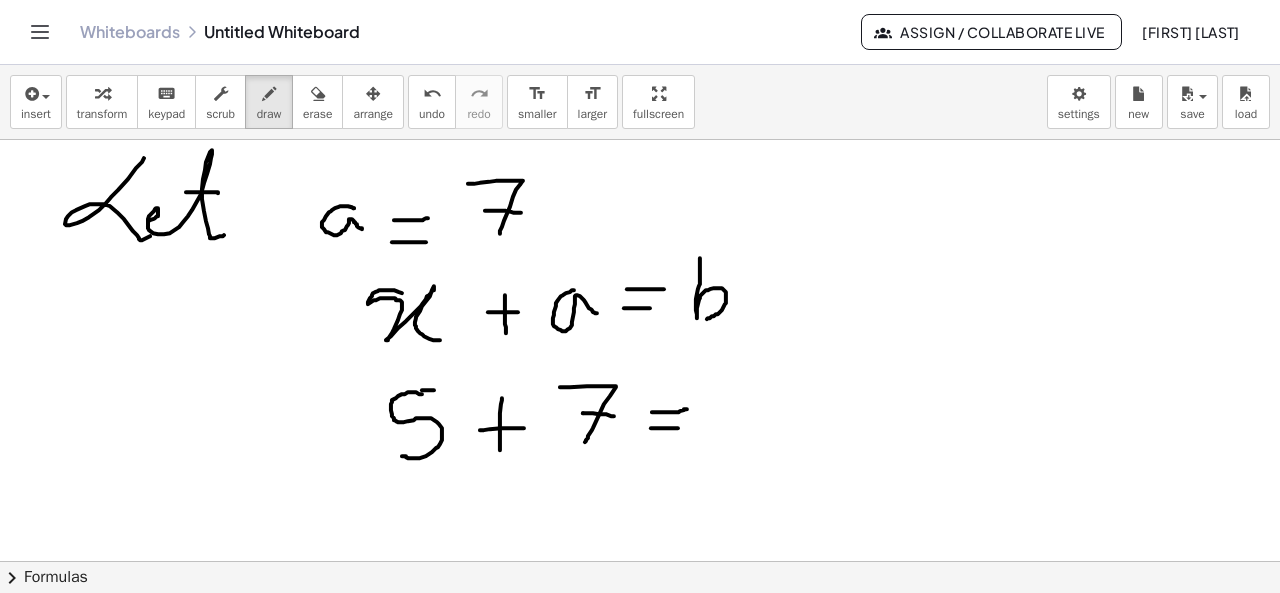 drag, startPoint x: 651, startPoint y: 427, endPoint x: 686, endPoint y: 428, distance: 35.014282 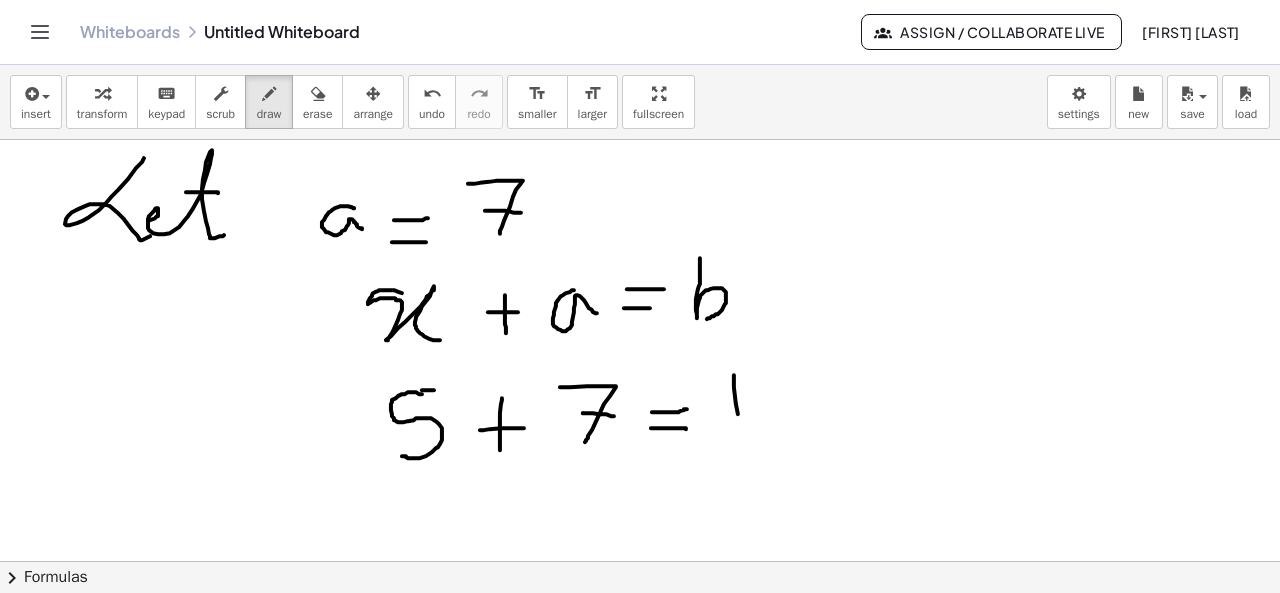 drag, startPoint x: 734, startPoint y: 374, endPoint x: 743, endPoint y: 445, distance: 71.568146 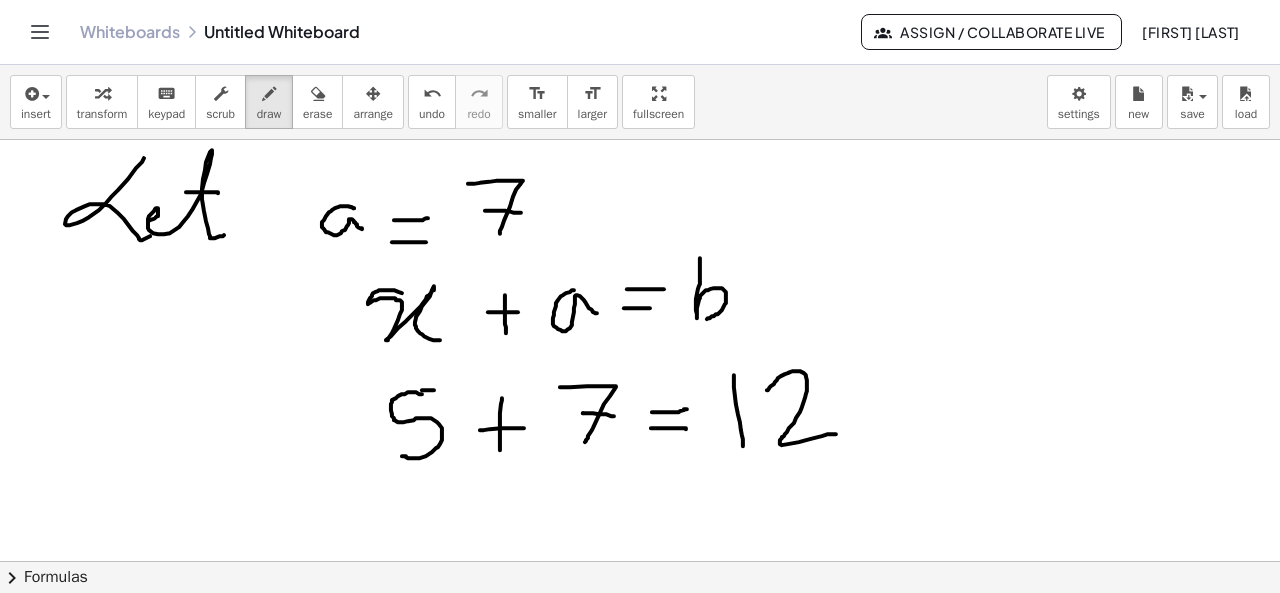 drag, startPoint x: 767, startPoint y: 389, endPoint x: 837, endPoint y: 433, distance: 82.68011 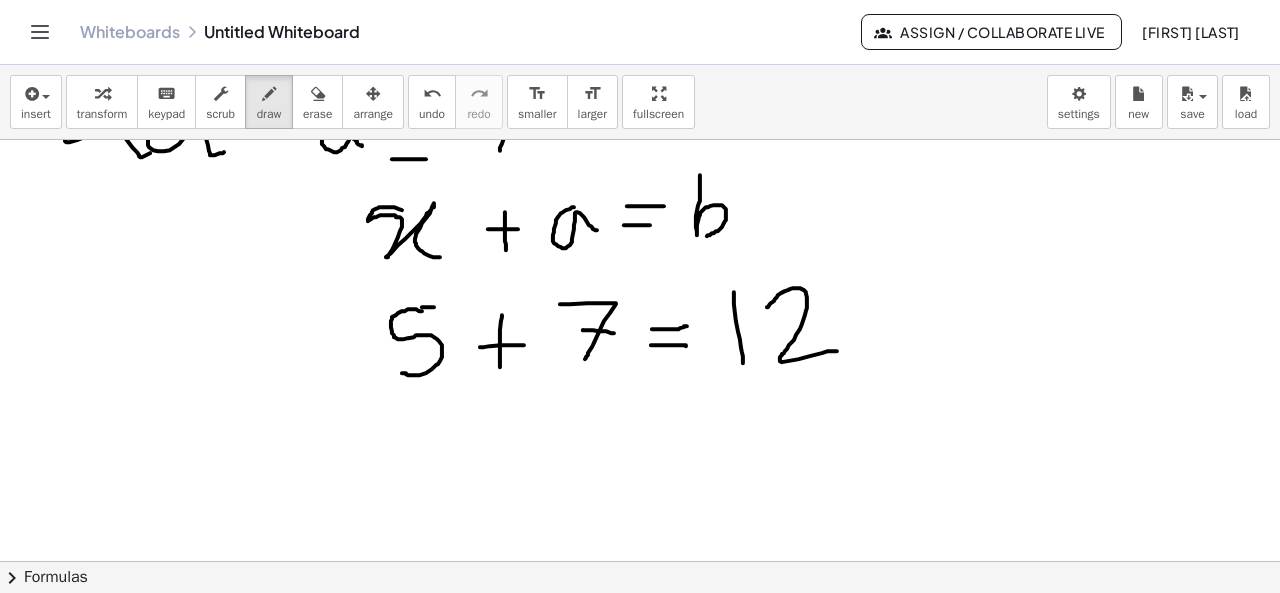 scroll, scrollTop: 1052, scrollLeft: 0, axis: vertical 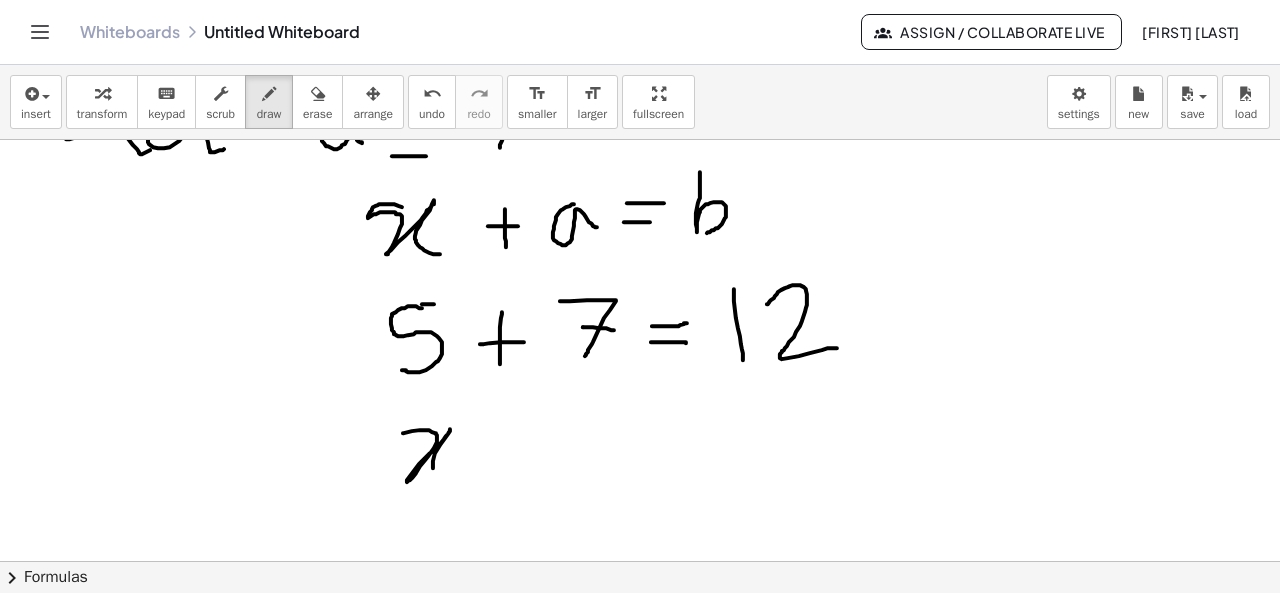 drag, startPoint x: 403, startPoint y: 432, endPoint x: 450, endPoint y: 487, distance: 72.34639 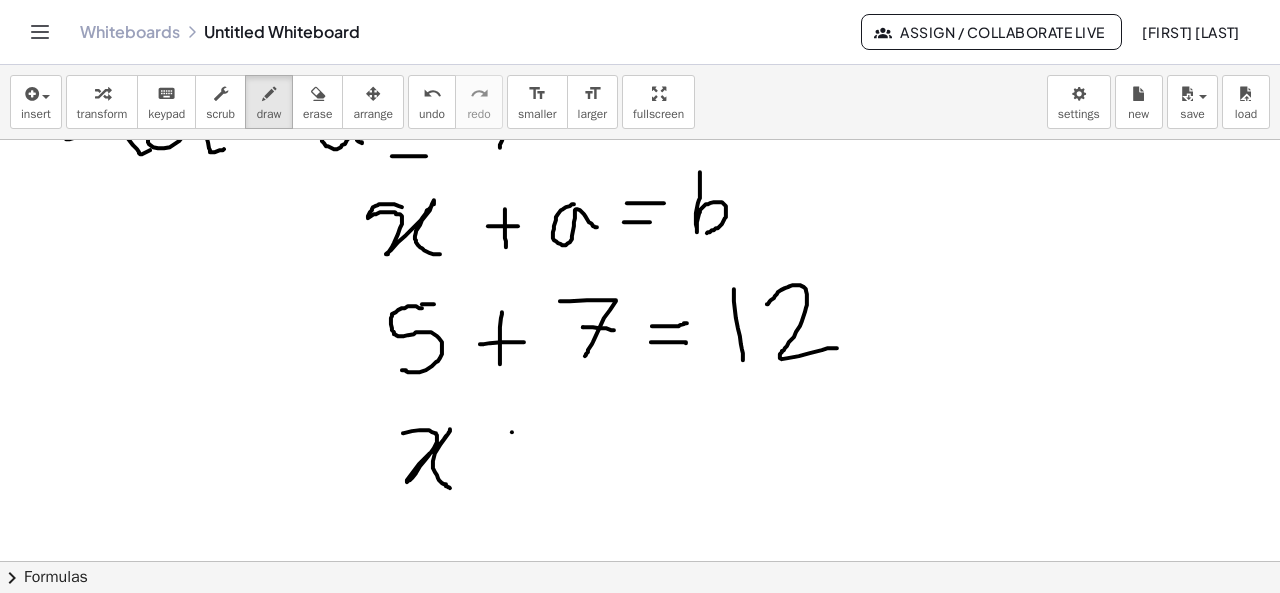 drag, startPoint x: 512, startPoint y: 431, endPoint x: 504, endPoint y: 487, distance: 56.568542 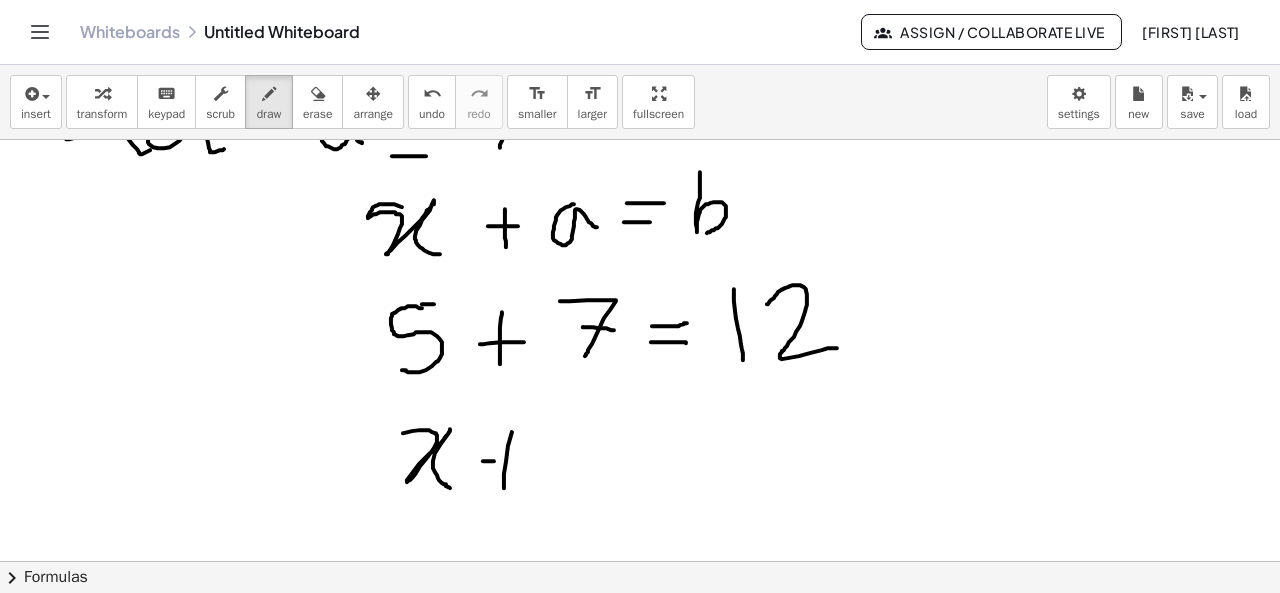 drag, startPoint x: 483, startPoint y: 460, endPoint x: 526, endPoint y: 460, distance: 43 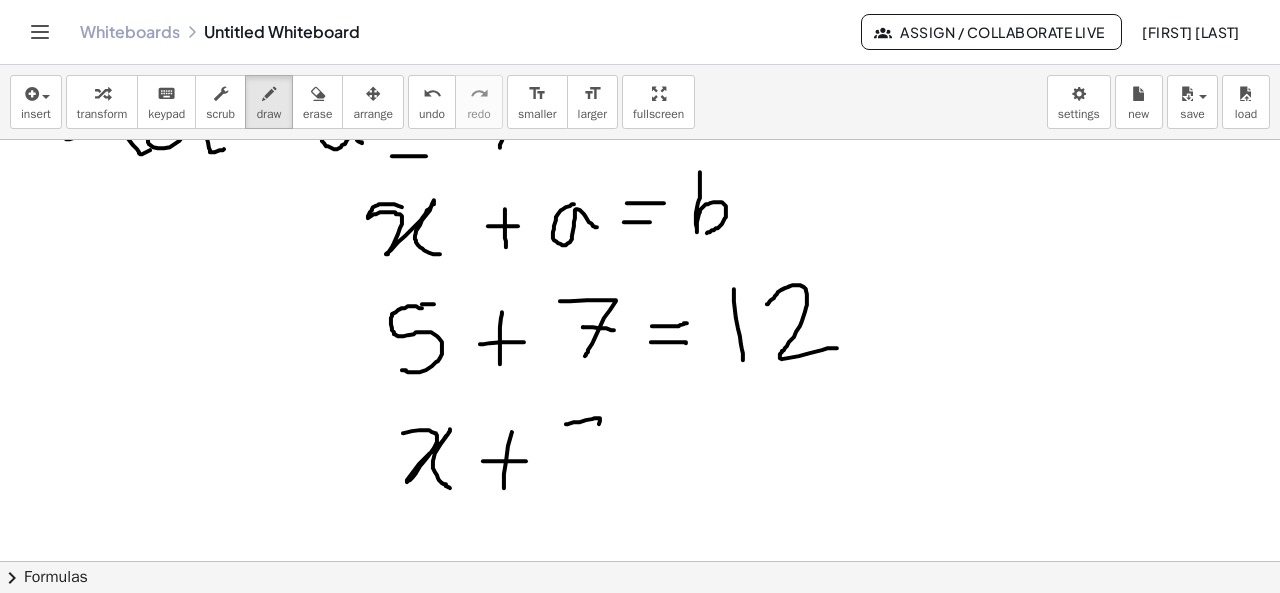 drag, startPoint x: 566, startPoint y: 423, endPoint x: 581, endPoint y: 479, distance: 57.974133 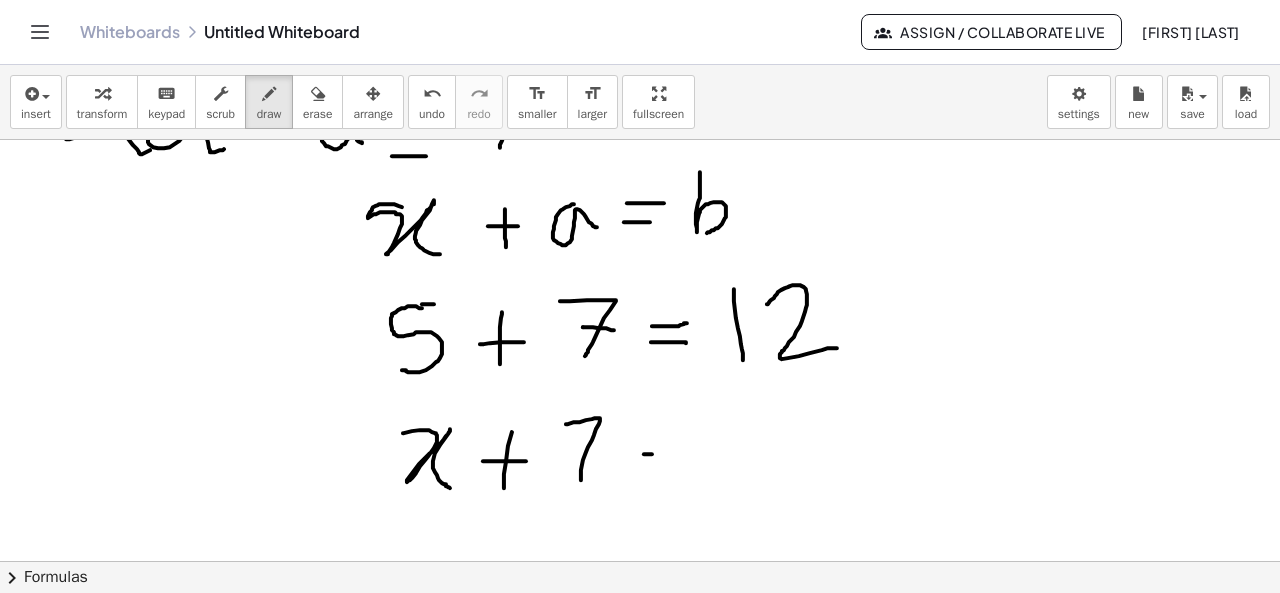 drag, startPoint x: 644, startPoint y: 453, endPoint x: 670, endPoint y: 453, distance: 26 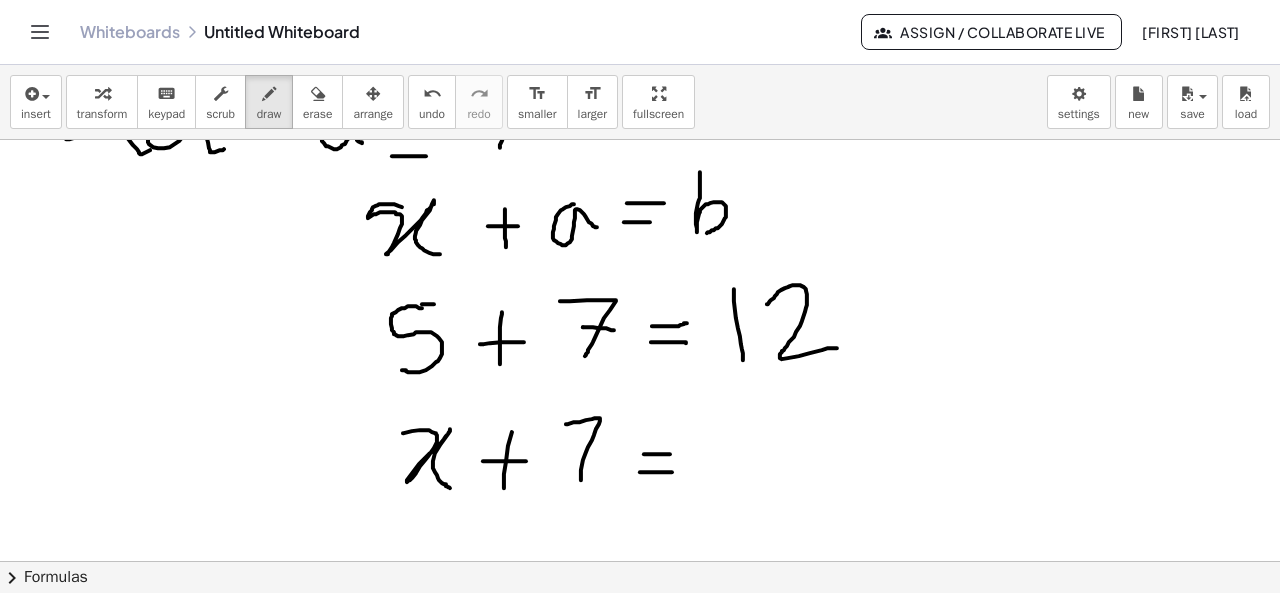 drag, startPoint x: 640, startPoint y: 471, endPoint x: 676, endPoint y: 471, distance: 36 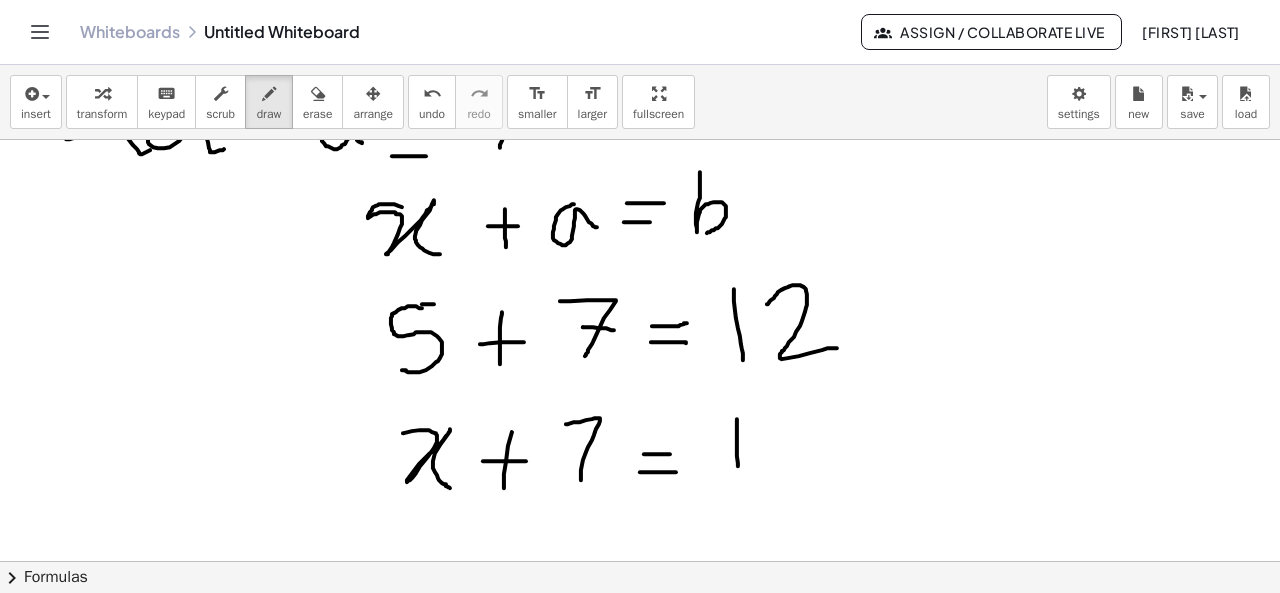 drag, startPoint x: 737, startPoint y: 418, endPoint x: 738, endPoint y: 471, distance: 53.009434 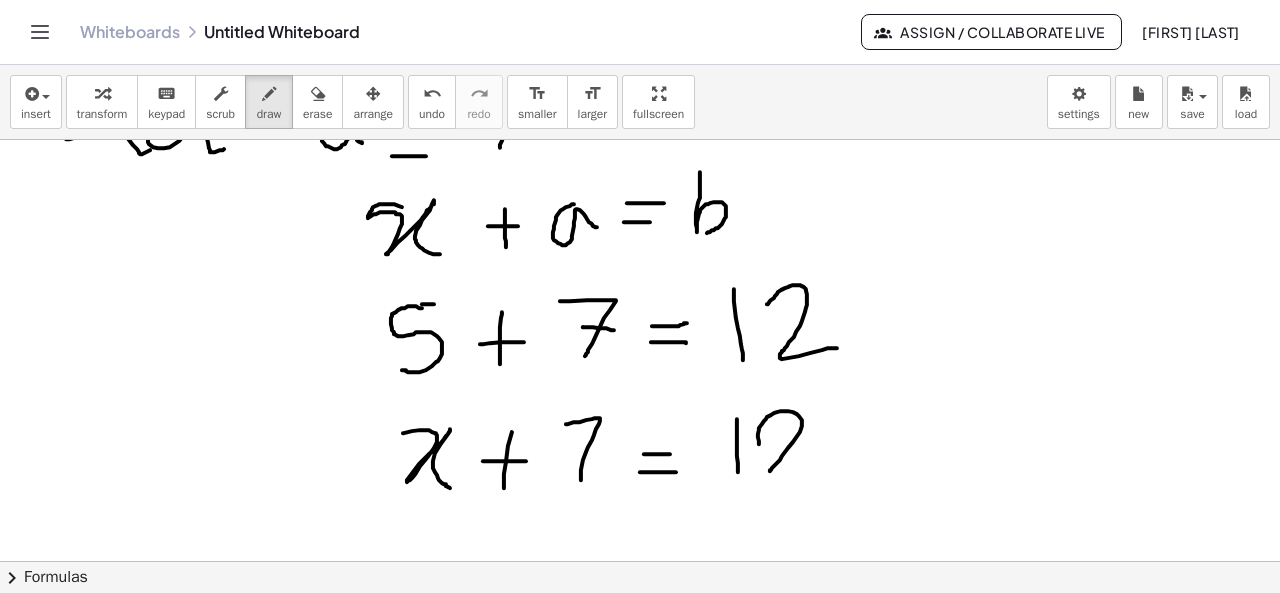 drag, startPoint x: 759, startPoint y: 443, endPoint x: 822, endPoint y: 469, distance: 68.154236 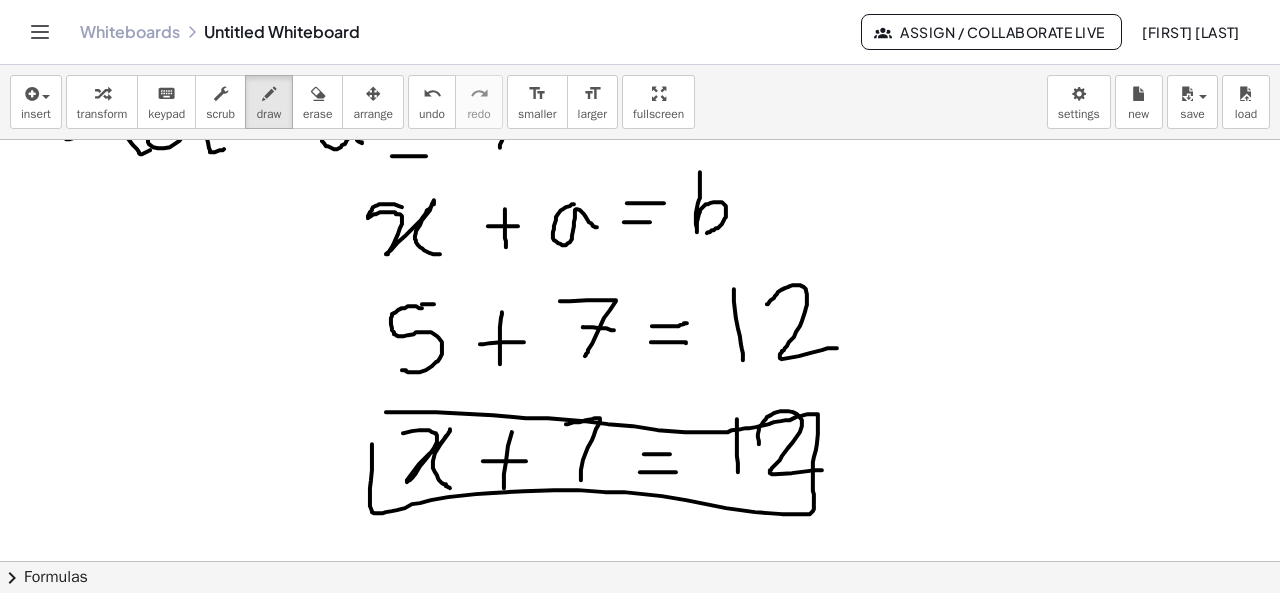 drag, startPoint x: 386, startPoint y: 411, endPoint x: 372, endPoint y: 443, distance: 34.928497 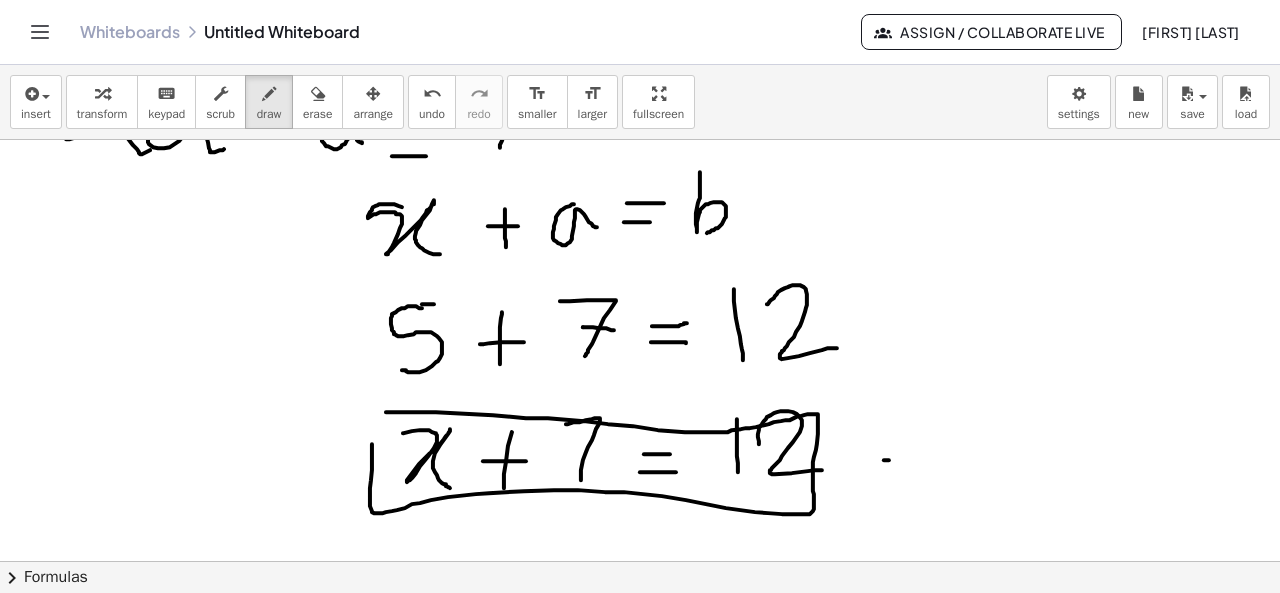 drag, startPoint x: 884, startPoint y: 459, endPoint x: 1018, endPoint y: 457, distance: 134.01492 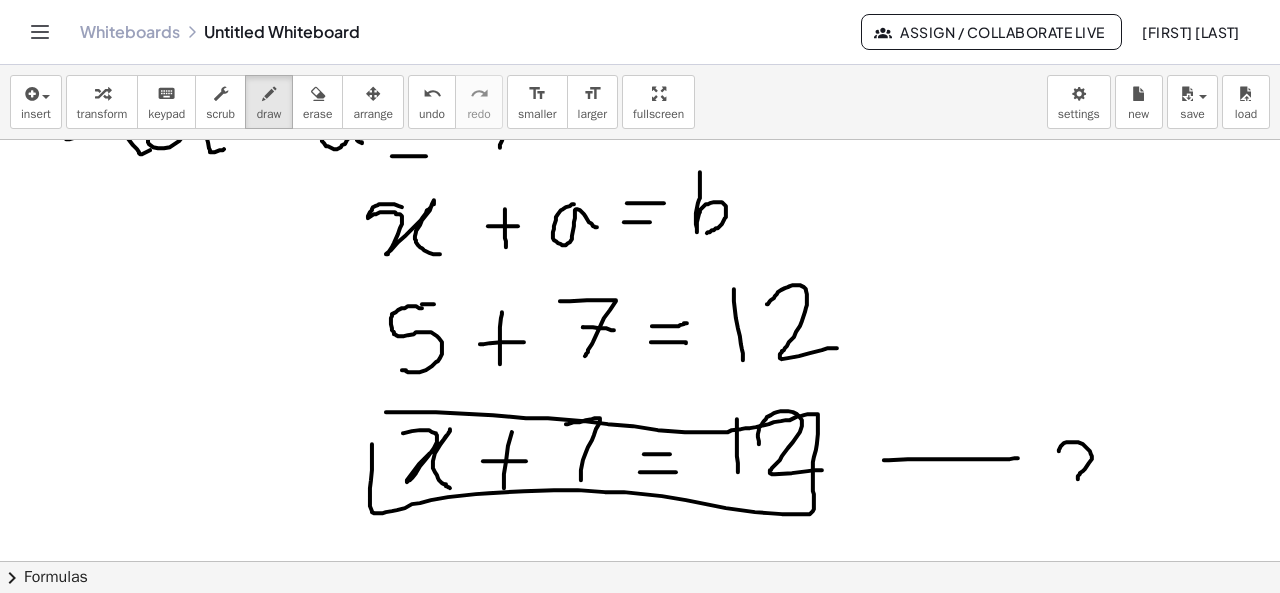drag, startPoint x: 1059, startPoint y: 450, endPoint x: 1110, endPoint y: 483, distance: 60.74537 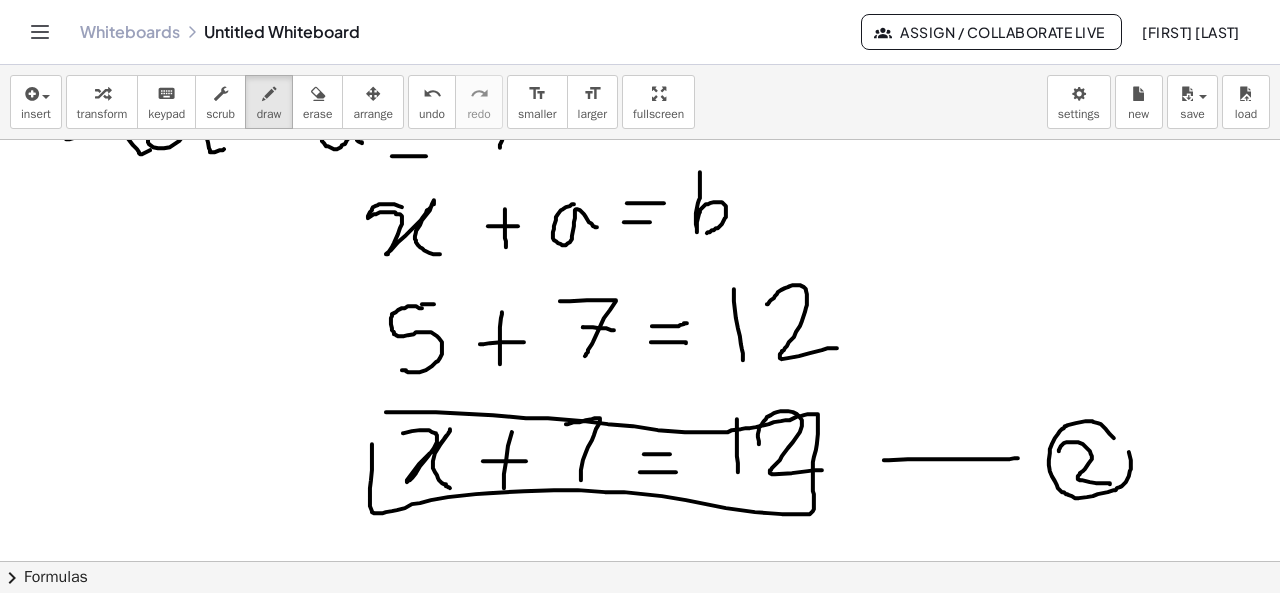 drag, startPoint x: 1114, startPoint y: 437, endPoint x: 1078, endPoint y: 437, distance: 36 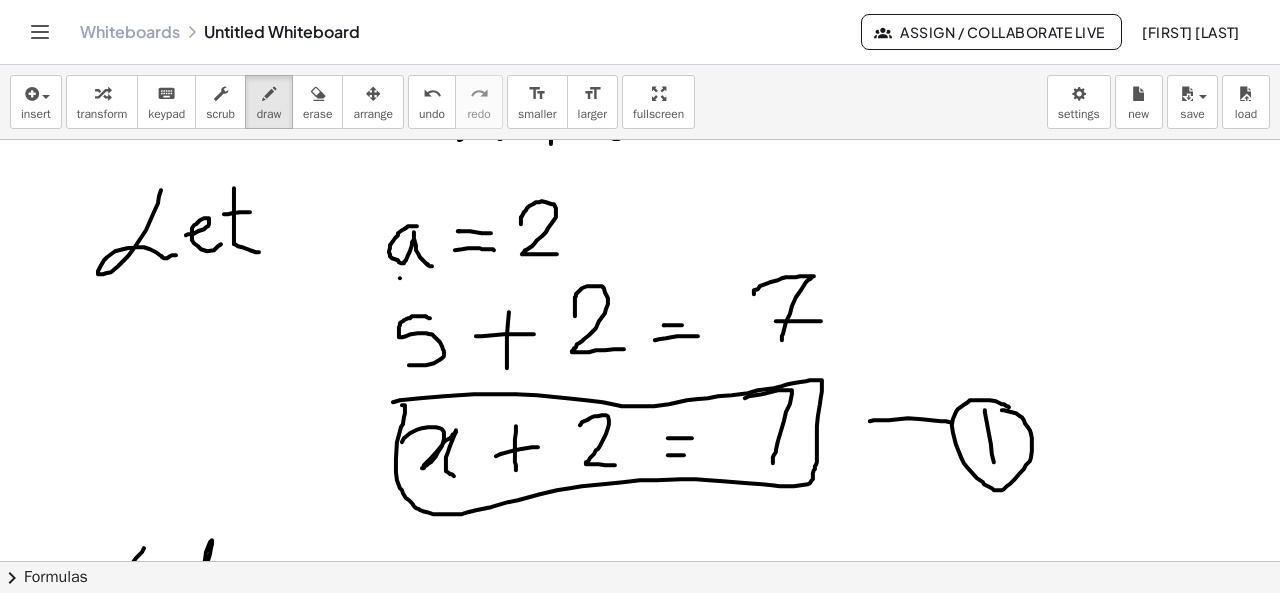 scroll, scrollTop: 581, scrollLeft: 0, axis: vertical 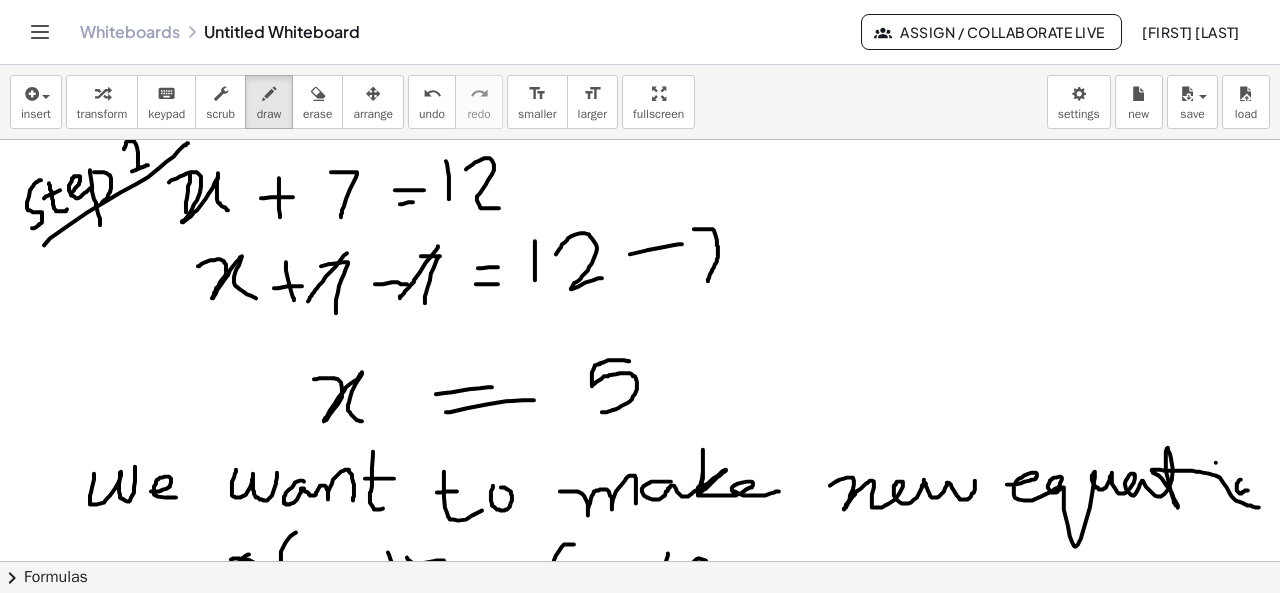 drag, startPoint x: 1275, startPoint y: 186, endPoint x: 842, endPoint y: 286, distance: 444.39734 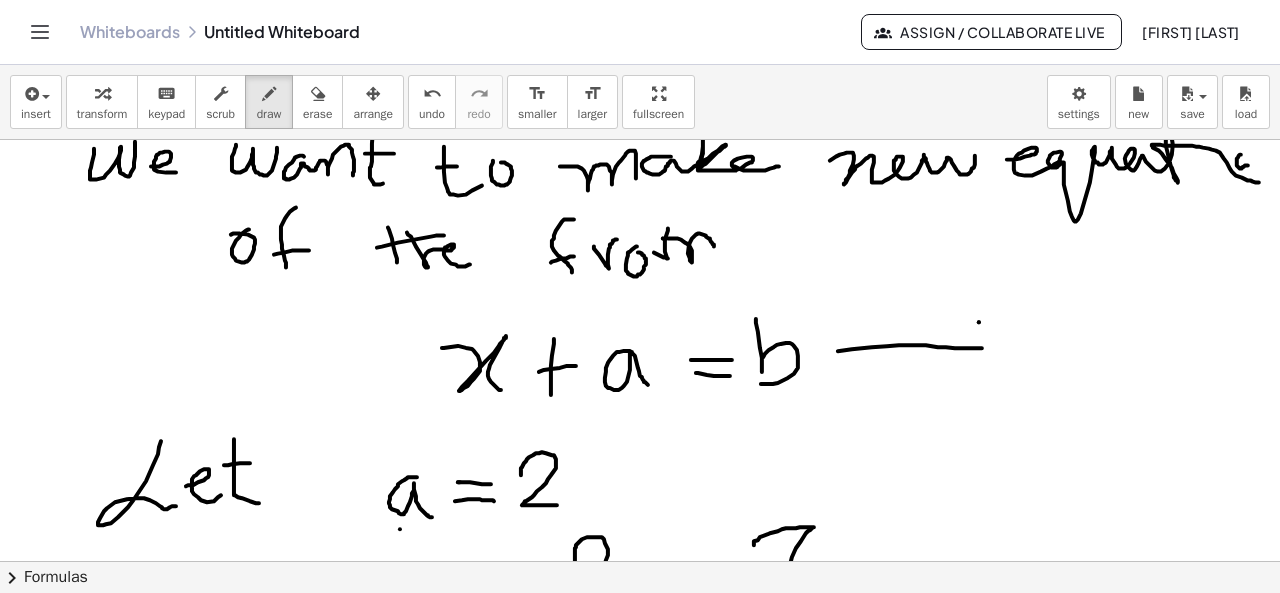 scroll, scrollTop: 319, scrollLeft: 0, axis: vertical 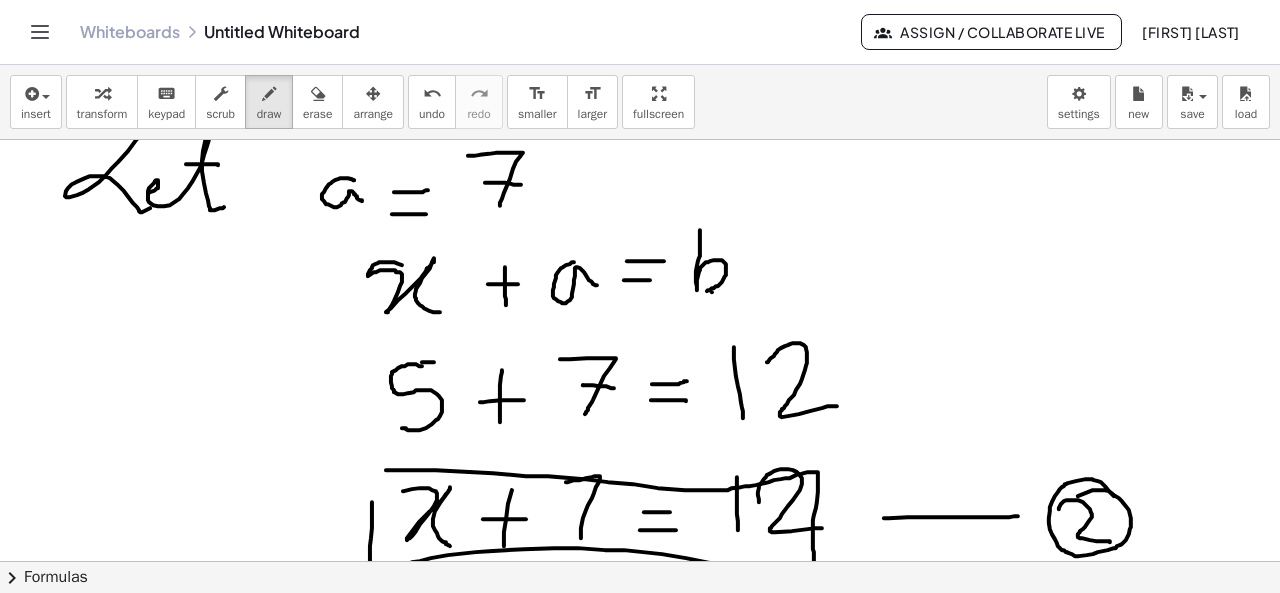 click at bounding box center [640, -9] 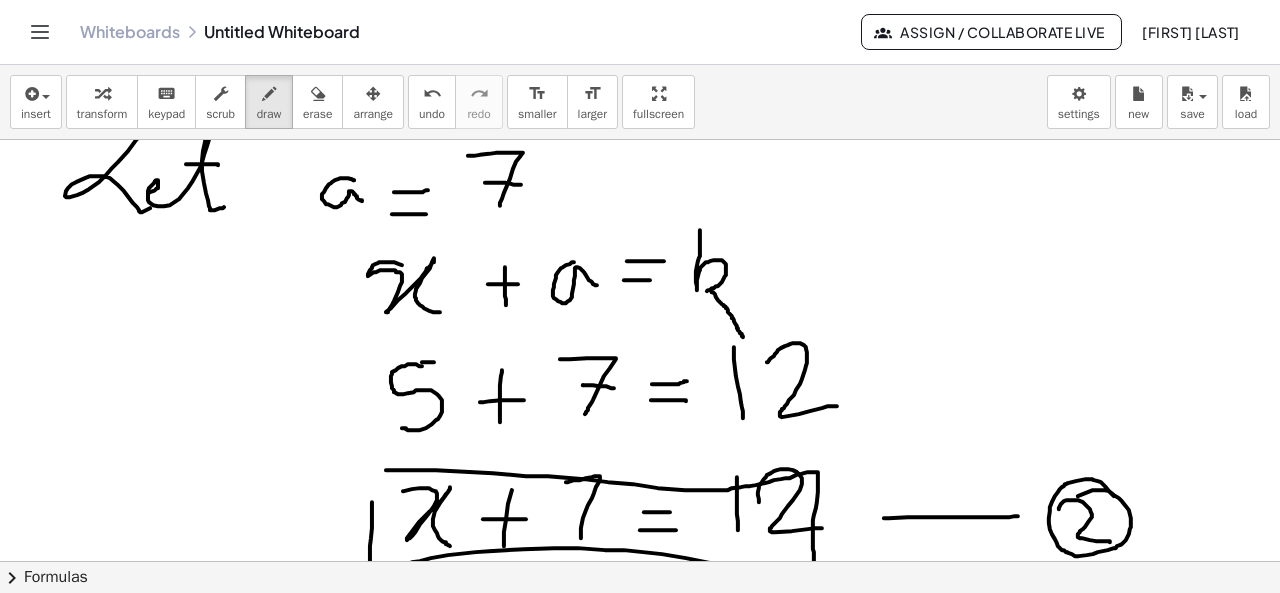 drag, startPoint x: 712, startPoint y: 291, endPoint x: 743, endPoint y: 336, distance: 54.644306 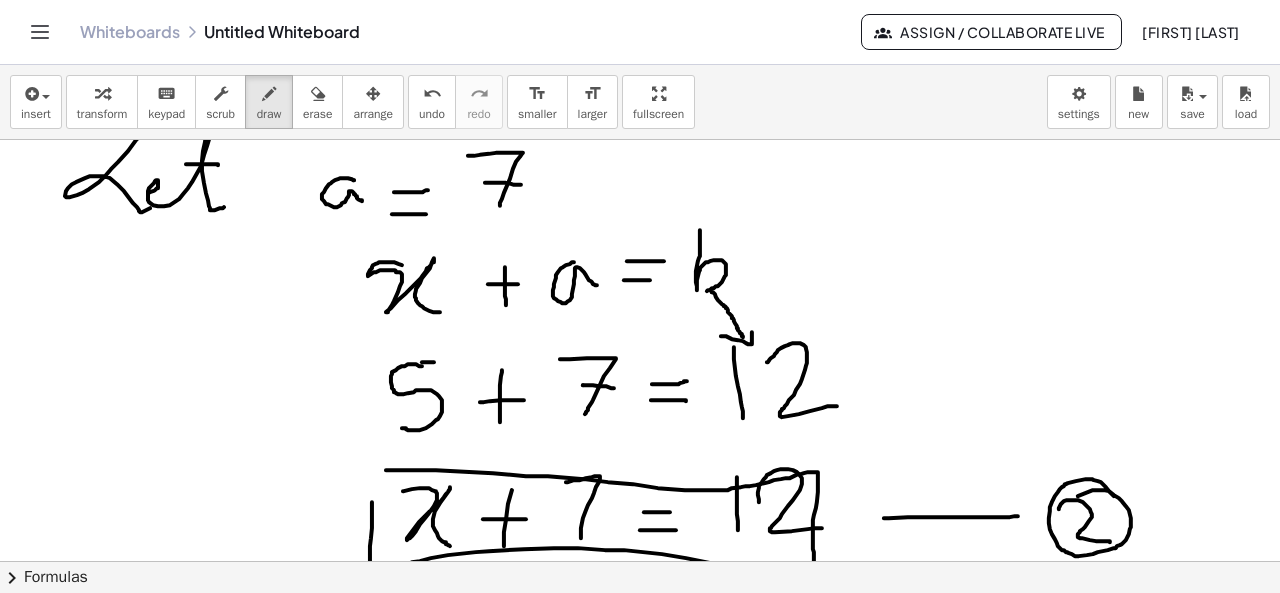 drag, startPoint x: 721, startPoint y: 335, endPoint x: 752, endPoint y: 322, distance: 33.61547 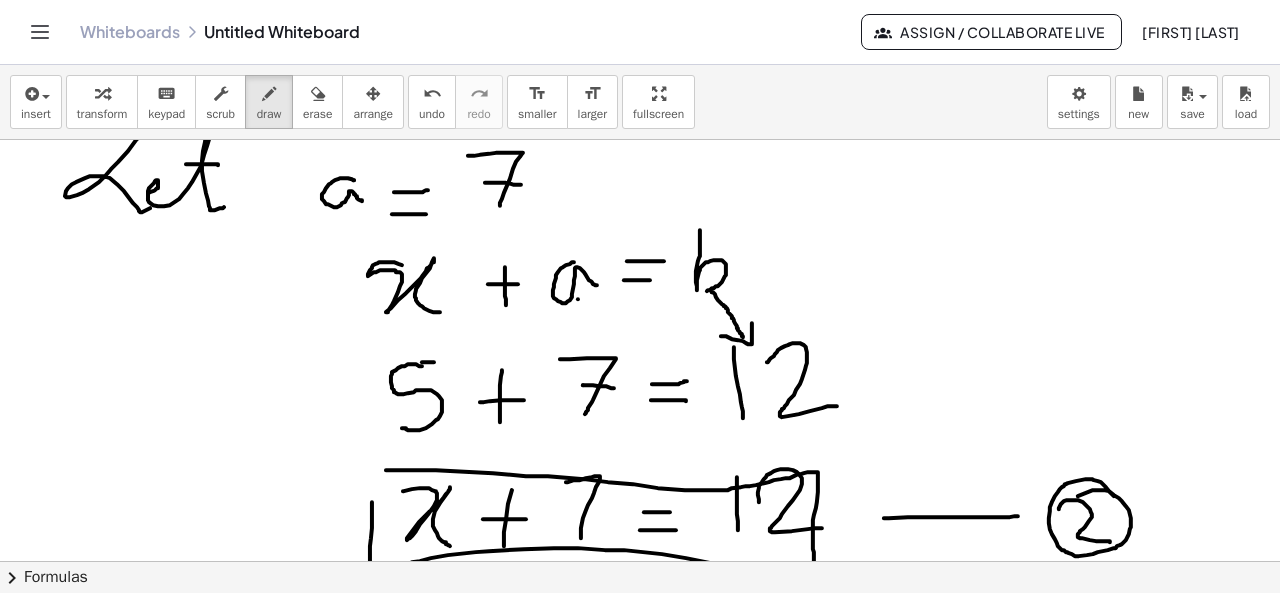 click at bounding box center [640, -9] 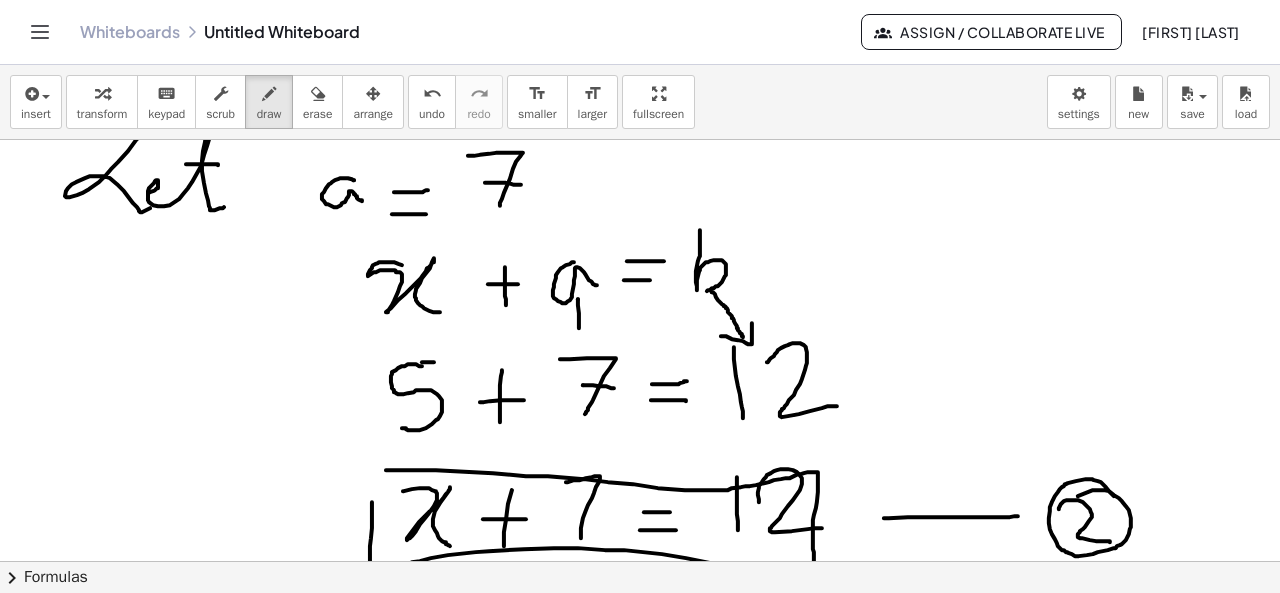 drag, startPoint x: 578, startPoint y: 298, endPoint x: 582, endPoint y: 343, distance: 45.17743 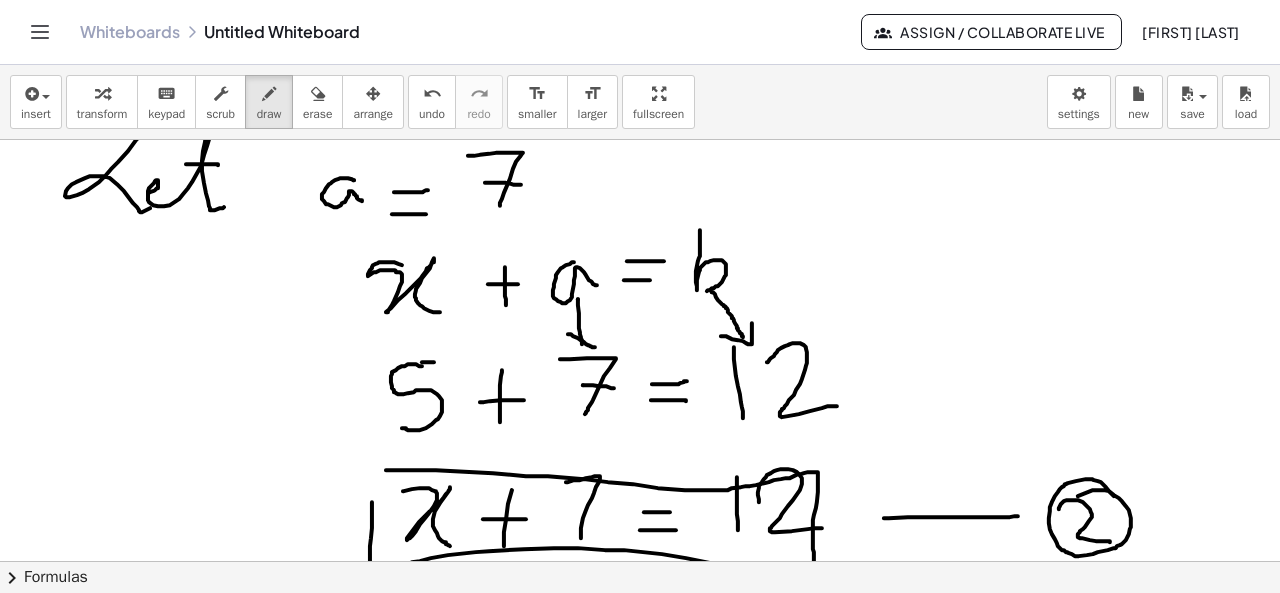 drag, startPoint x: 568, startPoint y: 333, endPoint x: 598, endPoint y: 336, distance: 30.149628 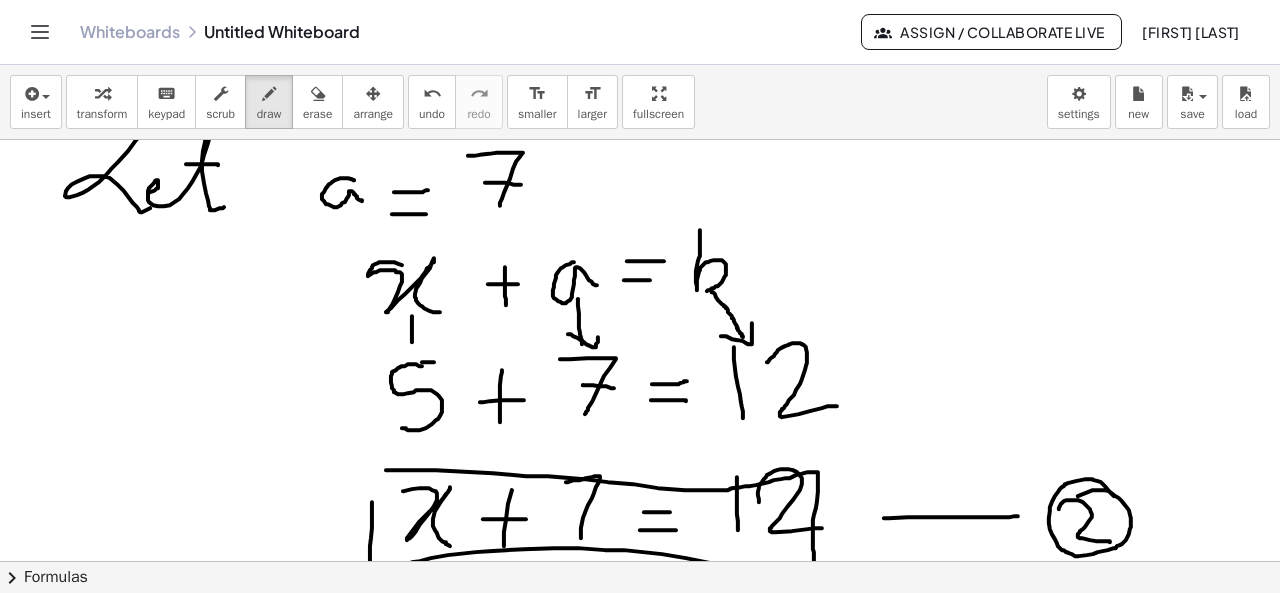 drag, startPoint x: 412, startPoint y: 315, endPoint x: 412, endPoint y: 343, distance: 28 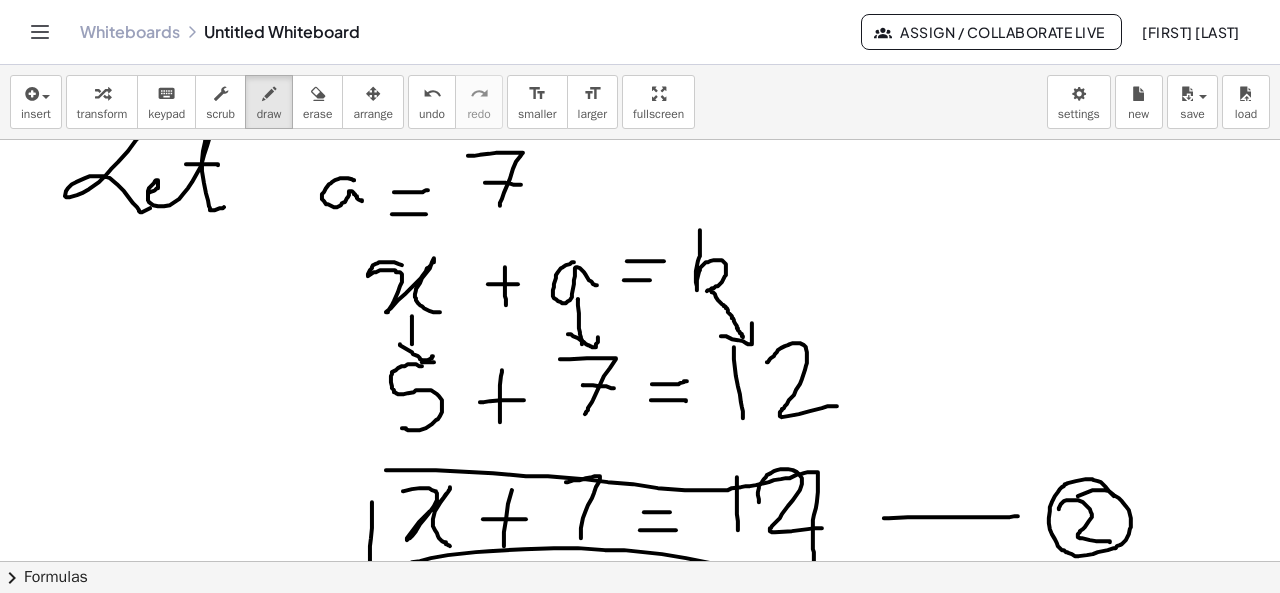 drag, startPoint x: 400, startPoint y: 343, endPoint x: 434, endPoint y: 354, distance: 35.735138 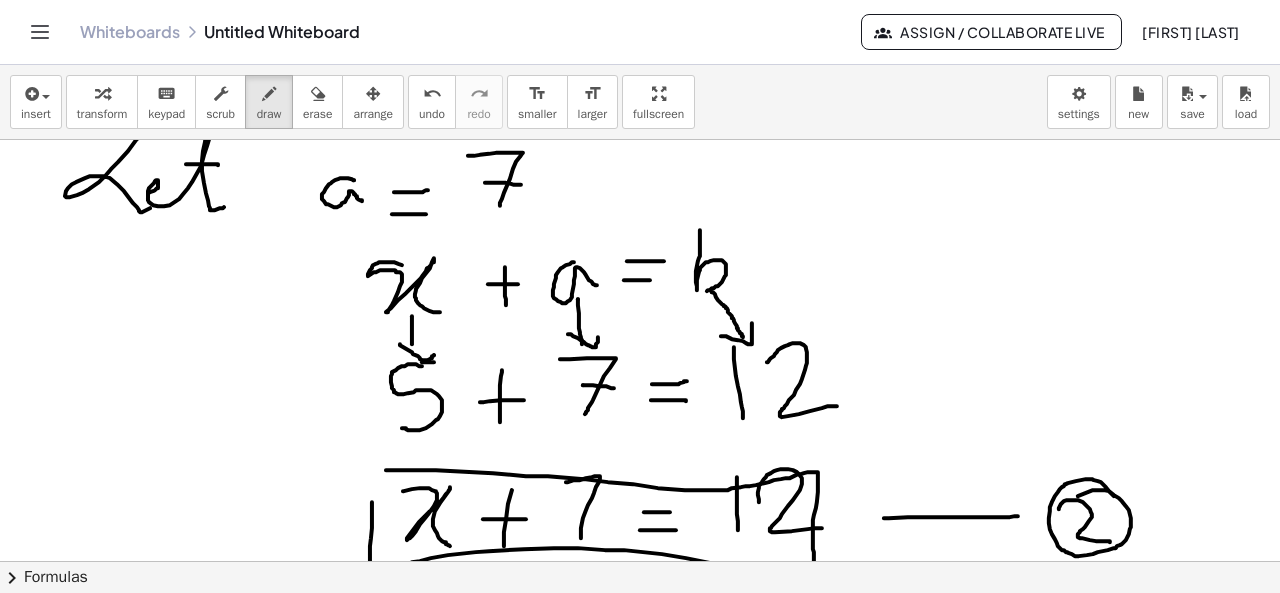 click at bounding box center [640, -9] 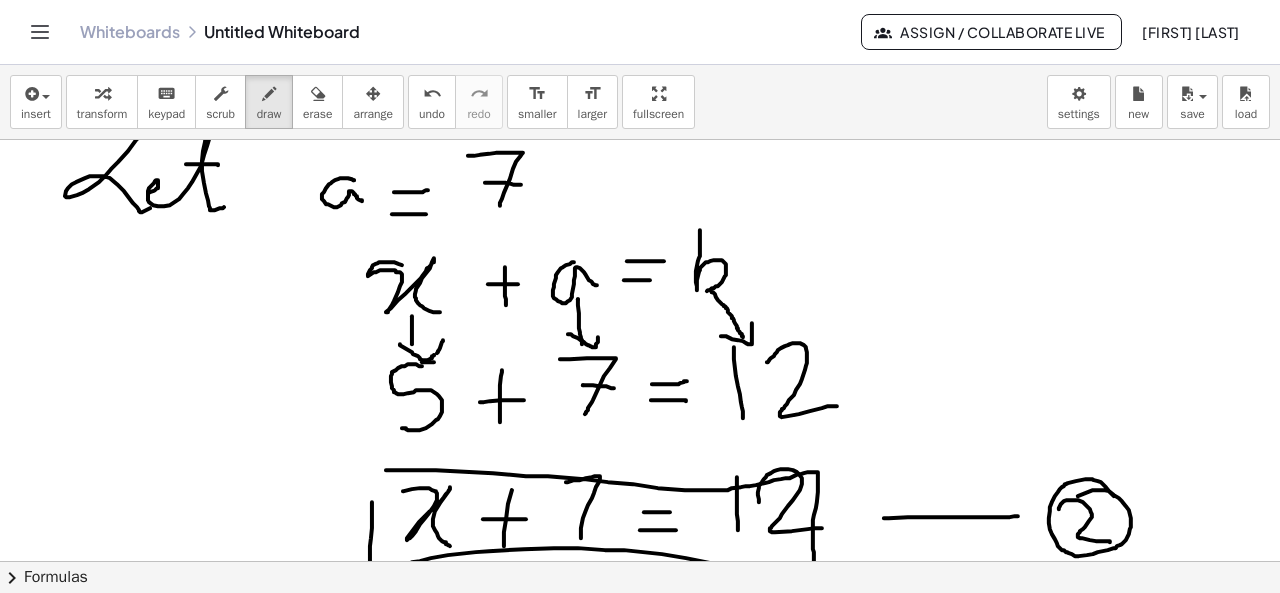 drag, startPoint x: 443, startPoint y: 339, endPoint x: 437, endPoint y: 355, distance: 17.088007 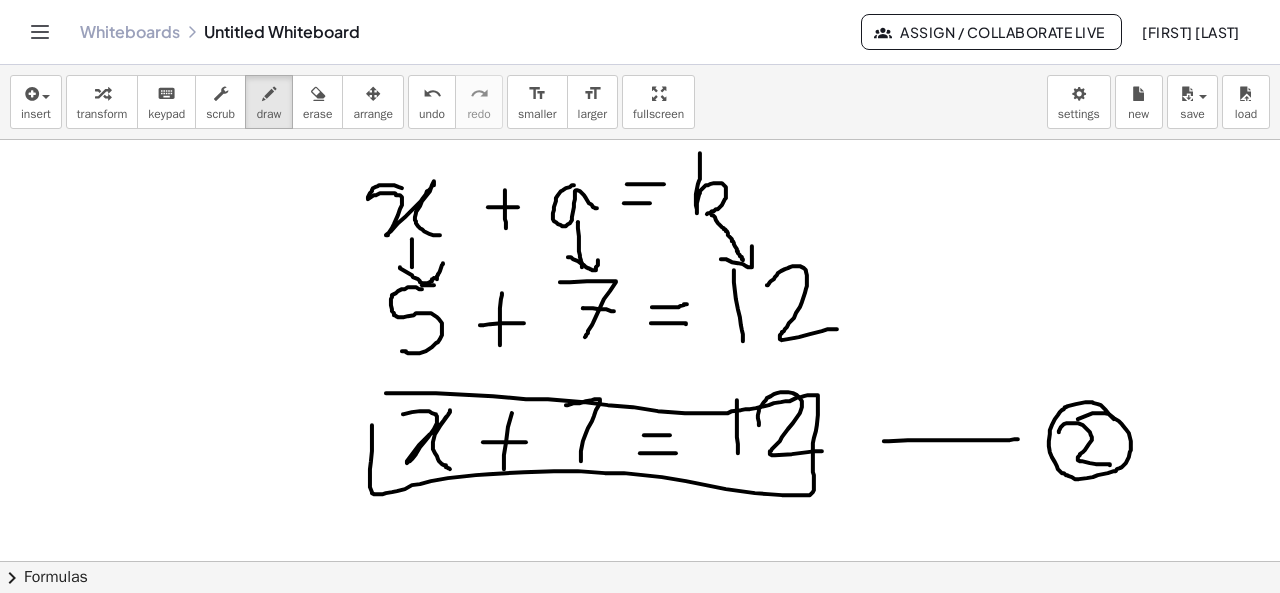 scroll, scrollTop: 1059, scrollLeft: 0, axis: vertical 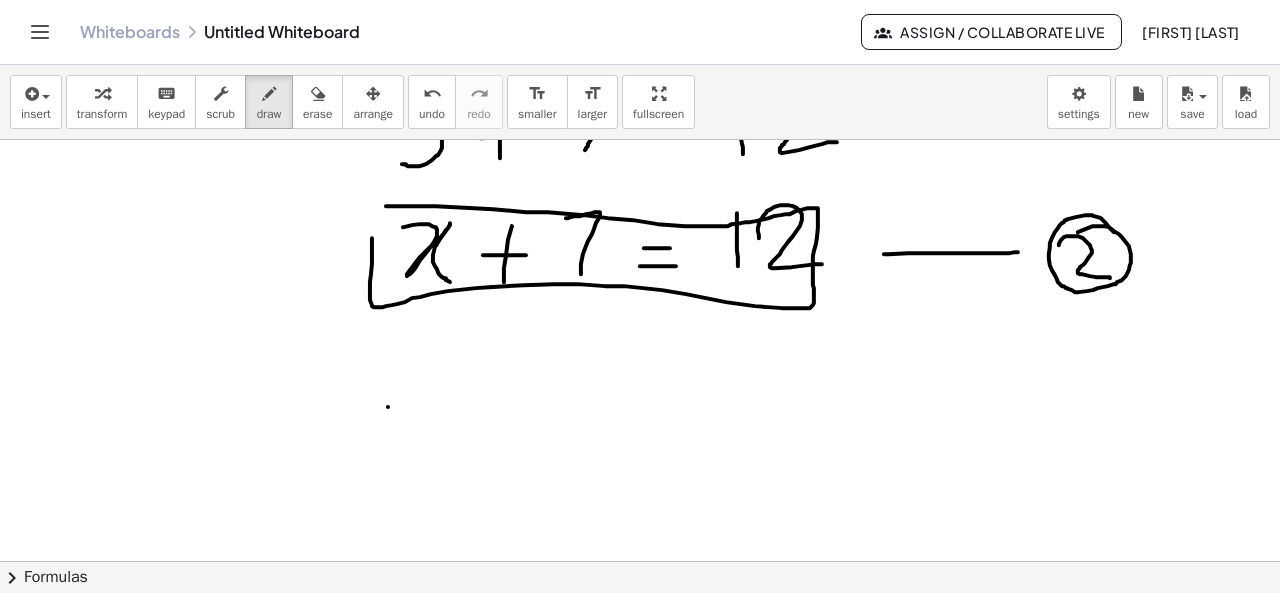 click at bounding box center [640, -273] 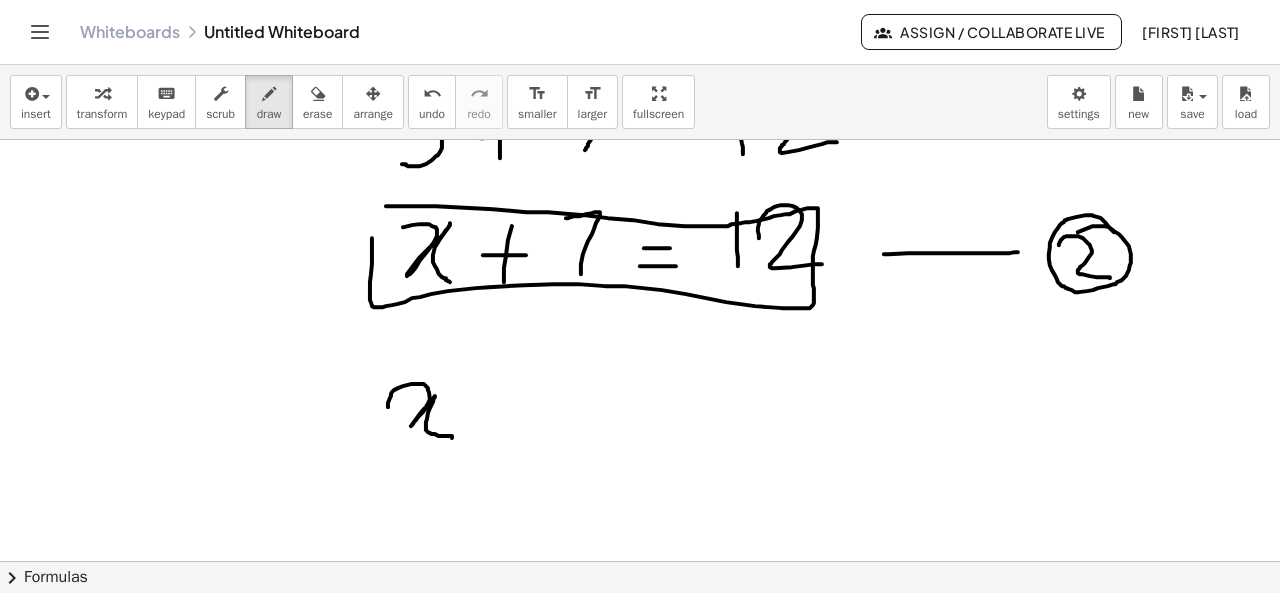 drag, startPoint x: 388, startPoint y: 406, endPoint x: 452, endPoint y: 437, distance: 71.11259 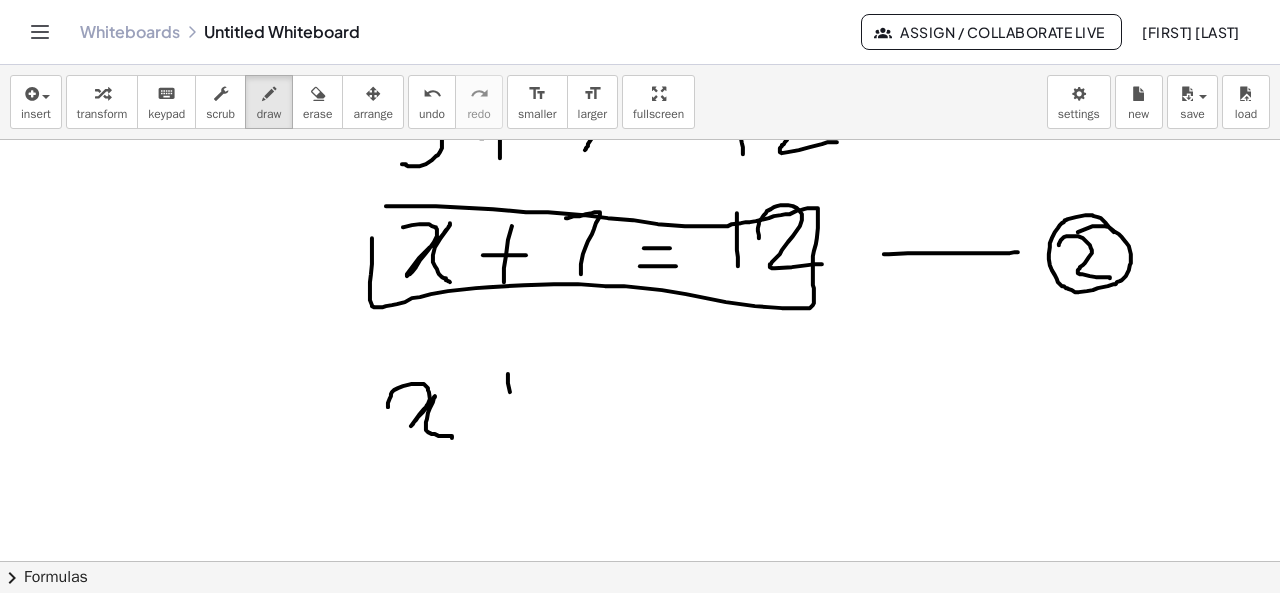 drag, startPoint x: 508, startPoint y: 373, endPoint x: 512, endPoint y: 407, distance: 34.234486 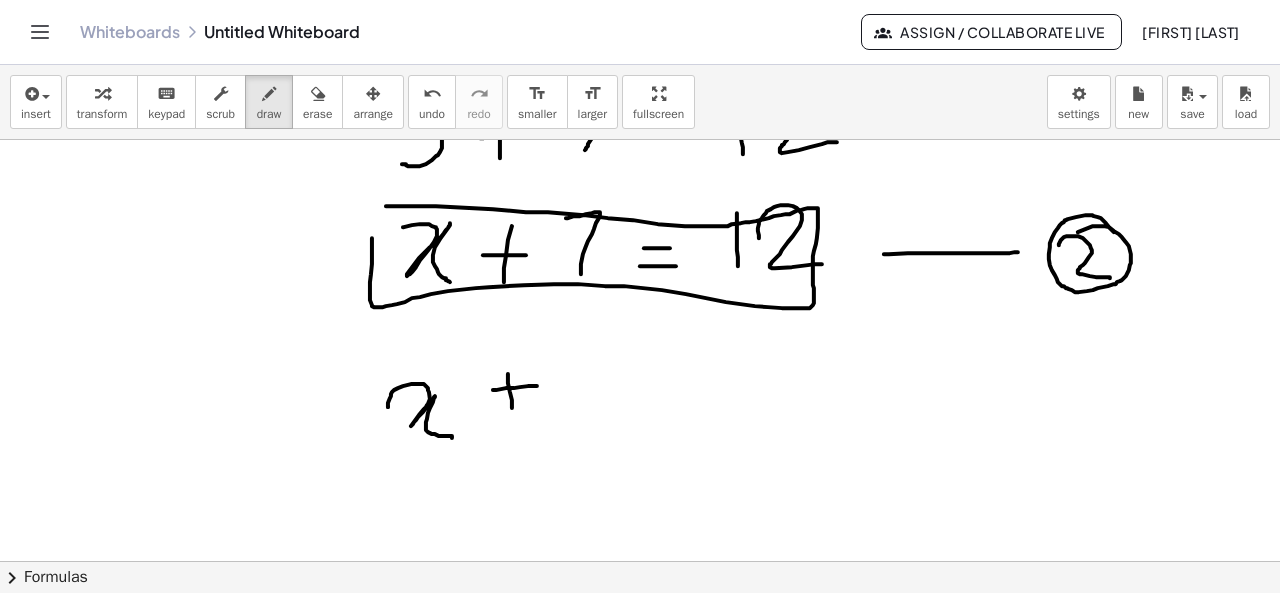 drag, startPoint x: 493, startPoint y: 389, endPoint x: 537, endPoint y: 385, distance: 44.181442 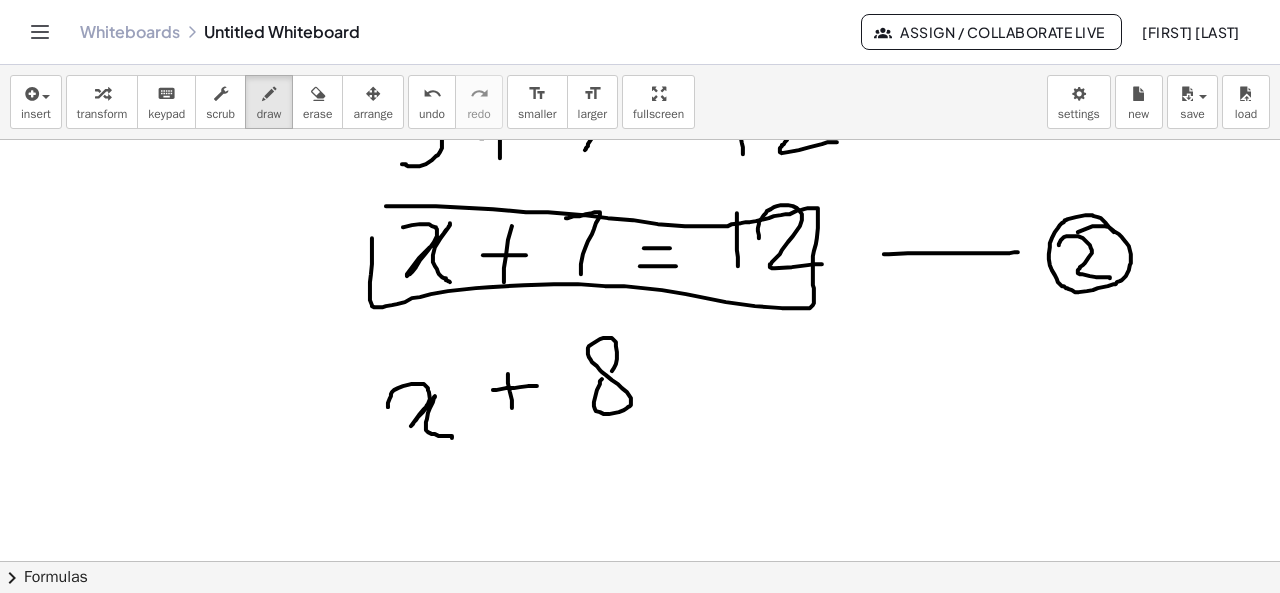 click at bounding box center (640, -273) 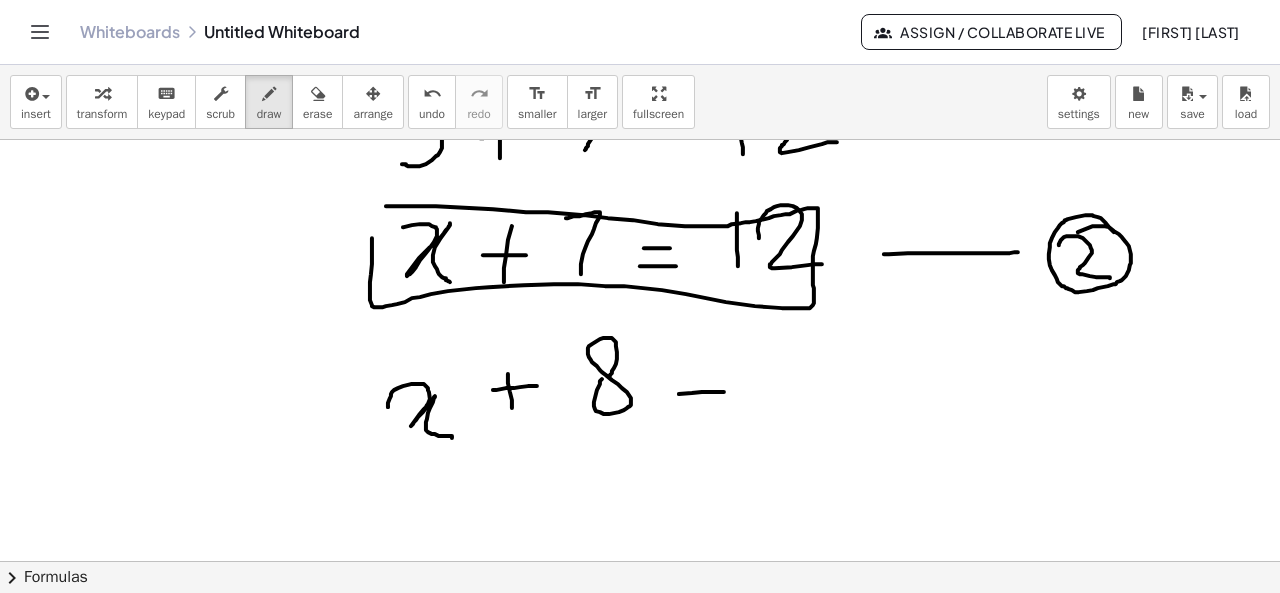 drag, startPoint x: 679, startPoint y: 393, endPoint x: 724, endPoint y: 391, distance: 45.044422 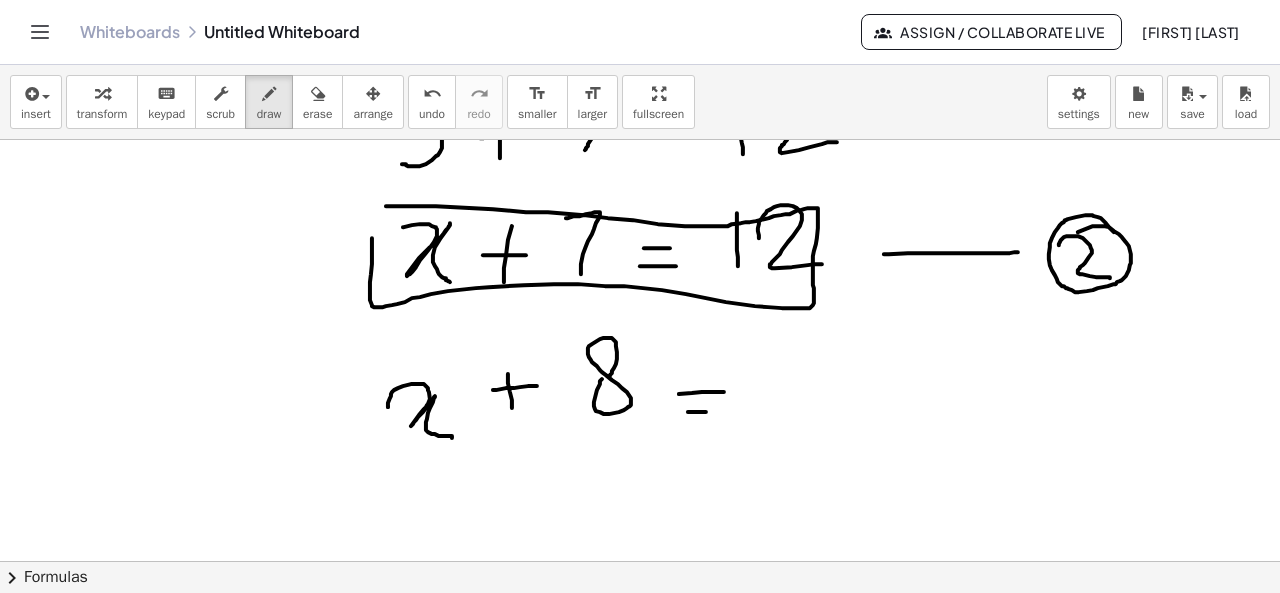 drag, startPoint x: 688, startPoint y: 411, endPoint x: 716, endPoint y: 411, distance: 28 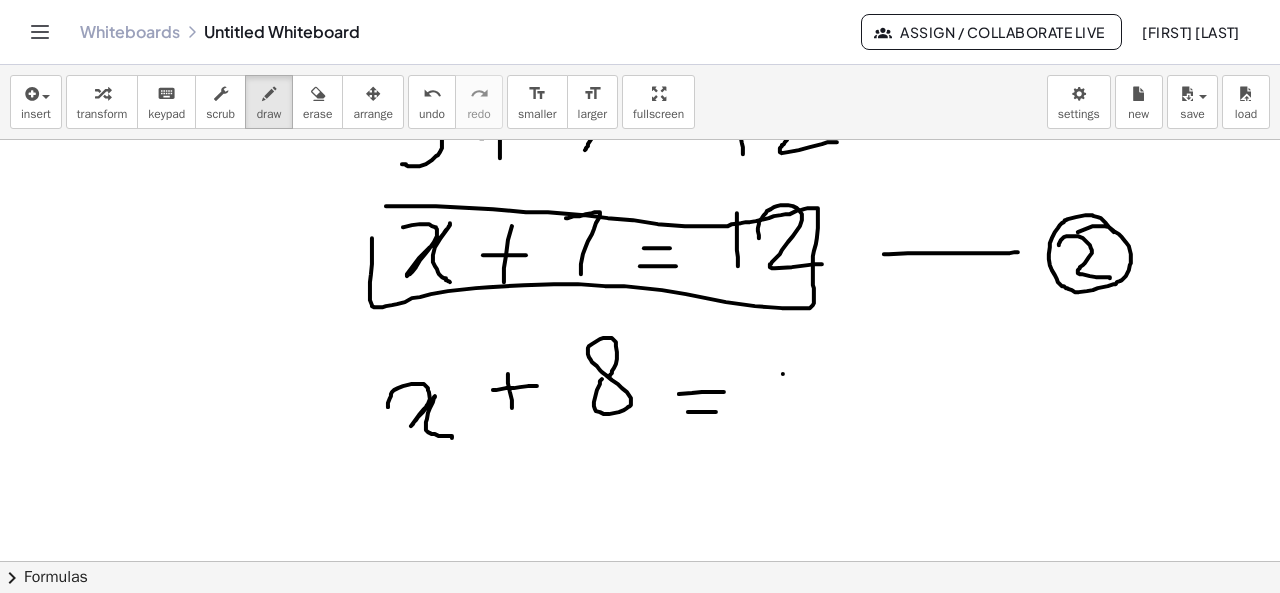 drag, startPoint x: 783, startPoint y: 373, endPoint x: 787, endPoint y: 418, distance: 45.17743 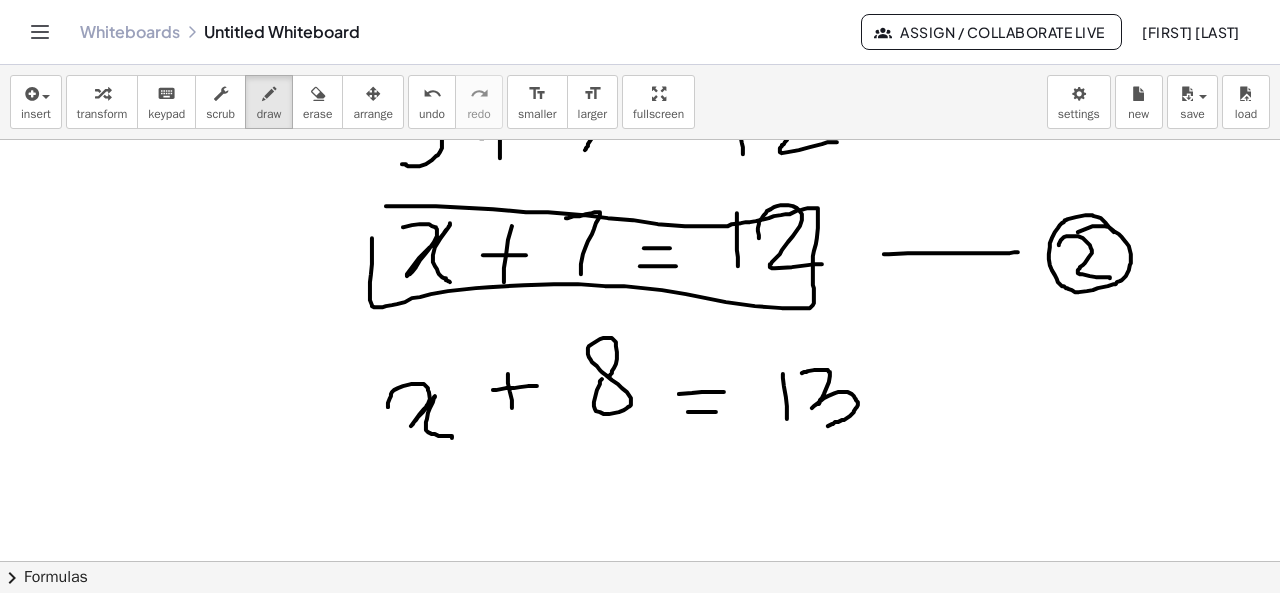 drag, startPoint x: 802, startPoint y: 372, endPoint x: 826, endPoint y: 425, distance: 58.18075 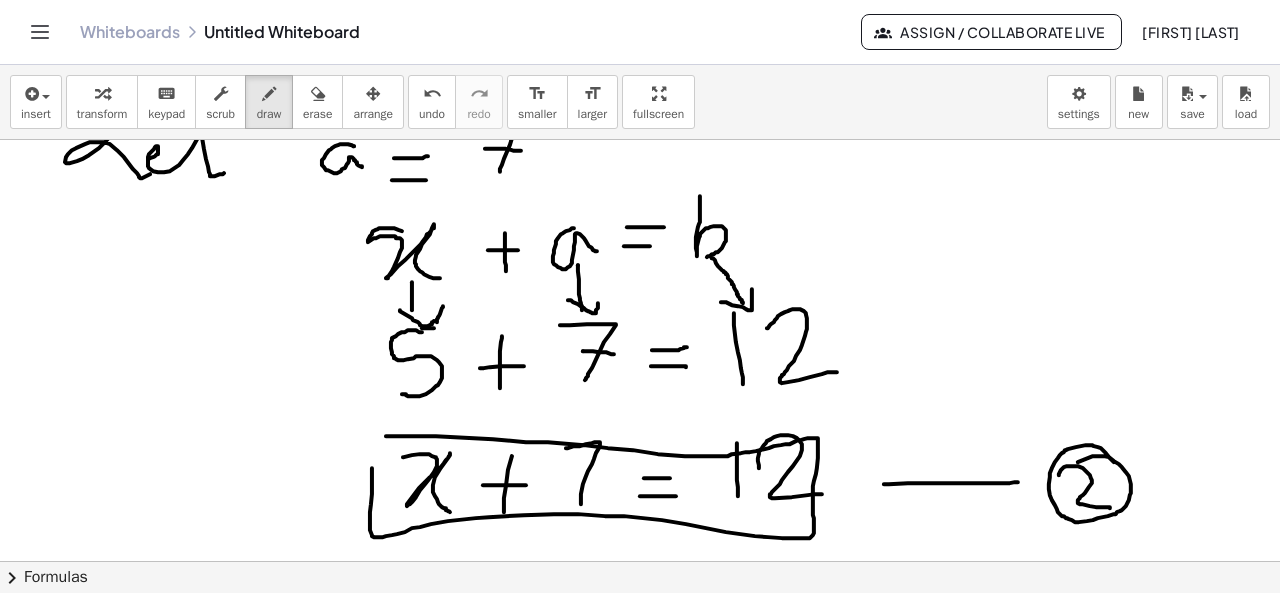 scroll, scrollTop: 1011, scrollLeft: 0, axis: vertical 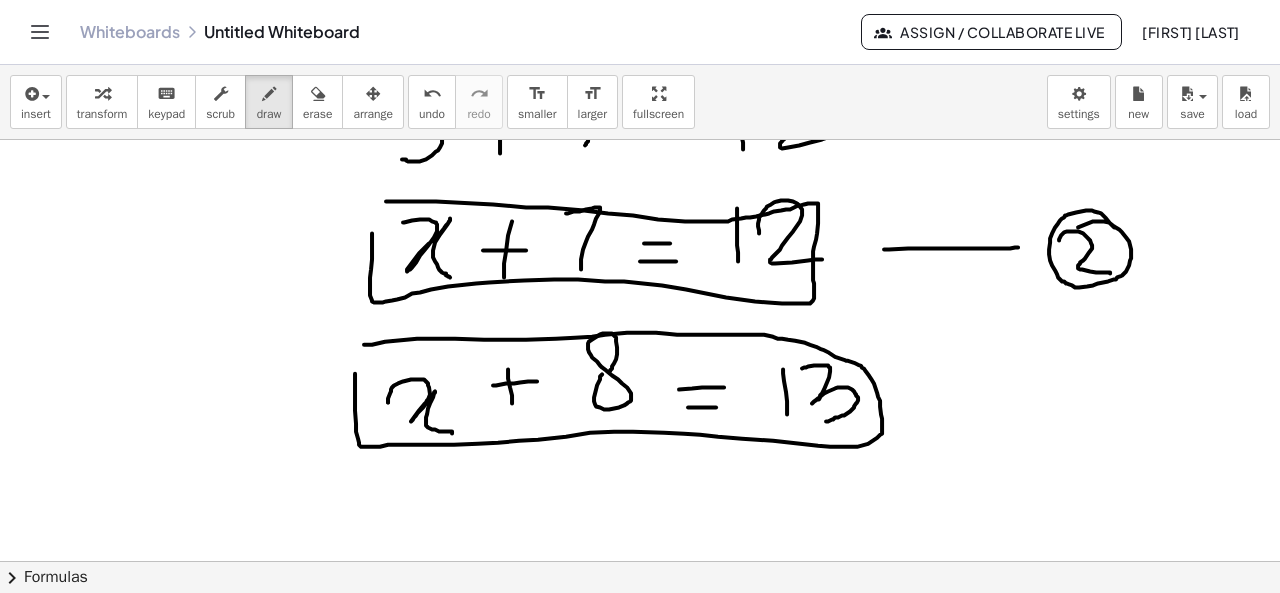 drag, startPoint x: 364, startPoint y: 343, endPoint x: 353, endPoint y: 359, distance: 19.416489 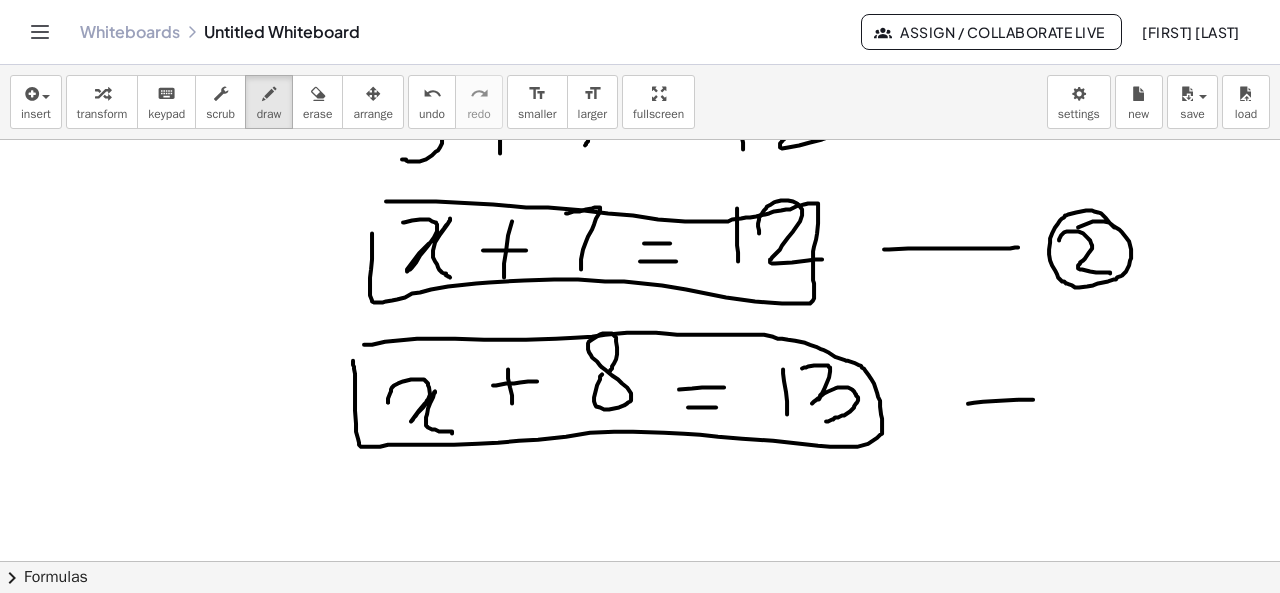 drag, startPoint x: 968, startPoint y: 402, endPoint x: 1069, endPoint y: 397, distance: 101.12369 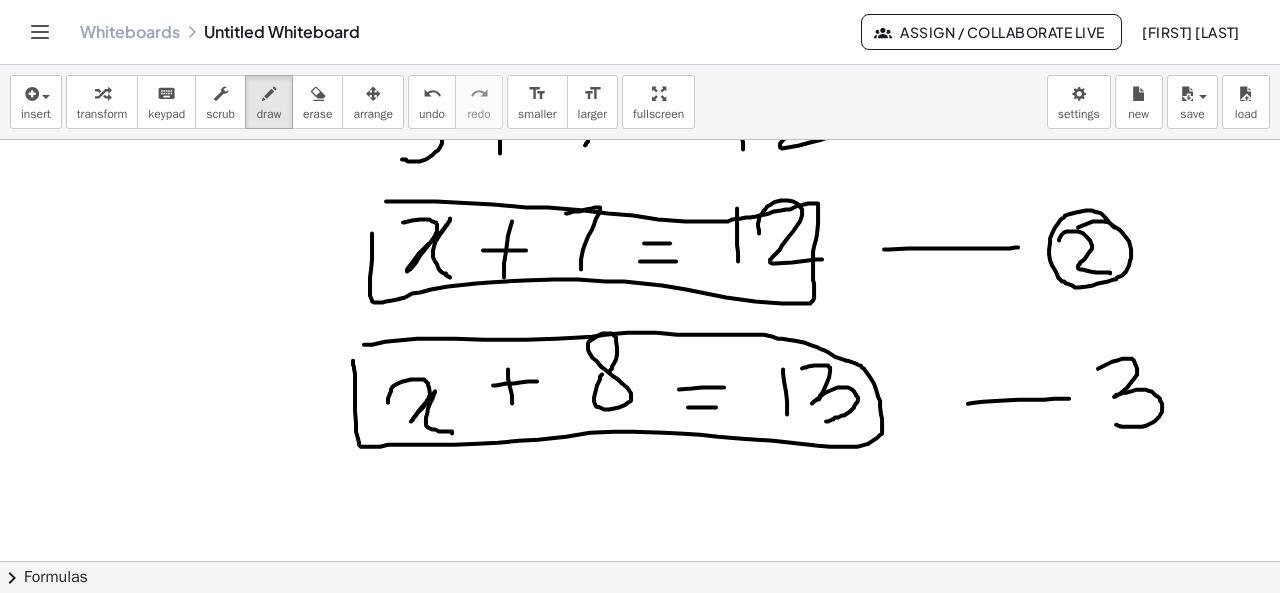 drag, startPoint x: 1098, startPoint y: 367, endPoint x: 1116, endPoint y: 423, distance: 58.821766 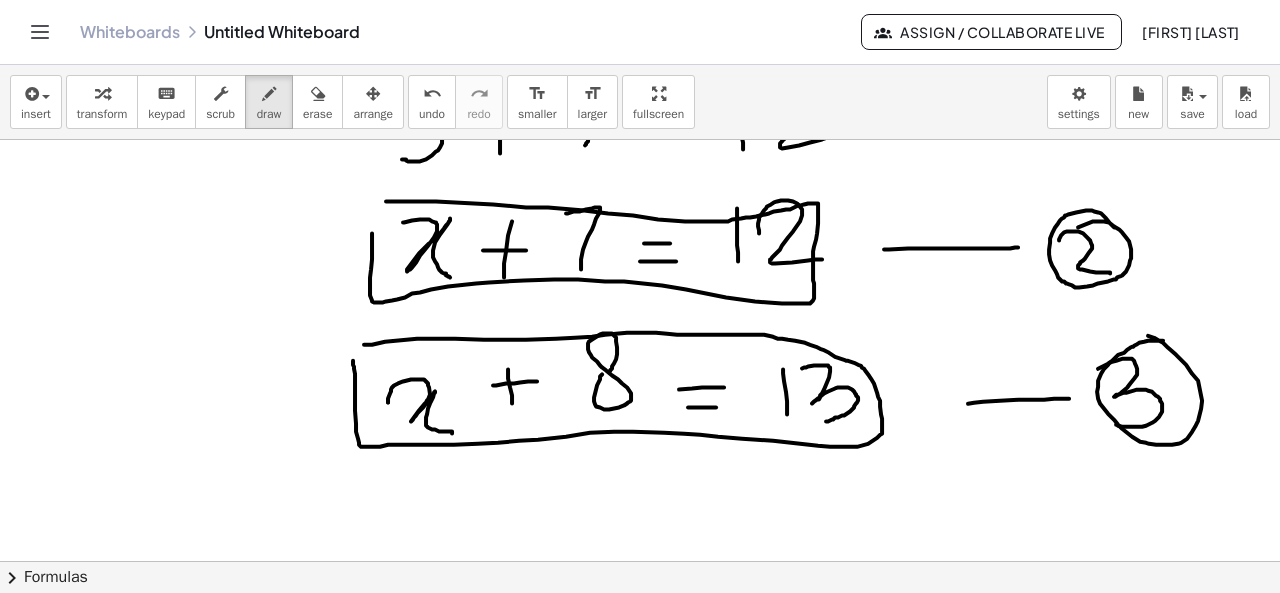 drag, startPoint x: 1163, startPoint y: 339, endPoint x: 1129, endPoint y: 339, distance: 34 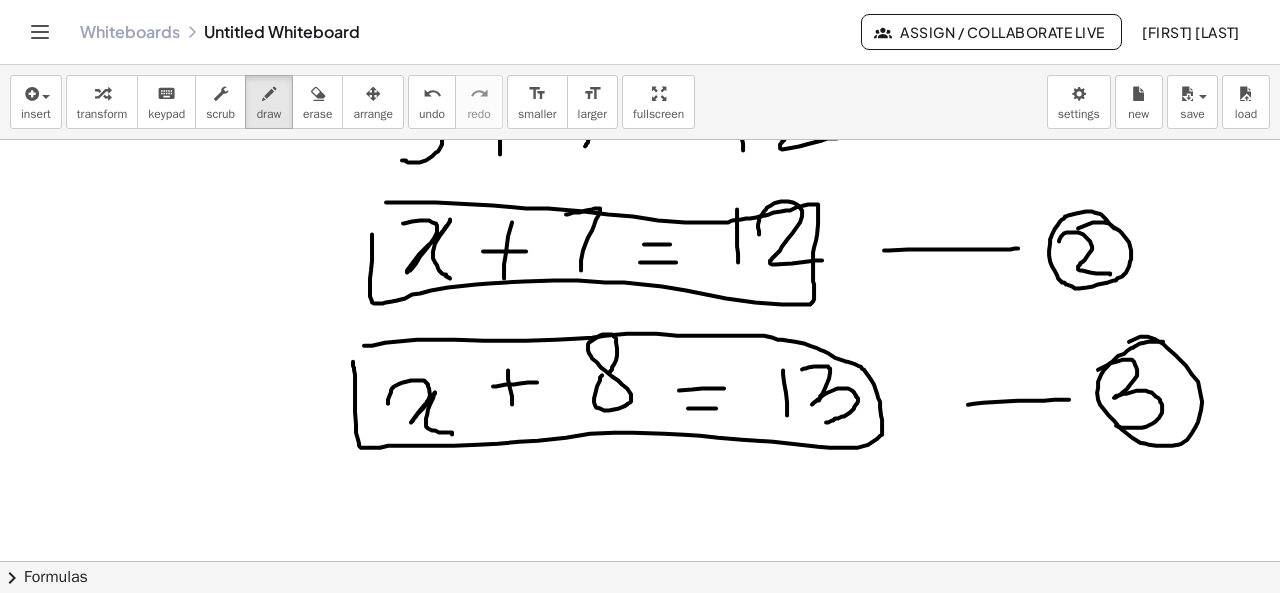 scroll, scrollTop: 1254, scrollLeft: 0, axis: vertical 